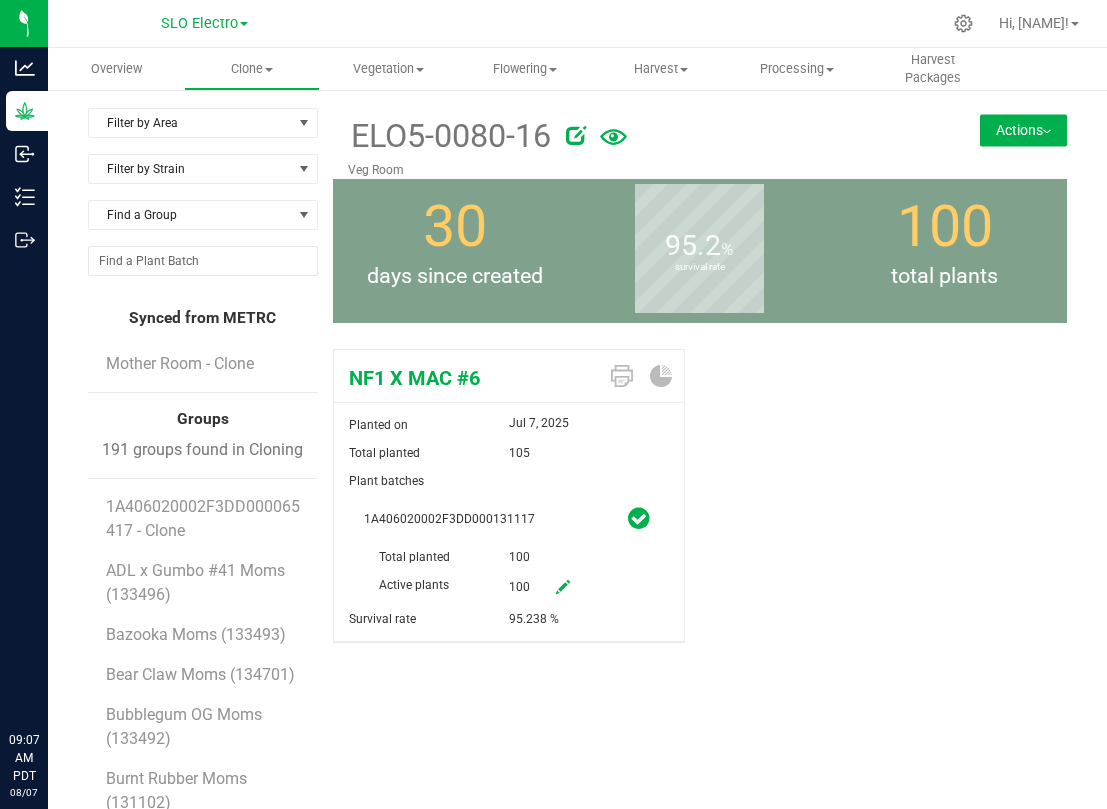 scroll, scrollTop: 0, scrollLeft: 0, axis: both 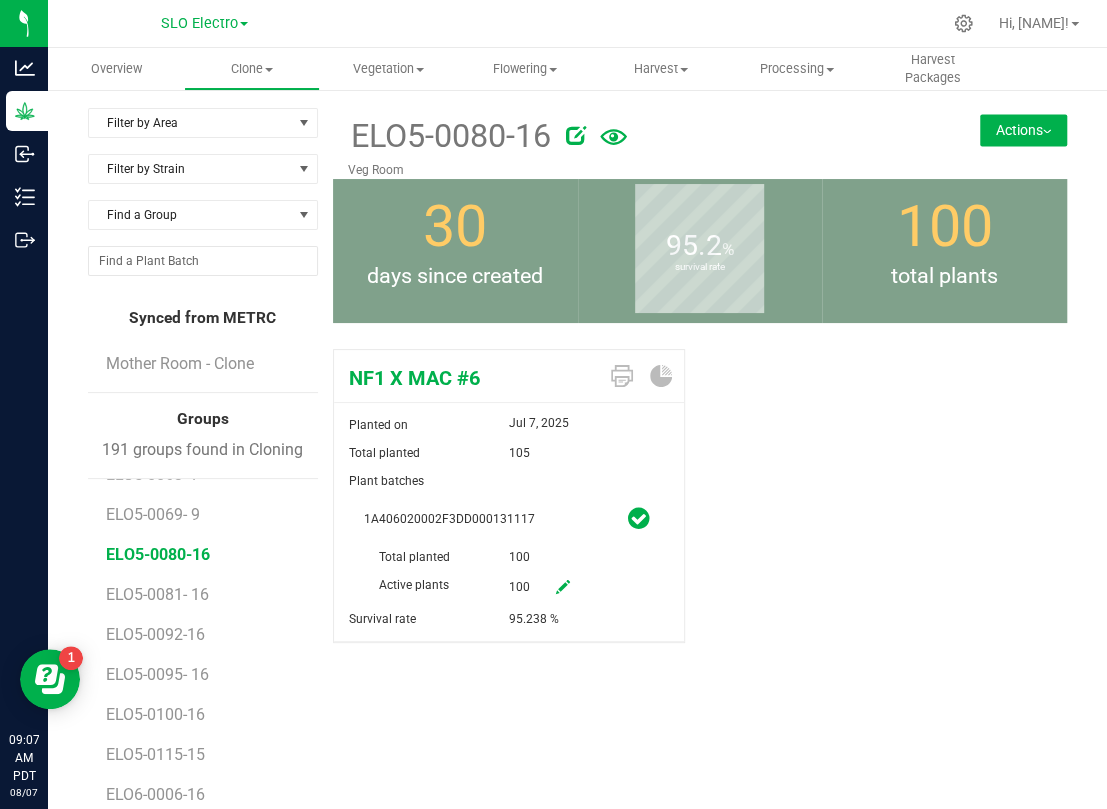 drag, startPoint x: 977, startPoint y: 150, endPoint x: 992, endPoint y: 134, distance: 21.931713 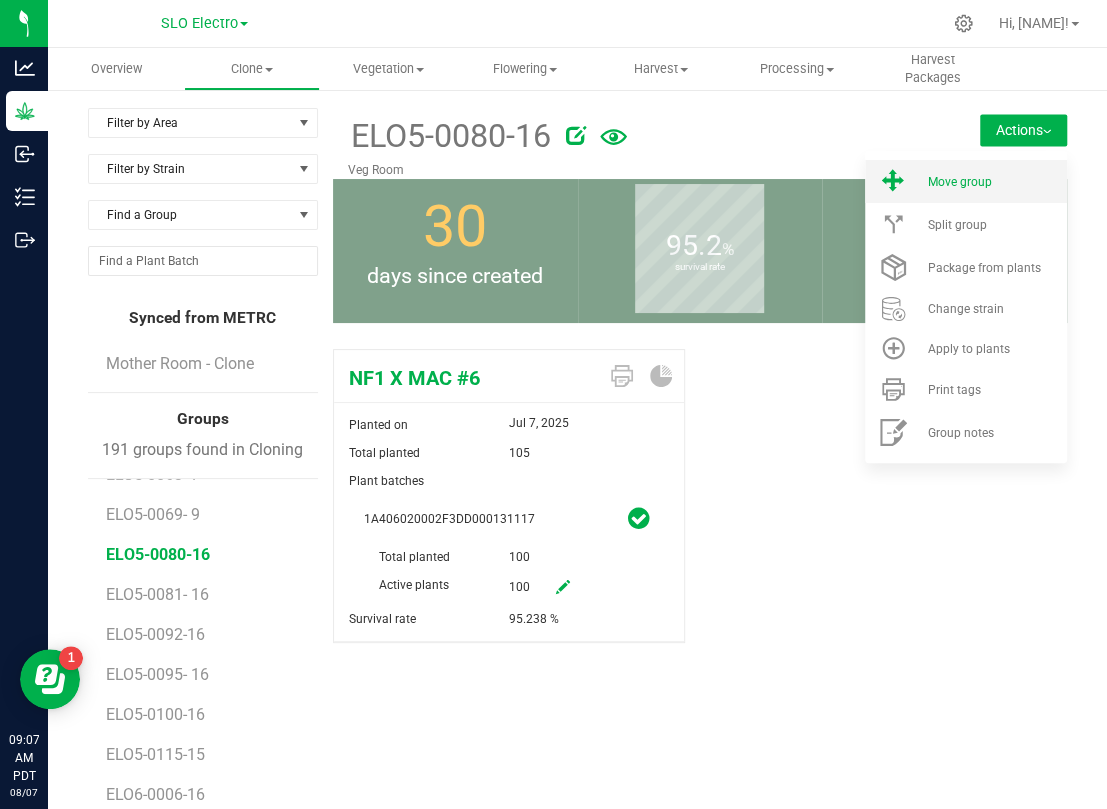 click on "Move group" at bounding box center [959, 182] 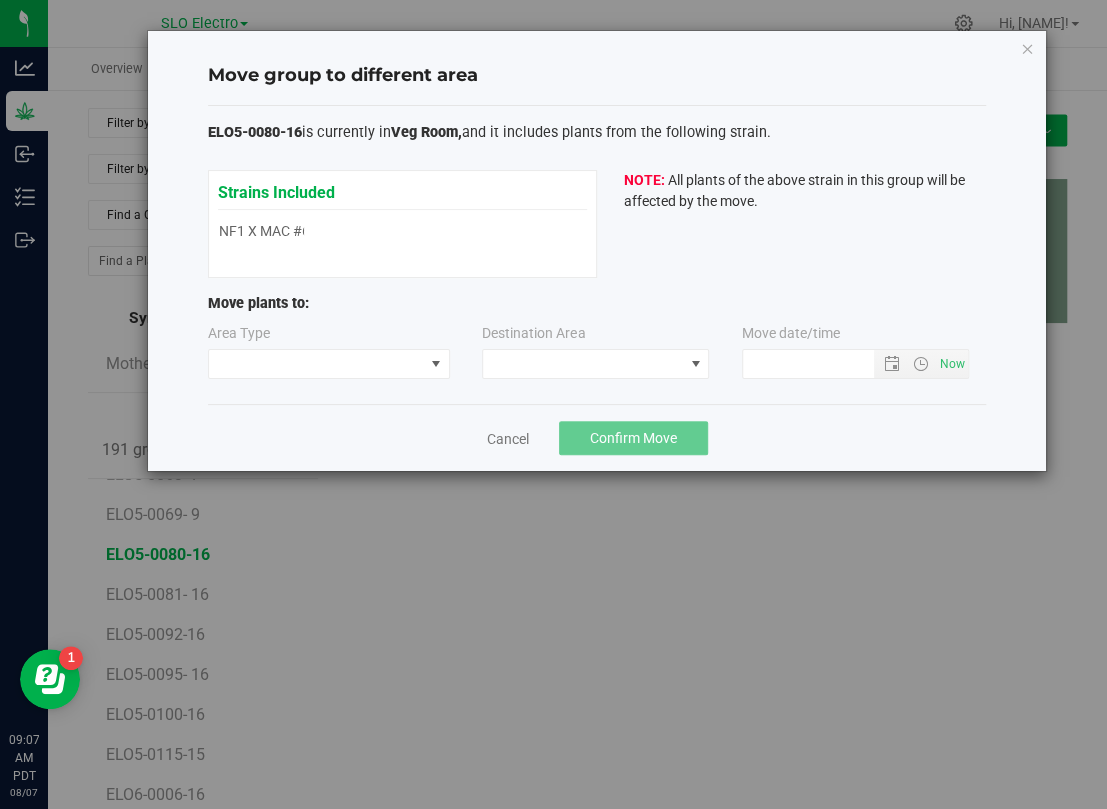 type on "8/7/2025 9:07 AM" 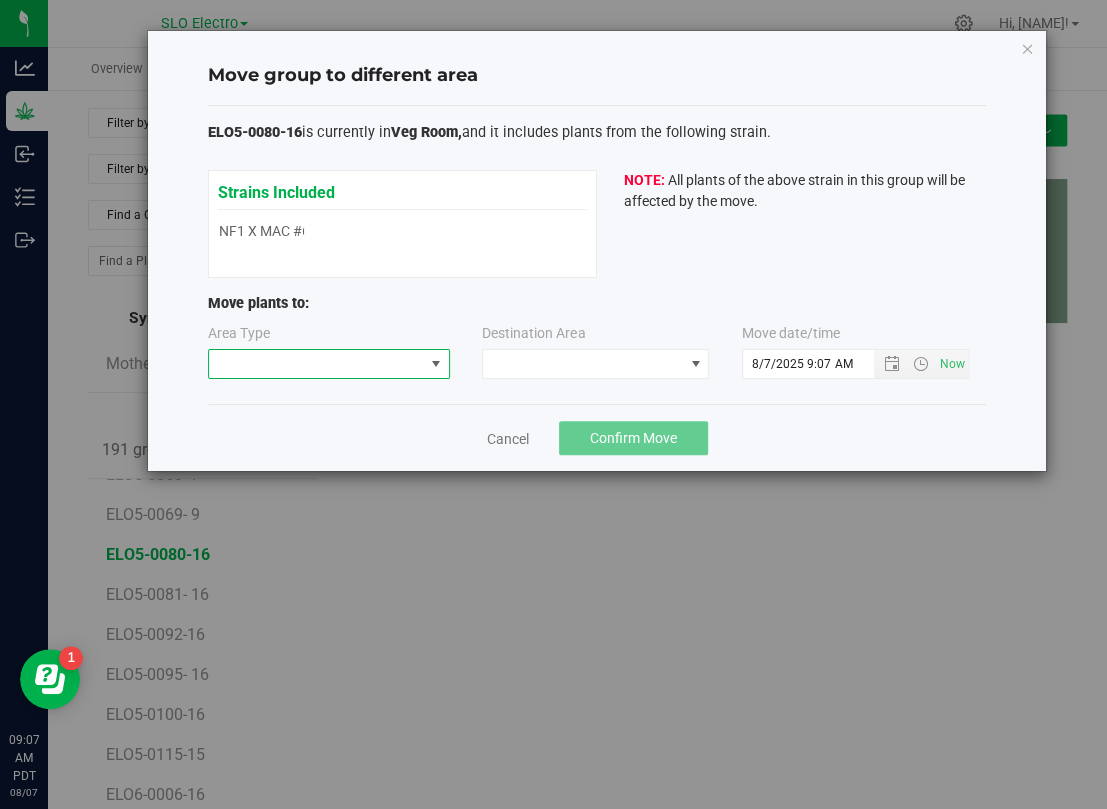 click at bounding box center [436, 364] 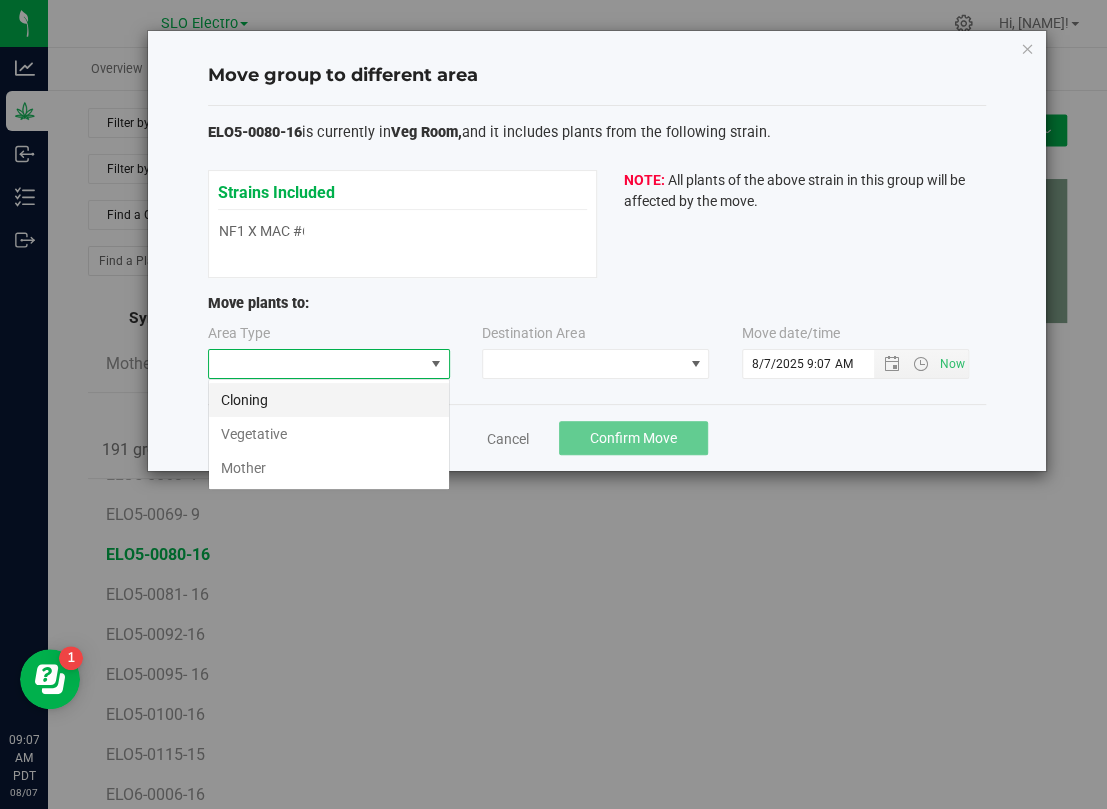 scroll, scrollTop: 99969, scrollLeft: 99758, axis: both 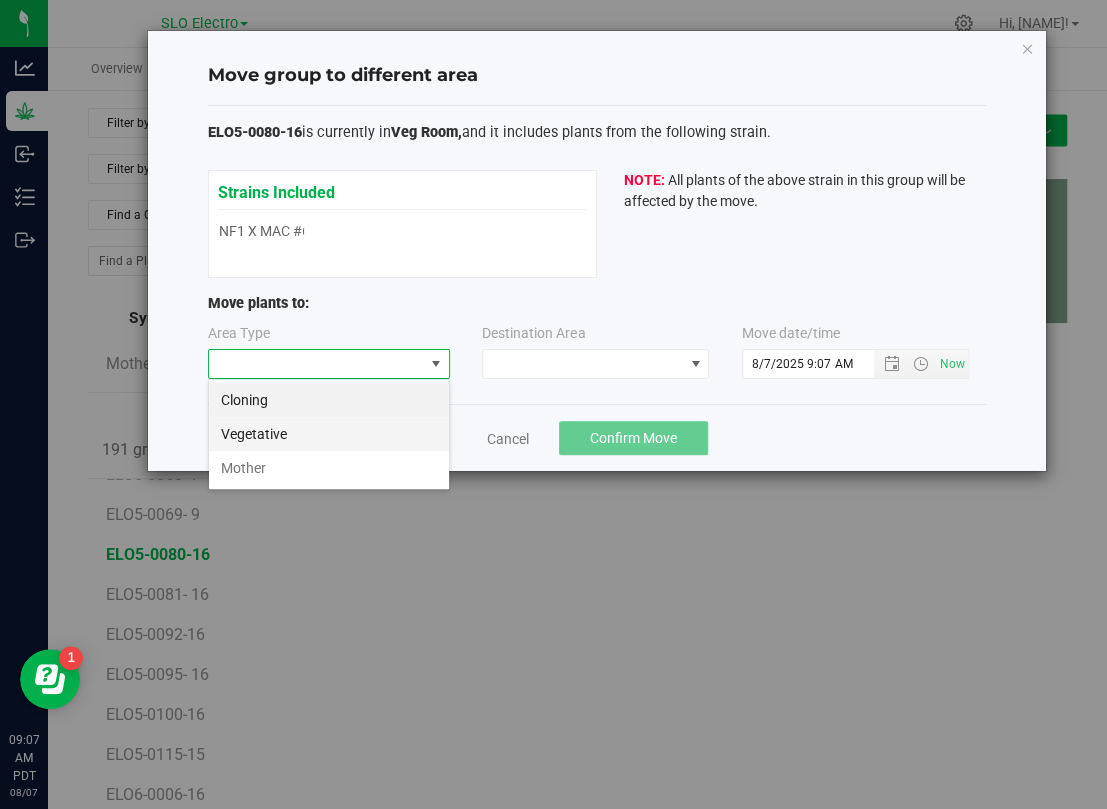 click on "Vegetative" at bounding box center [329, 434] 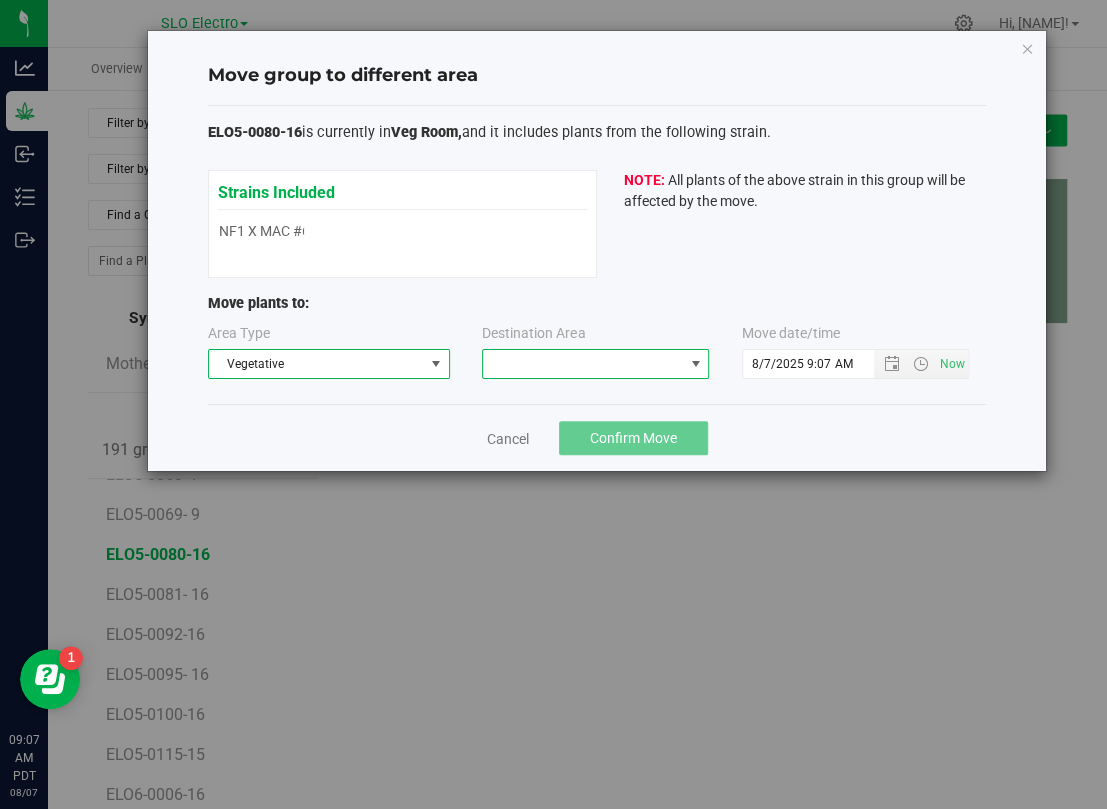 click at bounding box center [583, 364] 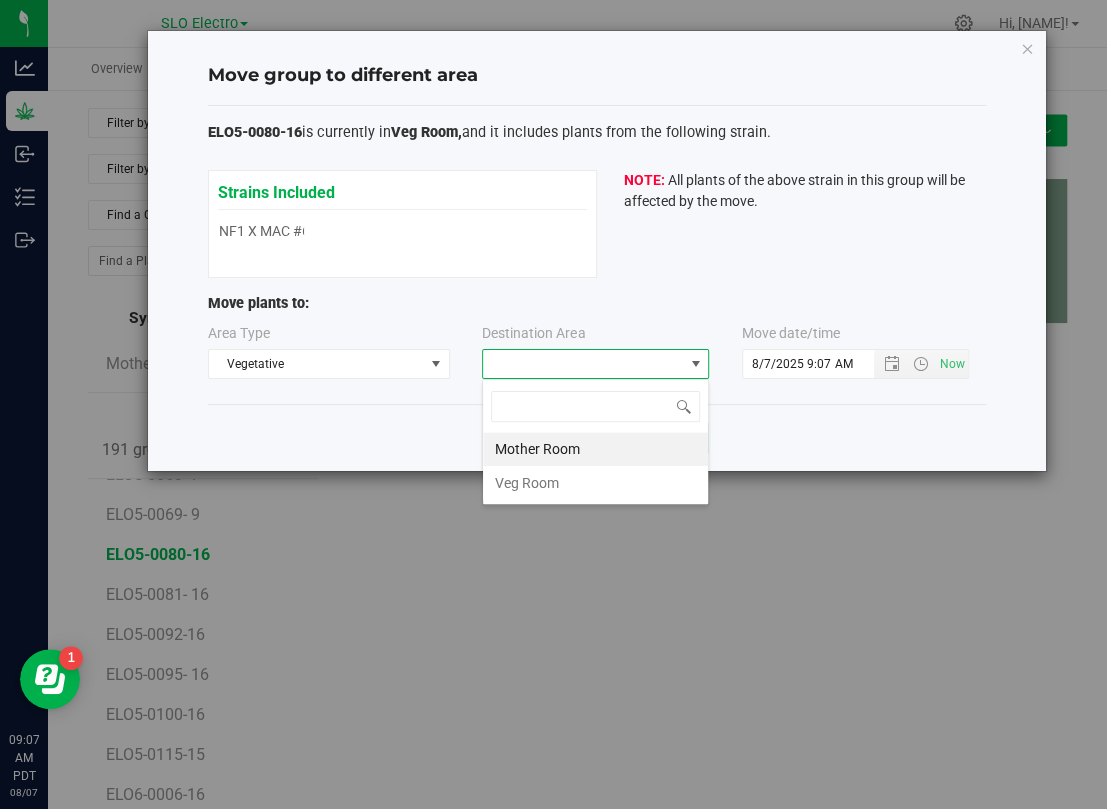 scroll, scrollTop: 99969, scrollLeft: 99773, axis: both 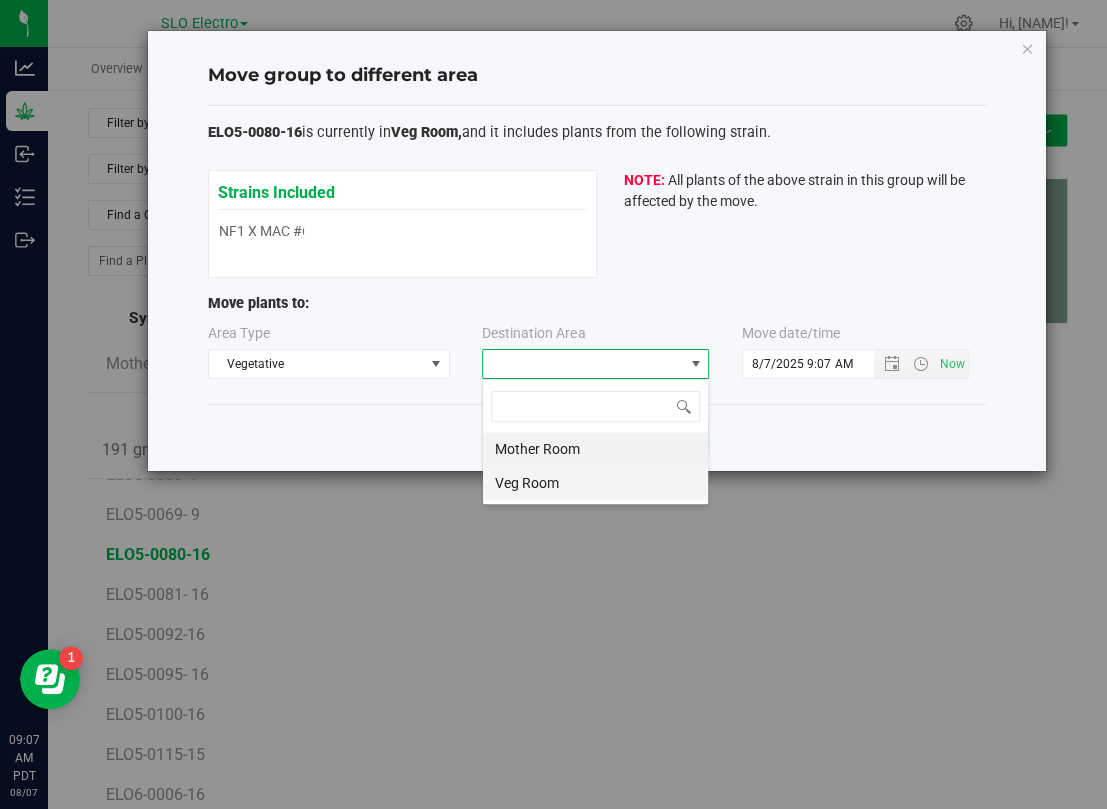 click on "Veg Room" at bounding box center [595, 483] 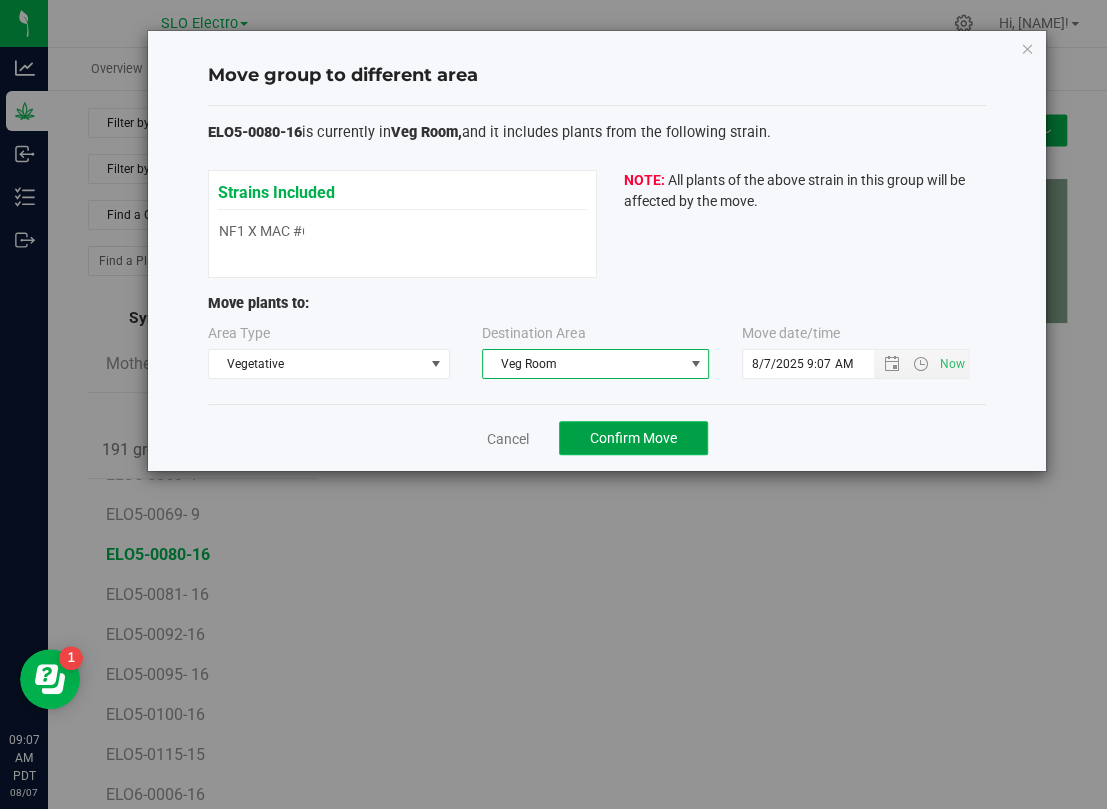 click on "Confirm Move" 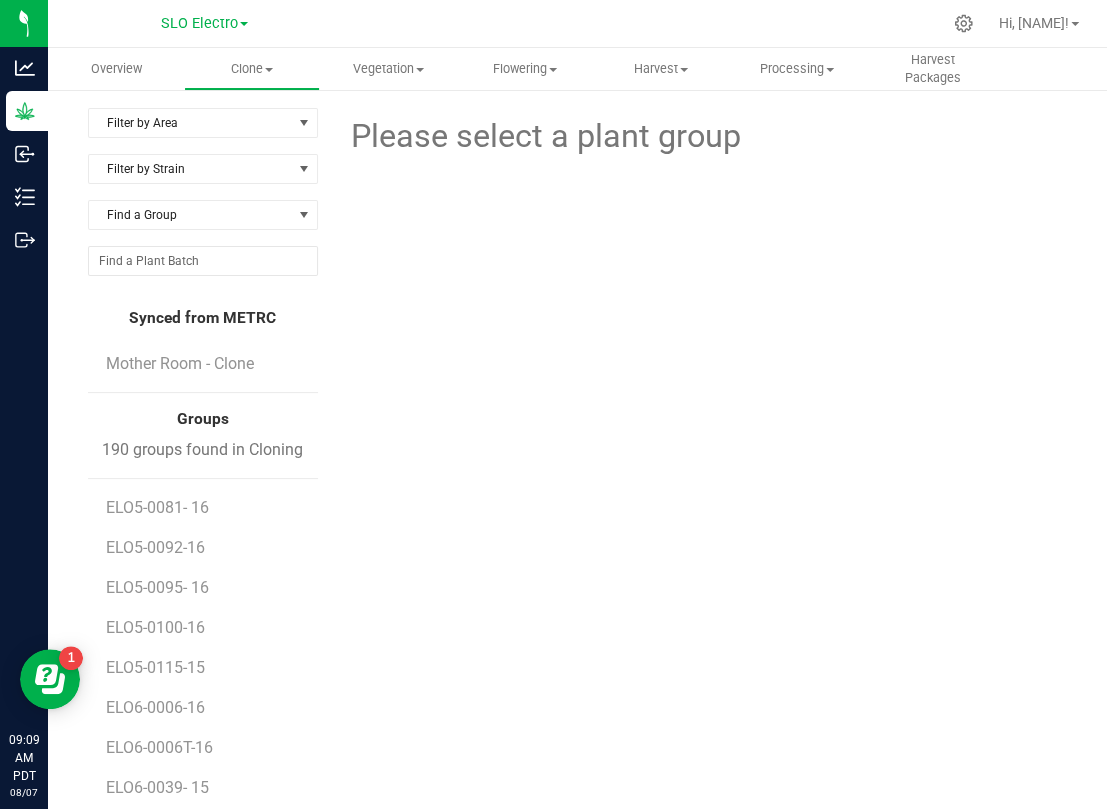 scroll, scrollTop: 2444, scrollLeft: 0, axis: vertical 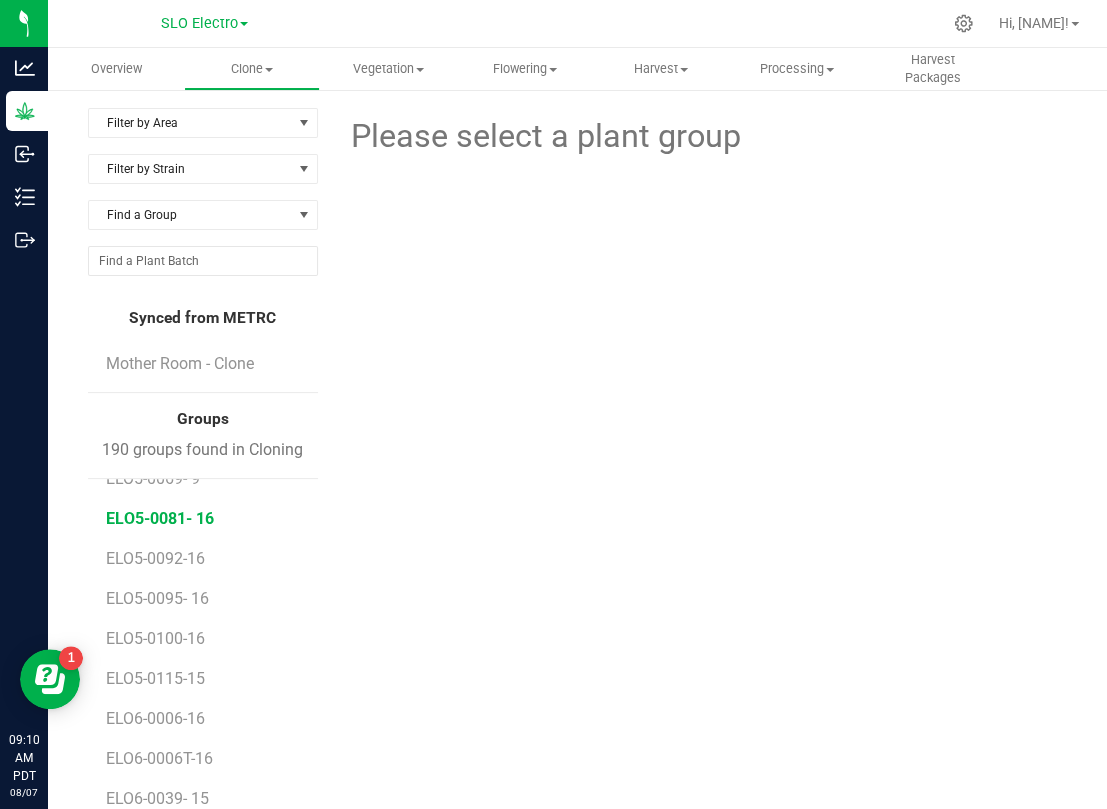 click on "ELO5-0081- 16" at bounding box center (160, 518) 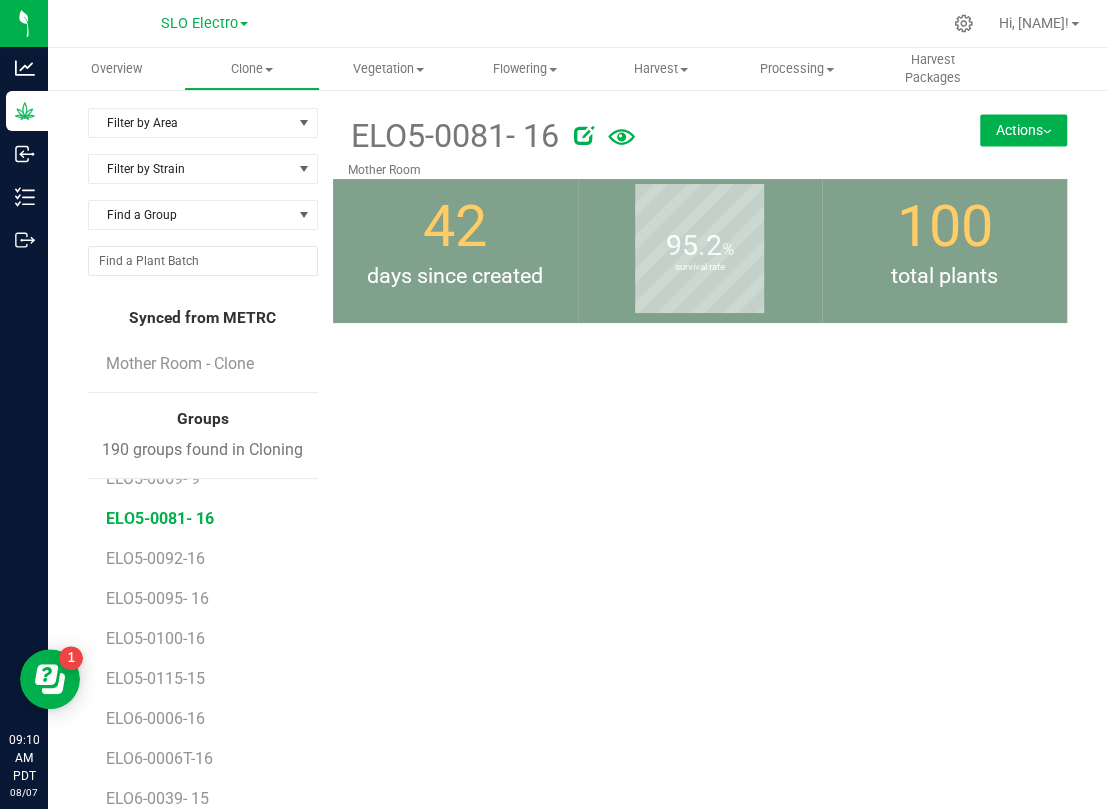 click on "Actions" at bounding box center [1023, 130] 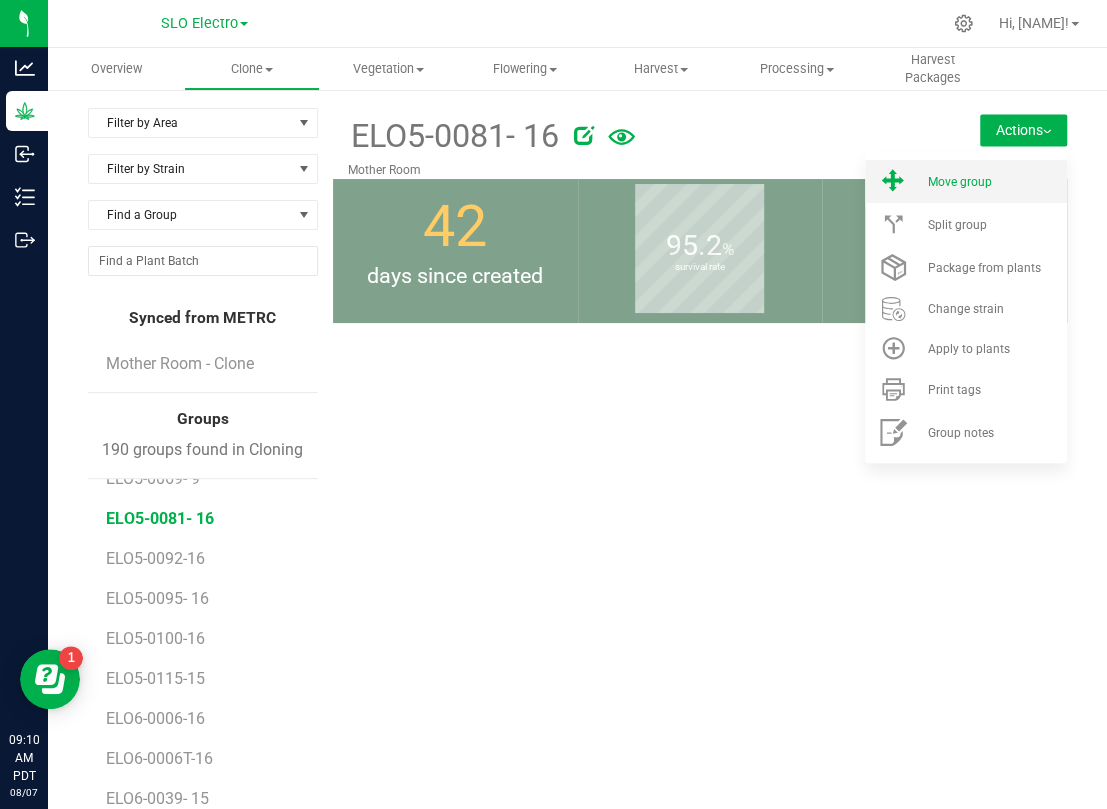 click on "Move group" at bounding box center (959, 182) 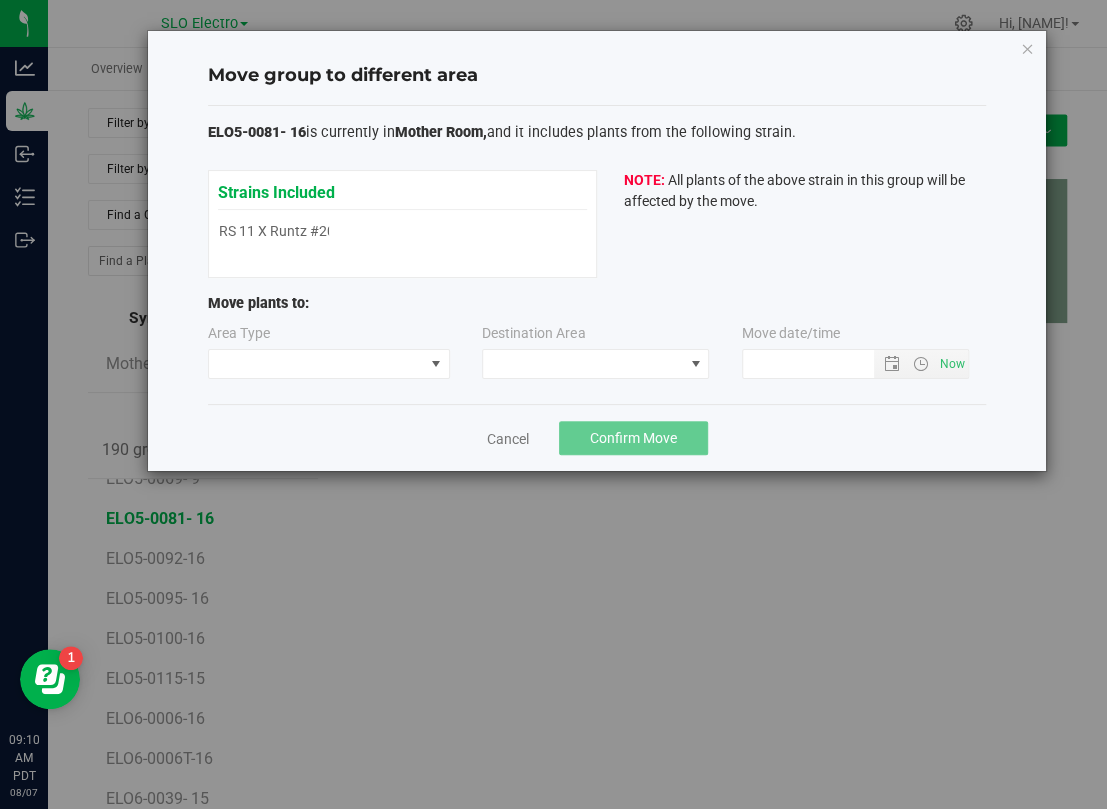 type on "[DATE] [TIME]" 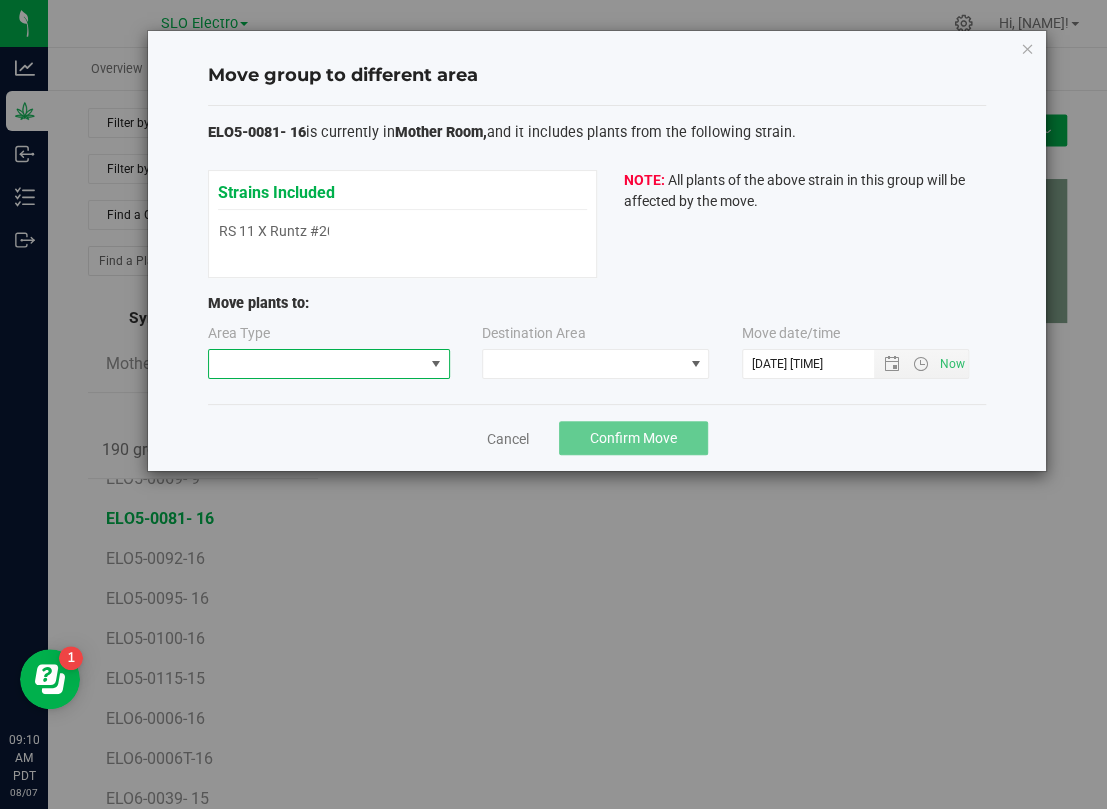 click at bounding box center (316, 364) 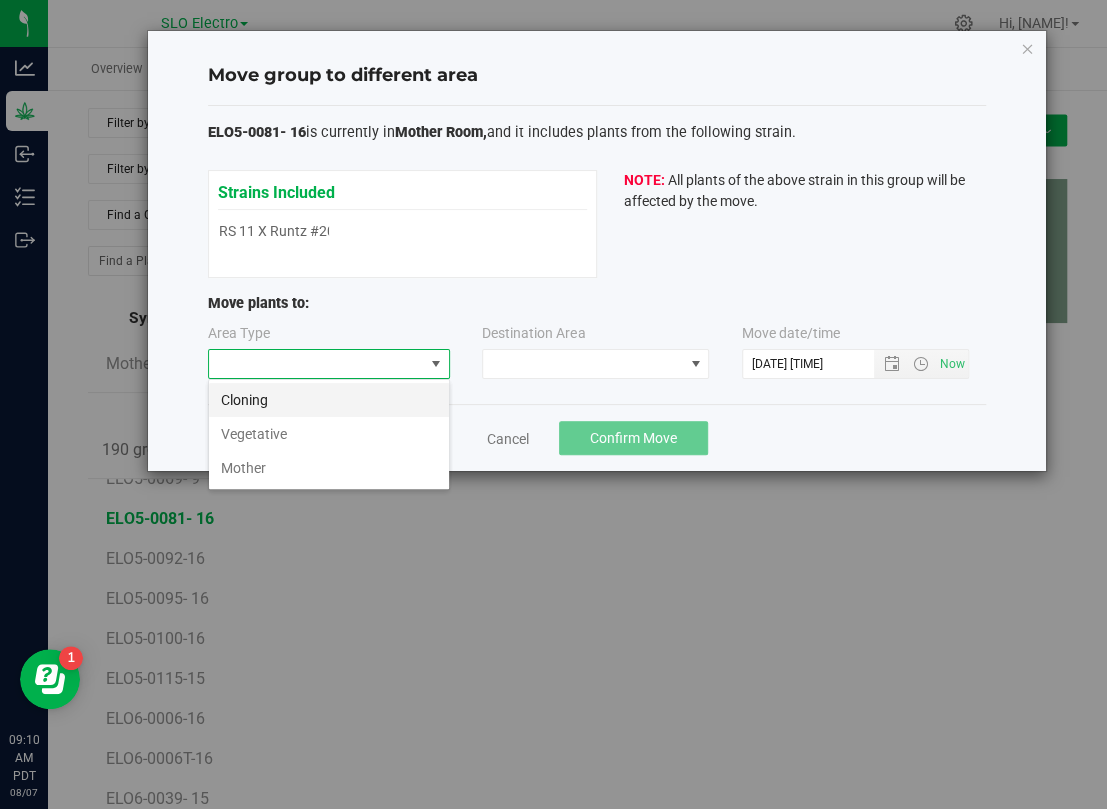 scroll, scrollTop: 99969, scrollLeft: 99758, axis: both 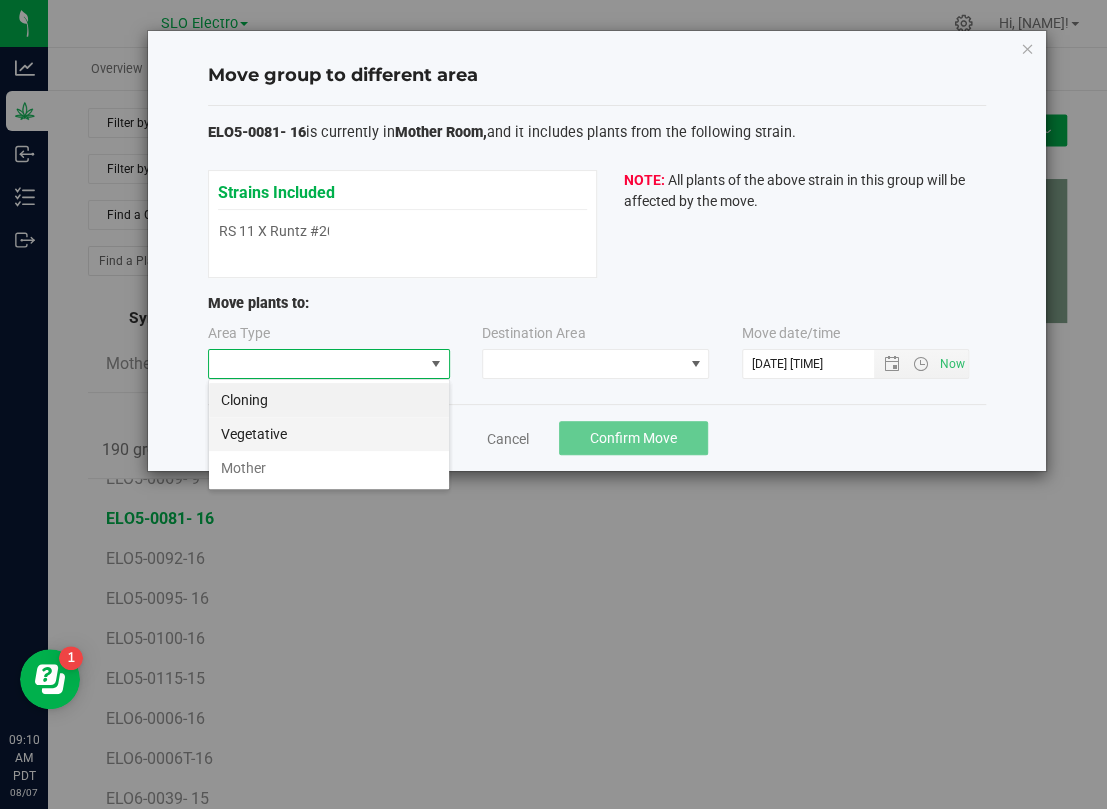 click on "Vegetative" at bounding box center [329, 434] 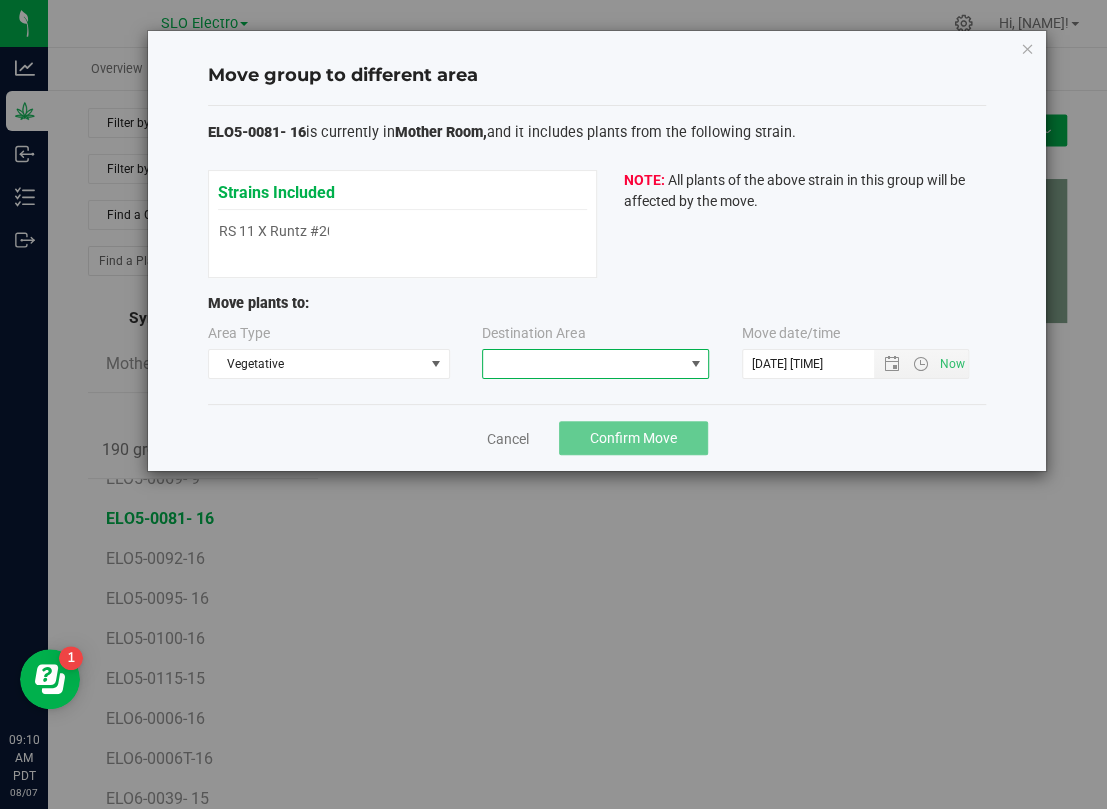 click at bounding box center (583, 364) 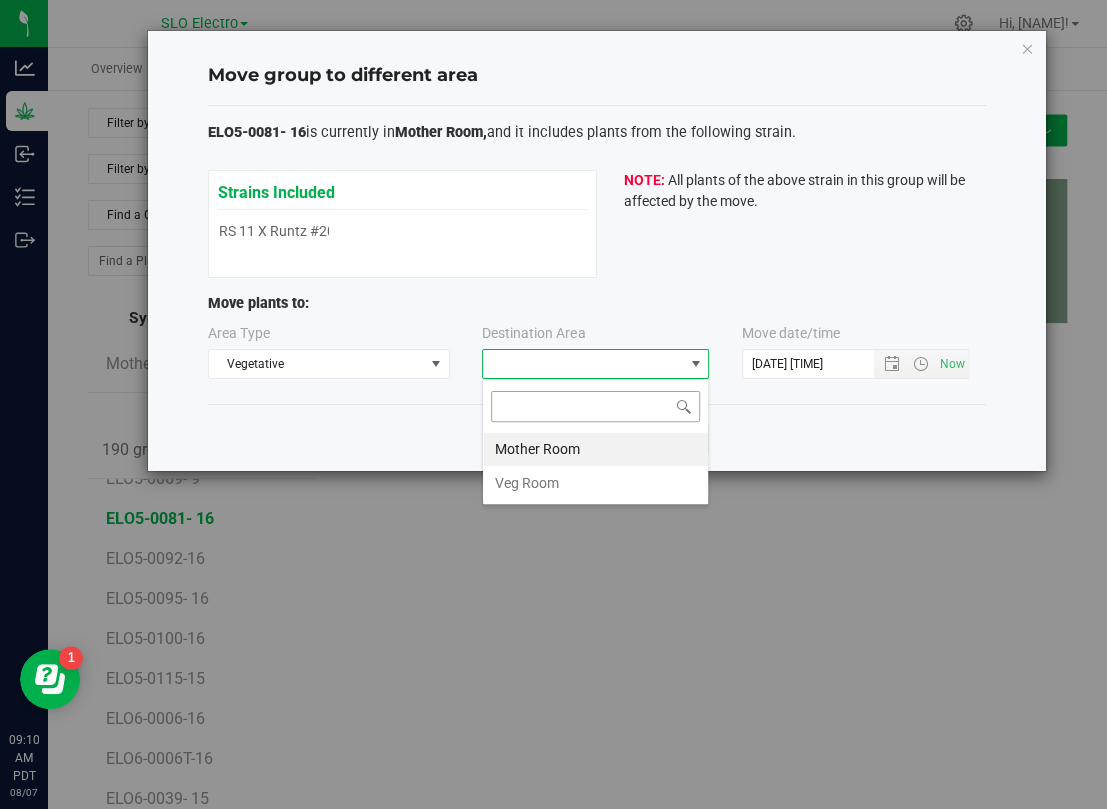 scroll, scrollTop: 99969, scrollLeft: 99773, axis: both 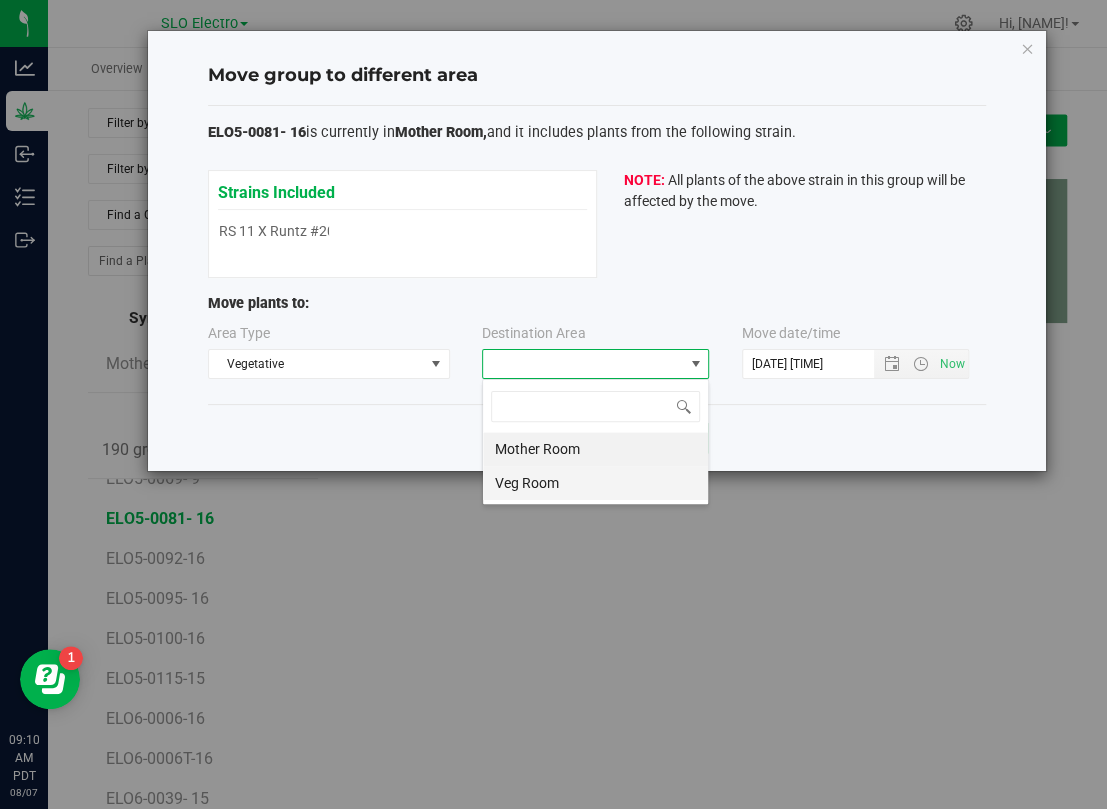 click on "Veg Room" at bounding box center [595, 483] 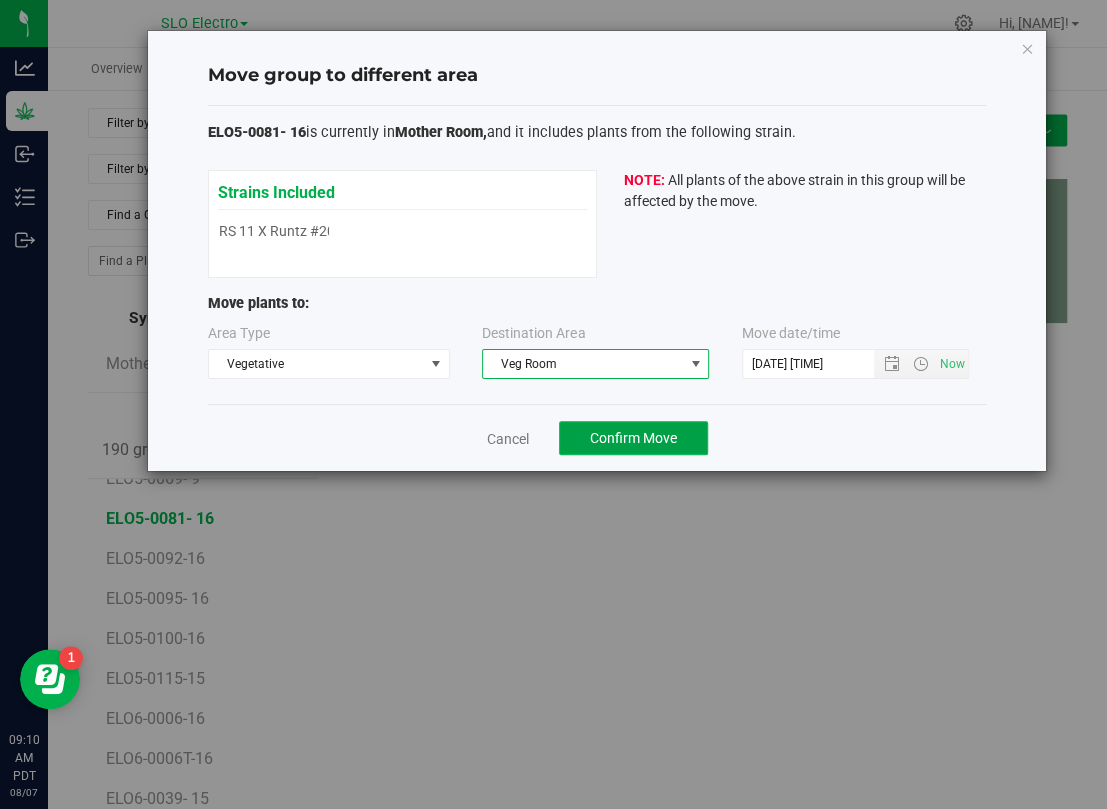 click on "Confirm Move" 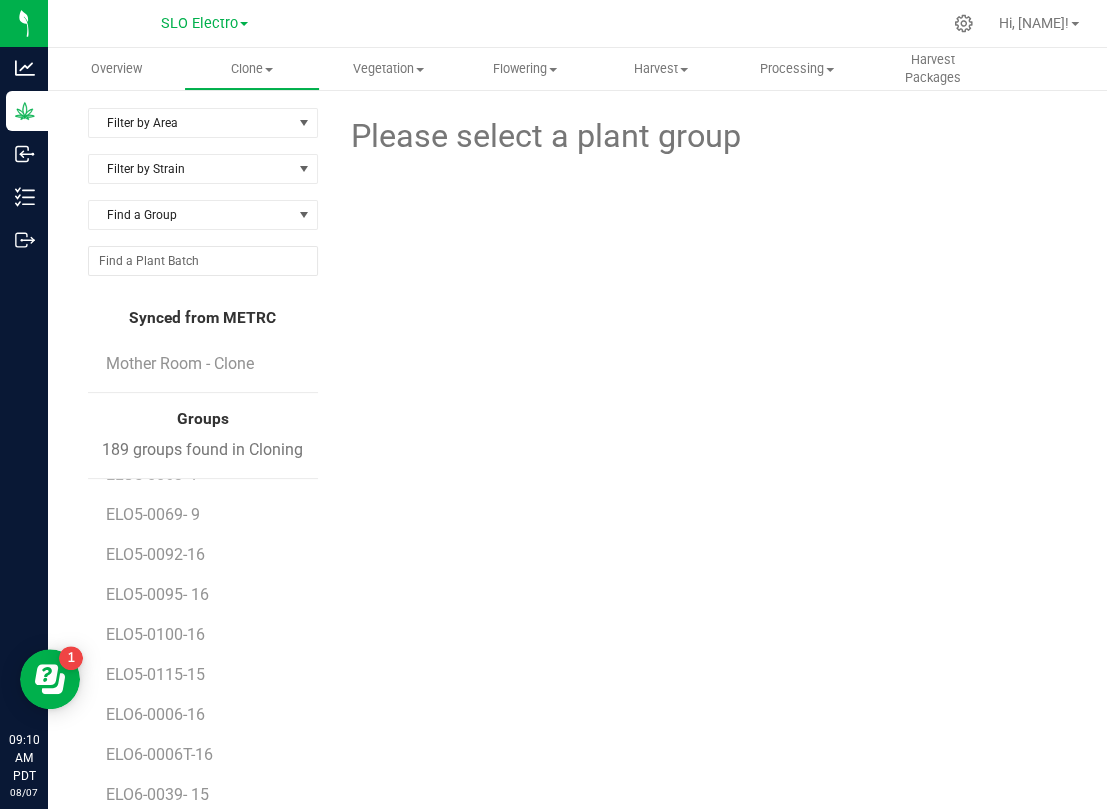 scroll, scrollTop: 2444, scrollLeft: 0, axis: vertical 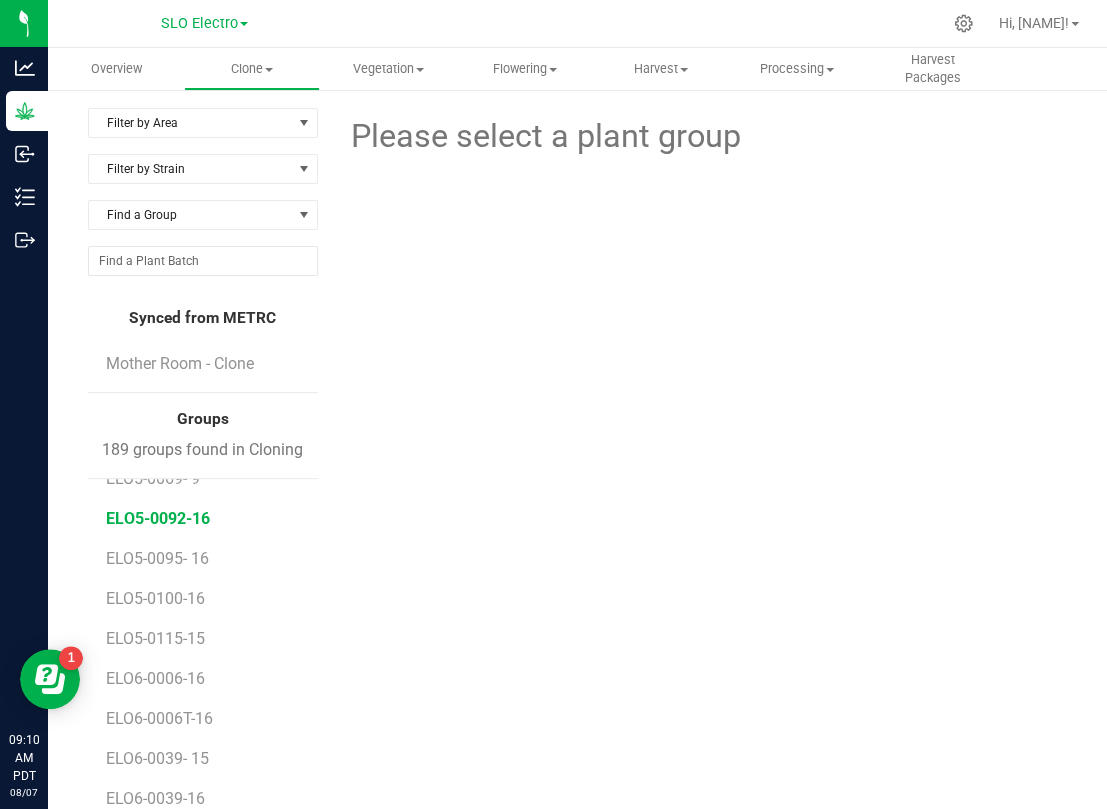 click on "ELO5-0092-16" at bounding box center [158, 518] 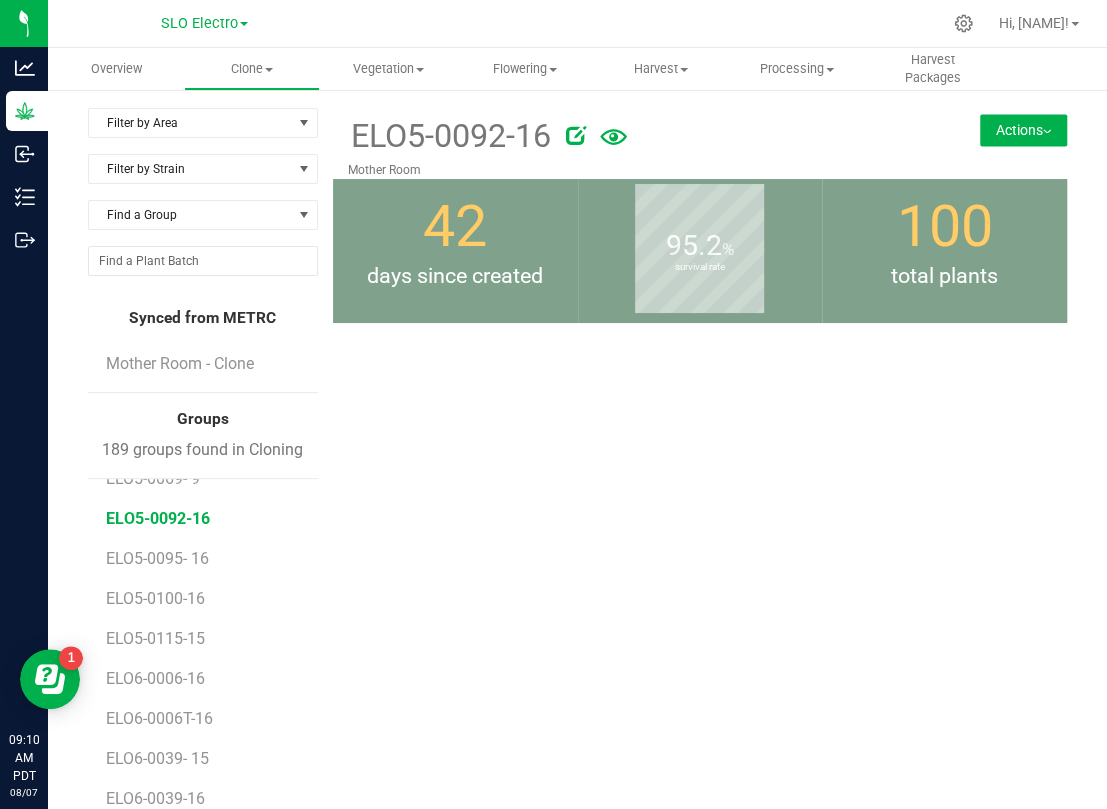 click on "Actions" at bounding box center (1023, 130) 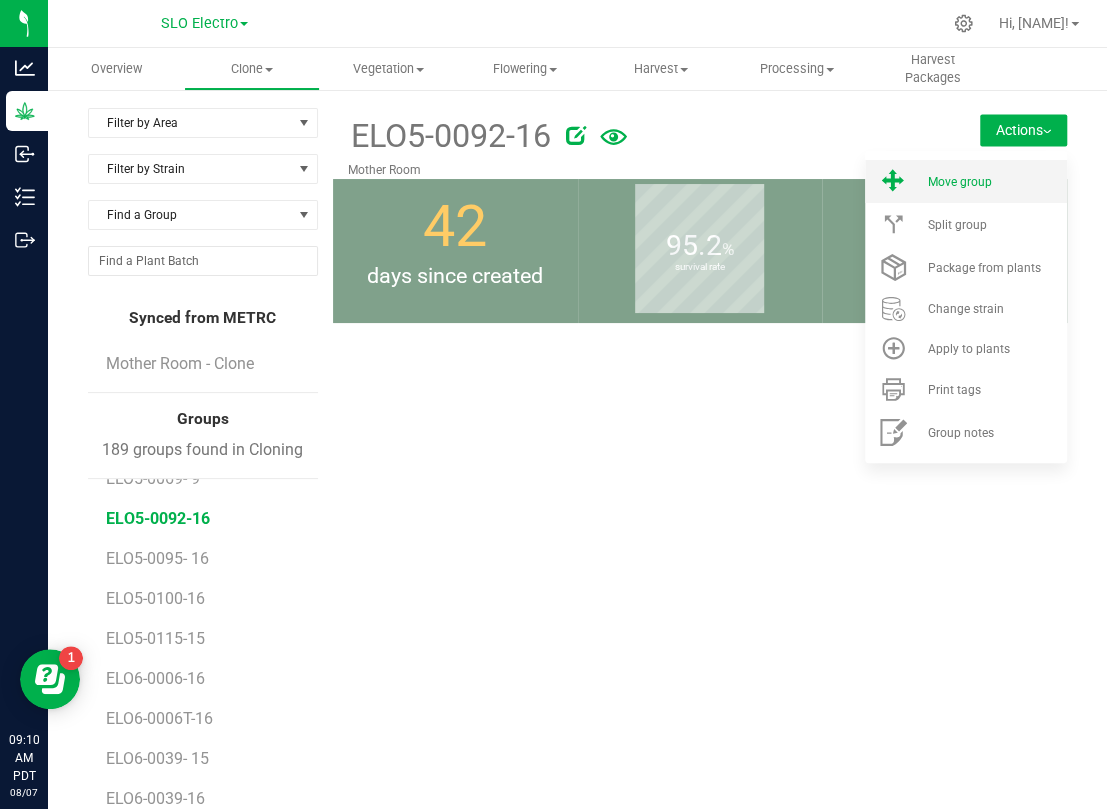 click on "Move group" at bounding box center (959, 182) 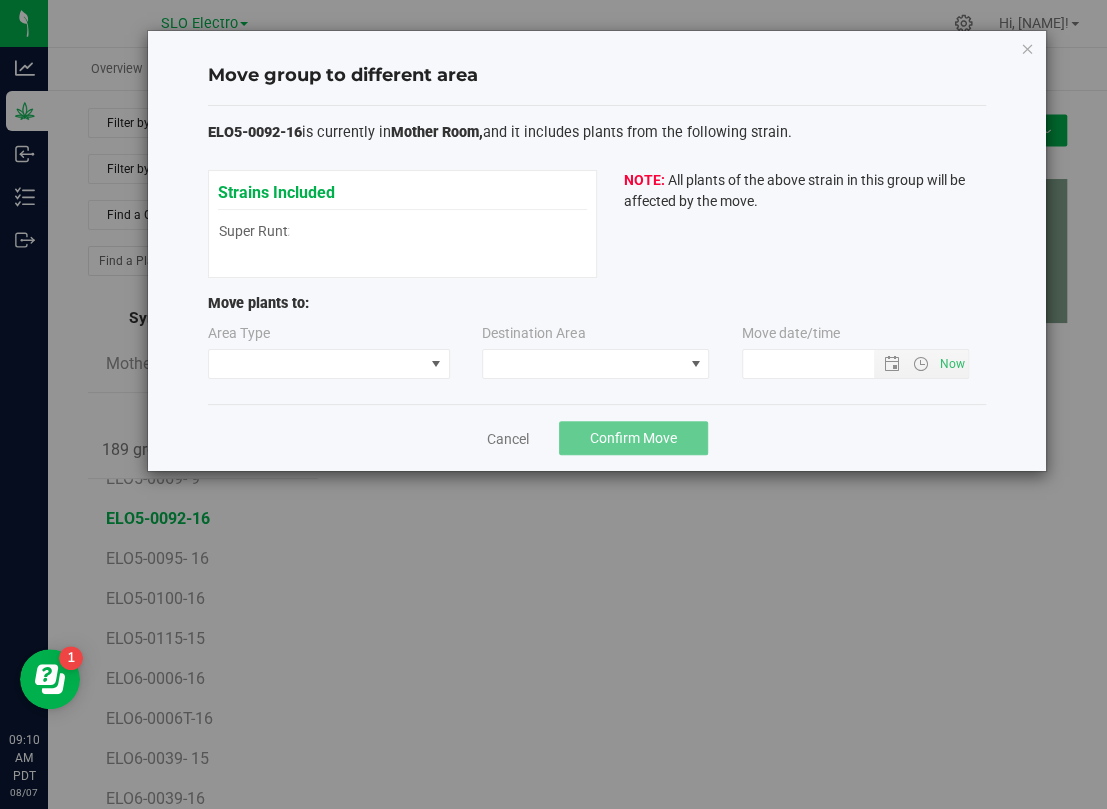 type on "[DATE] [TIME]" 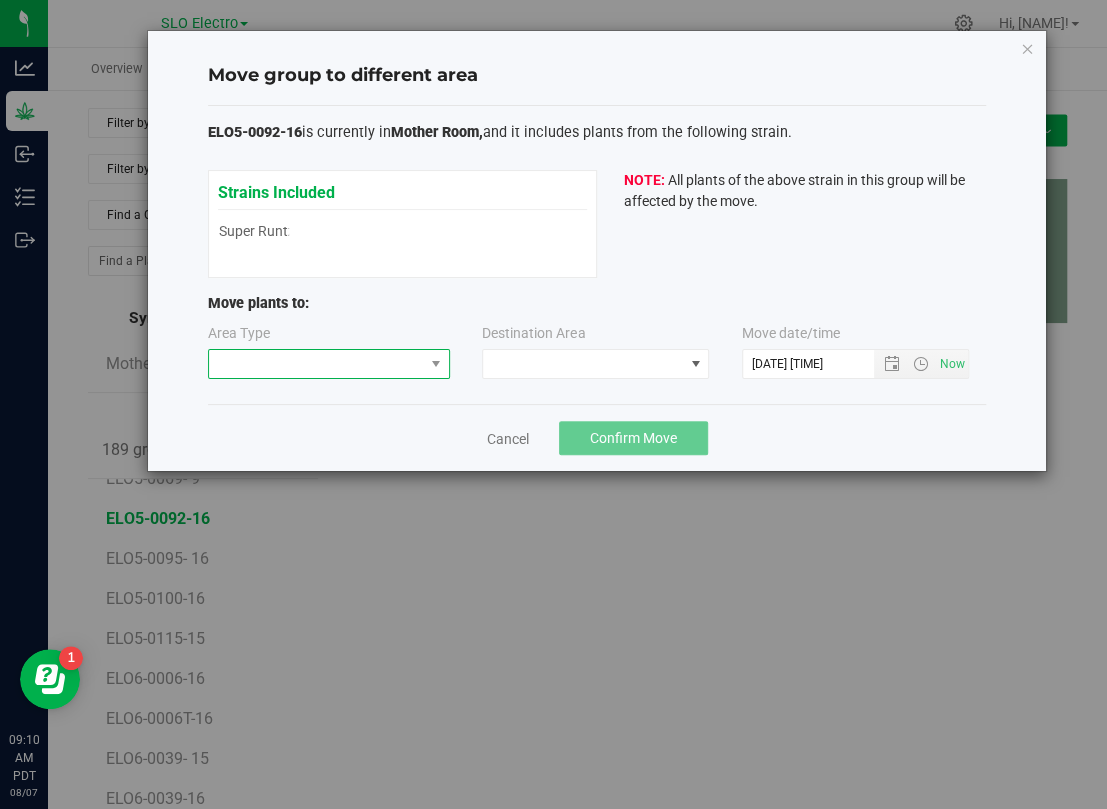 click at bounding box center [316, 364] 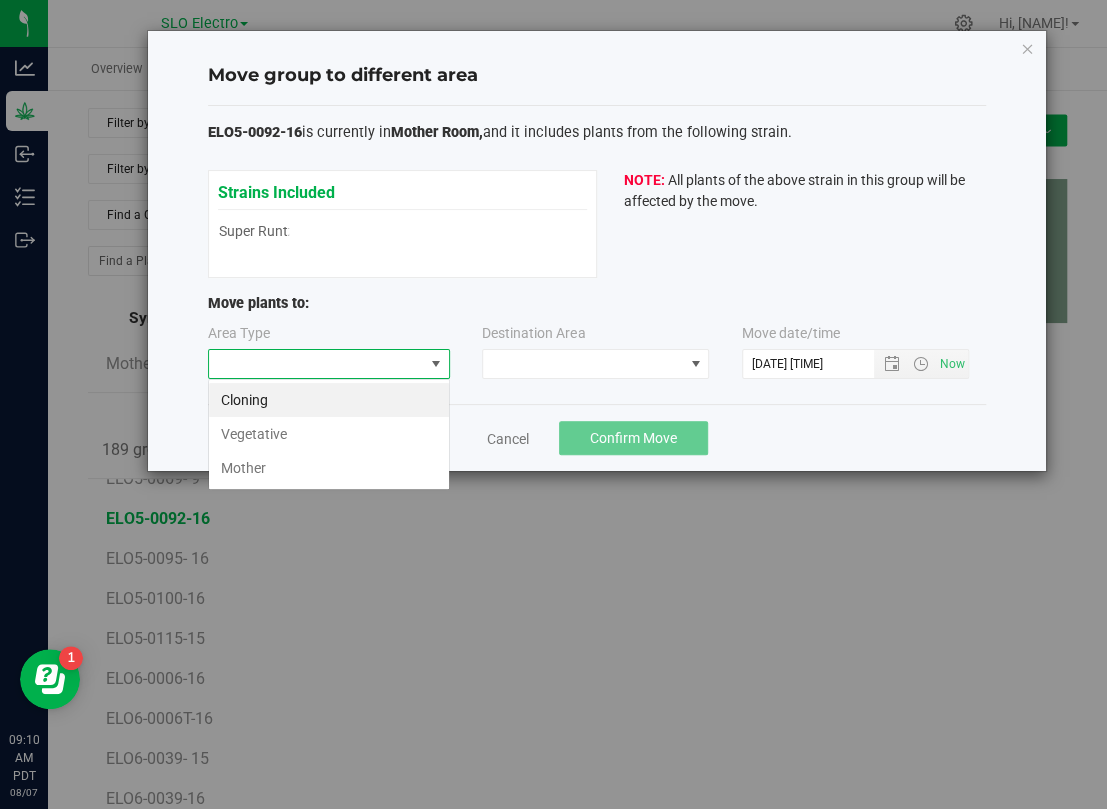 scroll, scrollTop: 99969, scrollLeft: 99758, axis: both 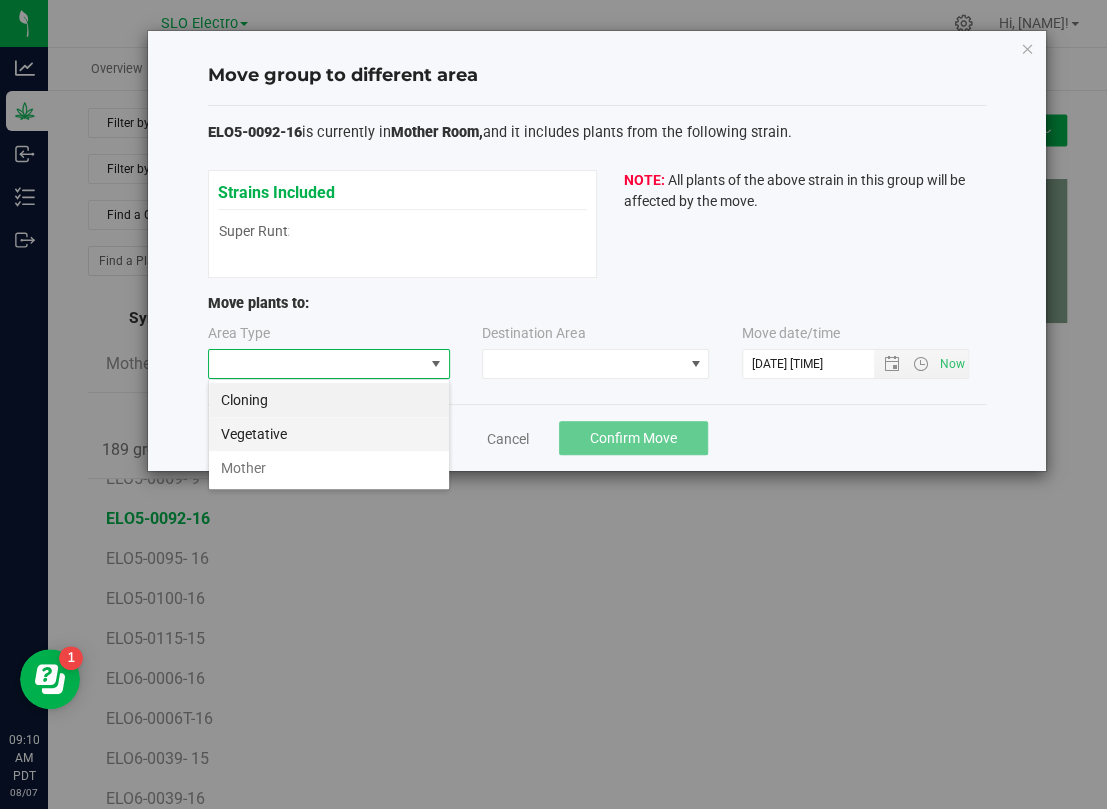 click on "Vegetative" at bounding box center (329, 434) 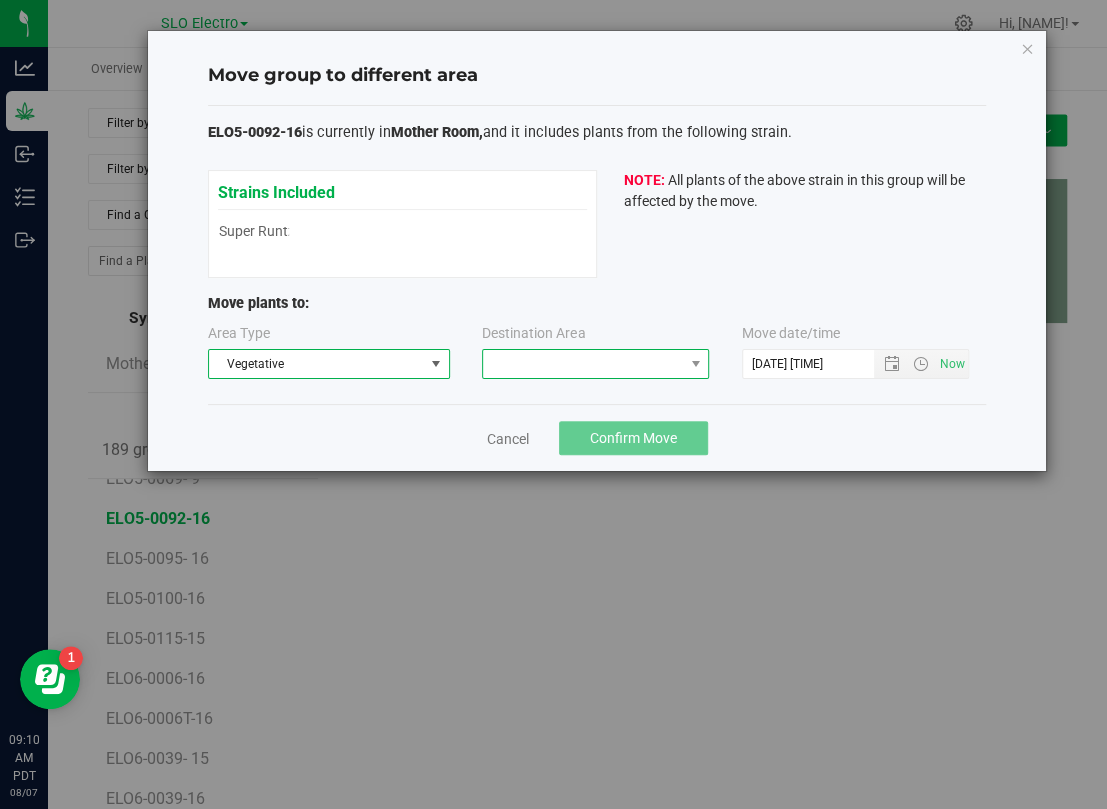 click at bounding box center (583, 364) 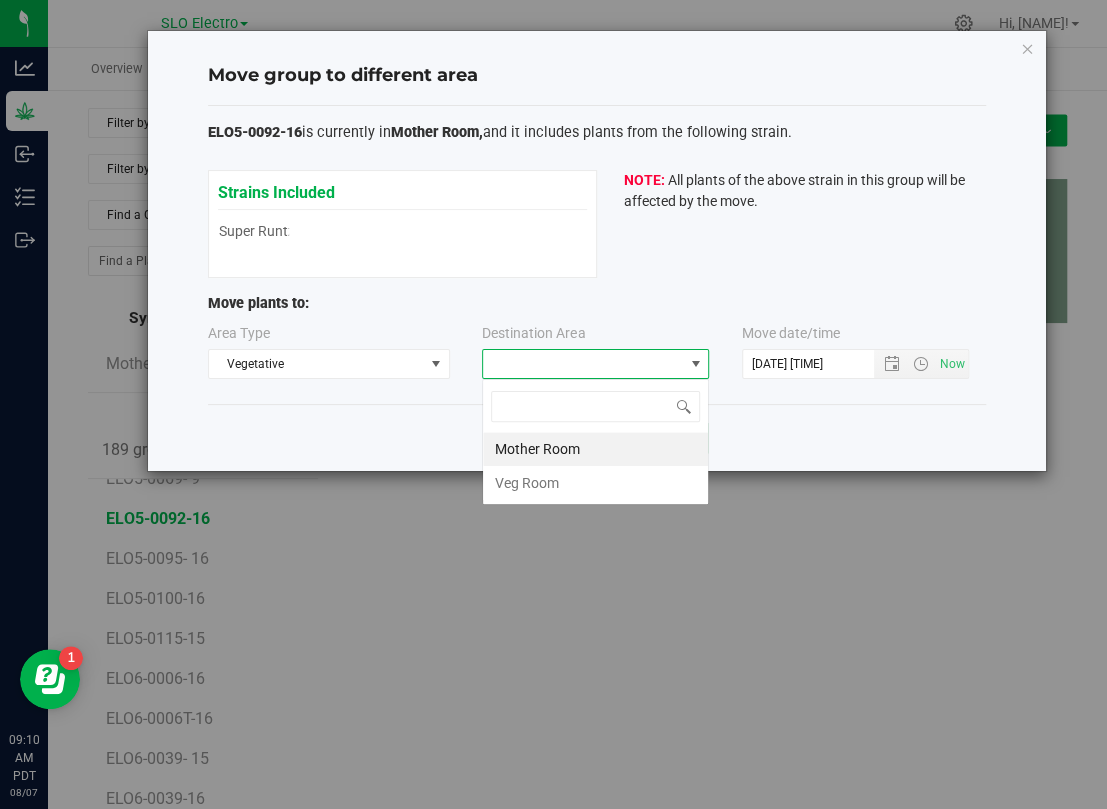 scroll, scrollTop: 99969, scrollLeft: 99773, axis: both 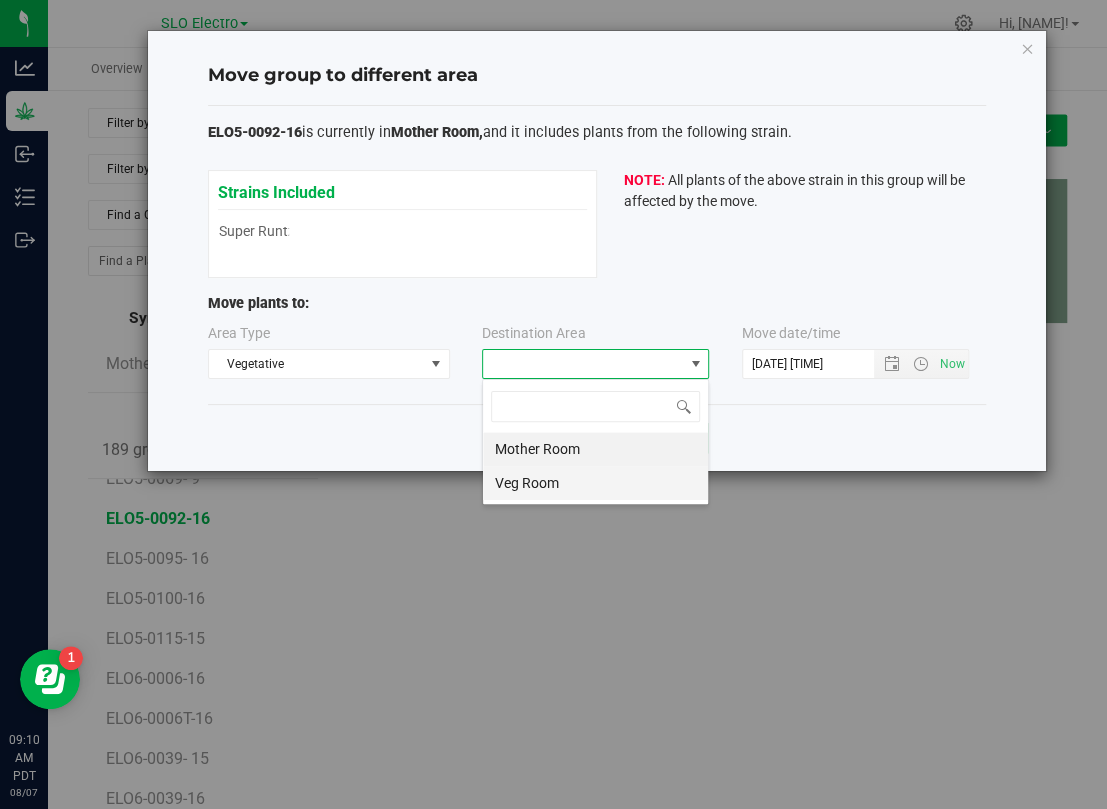 click on "Veg Room" at bounding box center [595, 483] 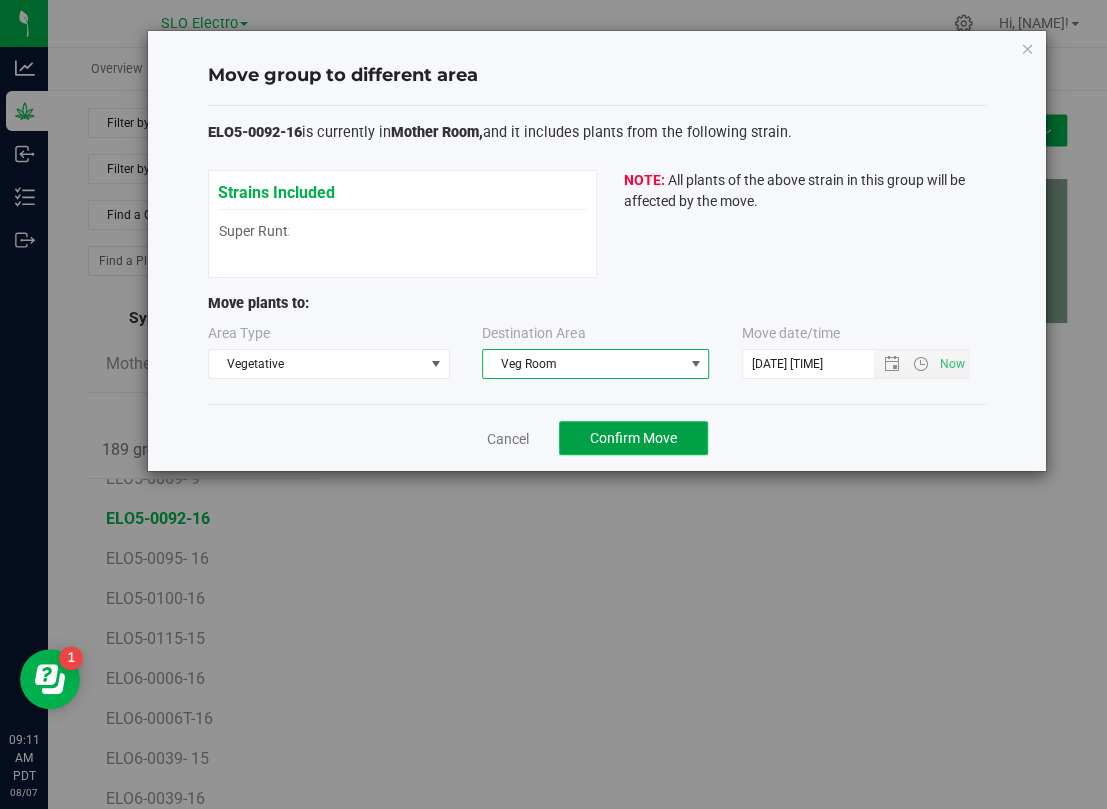click on "Confirm Move" 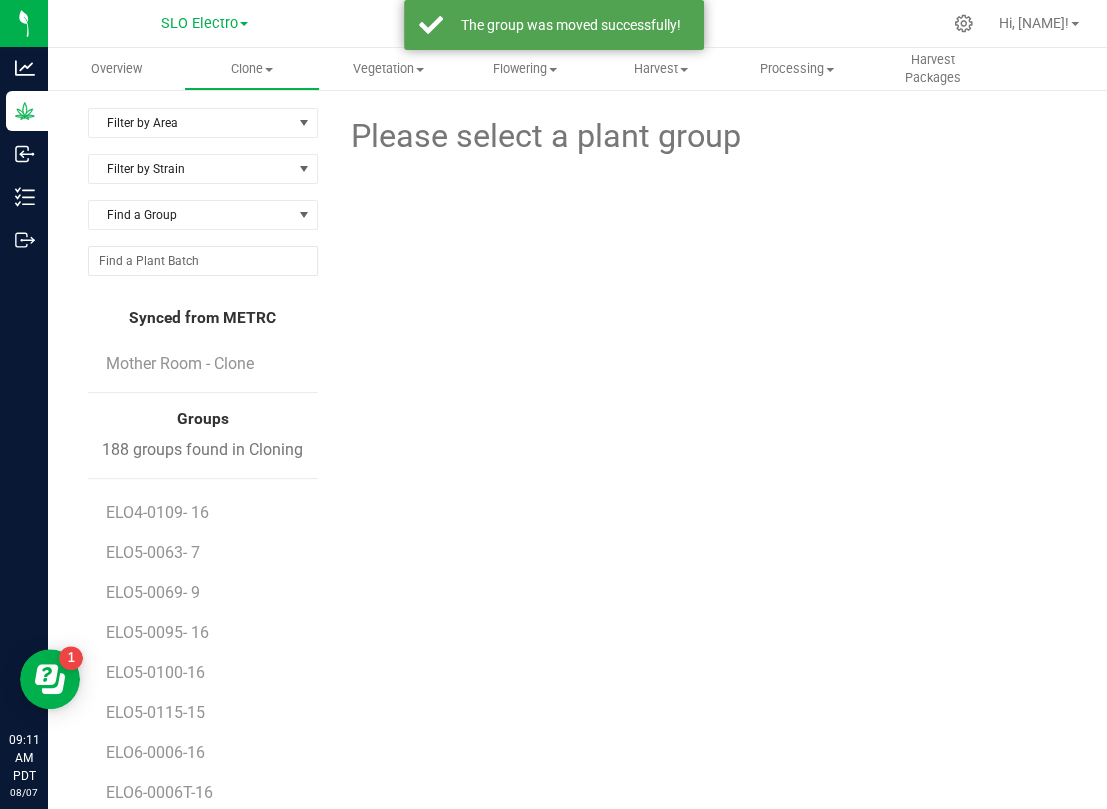 scroll, scrollTop: 2333, scrollLeft: 0, axis: vertical 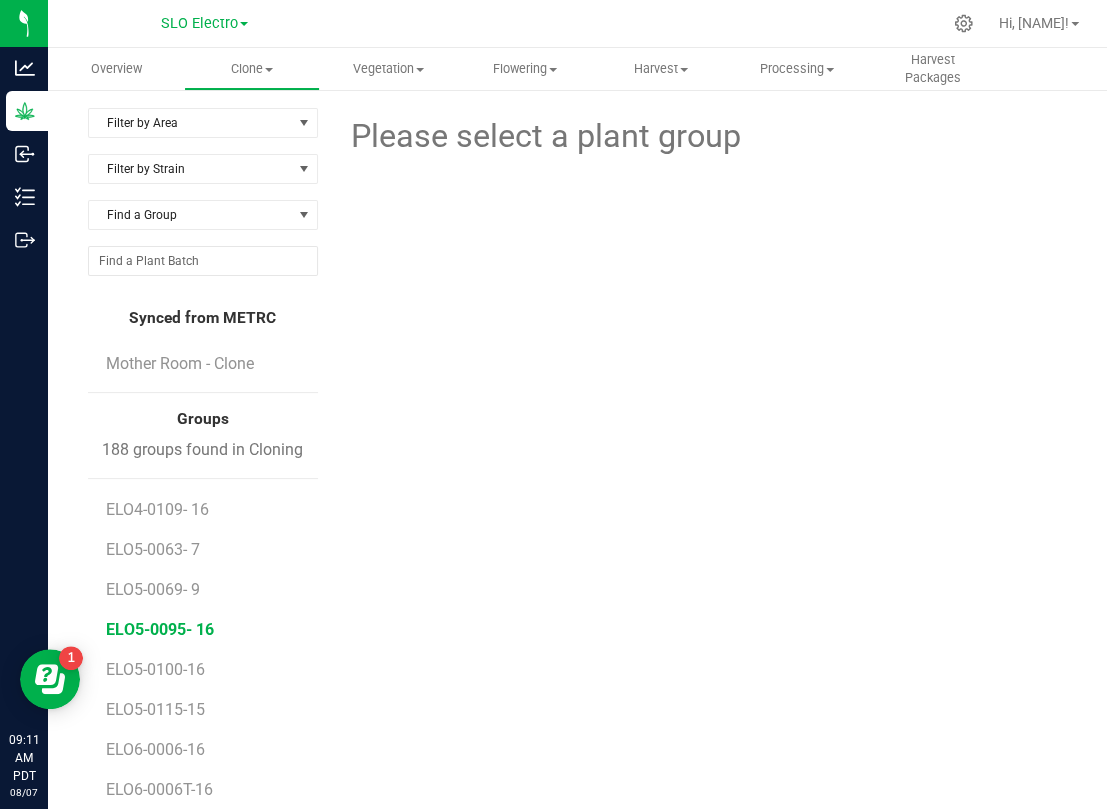 click on "ELO5-0095- 16" at bounding box center (160, 629) 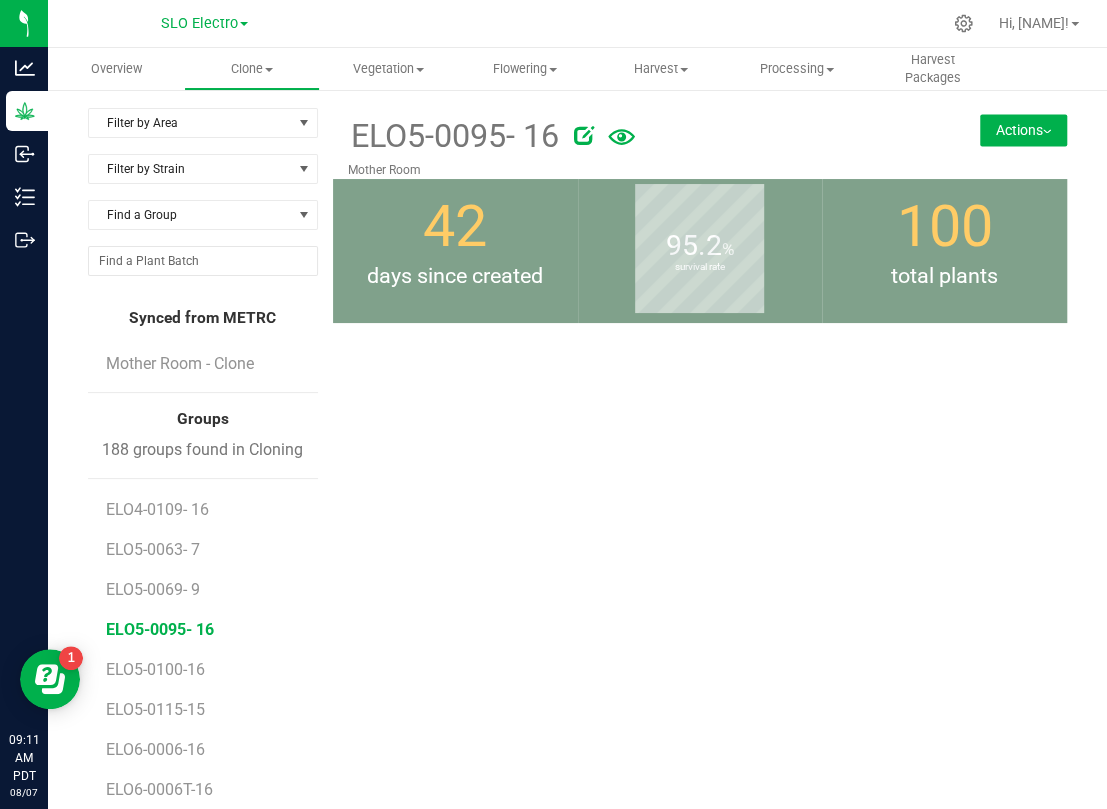 click on "Actions" at bounding box center [1023, 130] 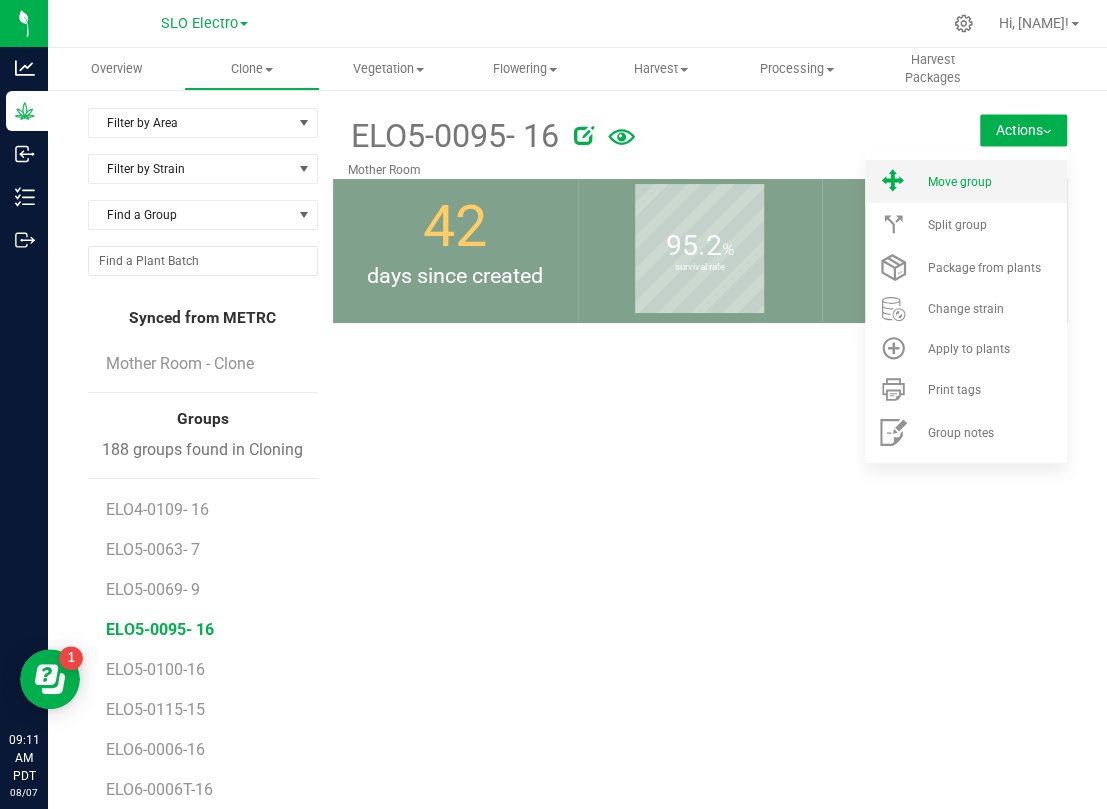 click on "Move group" at bounding box center [959, 182] 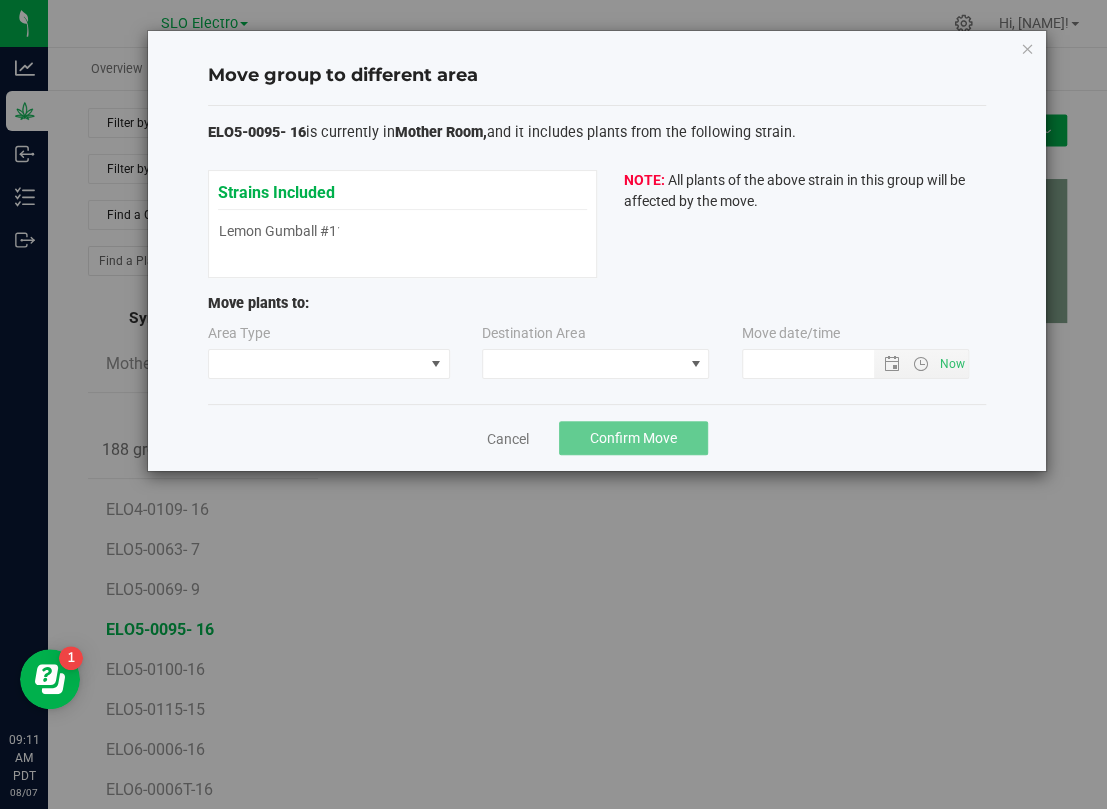 type on "[DATE] [TIME]" 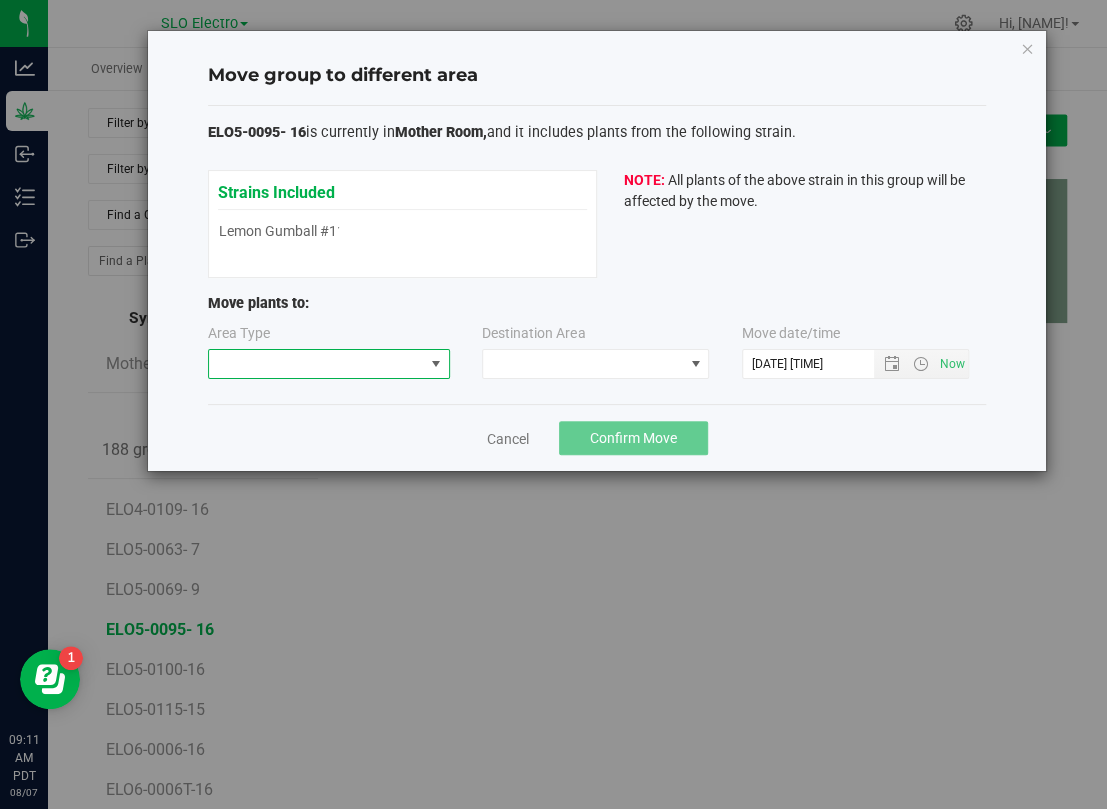 click at bounding box center [316, 364] 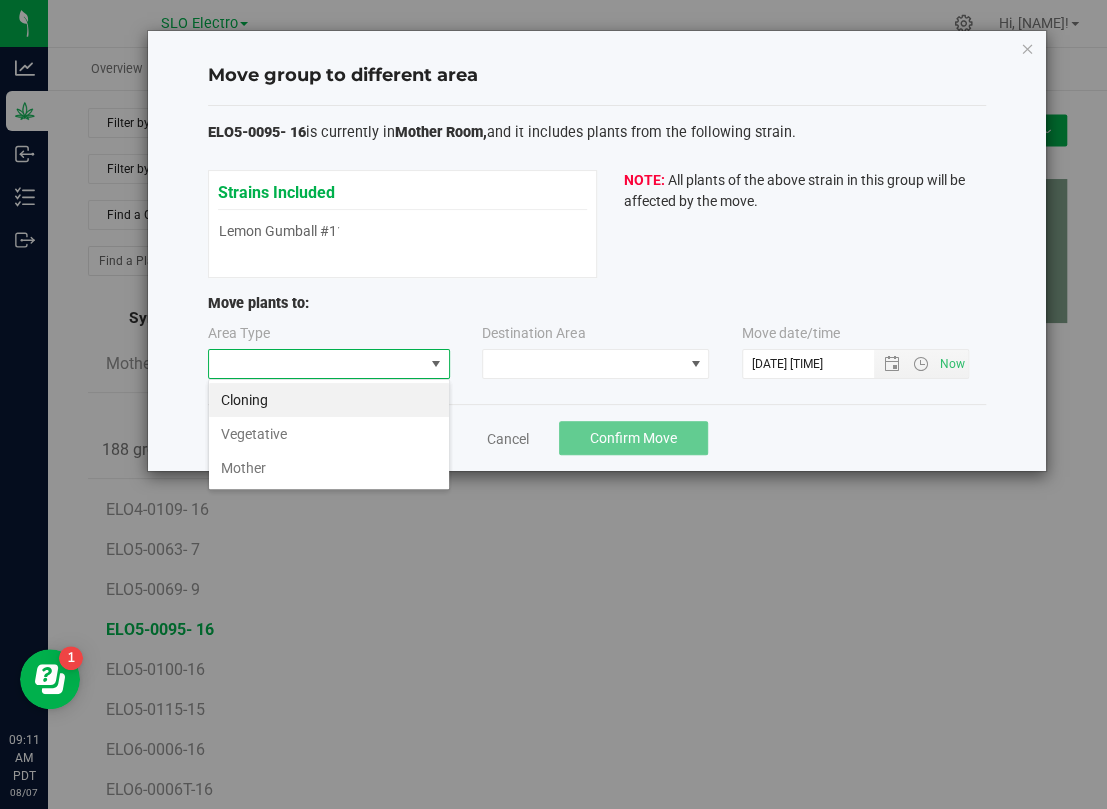 scroll, scrollTop: 99969, scrollLeft: 99758, axis: both 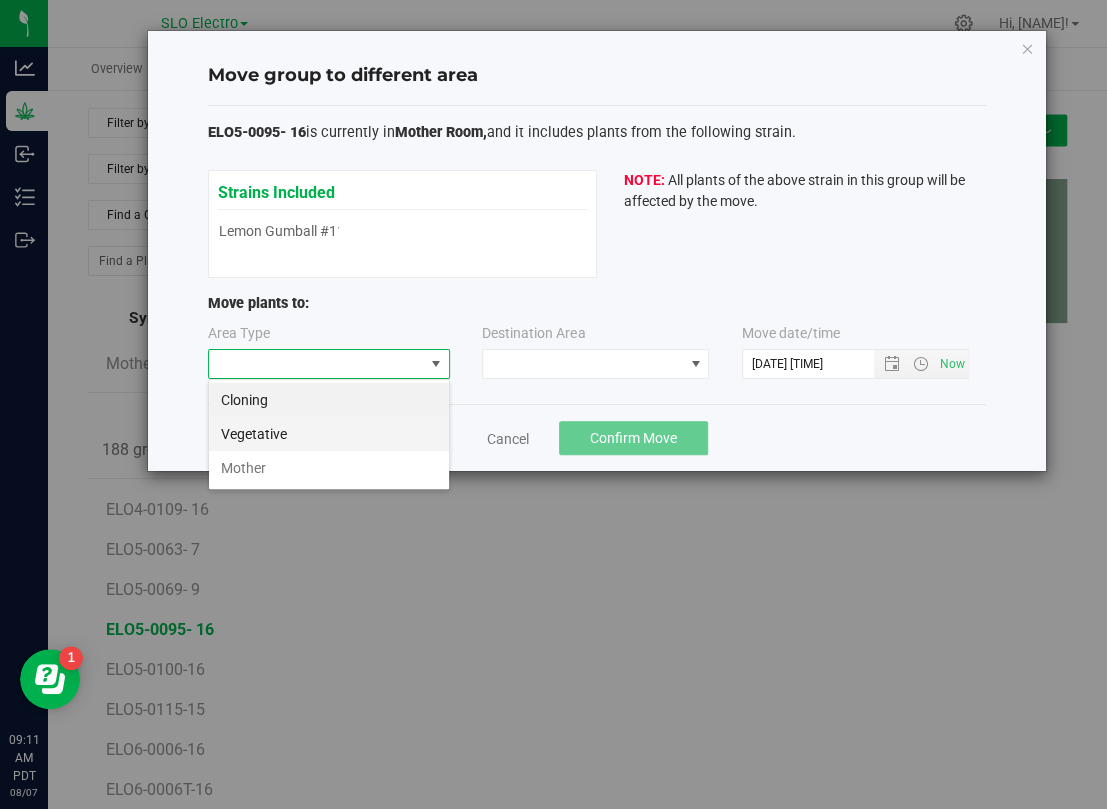 click on "Vegetative" at bounding box center (329, 434) 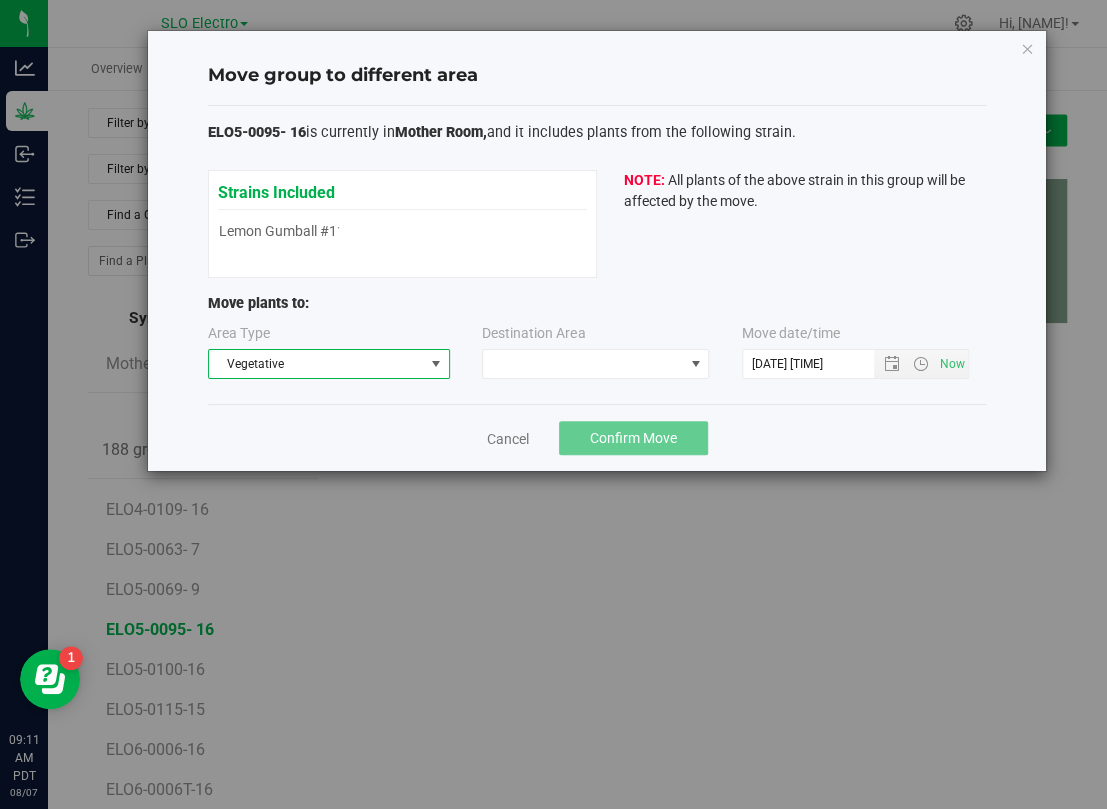 click on "Destination Area" at bounding box center (533, 336) 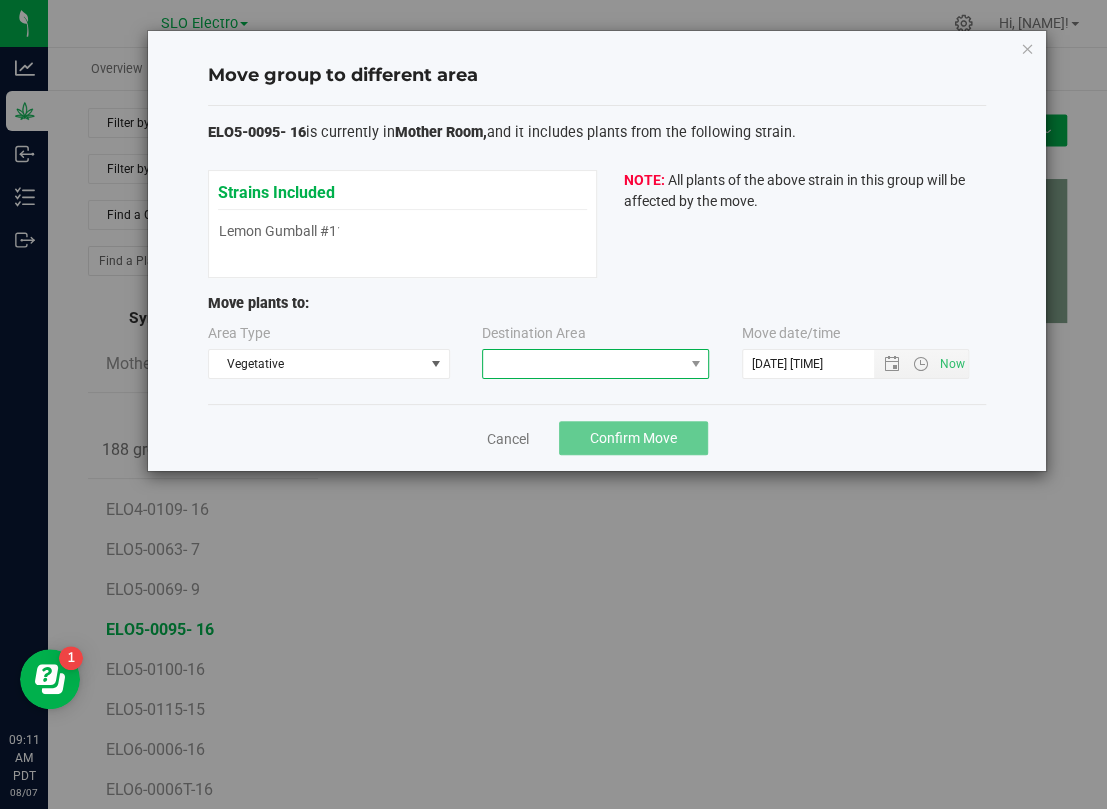 click at bounding box center [595, 364] 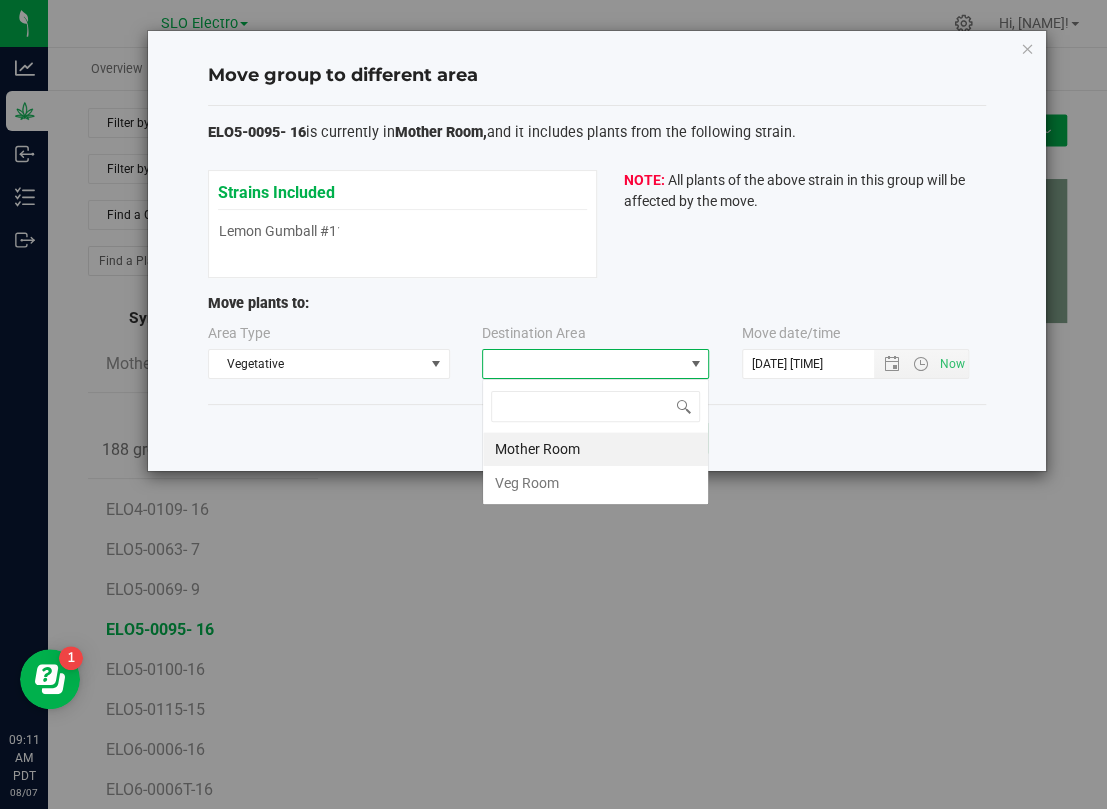 scroll, scrollTop: 99969, scrollLeft: 99773, axis: both 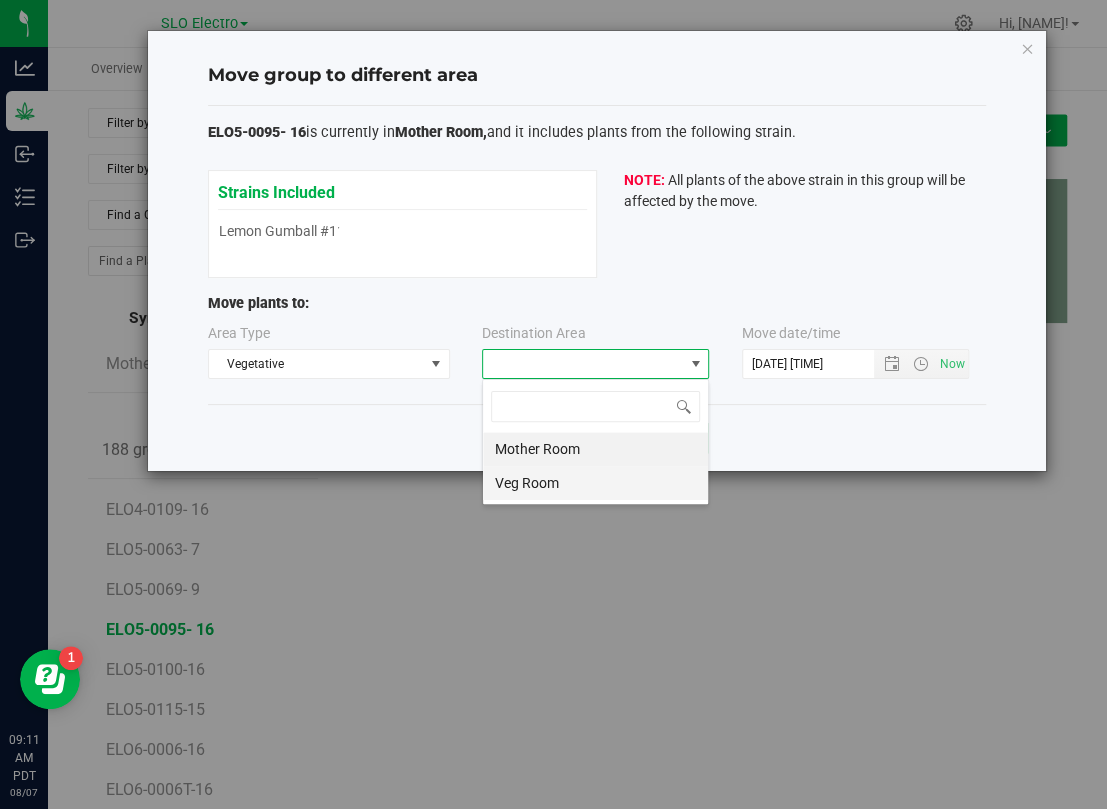 click on "Veg Room" at bounding box center [595, 483] 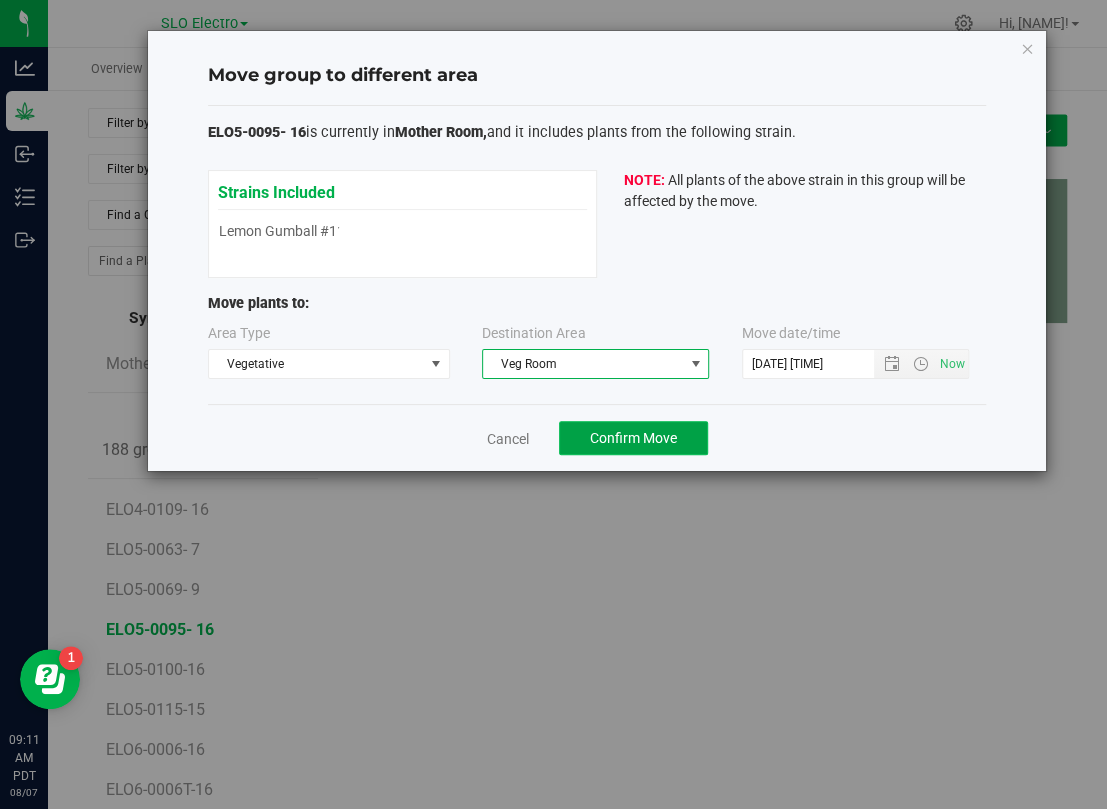 click on "Confirm Move" 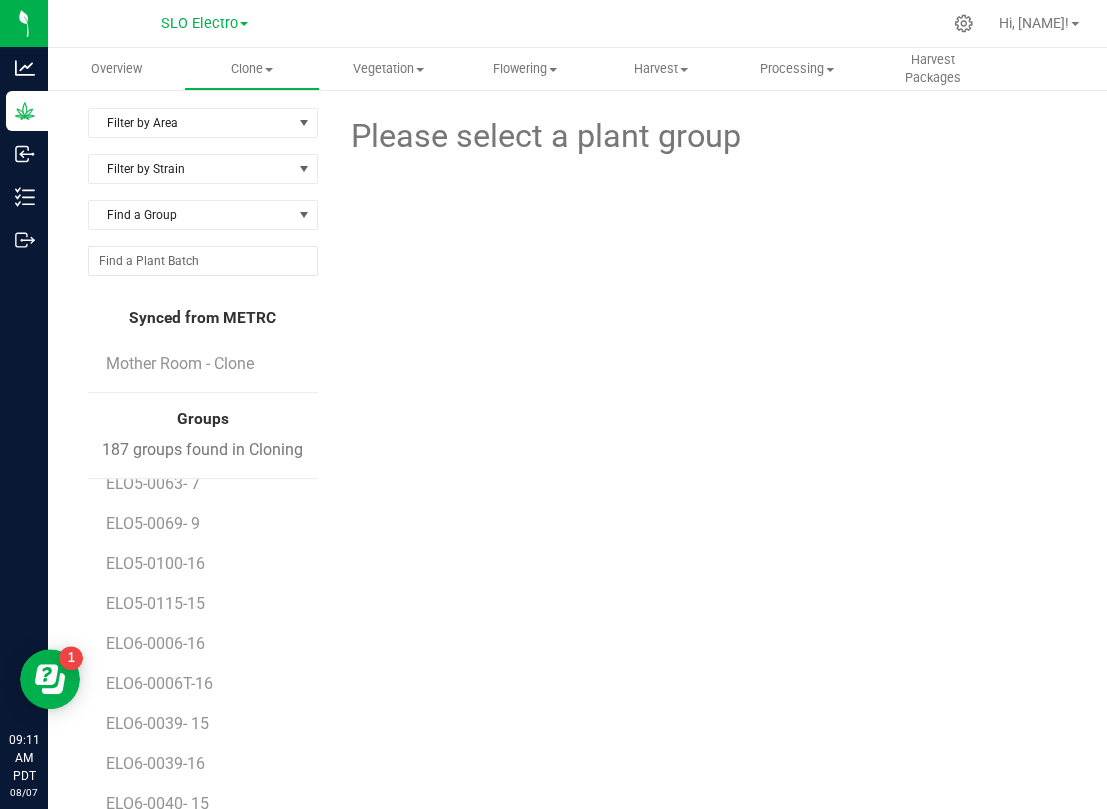 scroll, scrollTop: 2444, scrollLeft: 0, axis: vertical 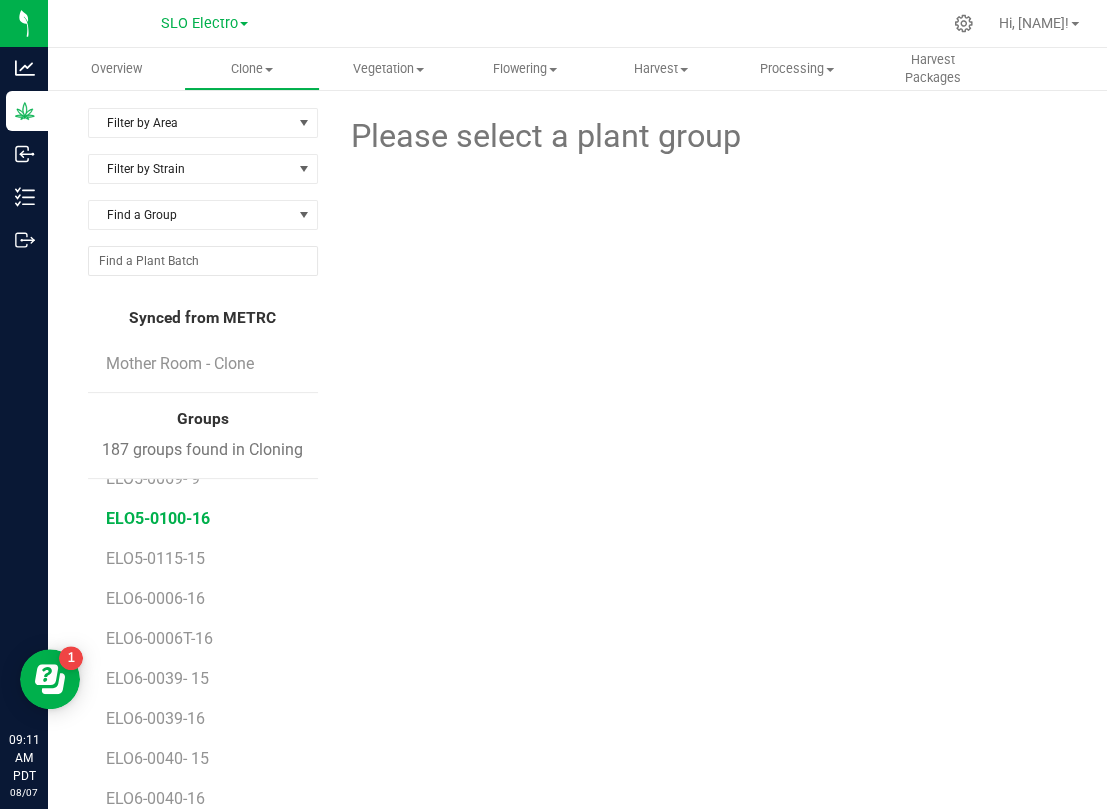 click on "ELO5-0100-16" at bounding box center [158, 518] 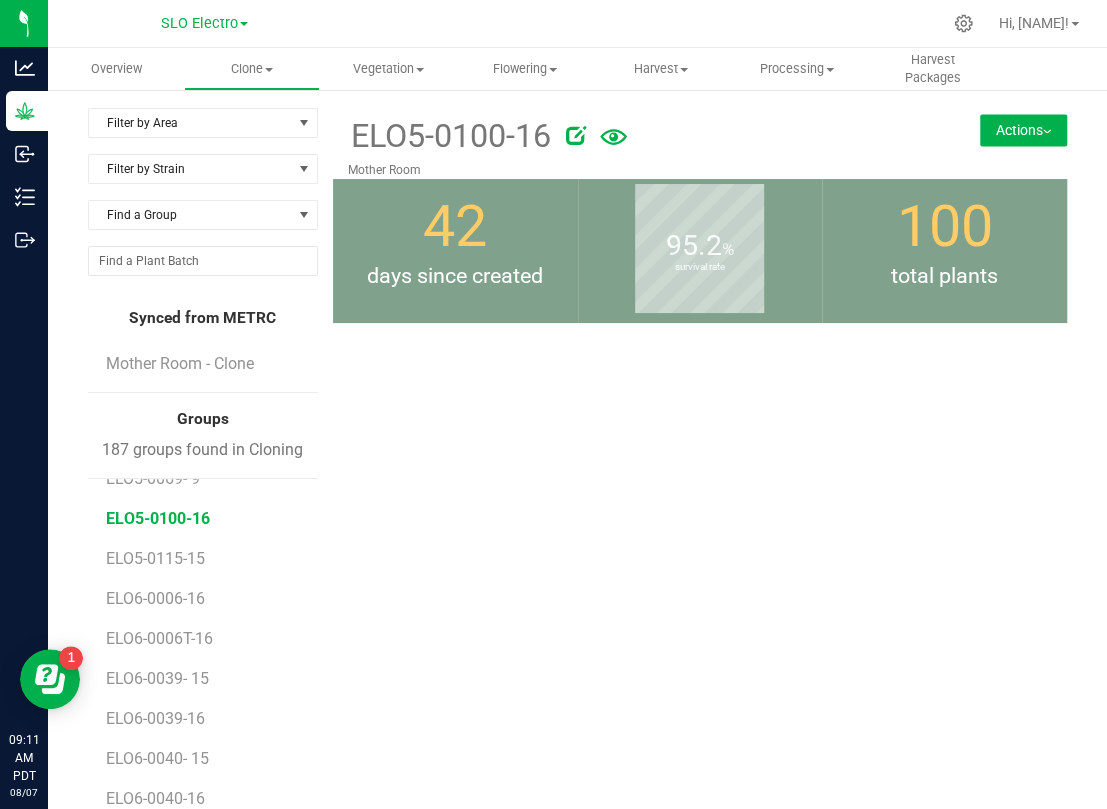 click on "Actions" at bounding box center (1023, 130) 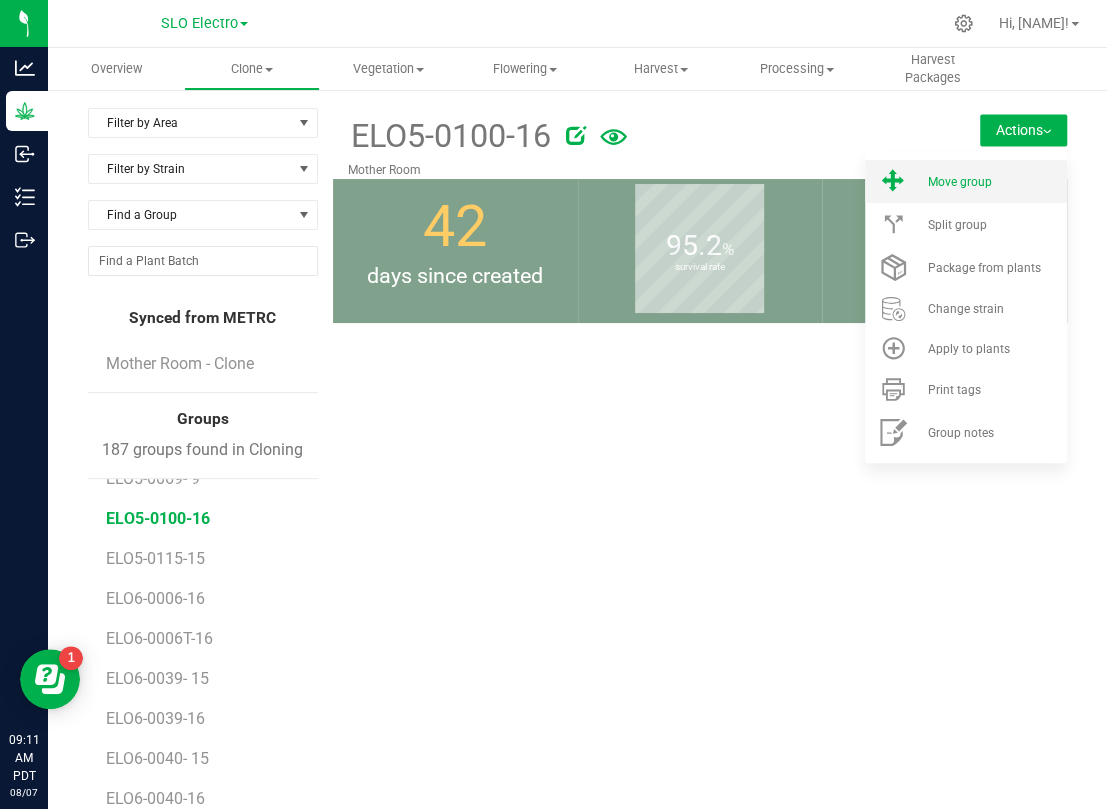 click on "Move group" at bounding box center (966, 181) 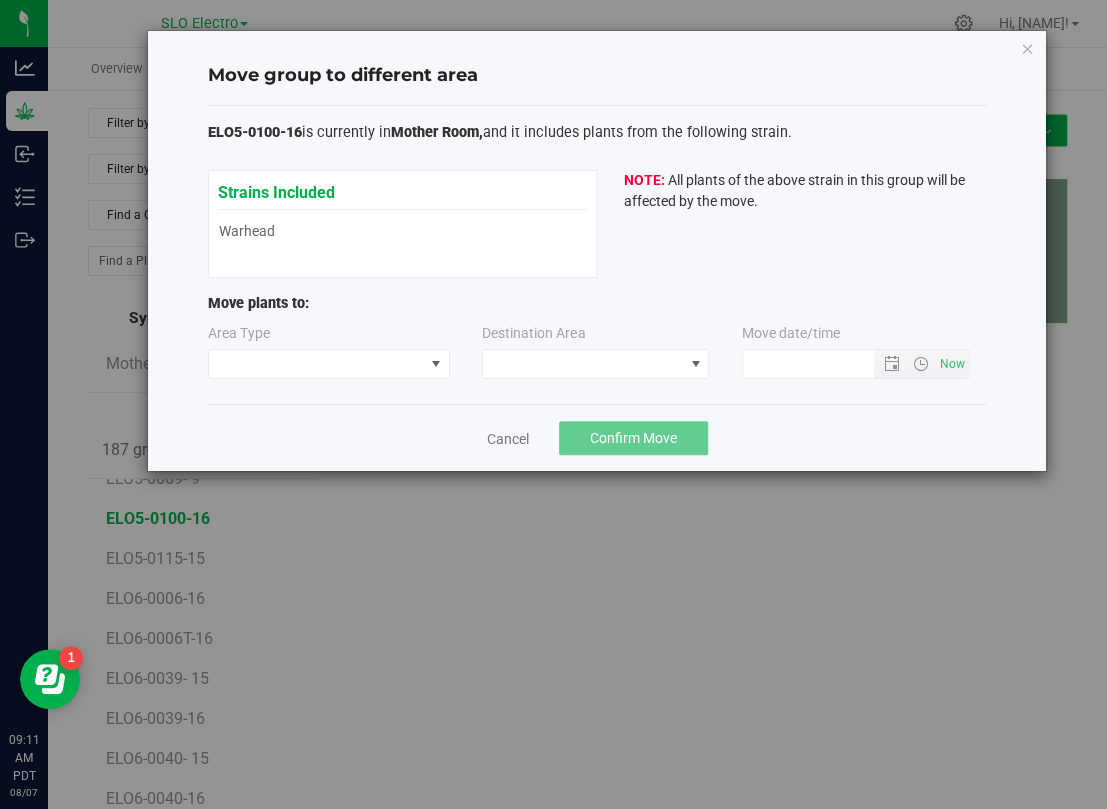 type on "[DATE] [TIME]" 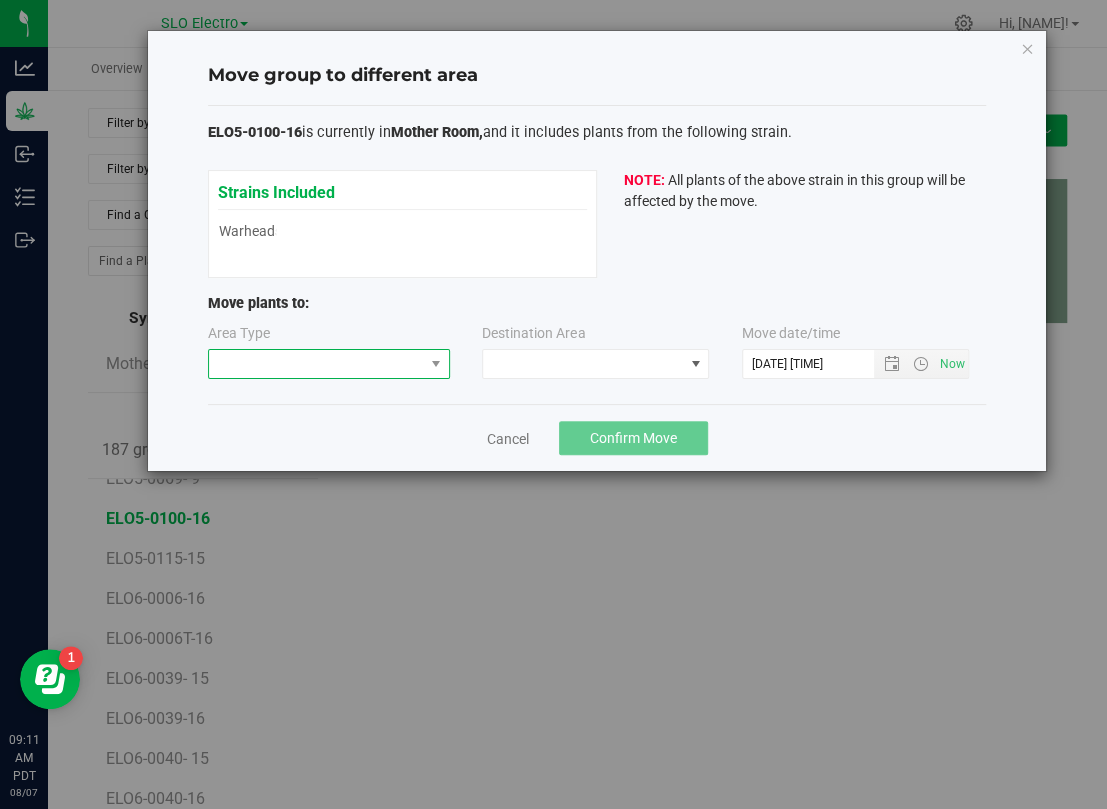 click at bounding box center [316, 364] 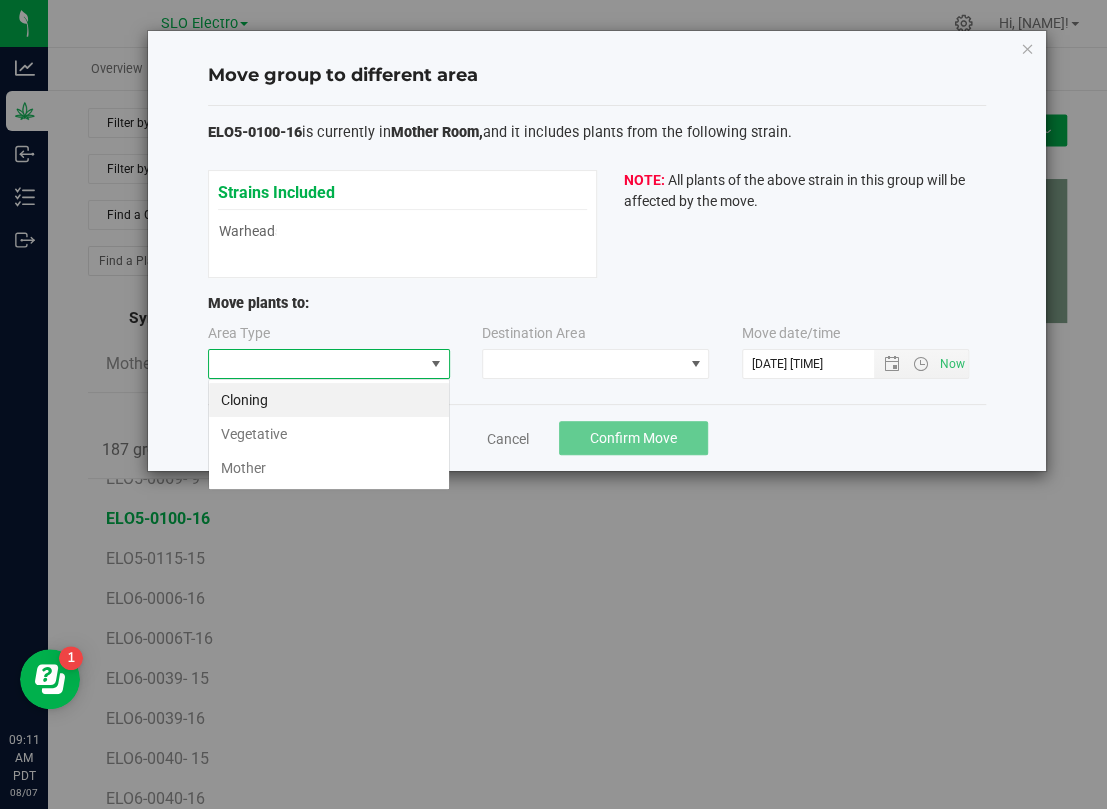scroll, scrollTop: 99969, scrollLeft: 99758, axis: both 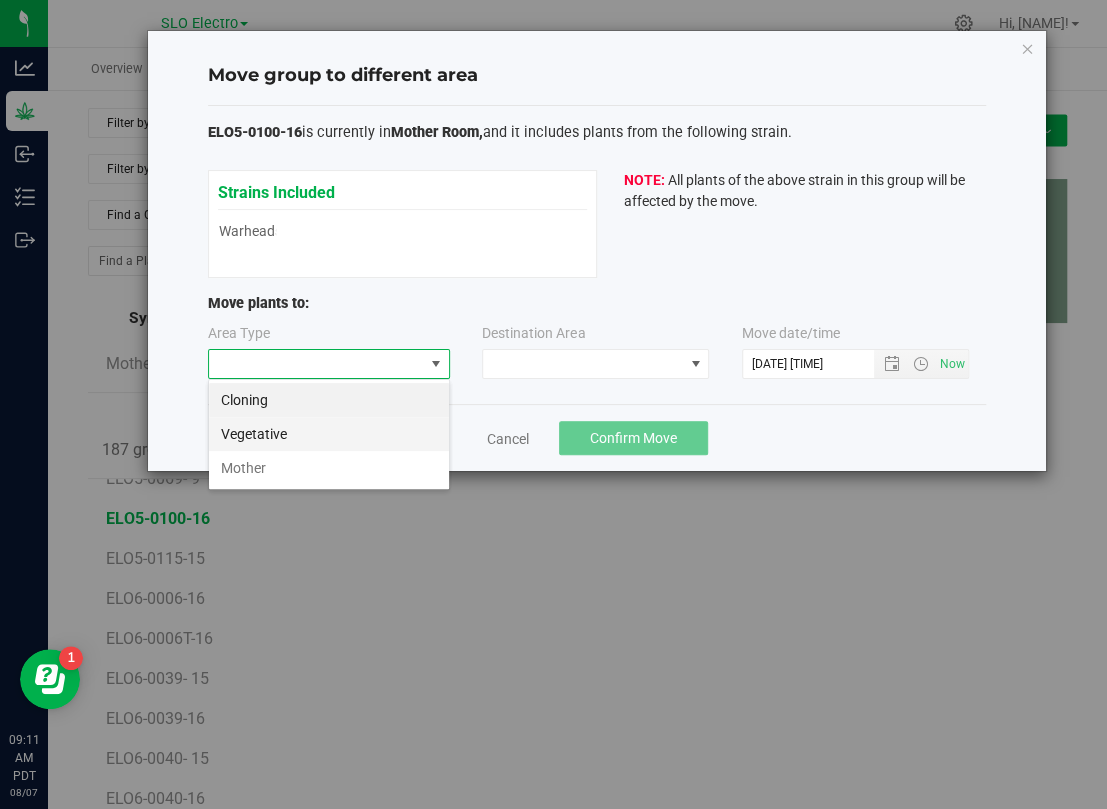 click on "Vegetative" at bounding box center (329, 434) 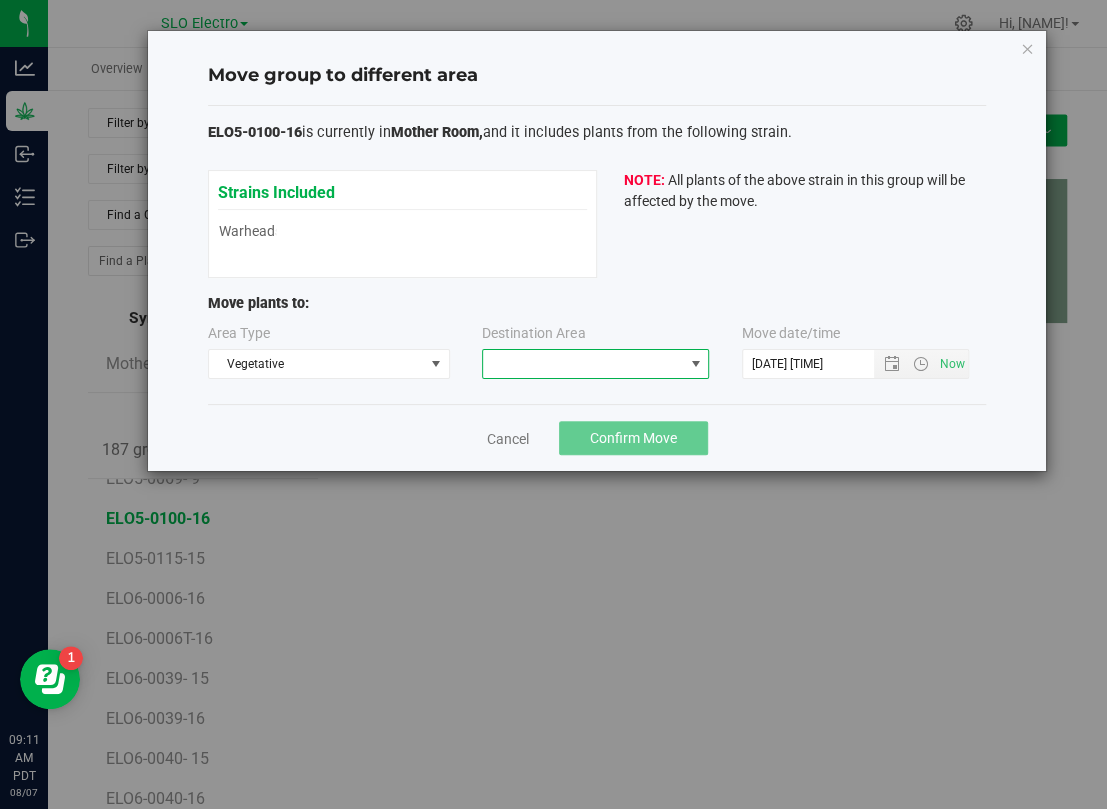 click at bounding box center (583, 364) 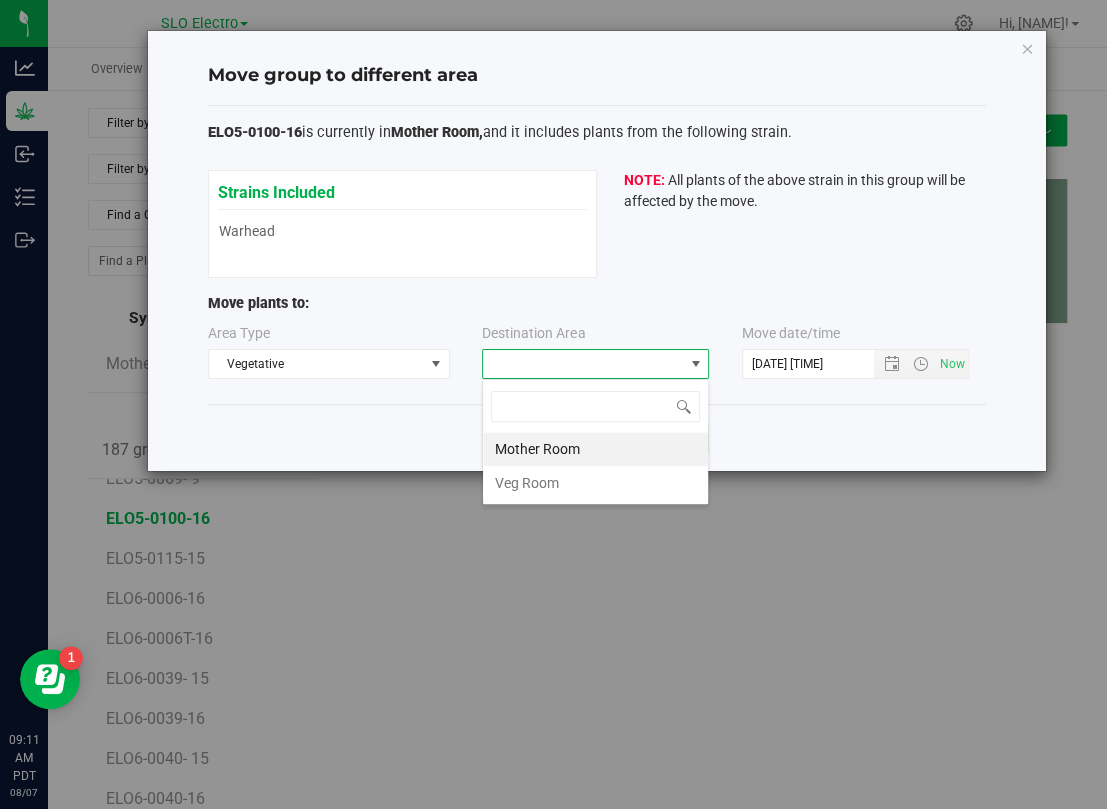 scroll, scrollTop: 99969, scrollLeft: 99773, axis: both 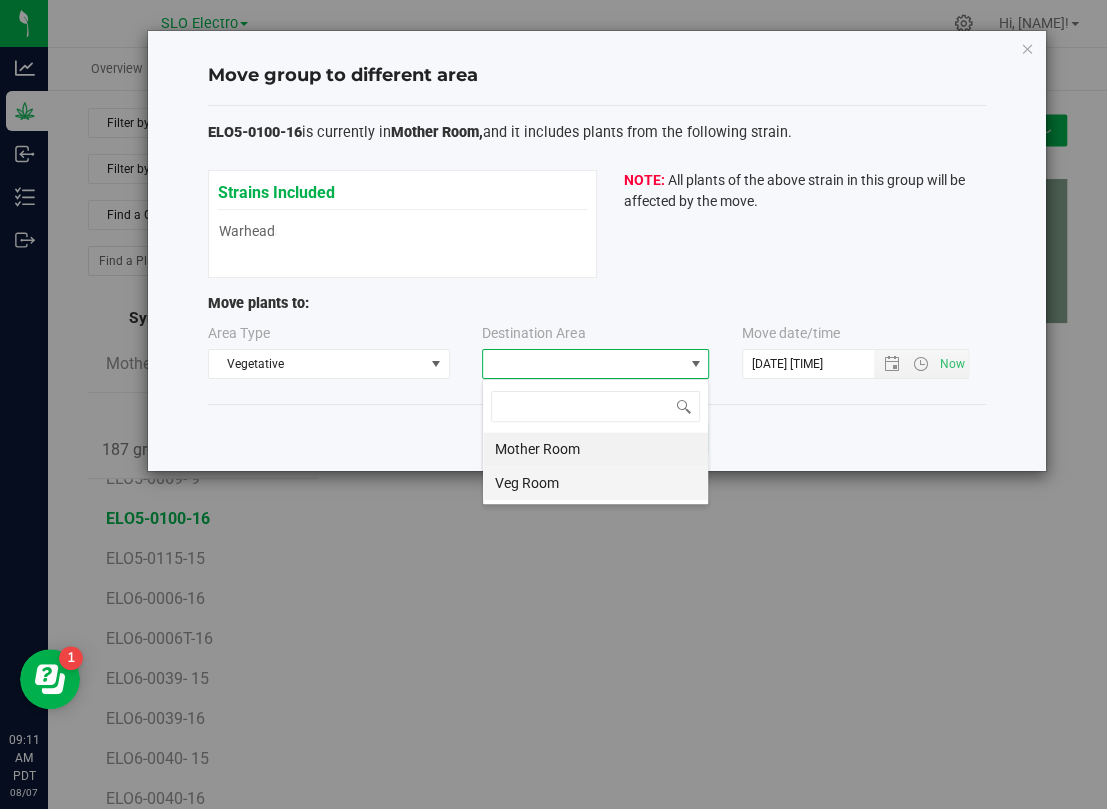click on "Veg Room" at bounding box center [595, 483] 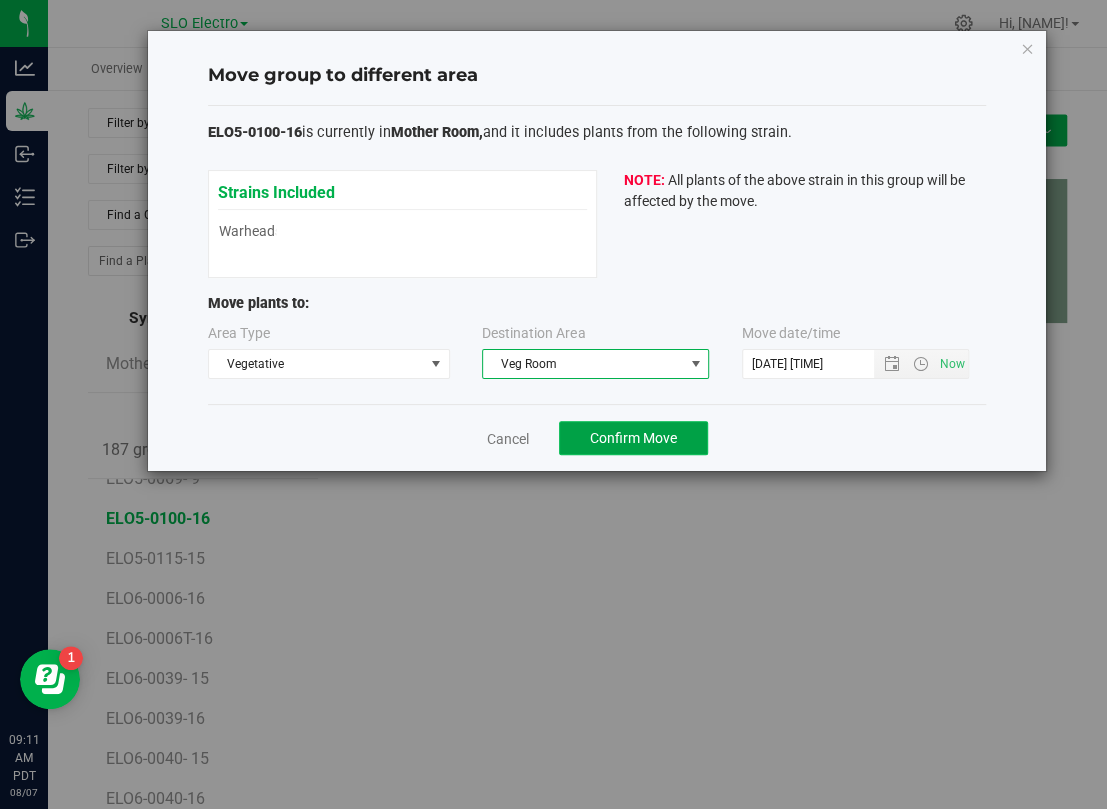 click on "Confirm Move" 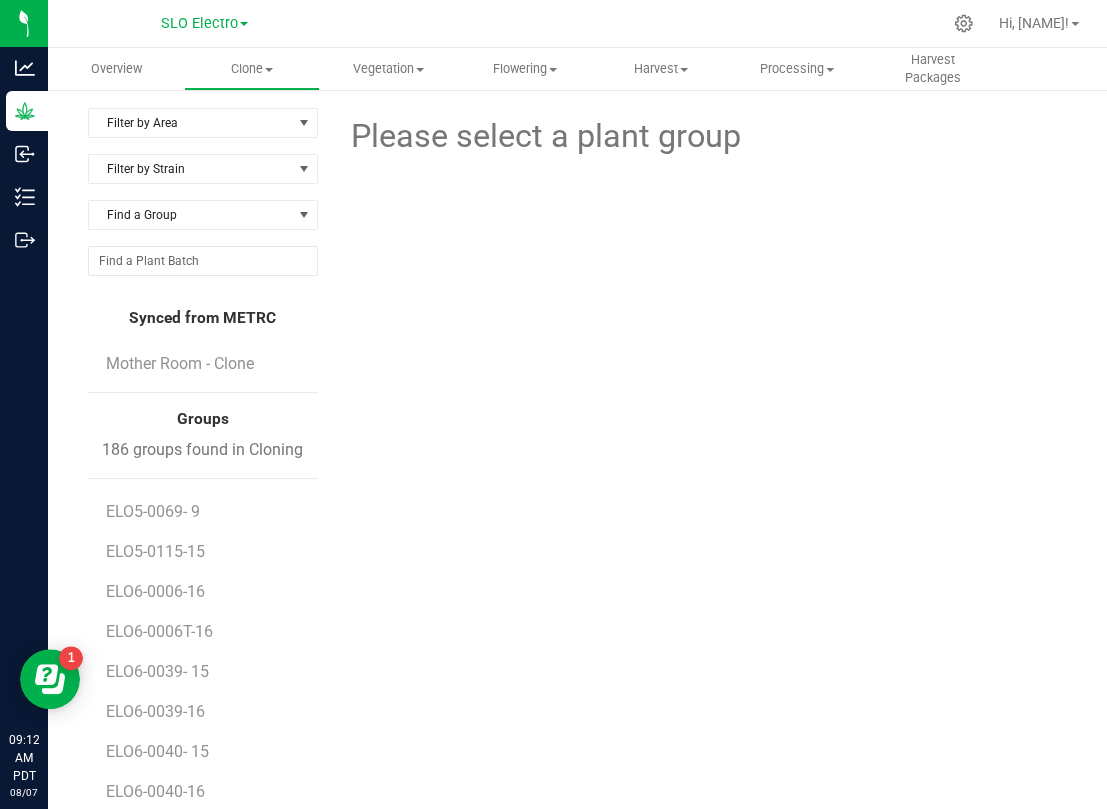 scroll, scrollTop: 2444, scrollLeft: 0, axis: vertical 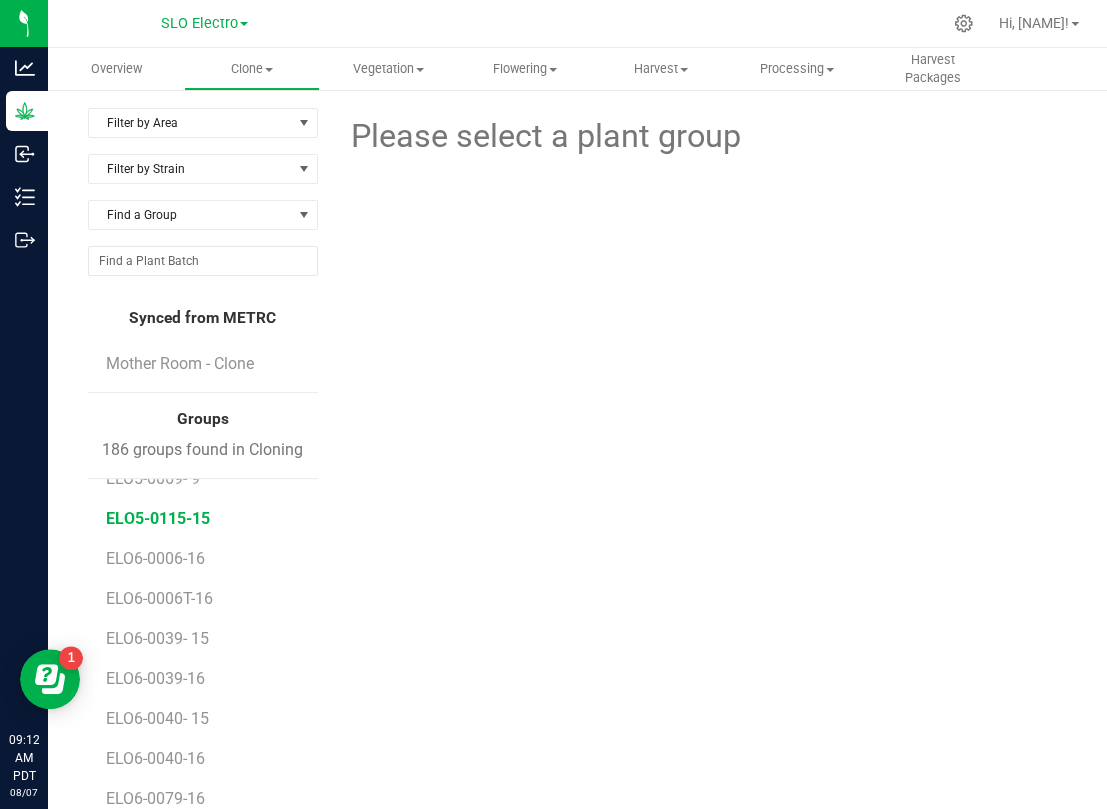 click on "ELO5-0115-15" at bounding box center (158, 518) 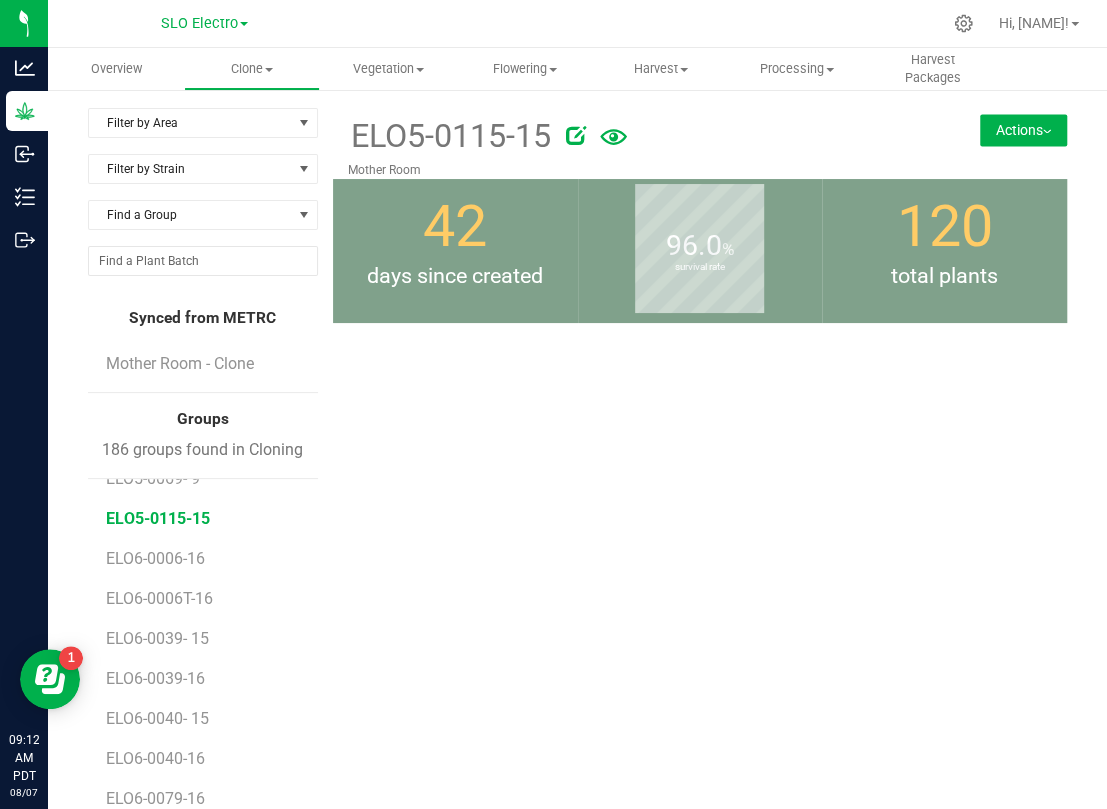 click at bounding box center (576, 135) 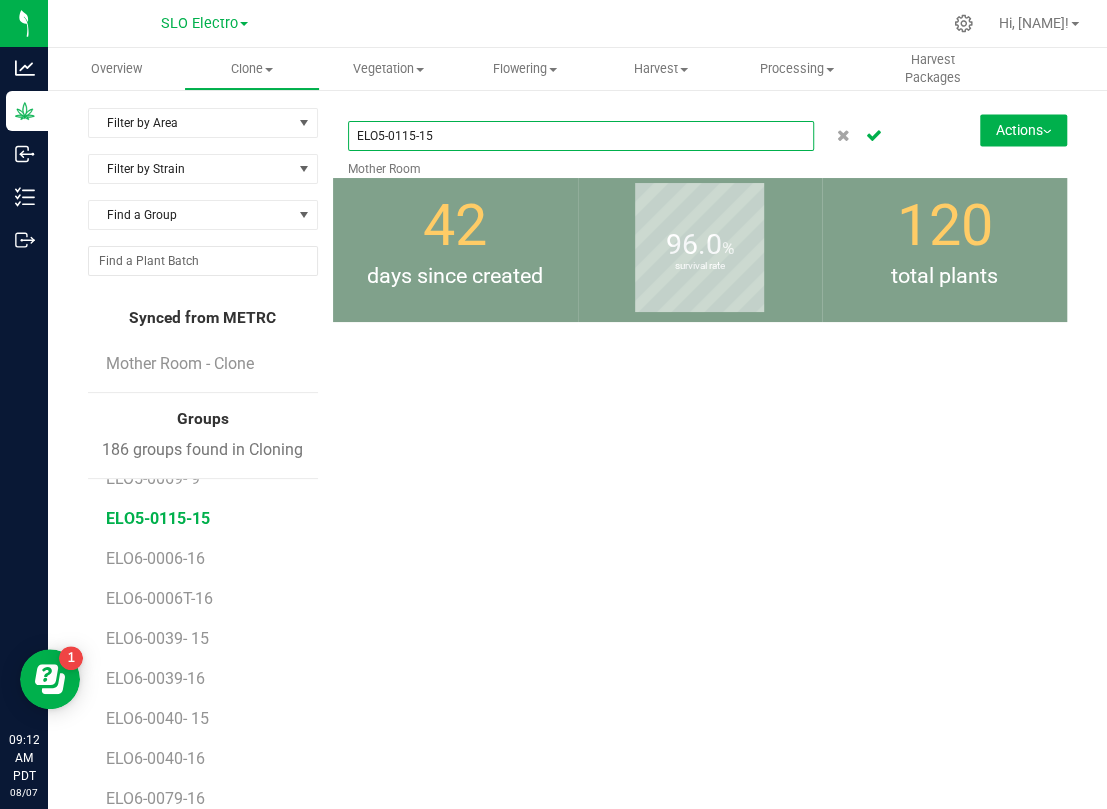 click on "ELO5-0115-15" at bounding box center [581, 136] 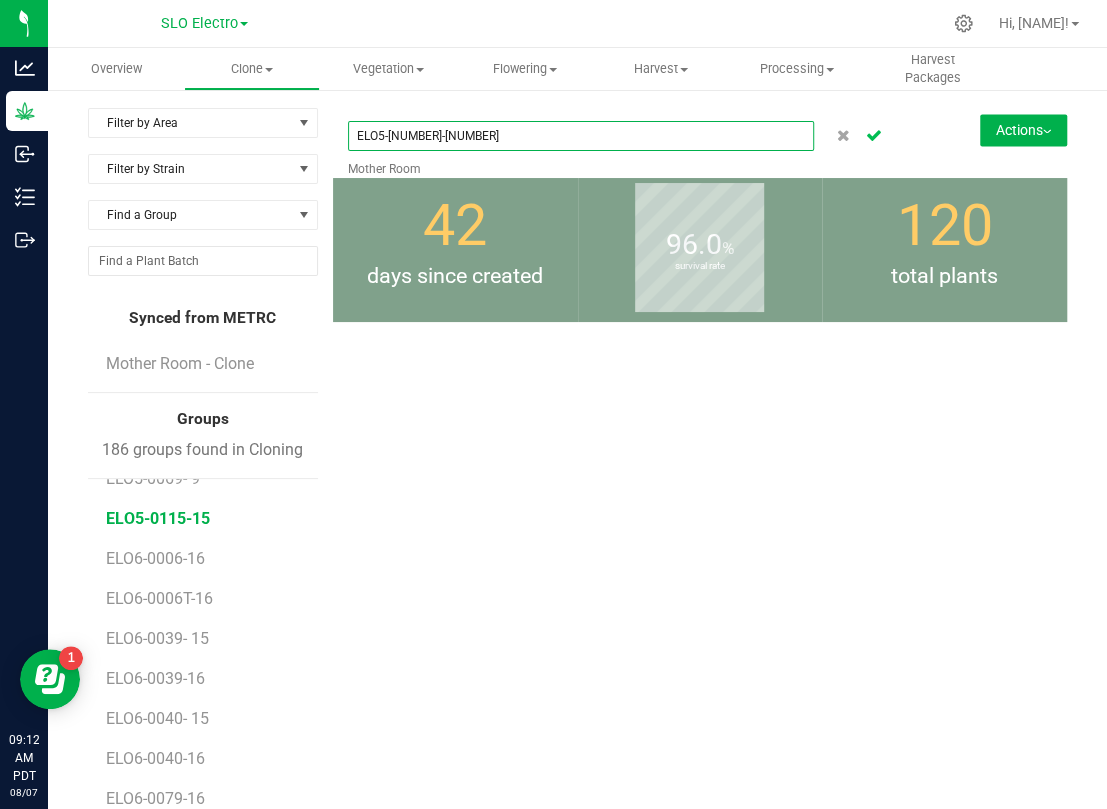 type on "ELO5-[NUMBER]-[NUMBER]" 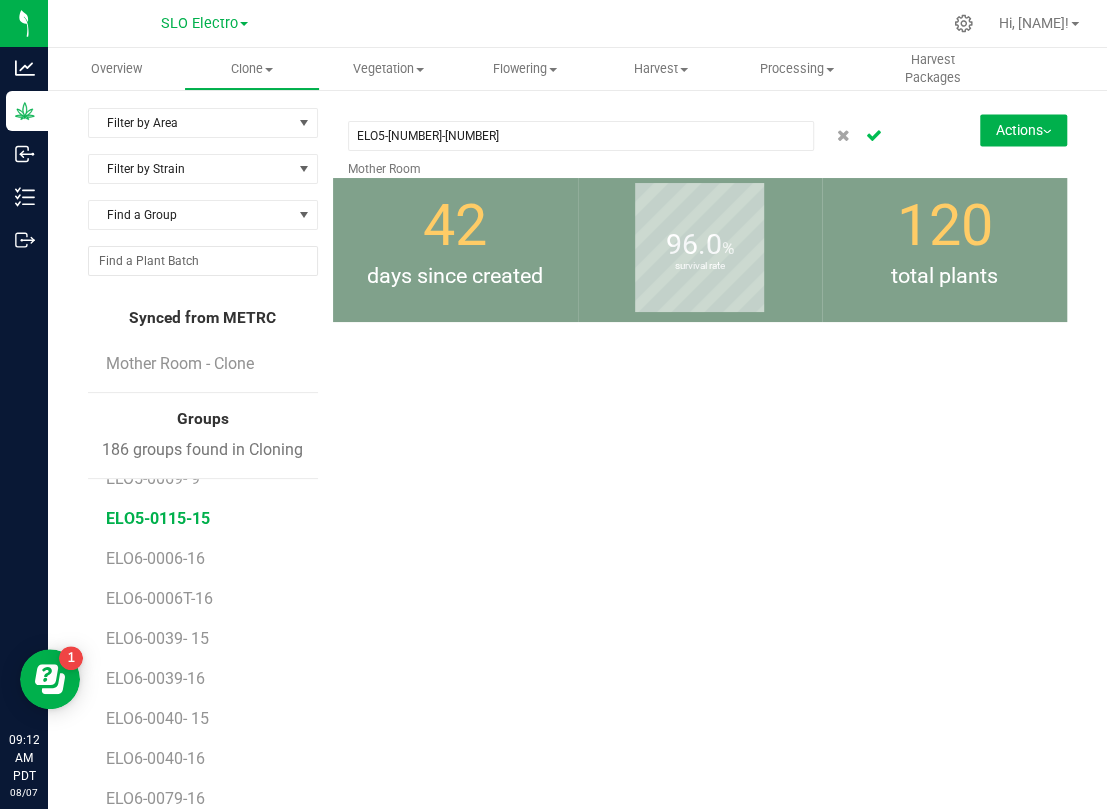 click 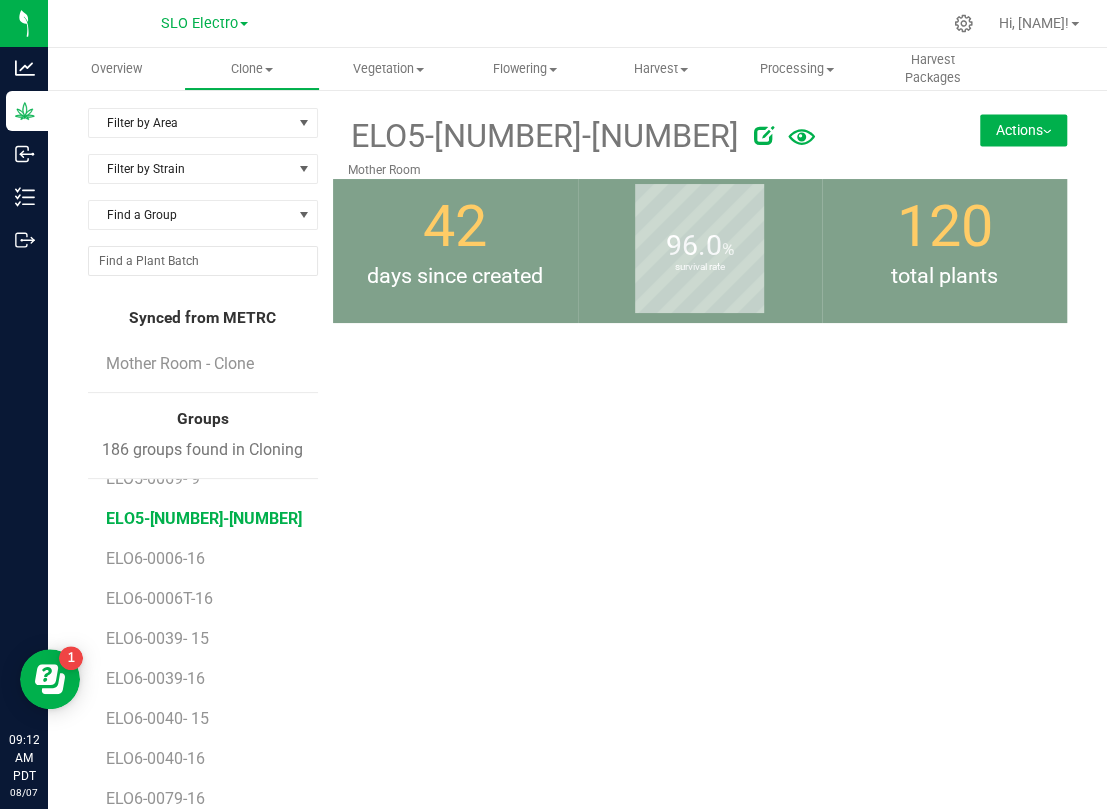 click on "Actions" at bounding box center (1023, 130) 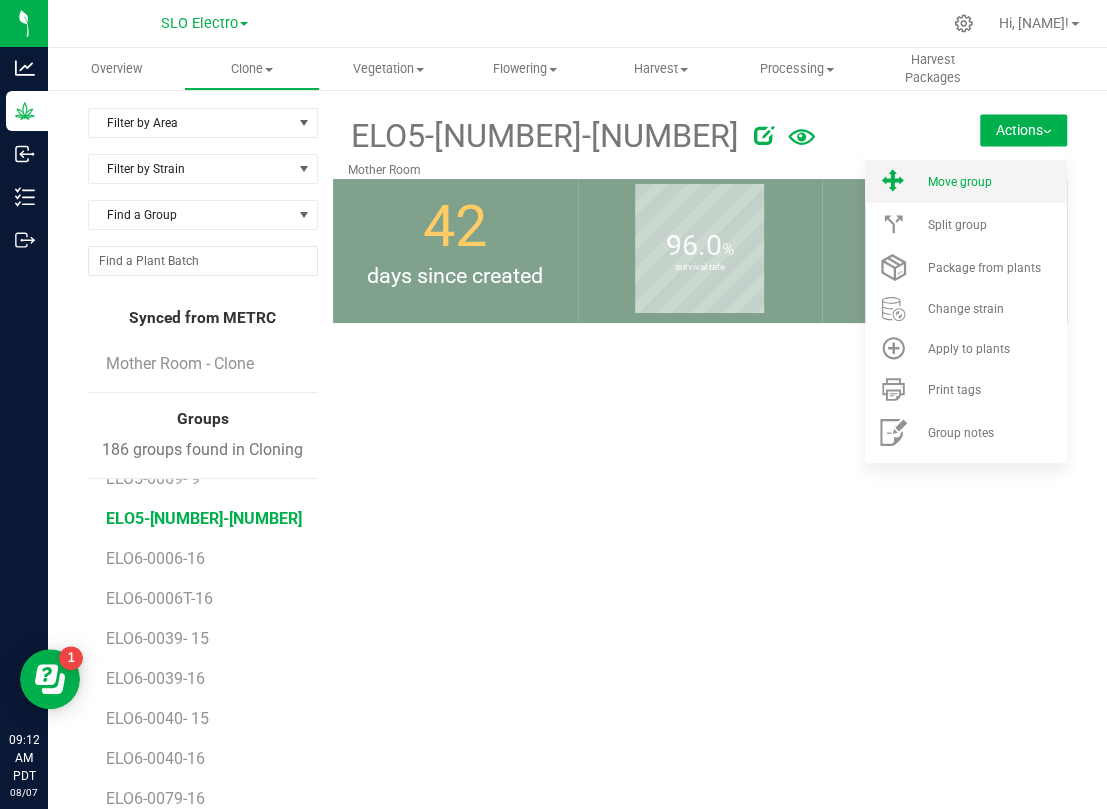 click on "Move group" at bounding box center (959, 182) 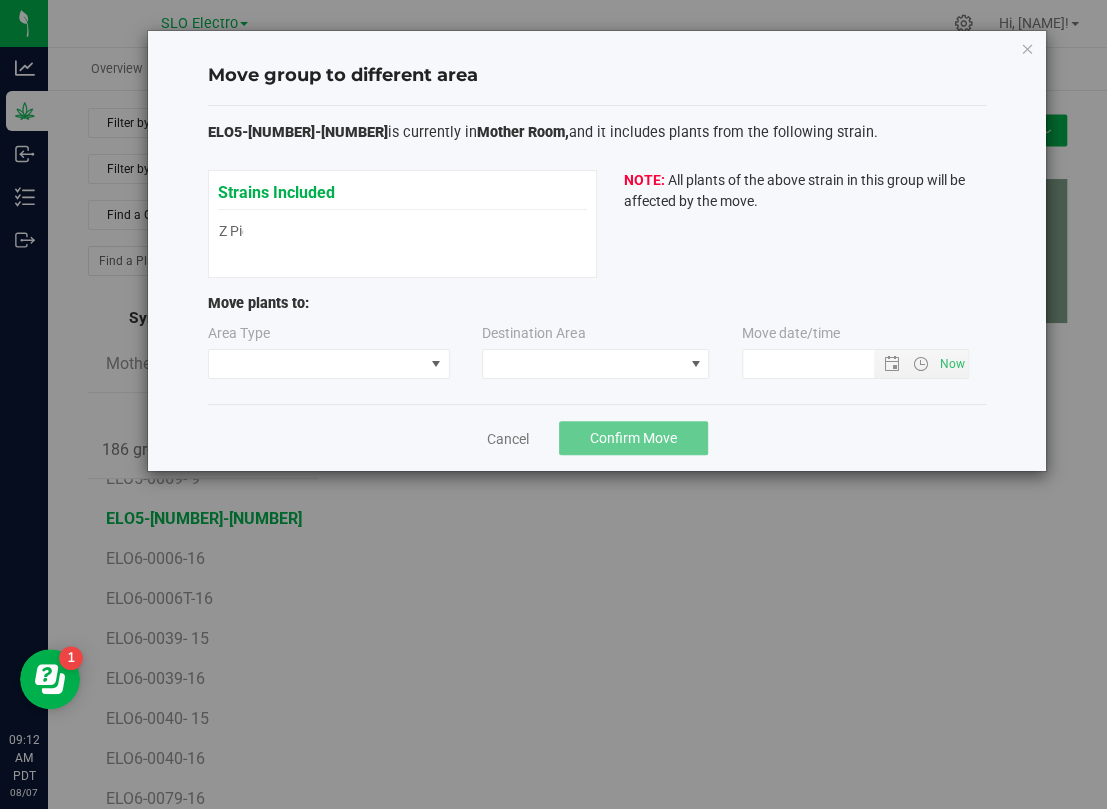 type on "[DATE] [TIME]" 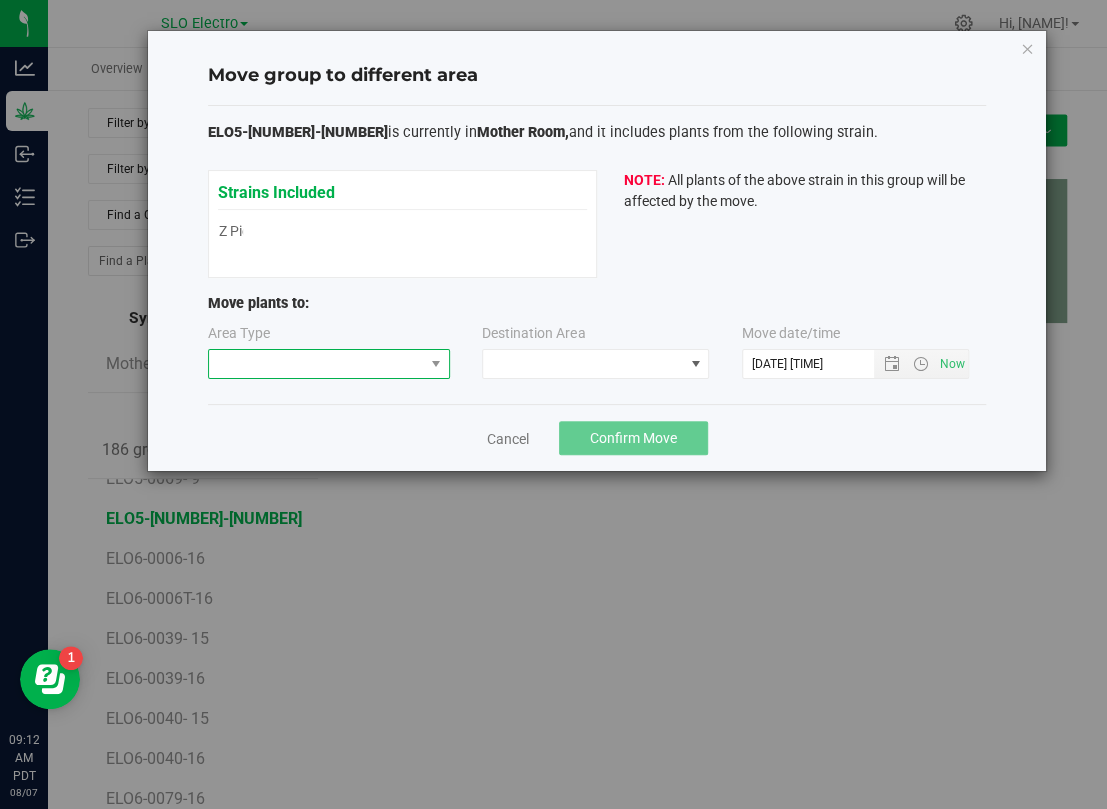 click at bounding box center (316, 364) 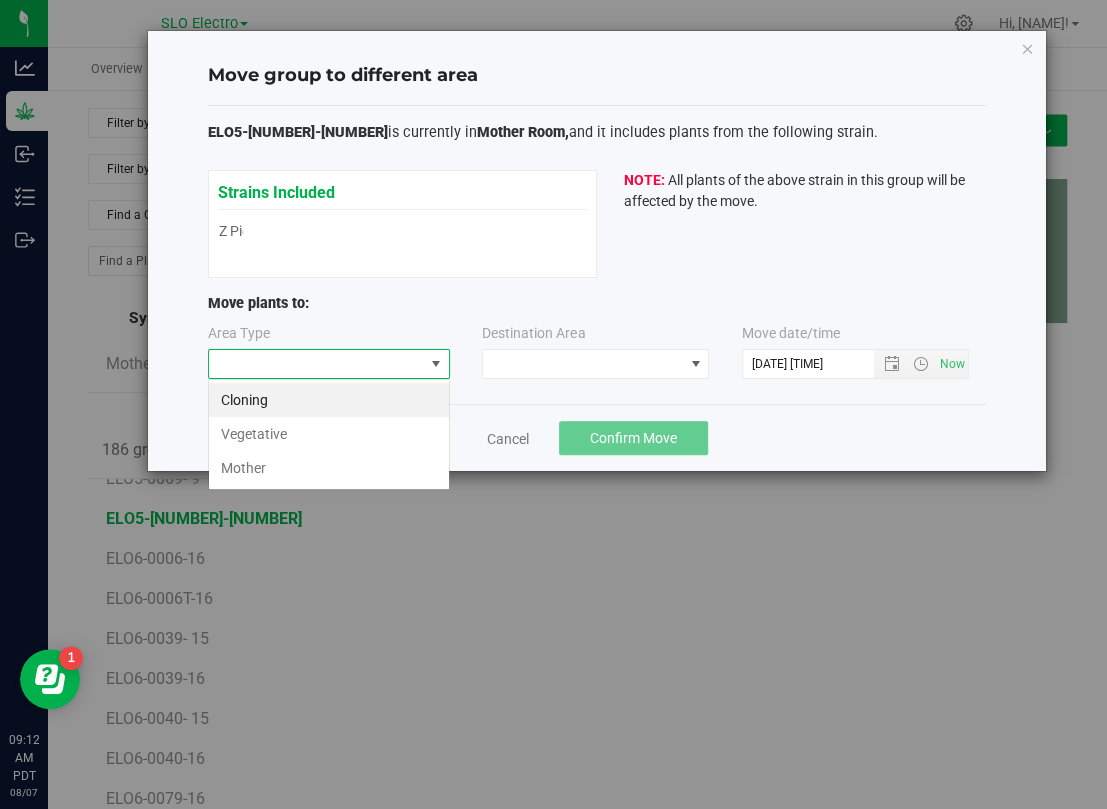 scroll, scrollTop: 99969, scrollLeft: 99758, axis: both 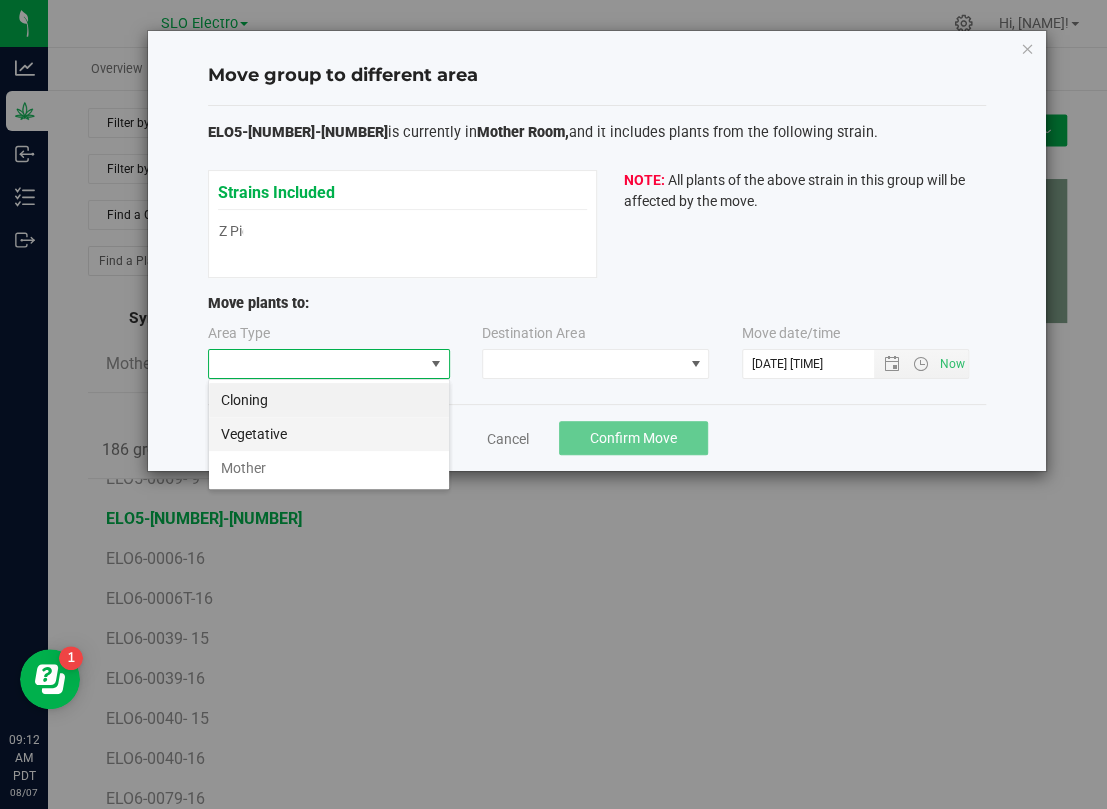 click on "Vegetative" at bounding box center (329, 434) 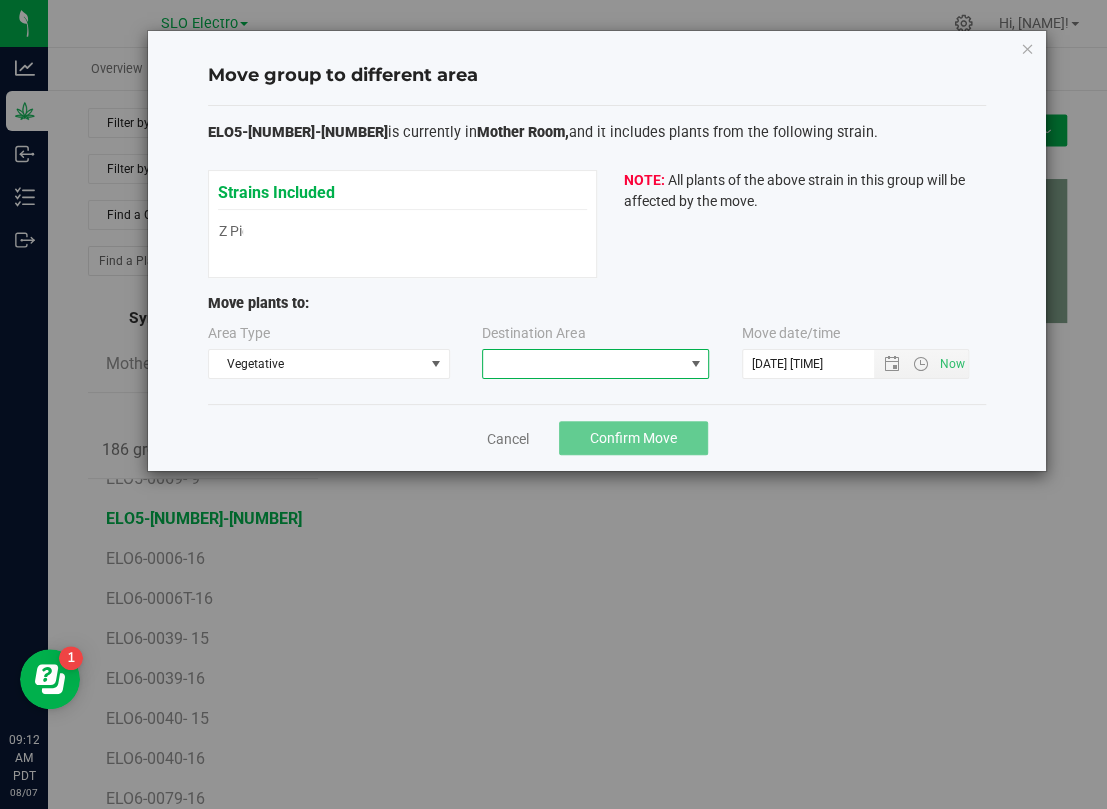 click at bounding box center (595, 364) 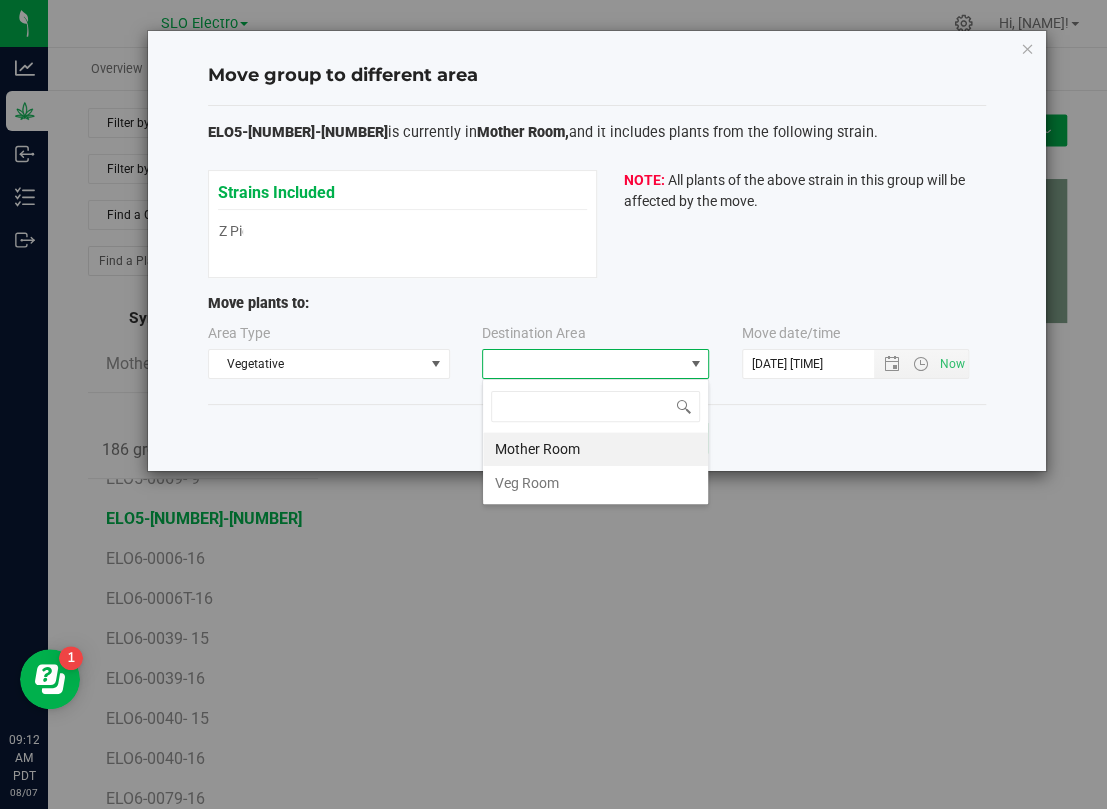 scroll, scrollTop: 99969, scrollLeft: 99773, axis: both 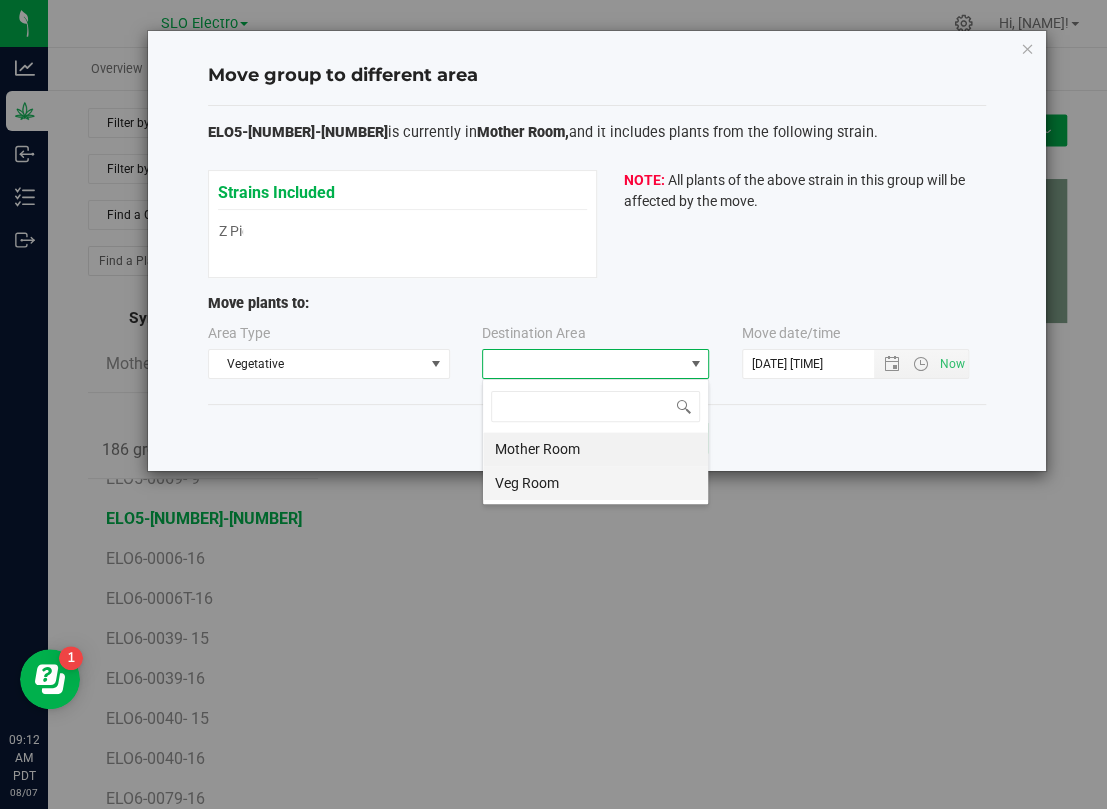 click on "Veg Room" at bounding box center (595, 483) 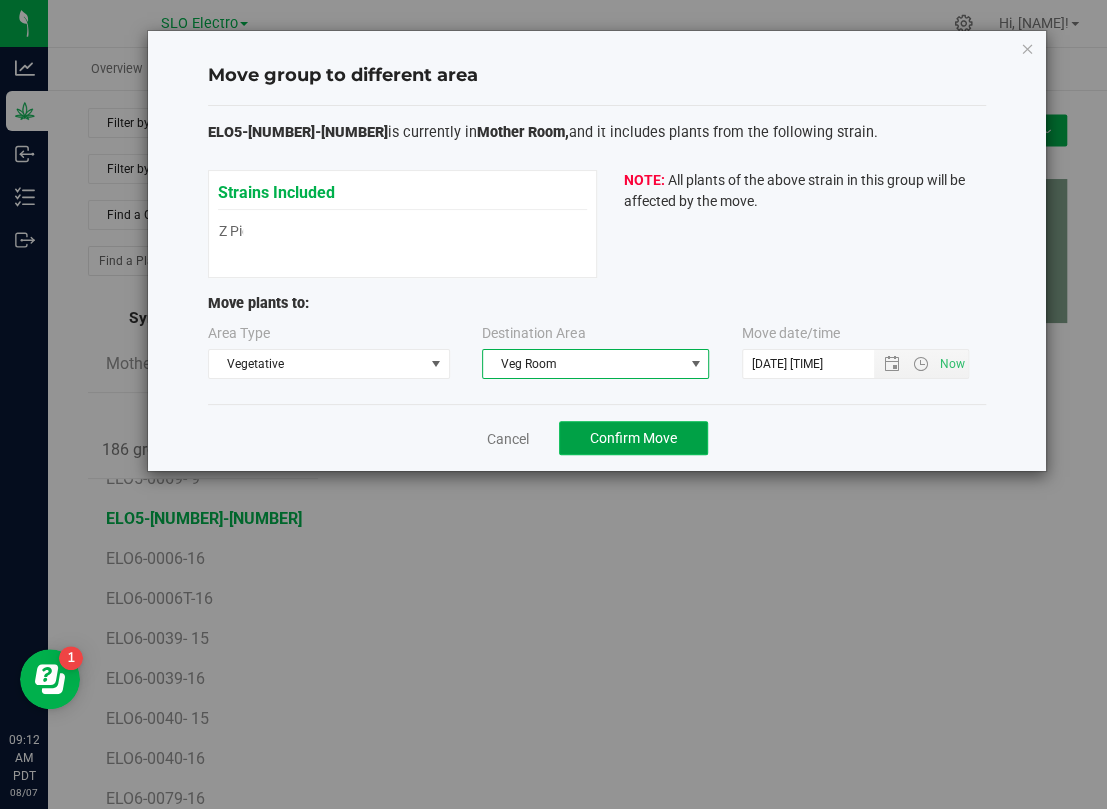 click on "Confirm Move" 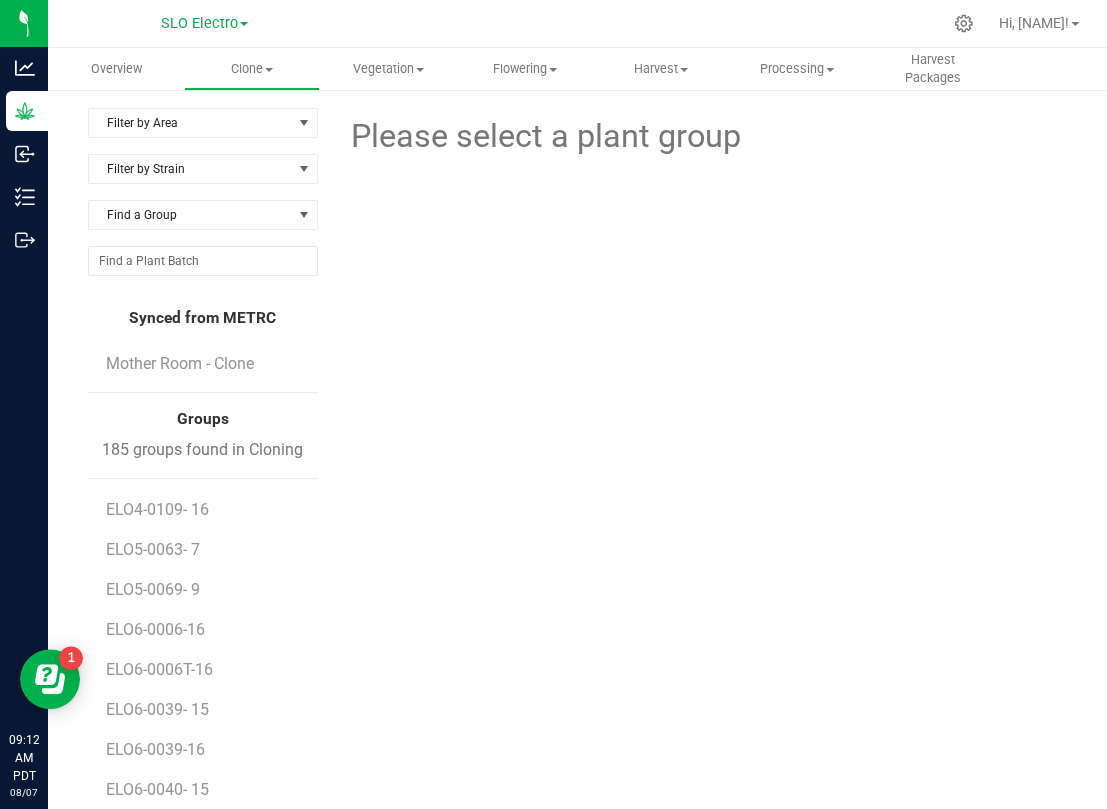 scroll, scrollTop: 2444, scrollLeft: 0, axis: vertical 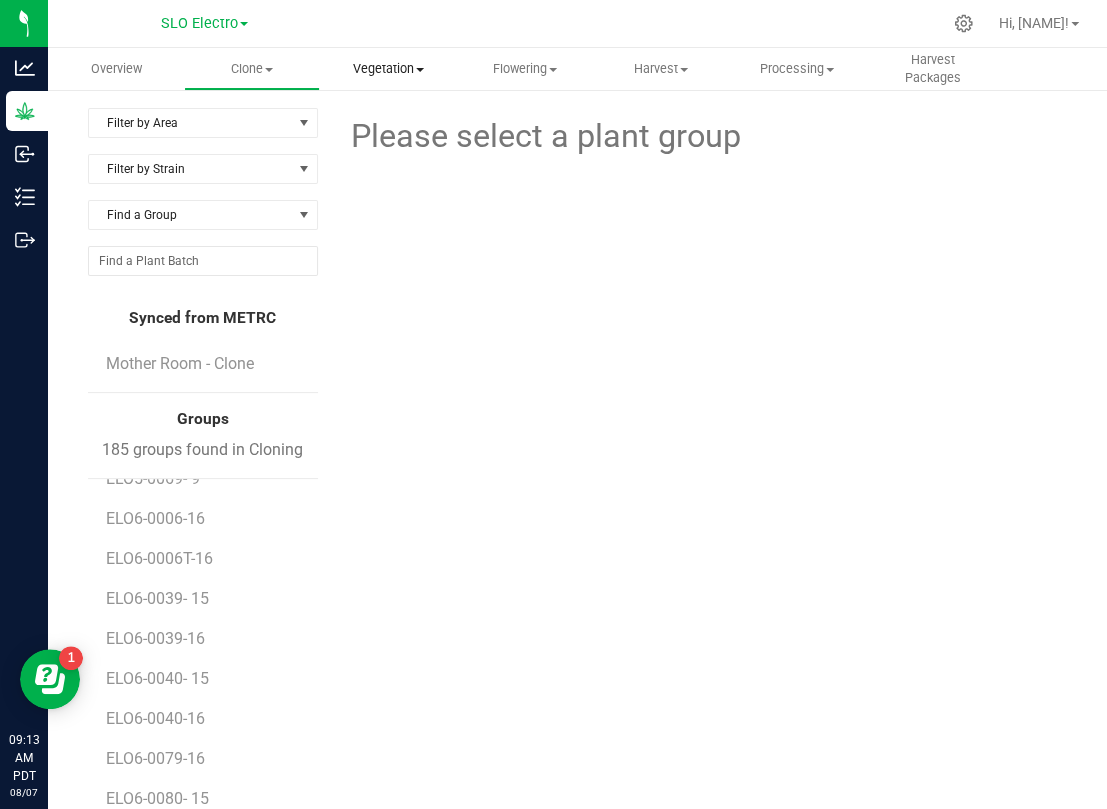 click on "Vegetation" at bounding box center [388, 69] 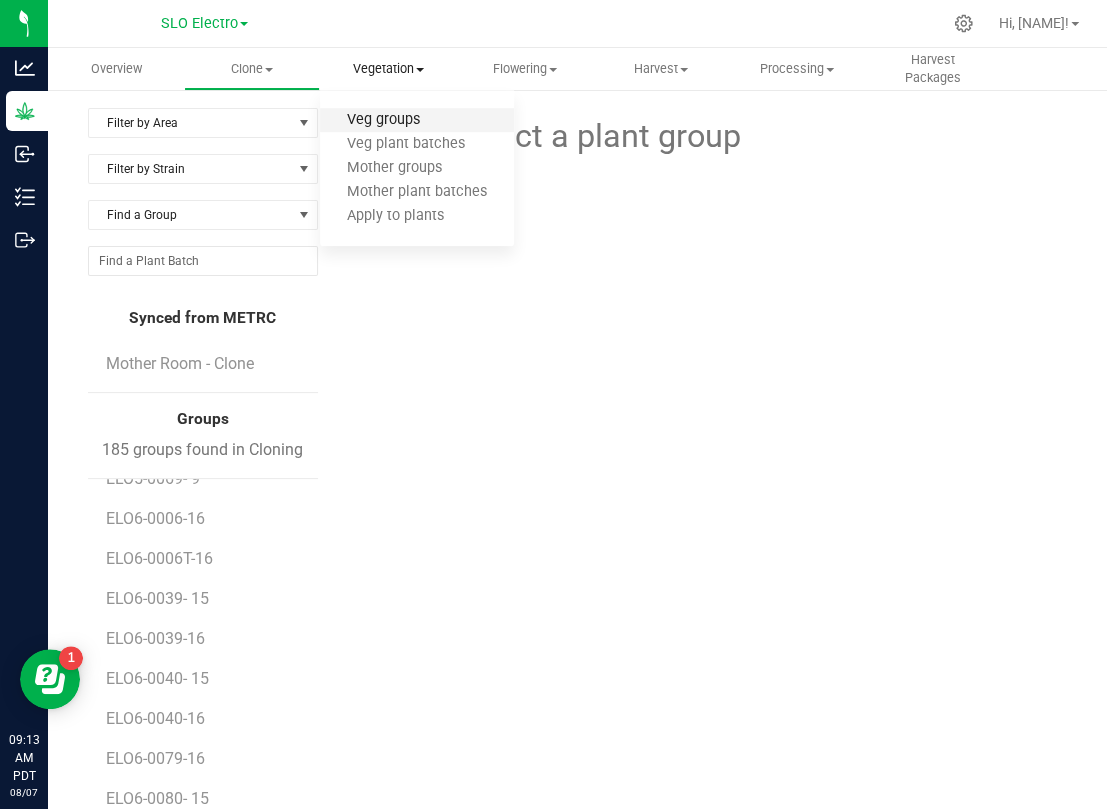 click on "Veg groups" at bounding box center [383, 120] 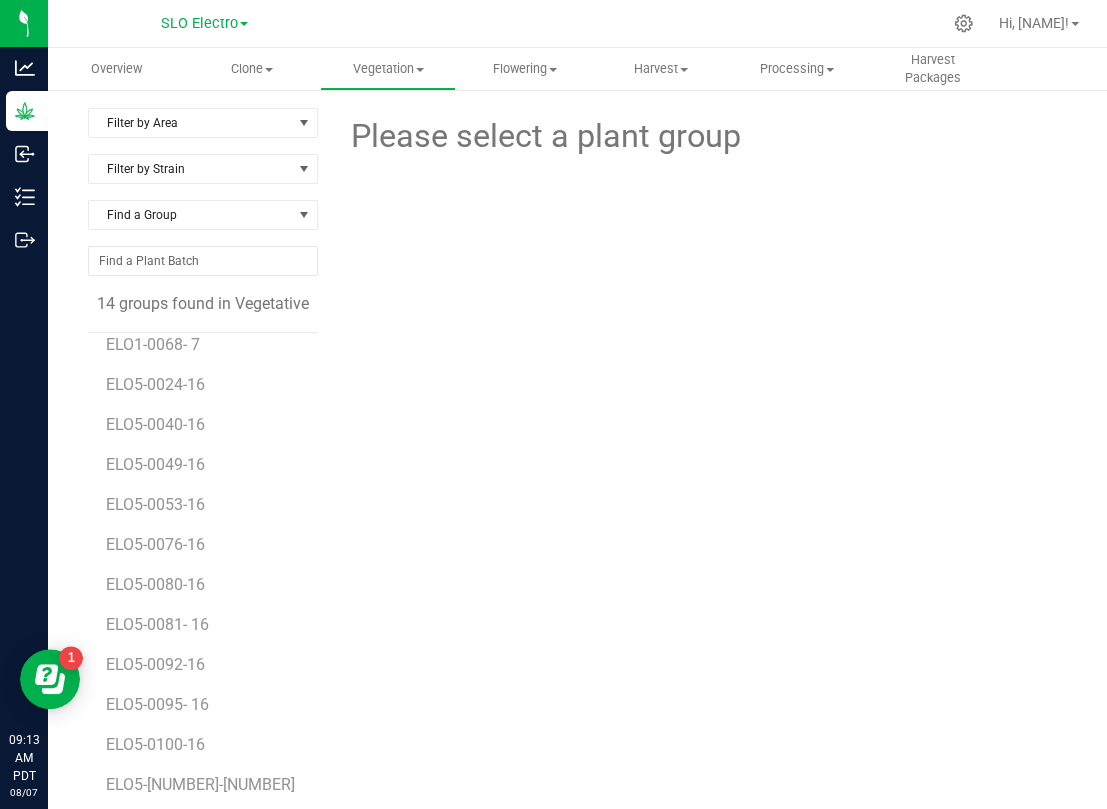 scroll, scrollTop: 0, scrollLeft: 0, axis: both 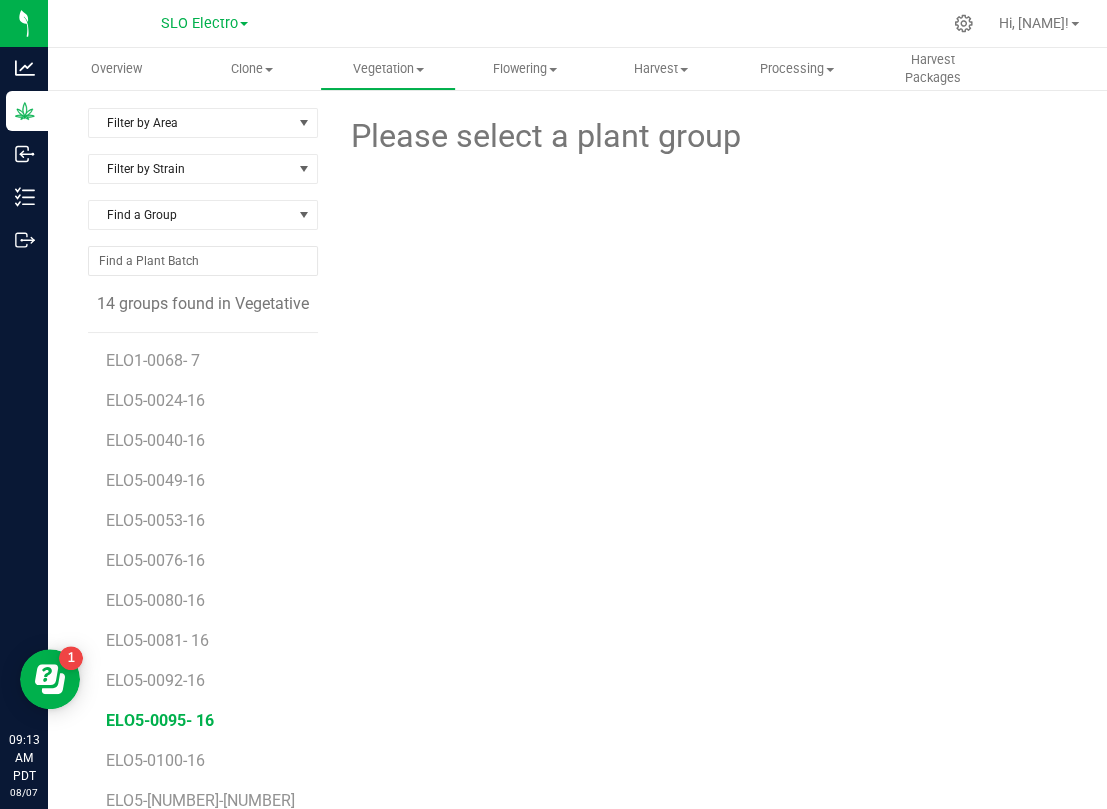 click on "ELO5-0095- 16" at bounding box center [160, 720] 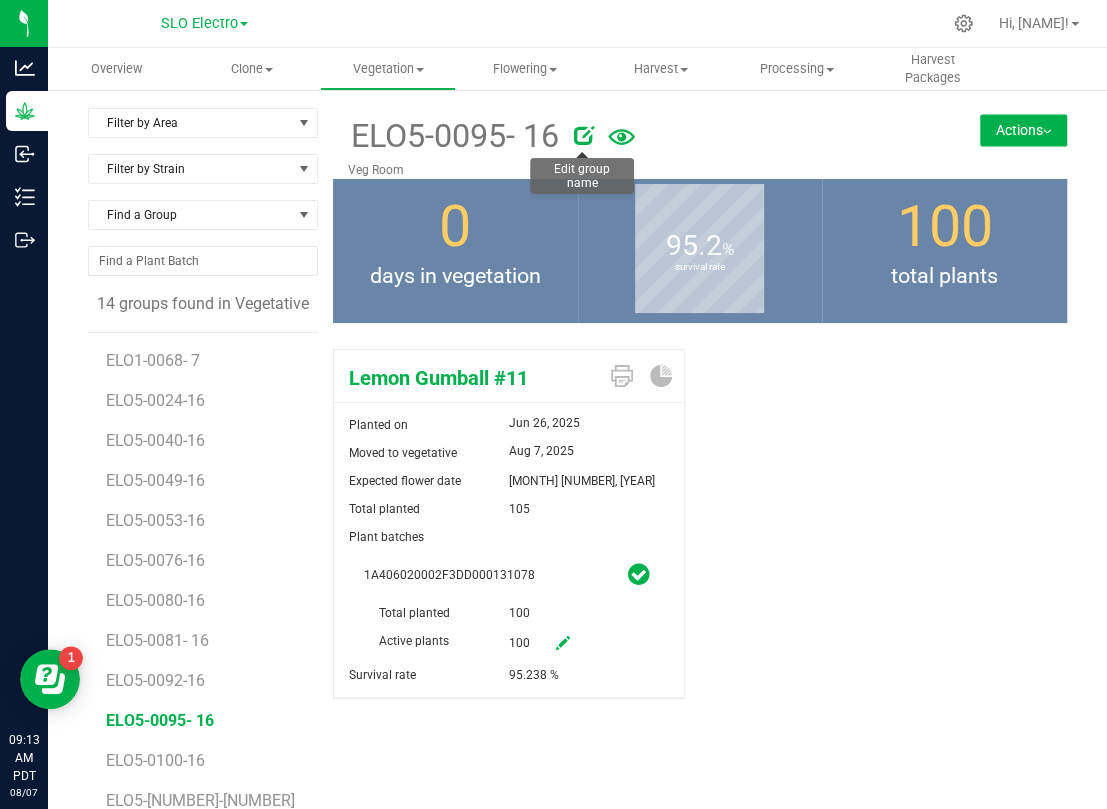 click at bounding box center [584, 135] 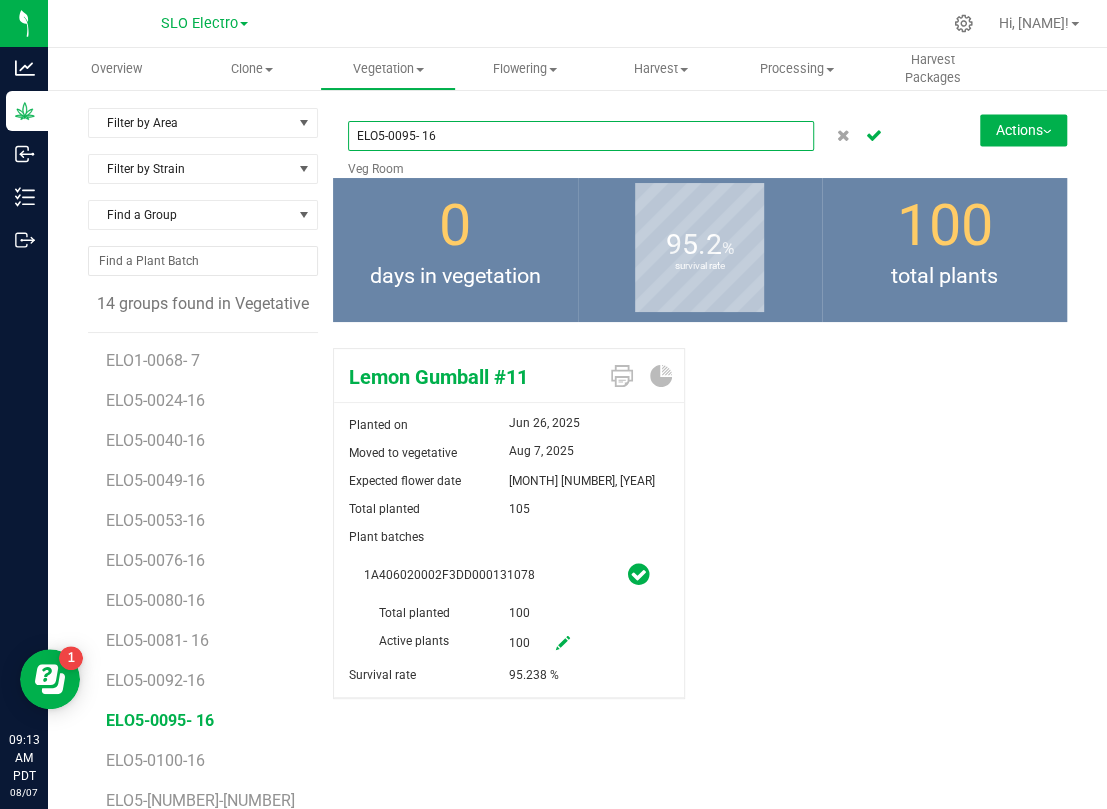 click on "ELO5-0095- 16" at bounding box center (581, 136) 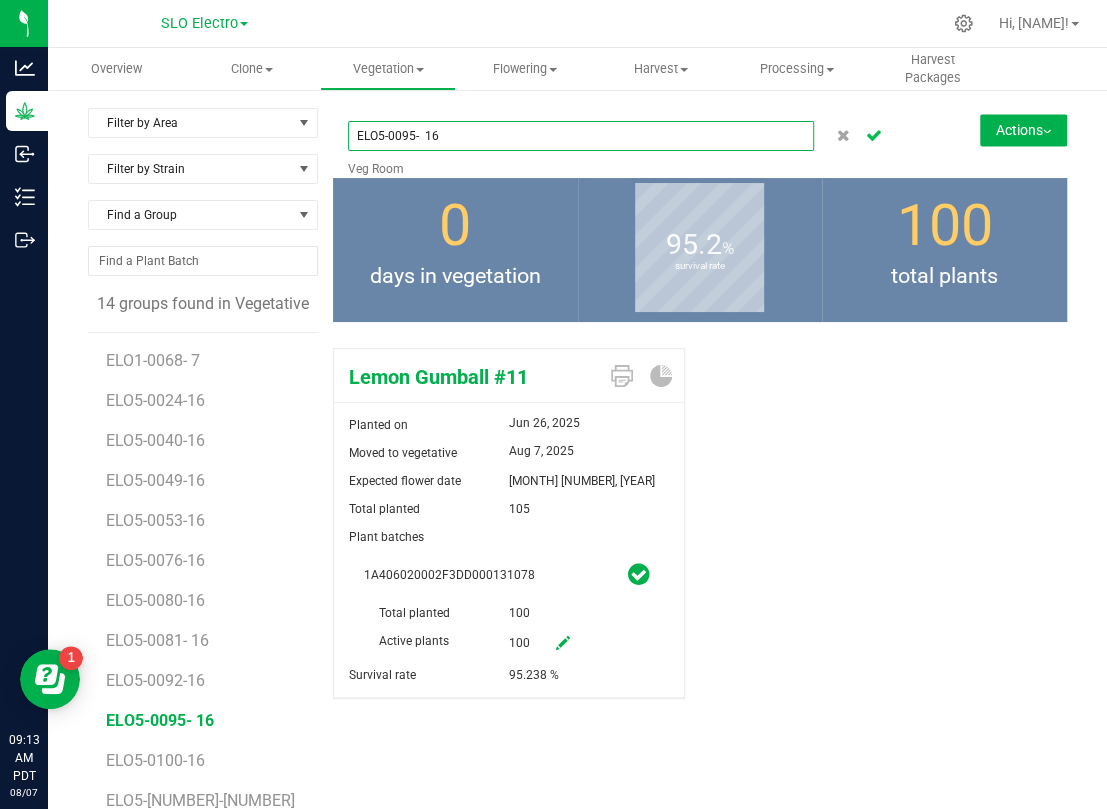 type on "ELO5-0095-  16" 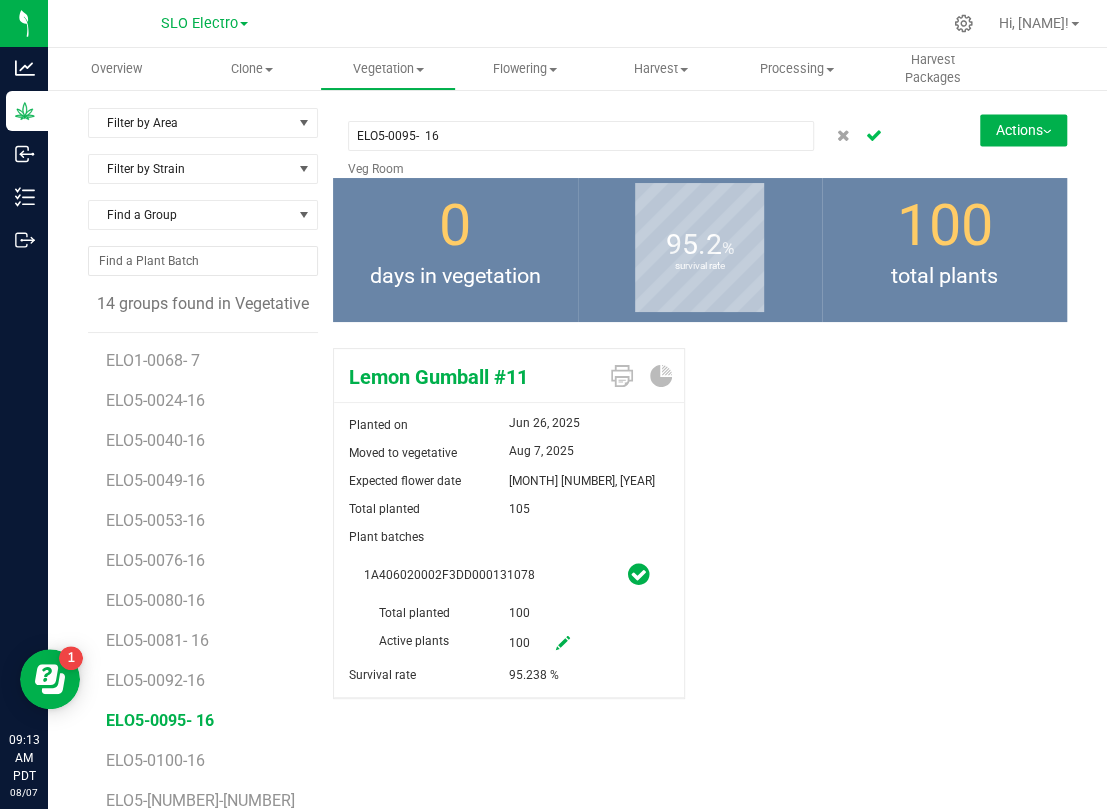 click 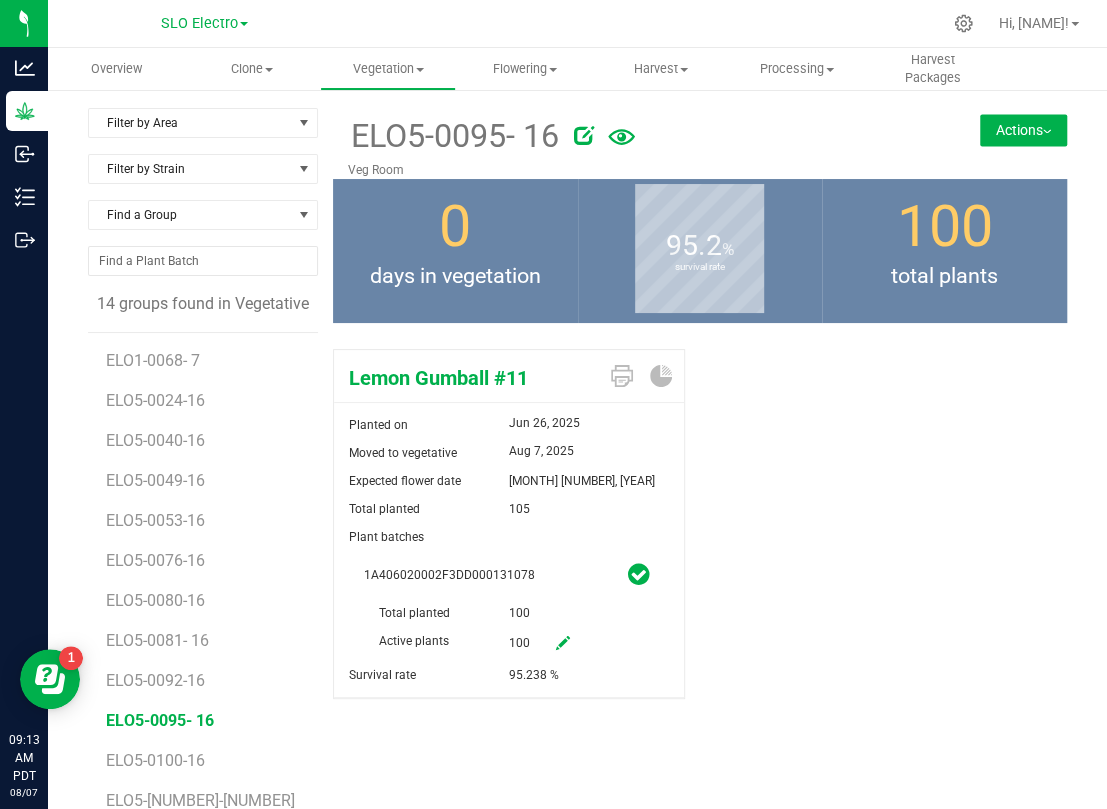 click on "Actions" at bounding box center [1023, 130] 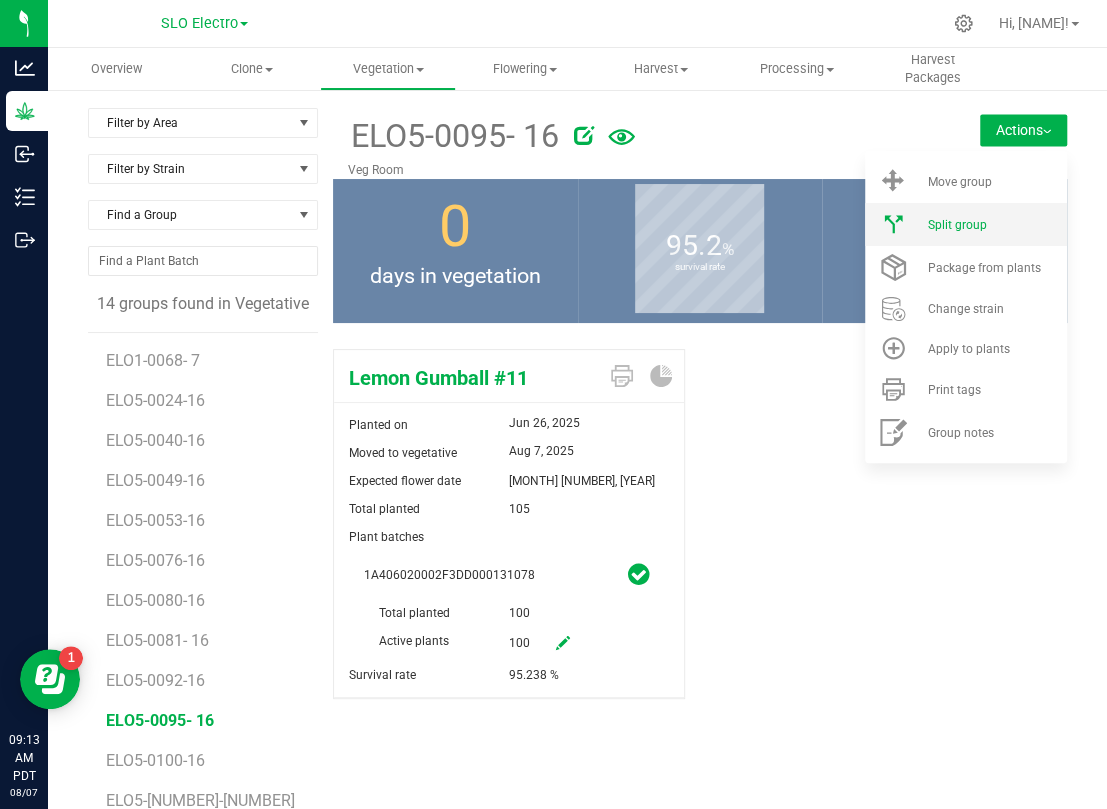 click on "Split group" at bounding box center (956, 225) 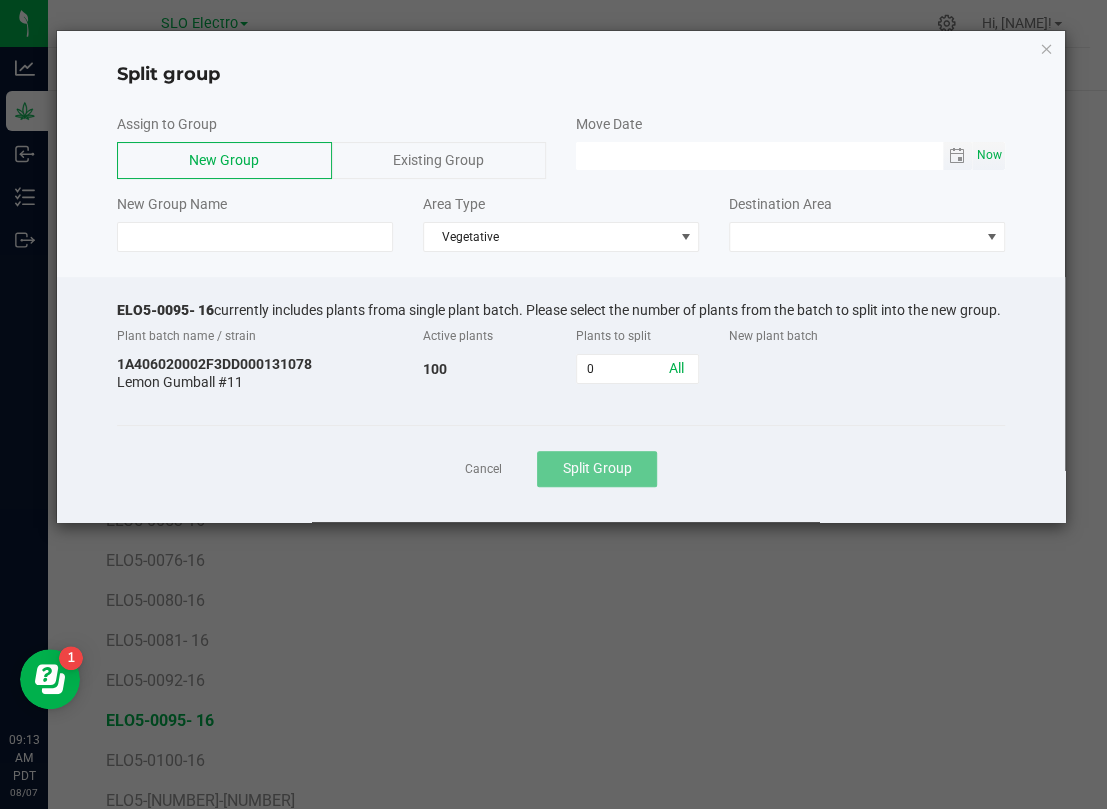 click on "Now" 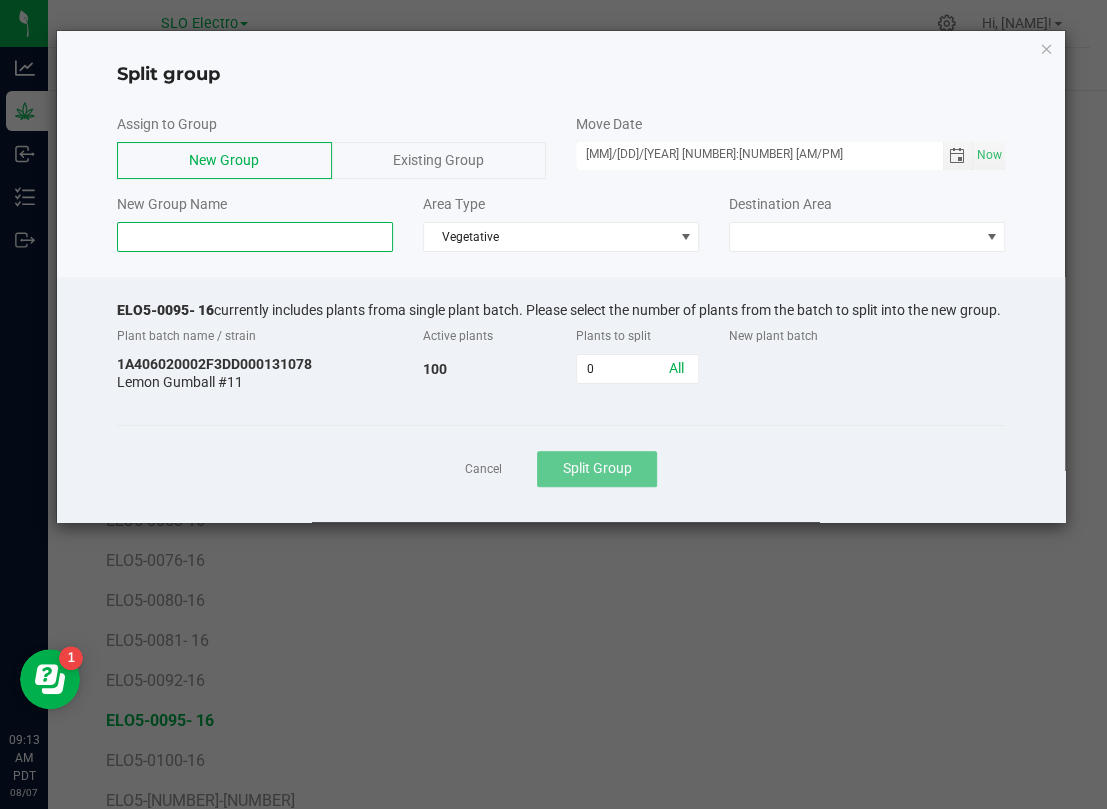 click 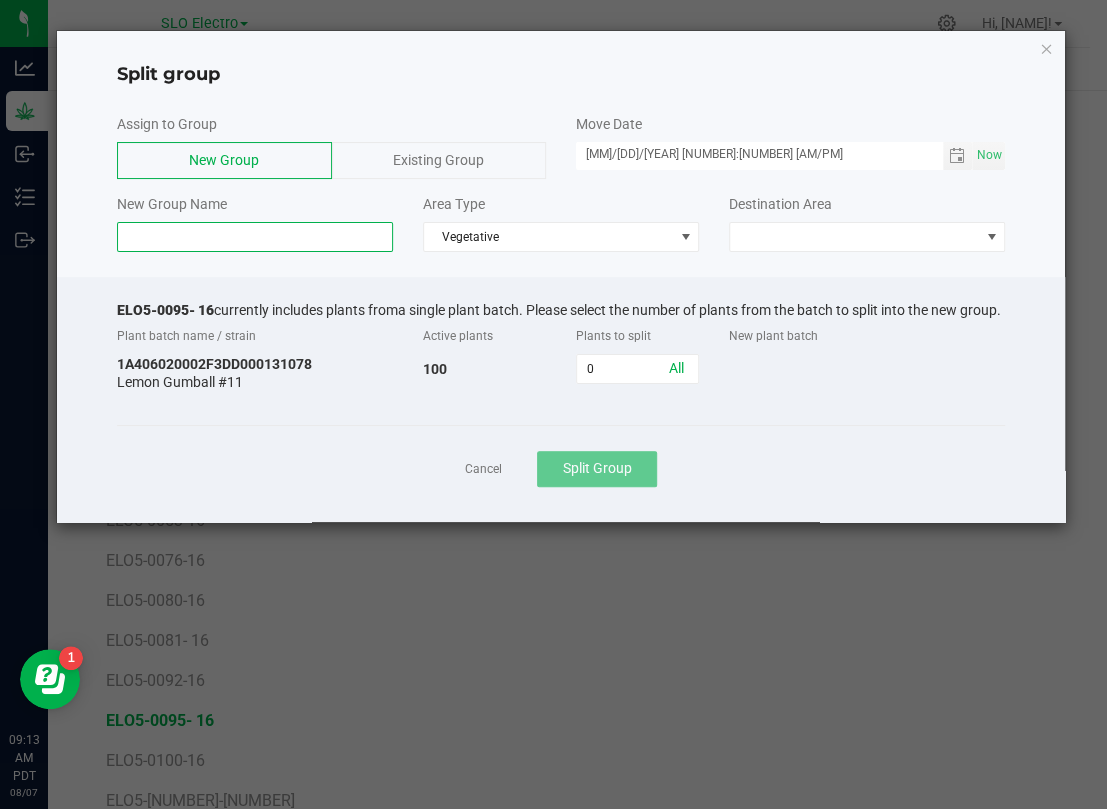 paste on "ELO5-0095- 16" 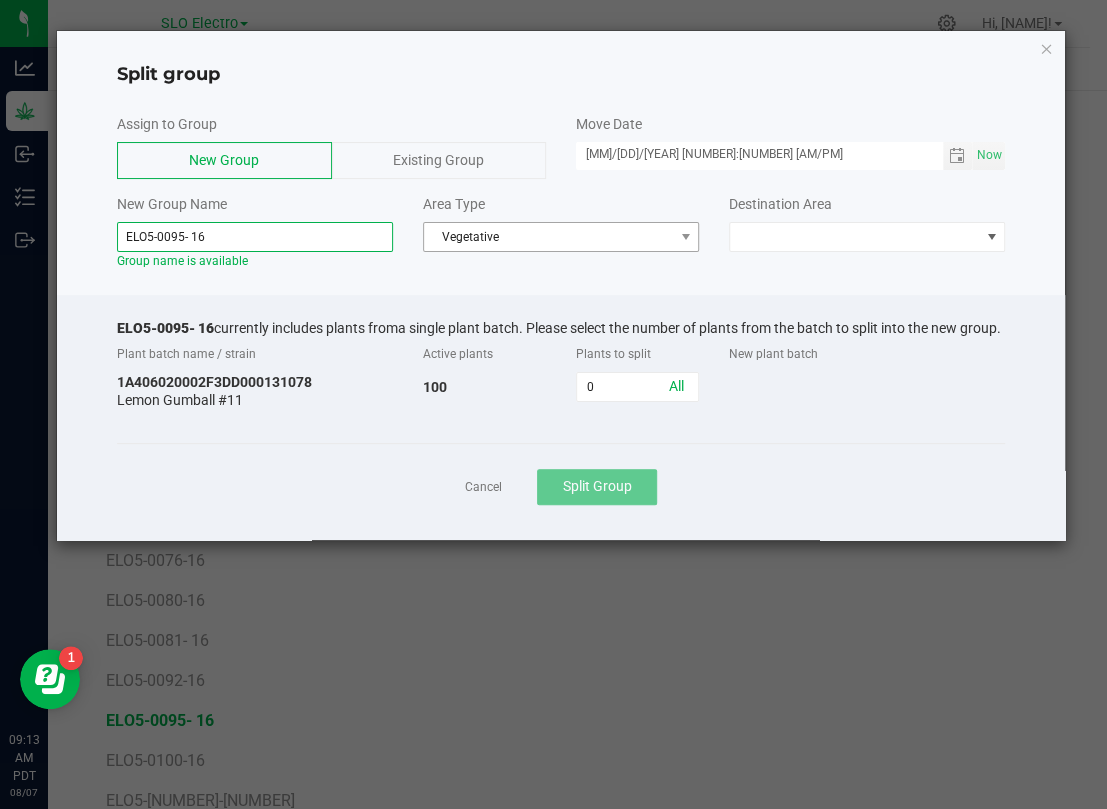 type on "ELO5-0095- 16" 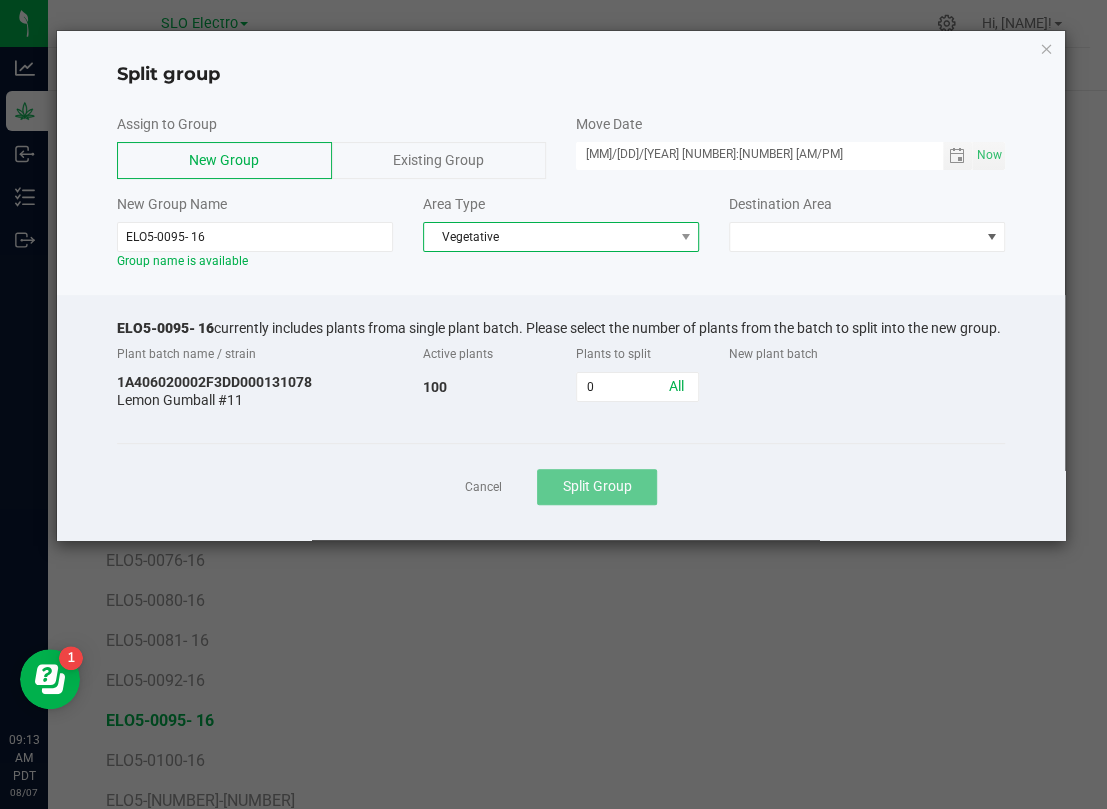 click on "Vegetative" at bounding box center (548, 237) 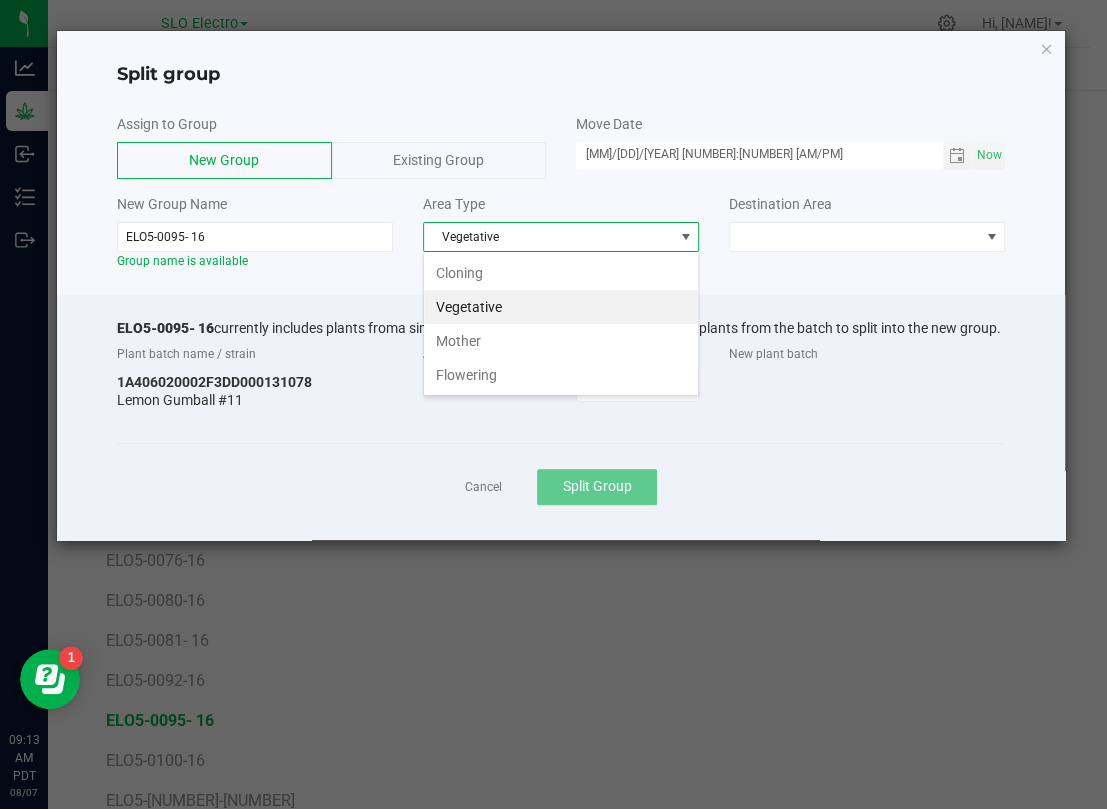 scroll, scrollTop: 99969, scrollLeft: 99724, axis: both 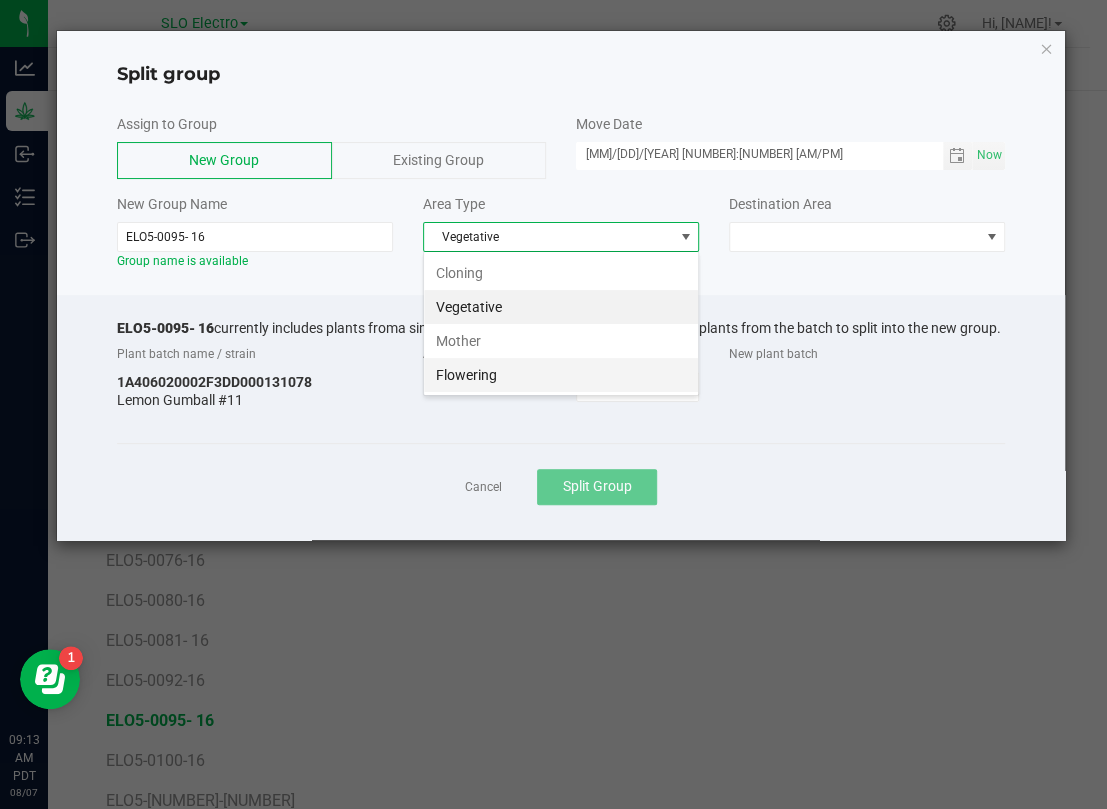 click on "Flowering" at bounding box center (561, 375) 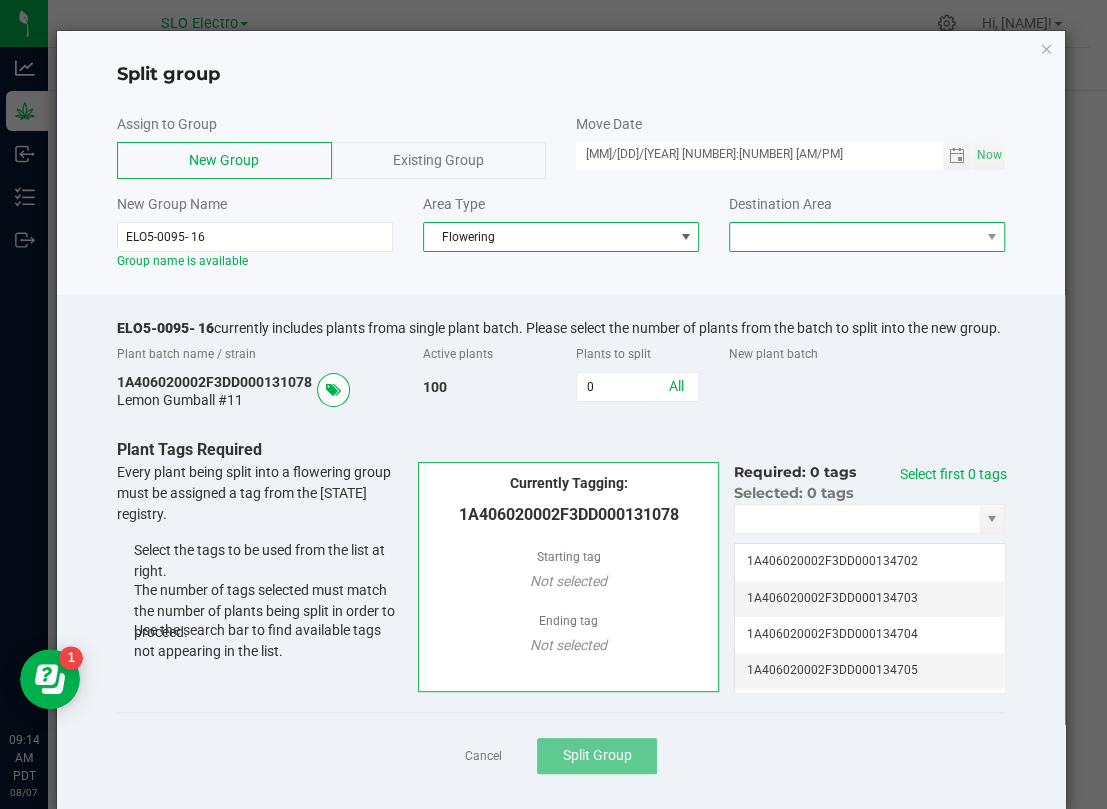click at bounding box center (854, 237) 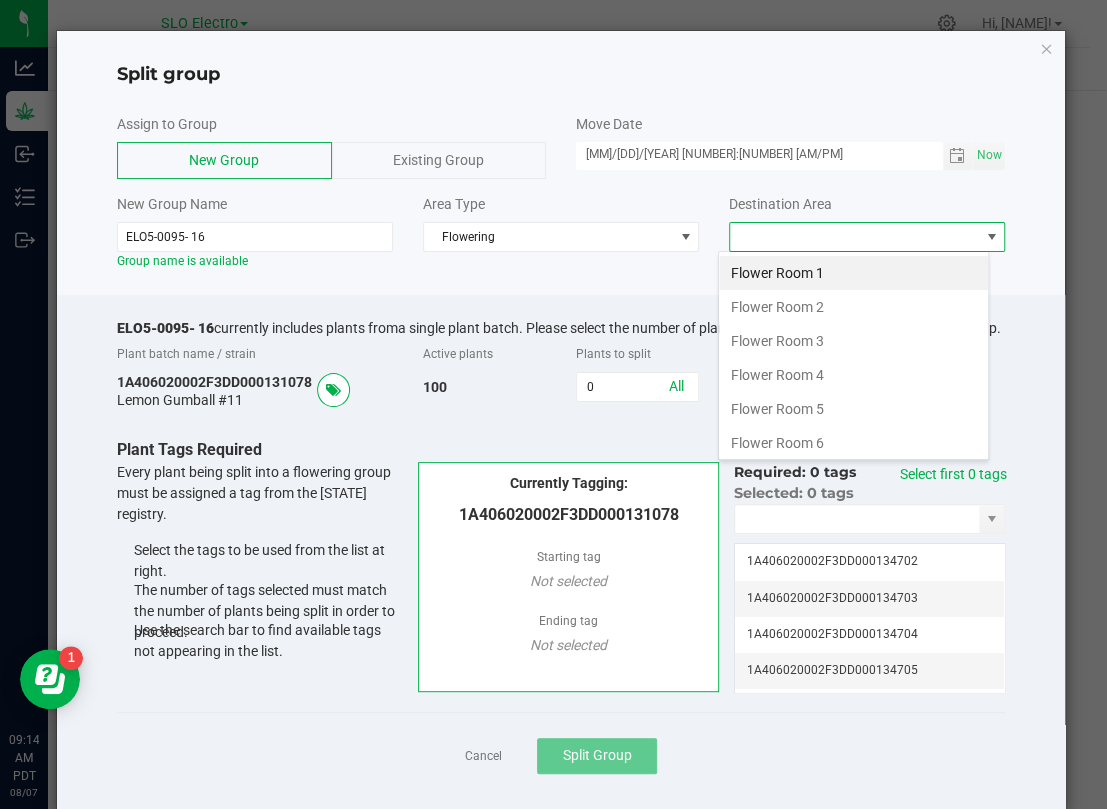 scroll, scrollTop: 99969, scrollLeft: 99728, axis: both 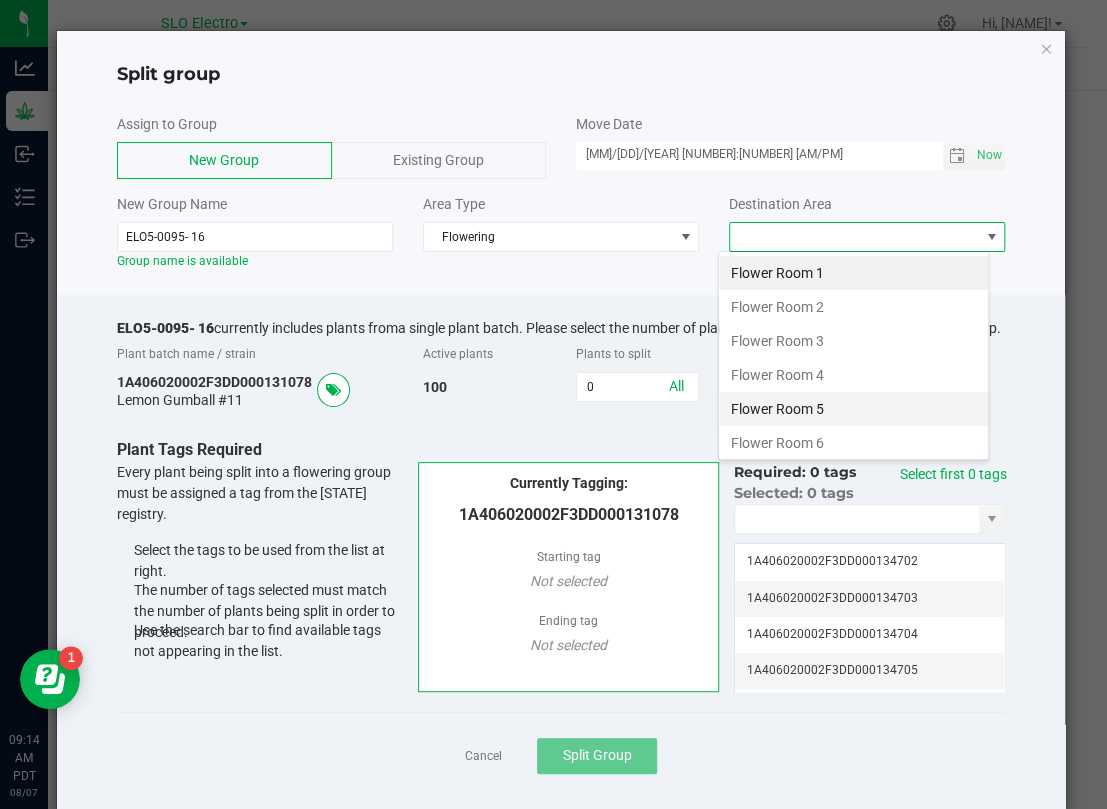 click on "Flower Room 5" at bounding box center [853, 409] 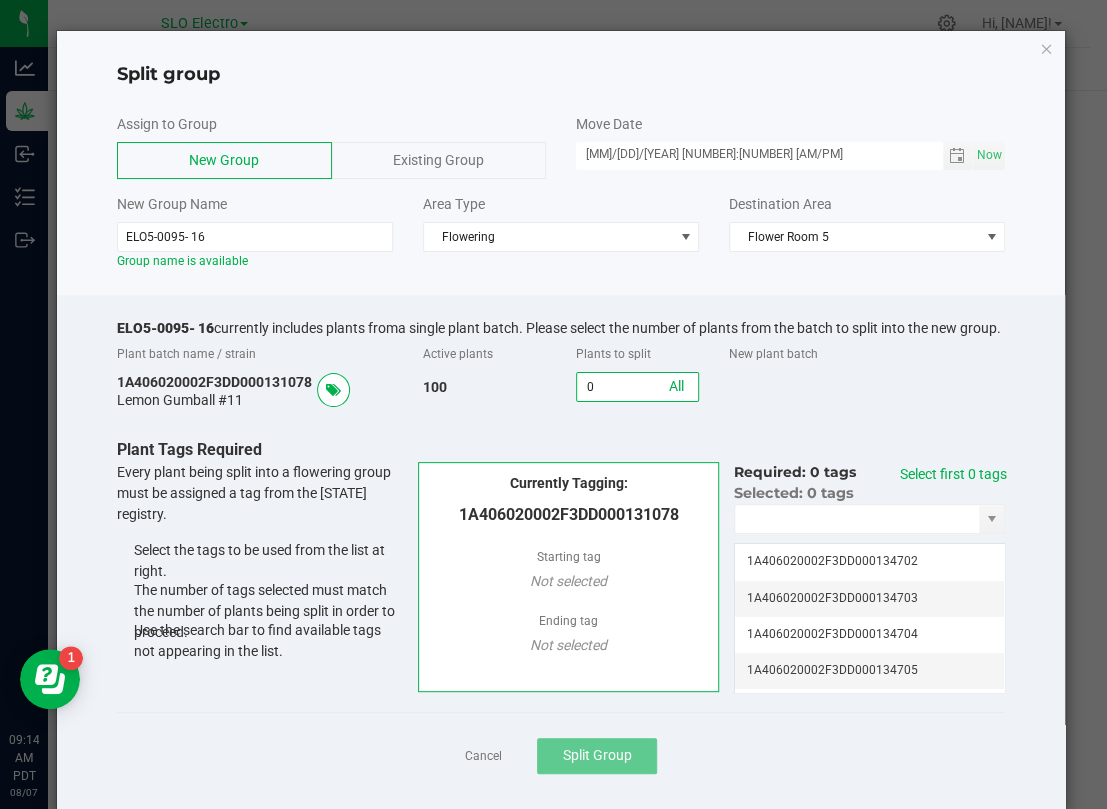 click on "0" at bounding box center [637, 387] 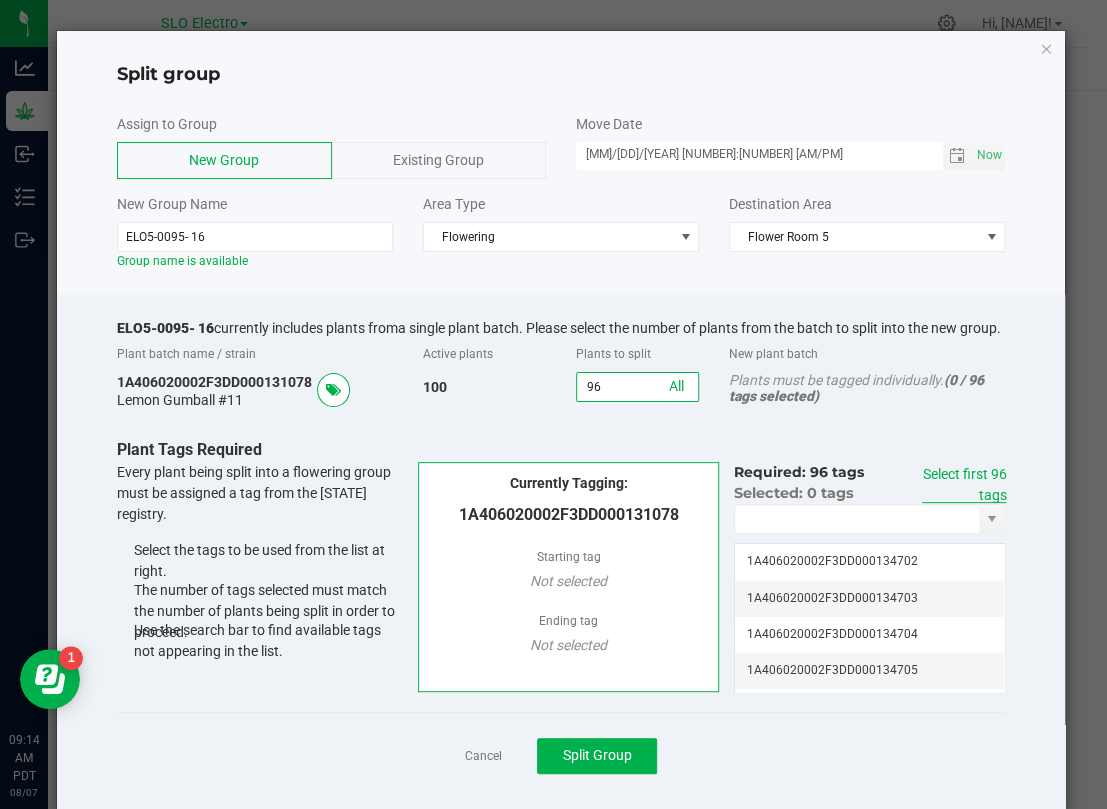 type on "96" 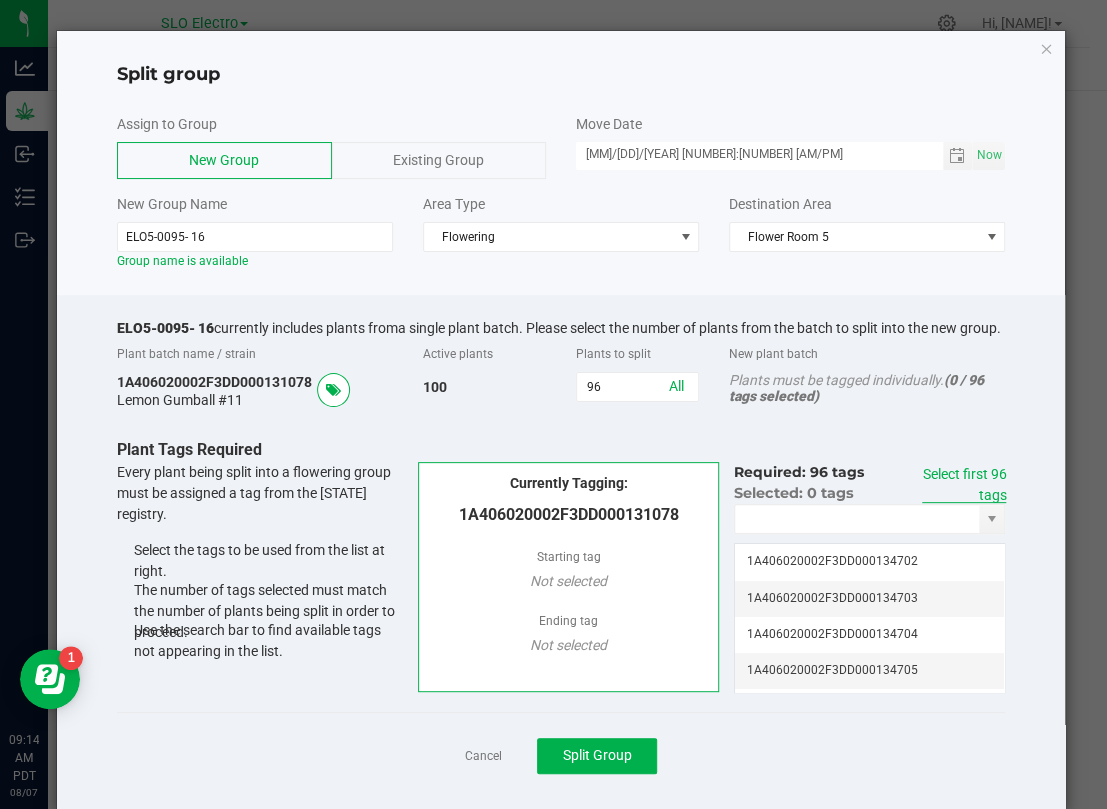click on "Select first 96 tags" 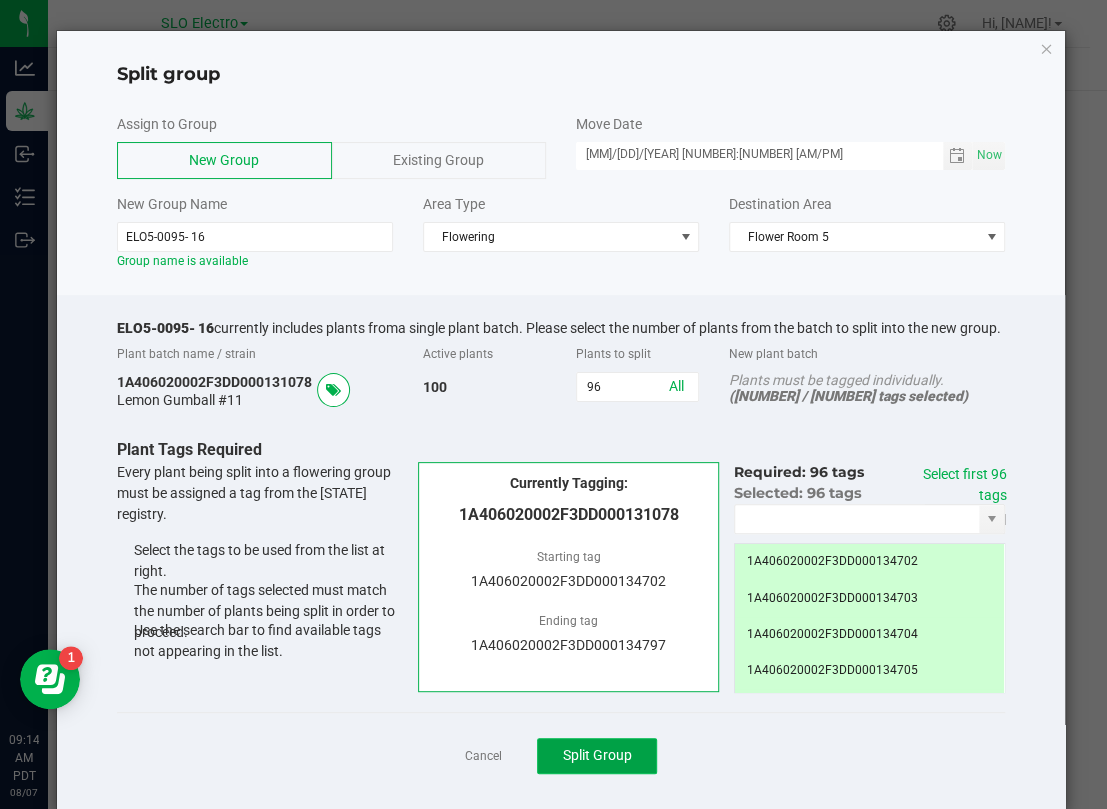 click on "Split Group" 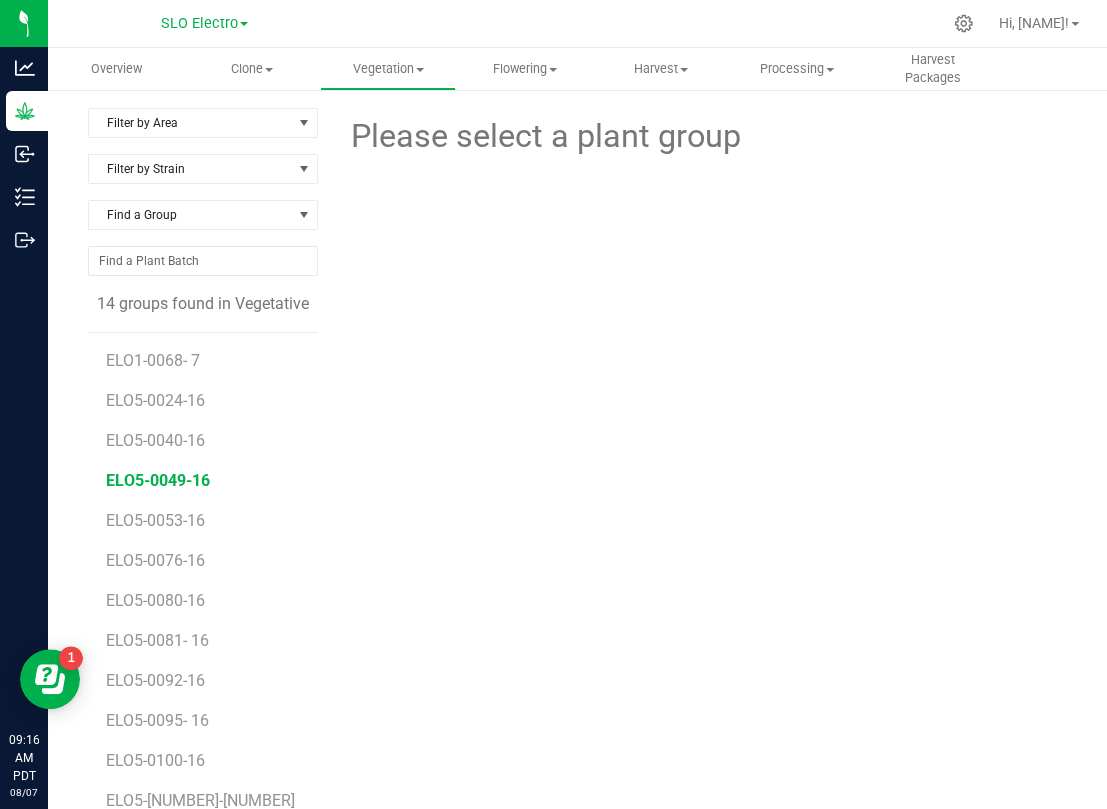 click on "ELO5-0049-16" at bounding box center [158, 480] 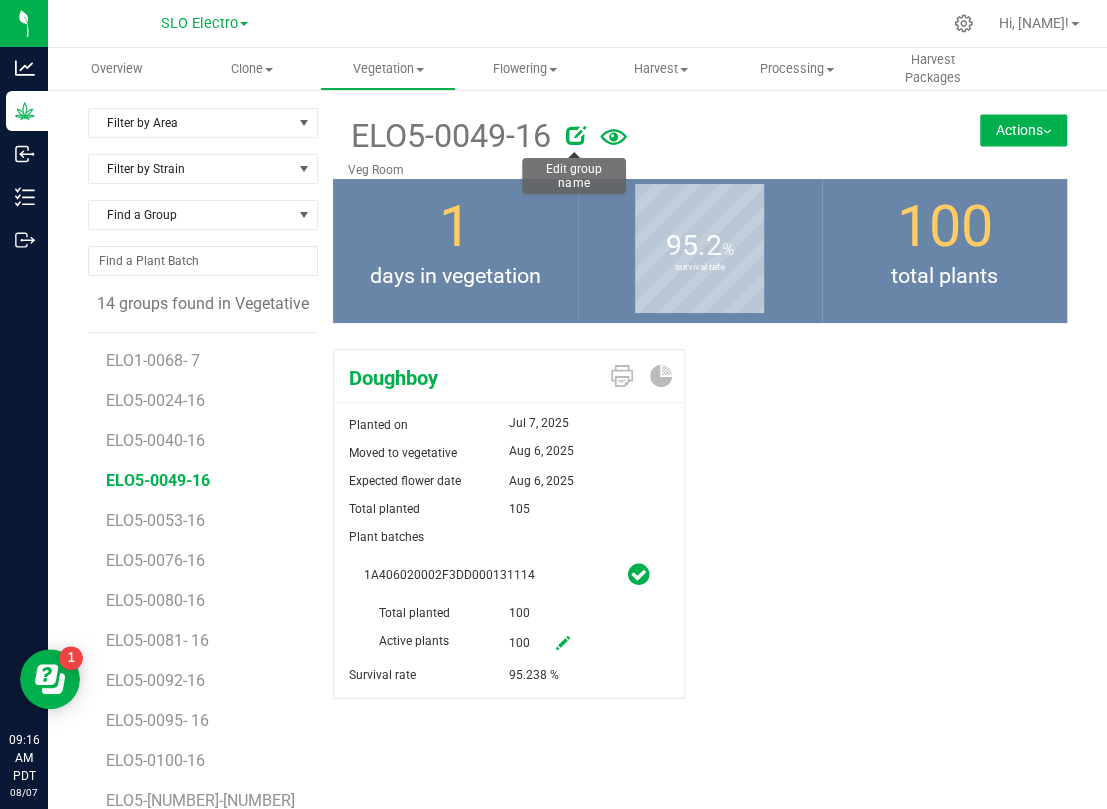 click at bounding box center [576, 135] 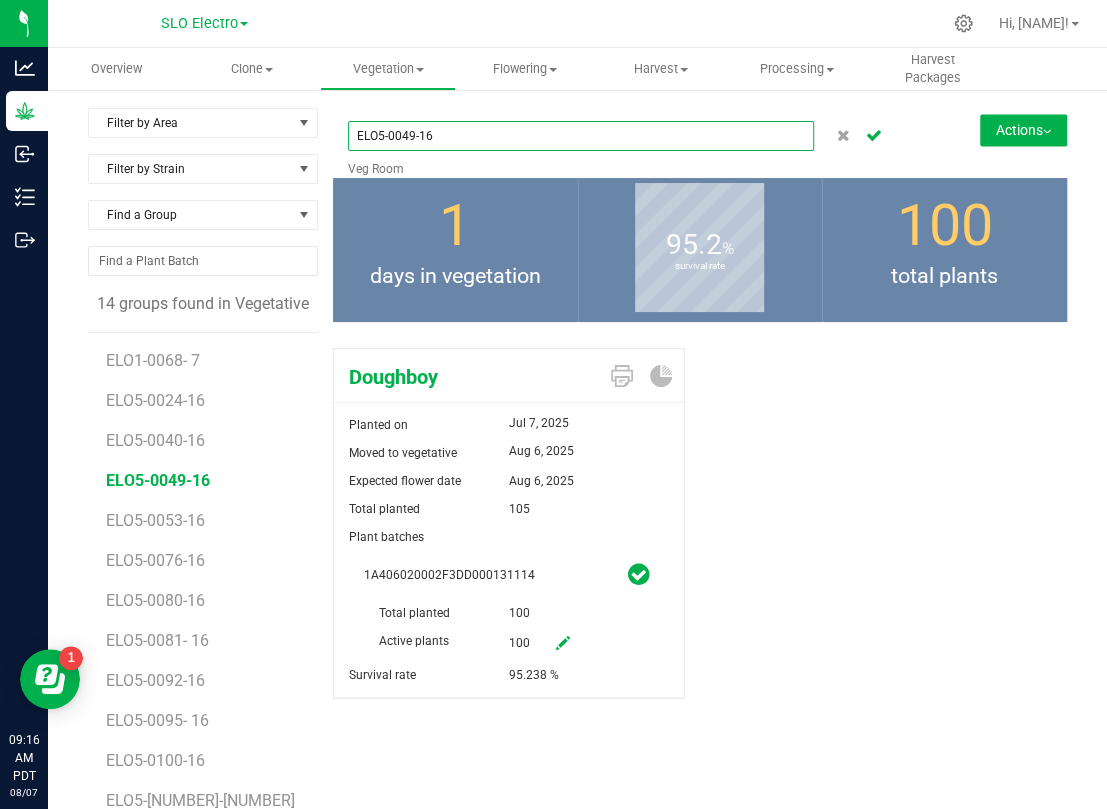 click on "ELO5-0049-16" at bounding box center [581, 136] 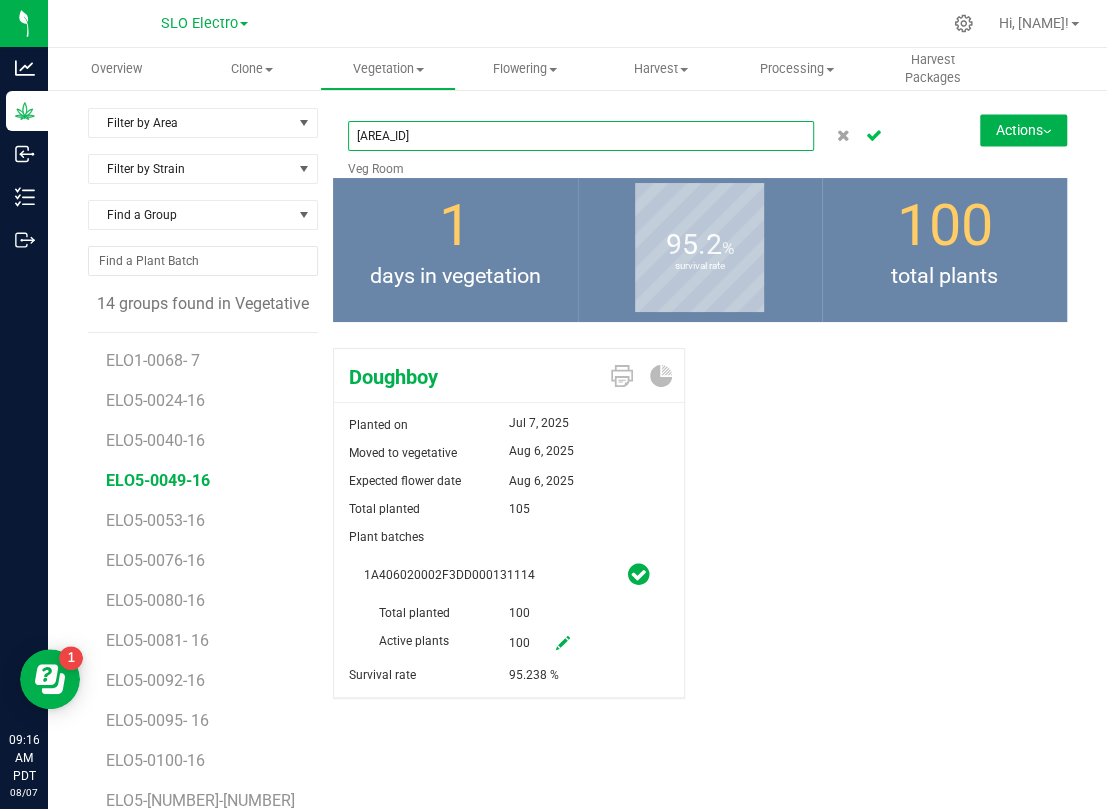 type on "[AREA_ID]" 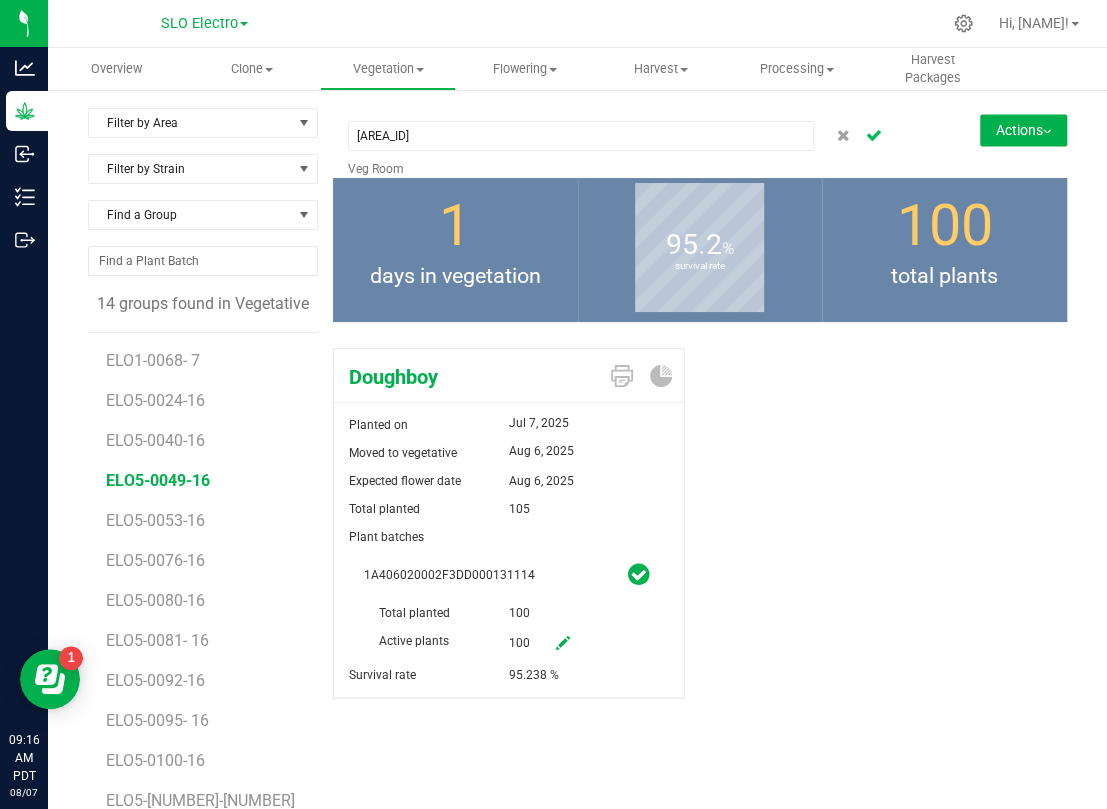 click 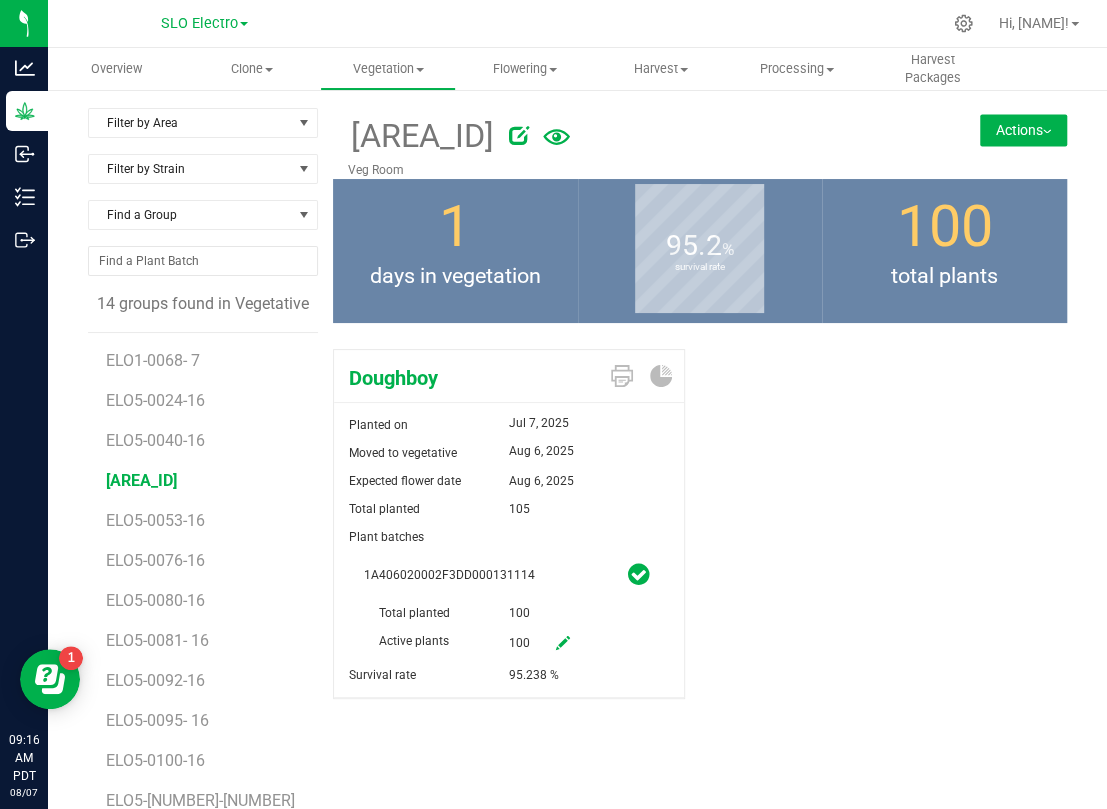 click on "Actions" at bounding box center [1023, 130] 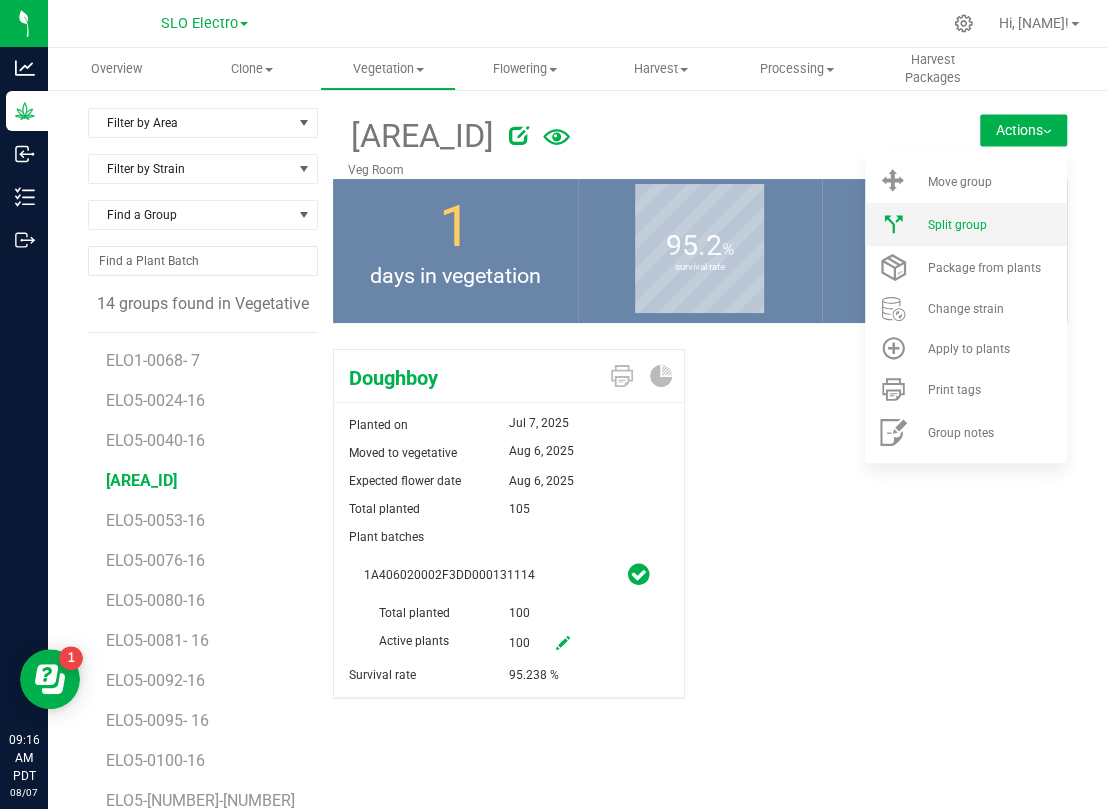 click on "Split group" at bounding box center [956, 225] 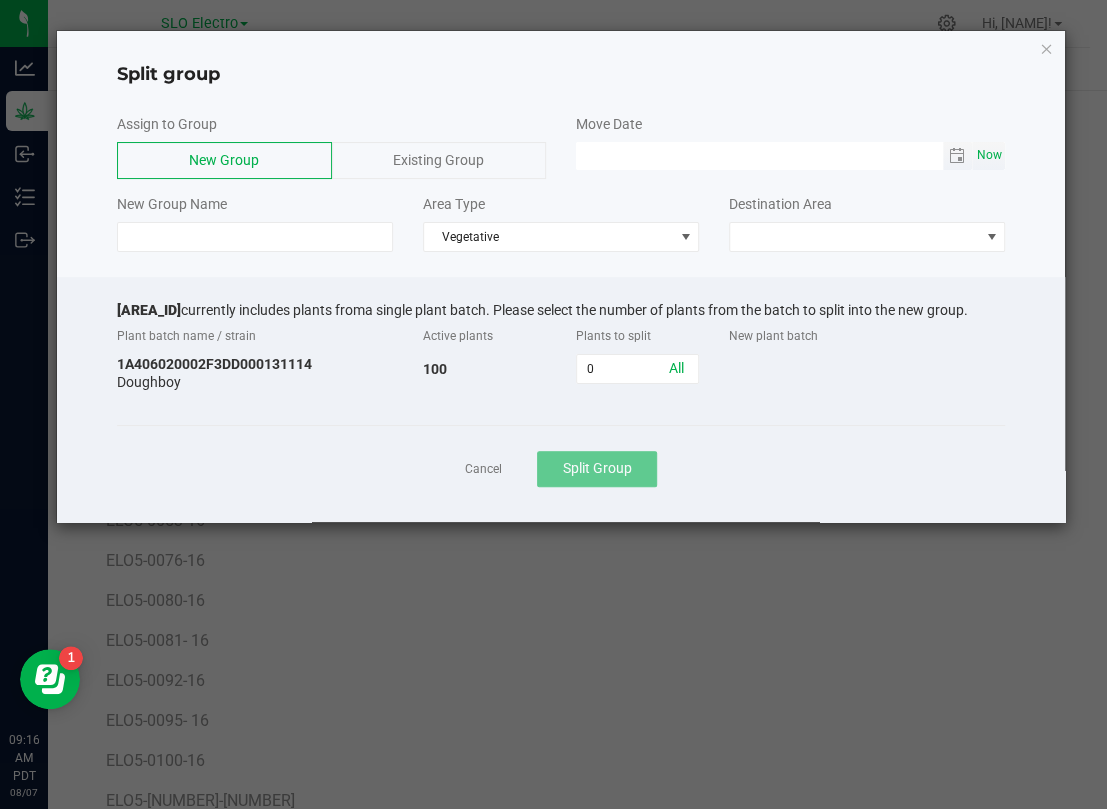 click on "Now" 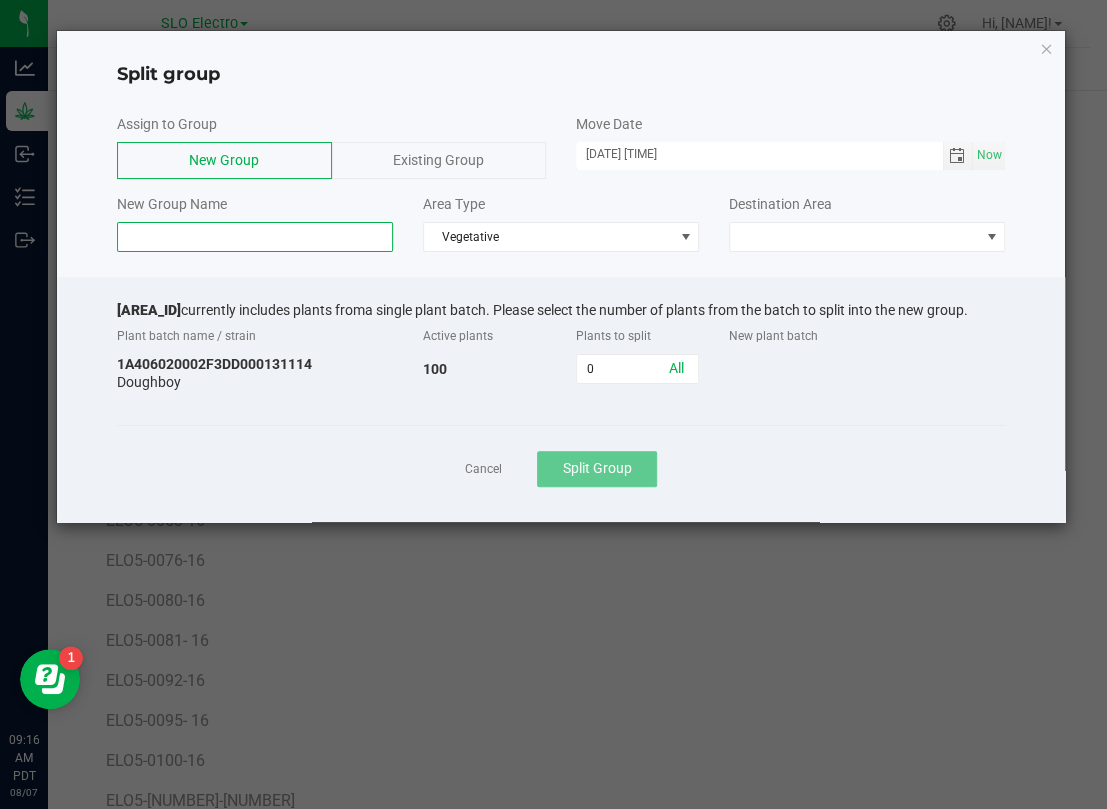 click 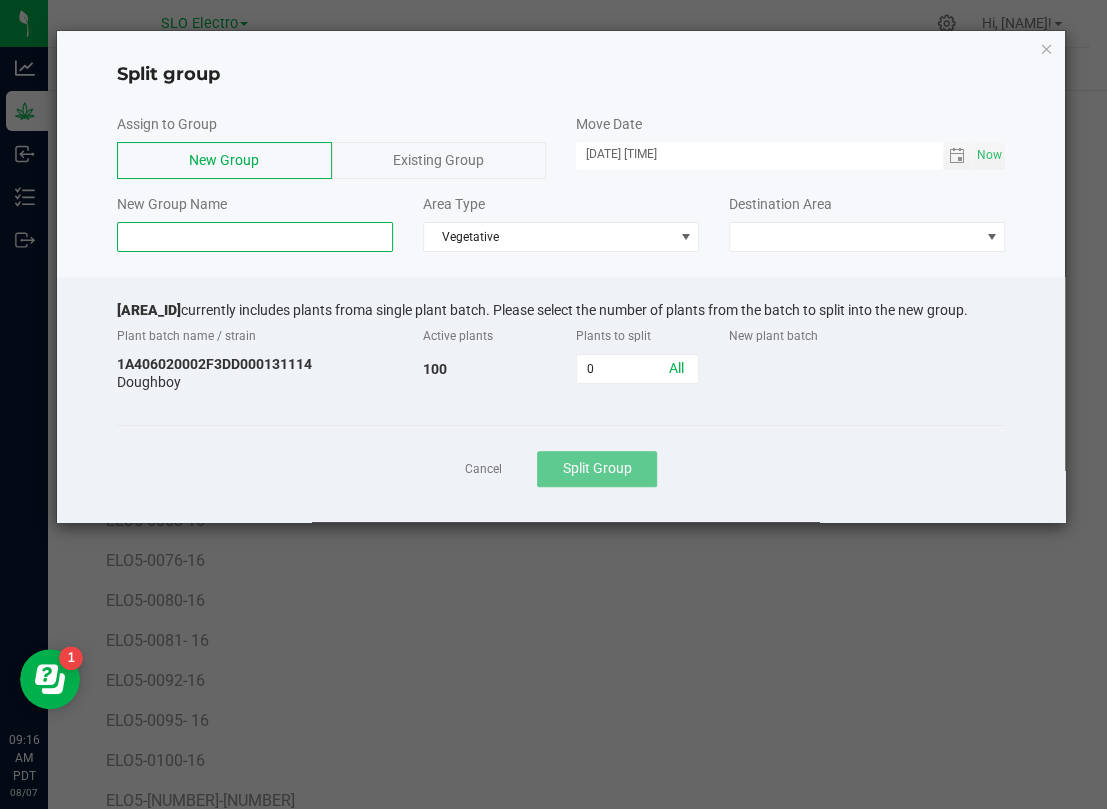 paste on "ELO5-0049-16" 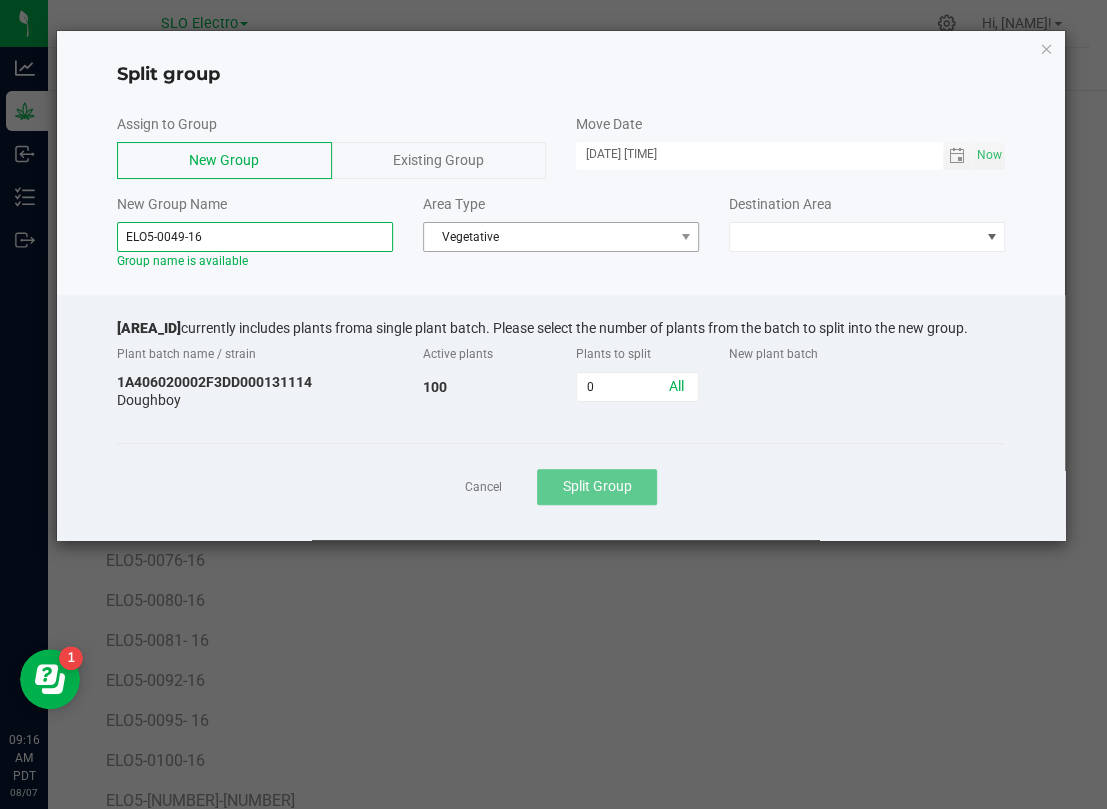 type on "ELO5-0049-16" 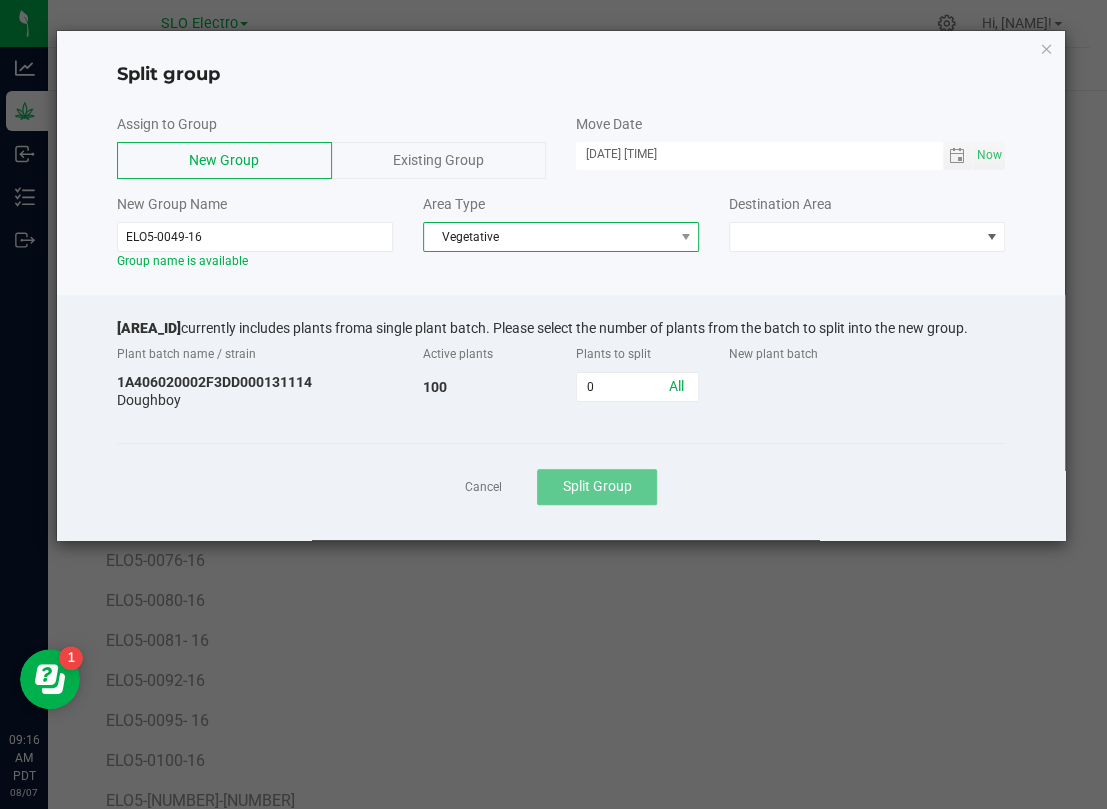 click on "Vegetative" at bounding box center [548, 237] 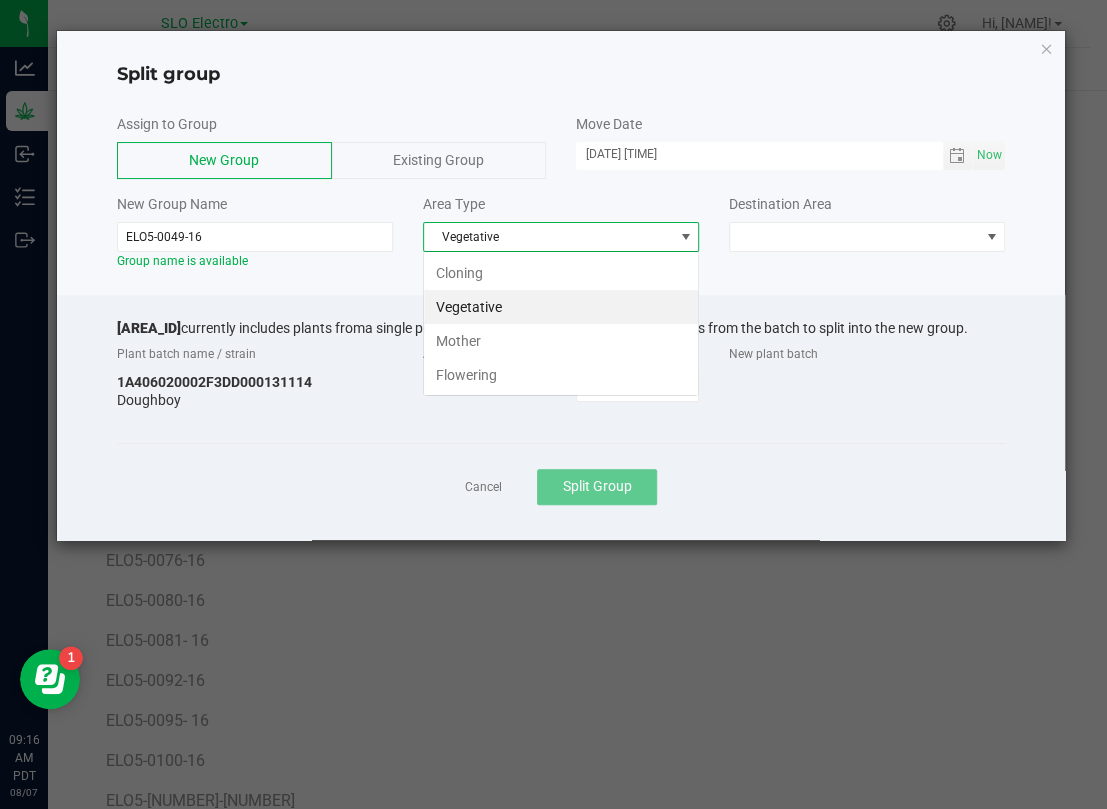 scroll, scrollTop: 99969, scrollLeft: 99724, axis: both 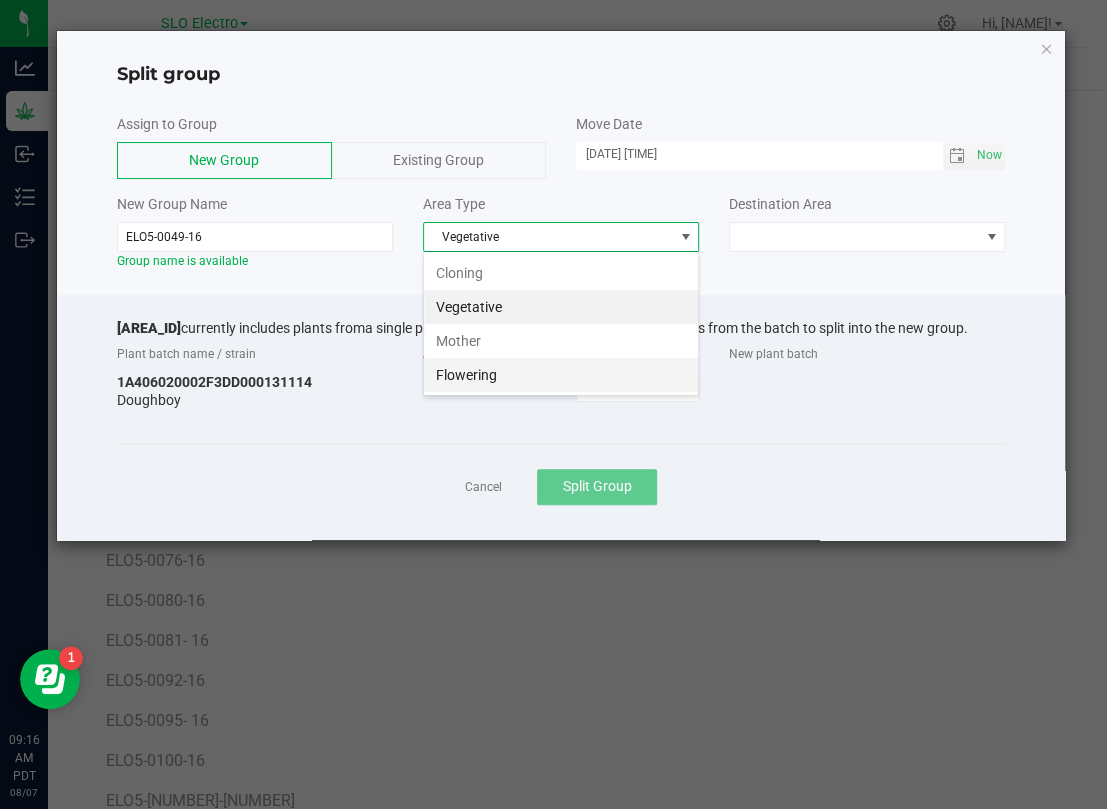 click on "Flowering" at bounding box center [561, 375] 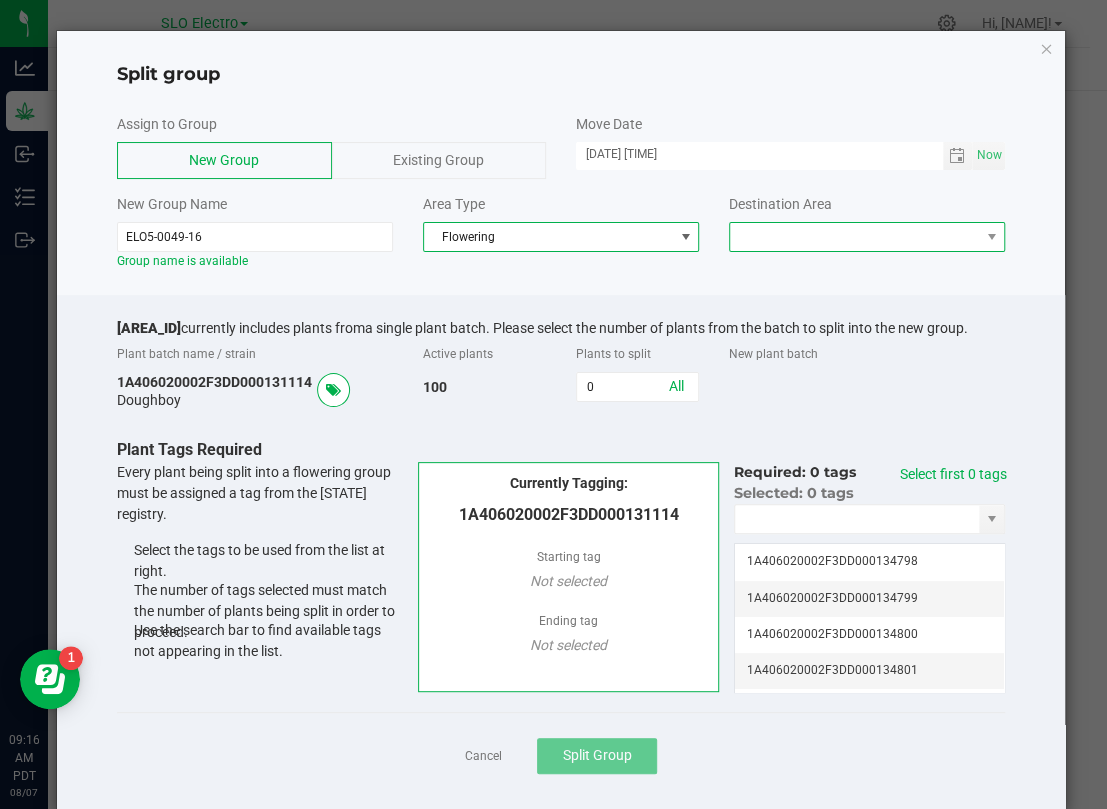 click at bounding box center [854, 237] 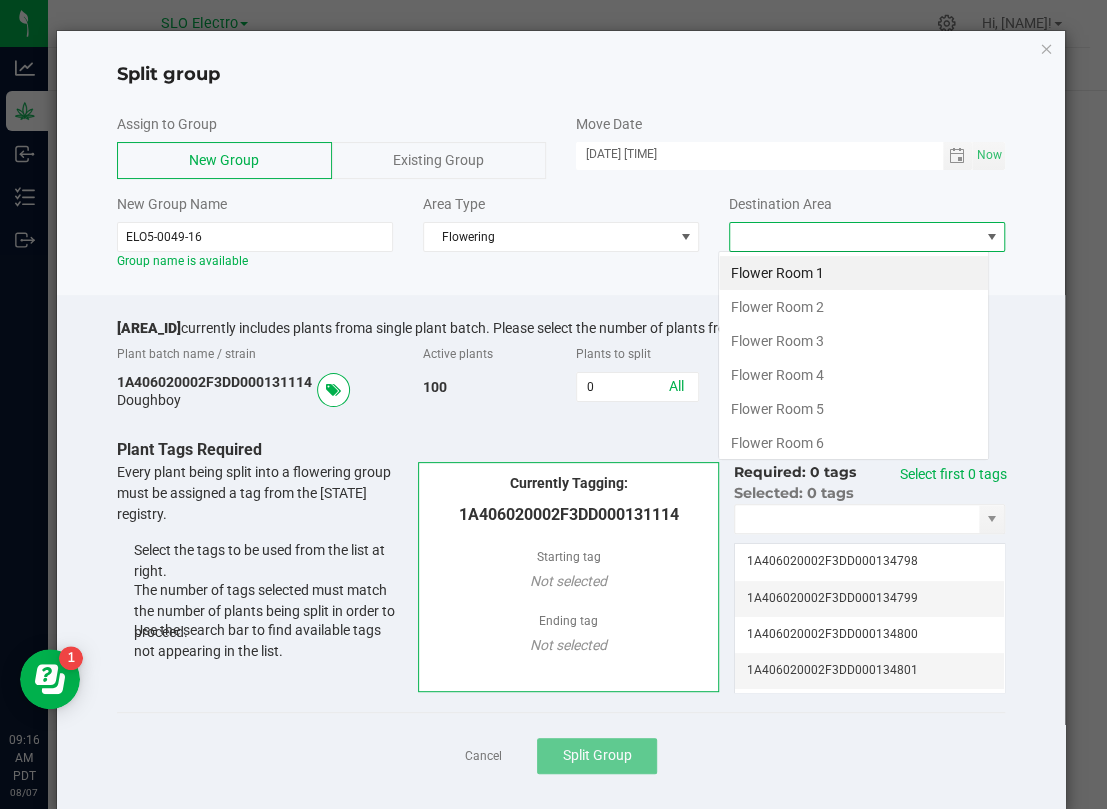 scroll, scrollTop: 99969, scrollLeft: 99728, axis: both 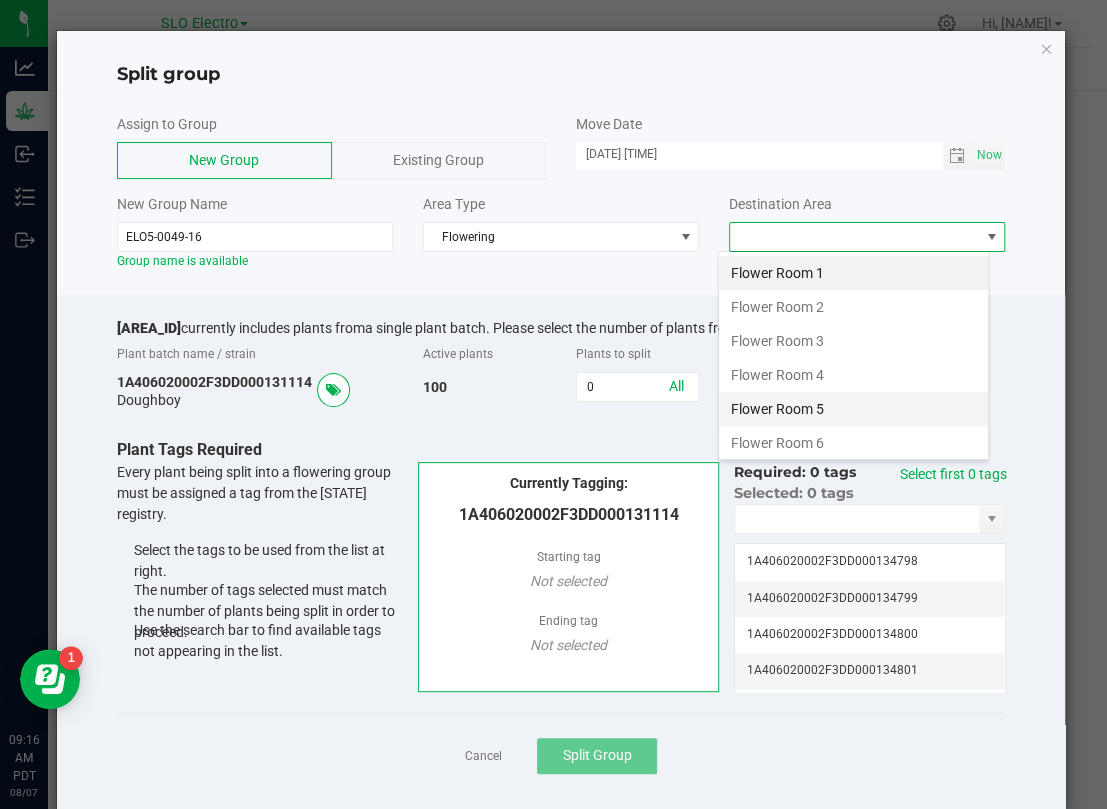 click on "Flower Room 5" at bounding box center [853, 409] 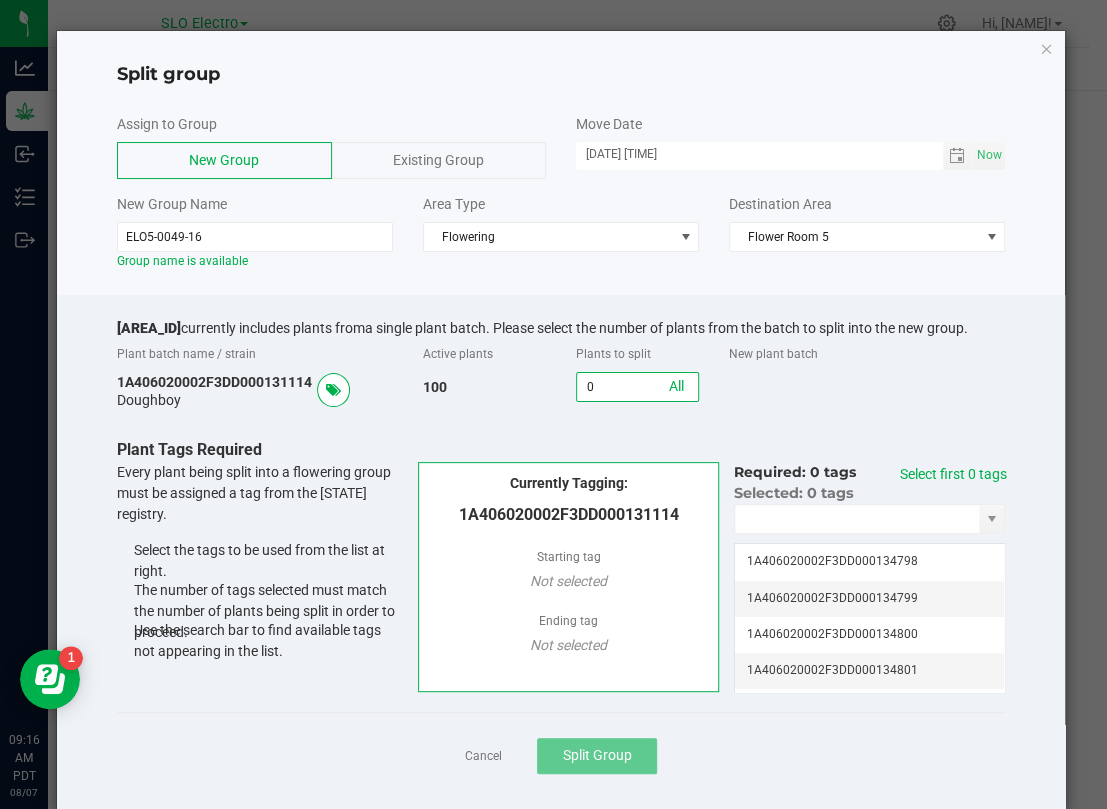 click on "0" at bounding box center [637, 387] 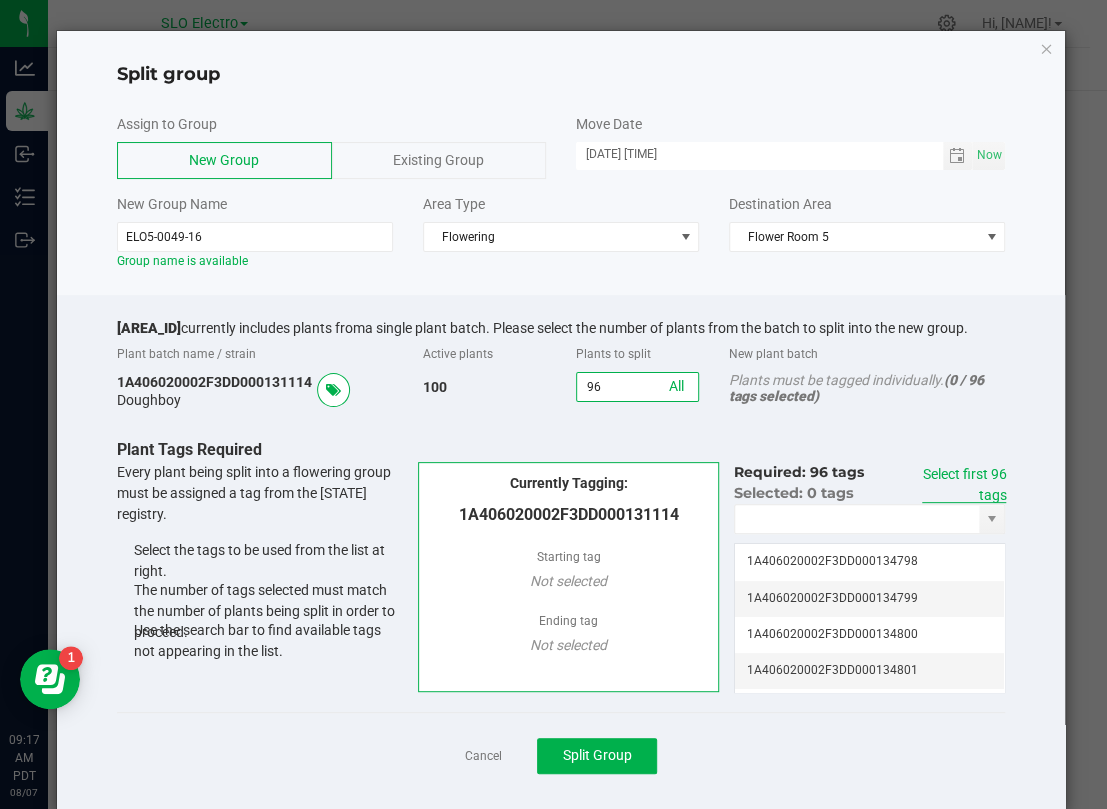 type on "96" 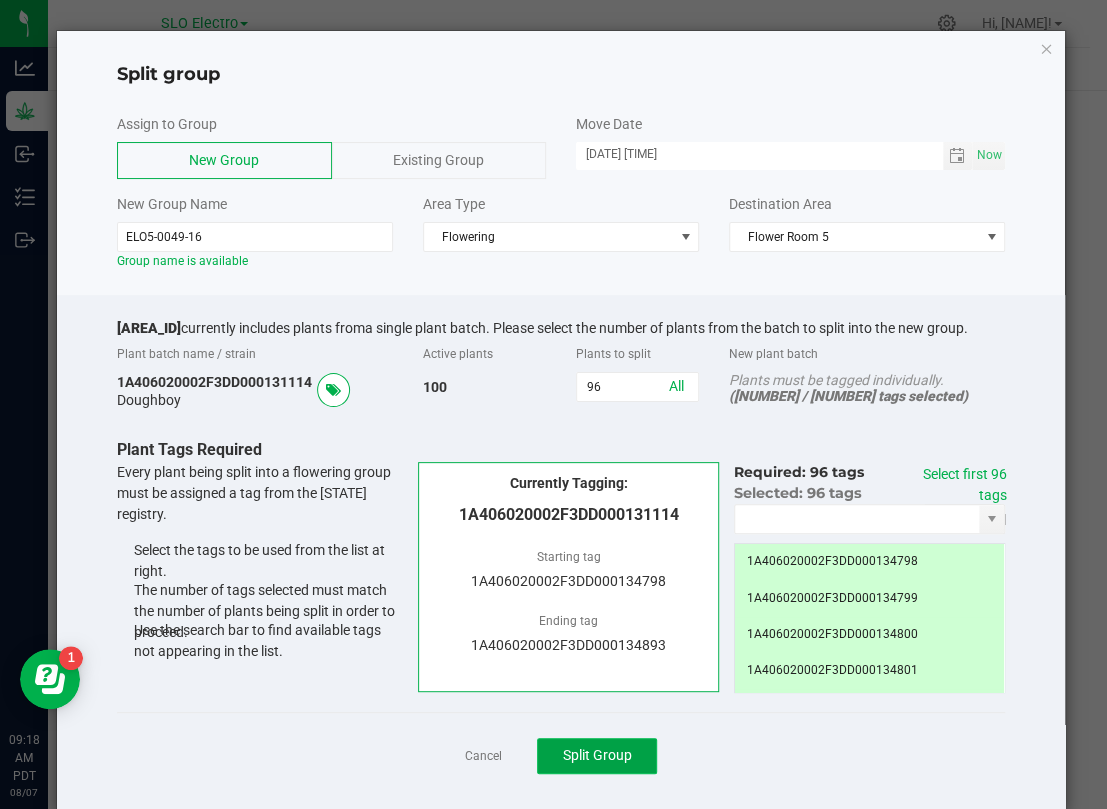 click on "Split Group" 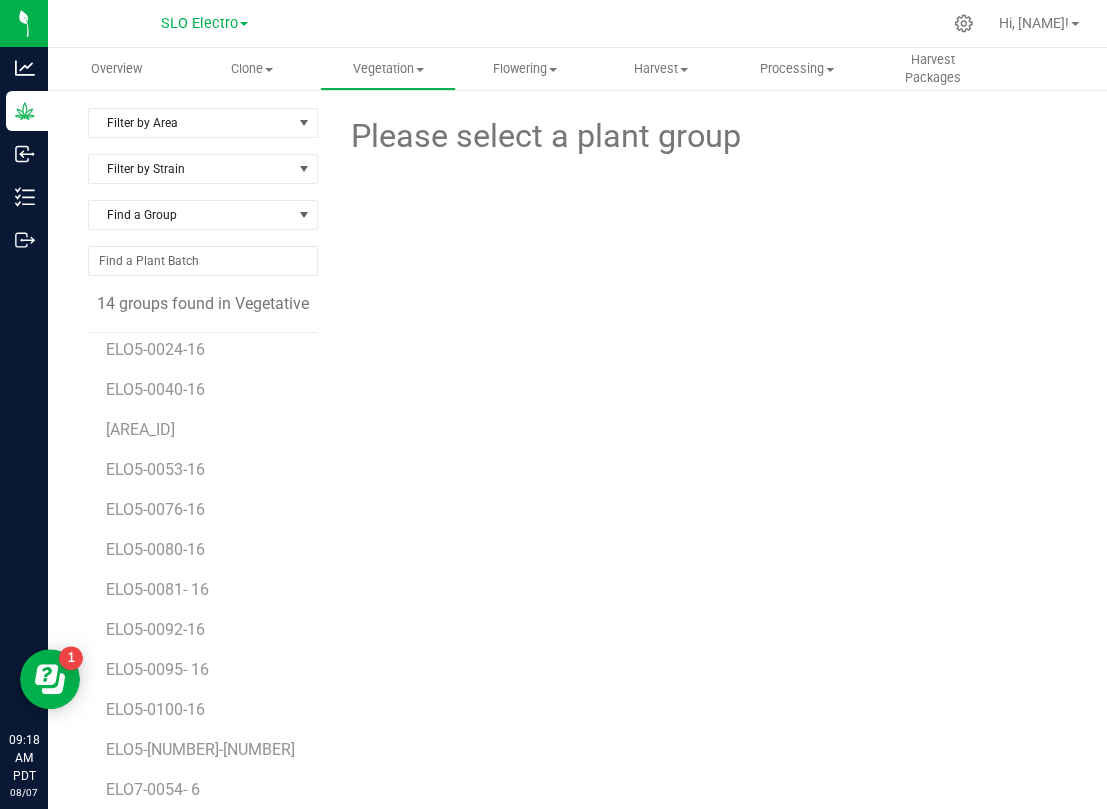 scroll, scrollTop: 75, scrollLeft: 0, axis: vertical 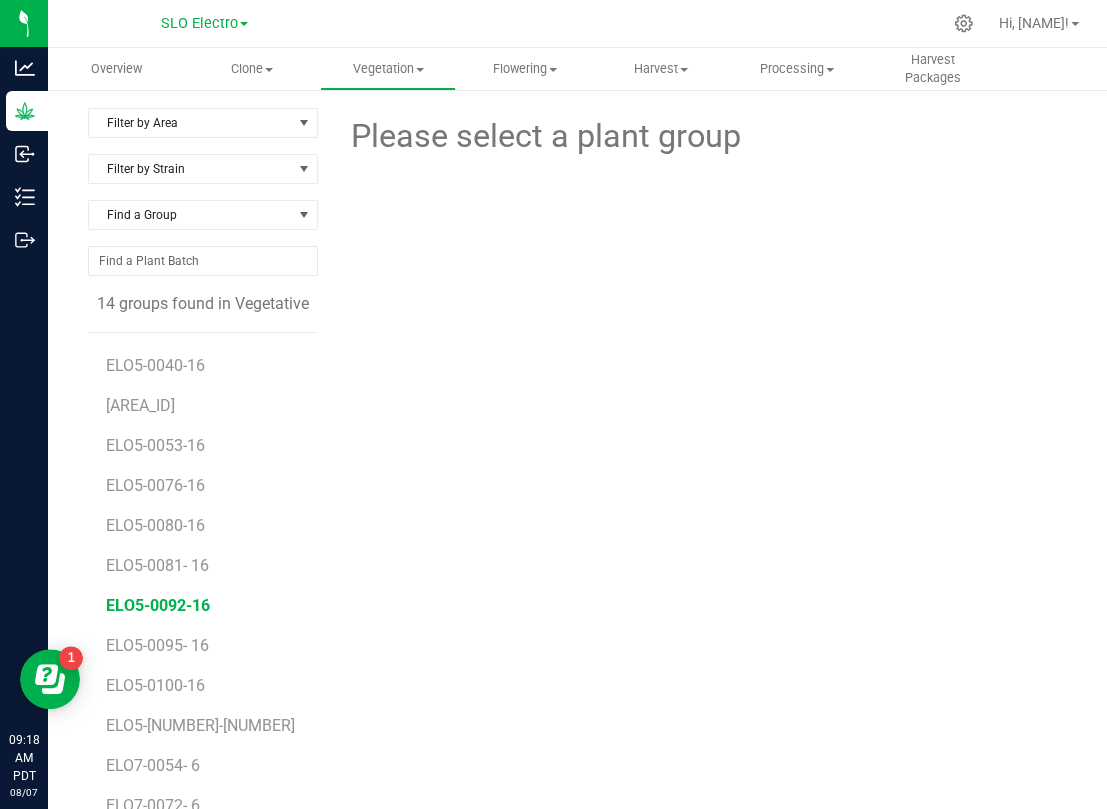 click on "ELO5-0092-16" at bounding box center (158, 605) 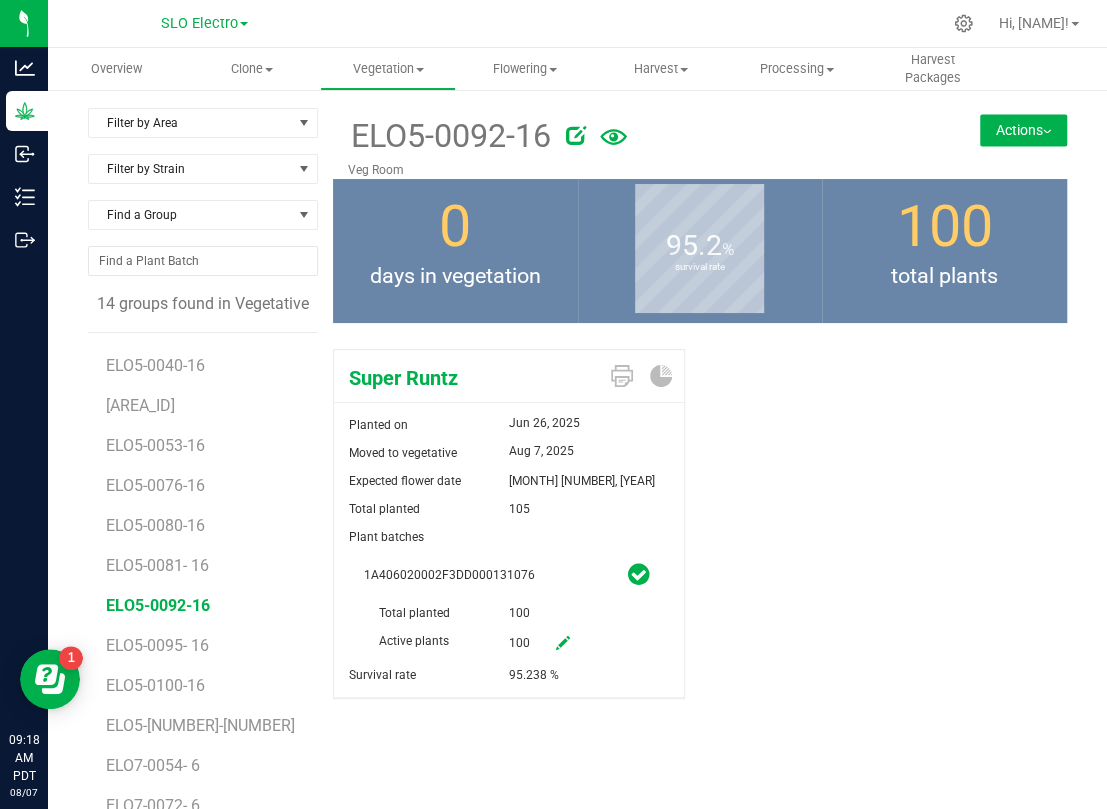 click at bounding box center [576, 135] 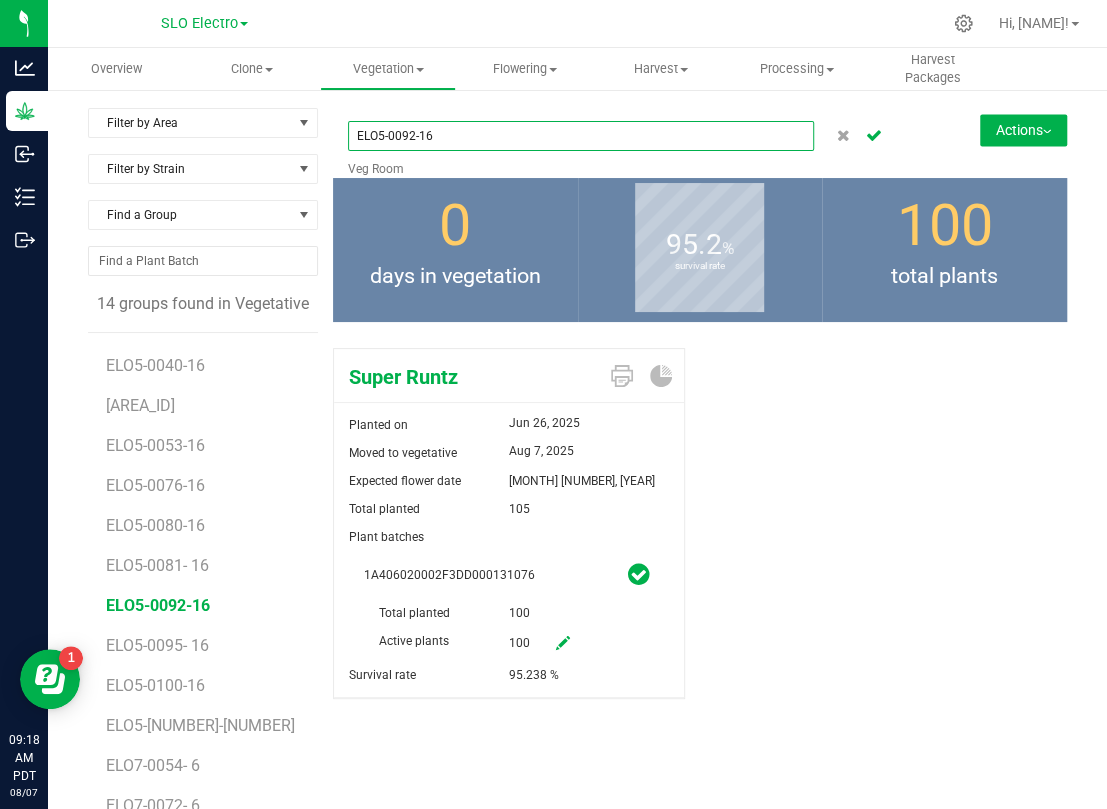 click on "ELO5-0092-16" at bounding box center [581, 136] 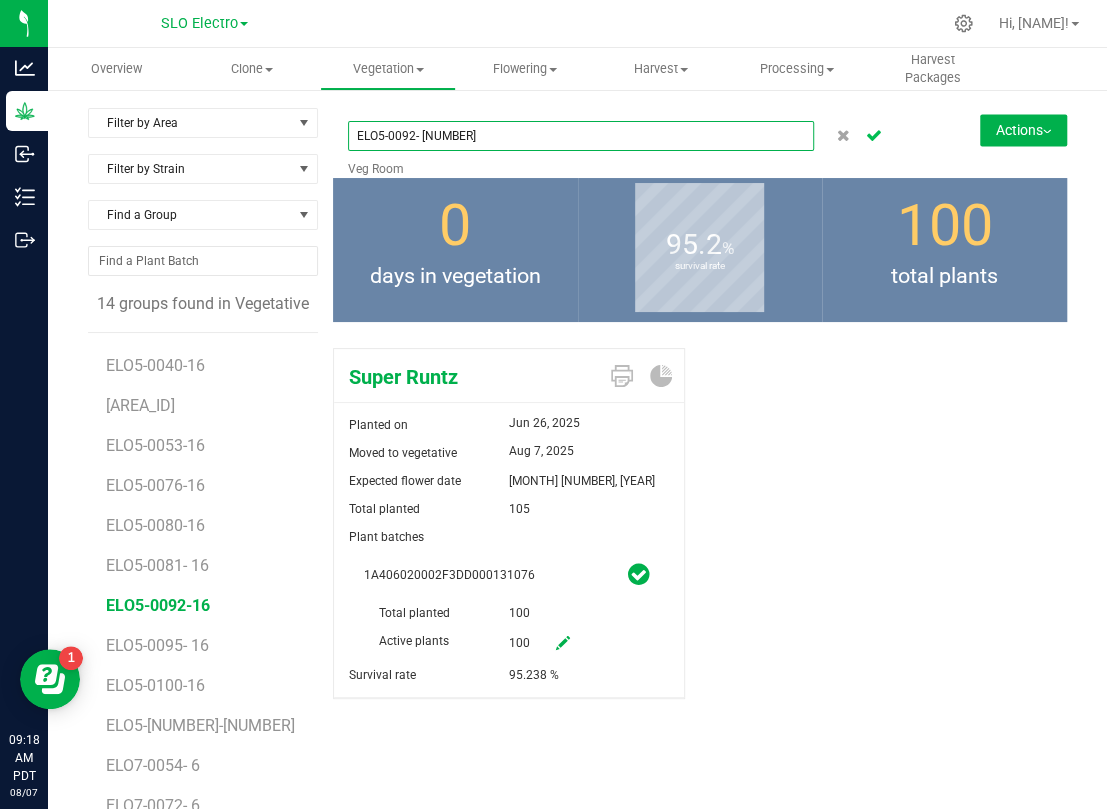 type on "ELO5-0092- [NUMBER]" 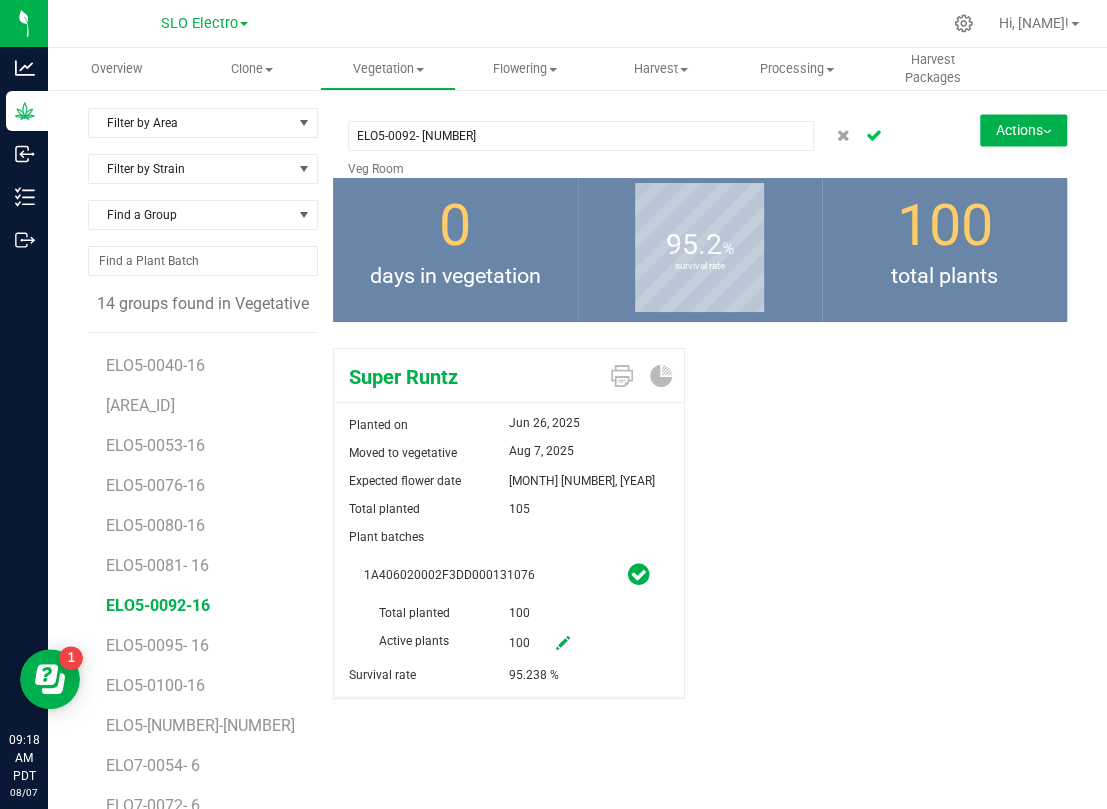 click 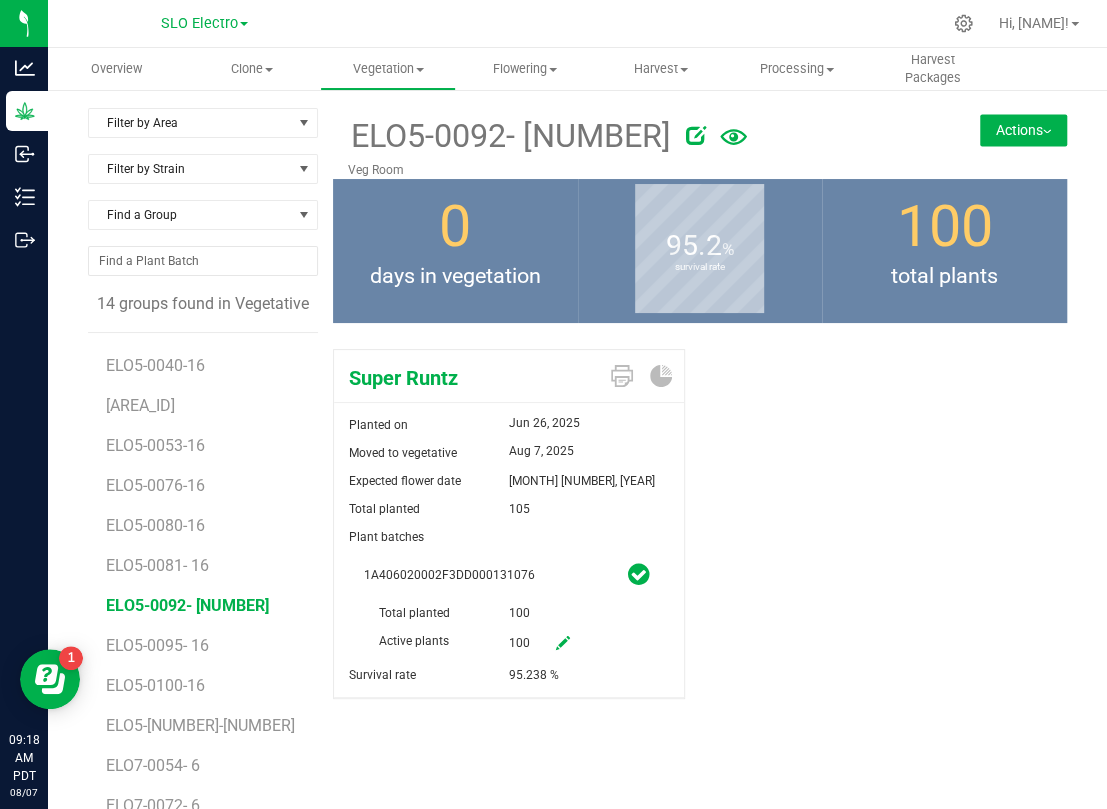 click on "Actions" at bounding box center (1023, 130) 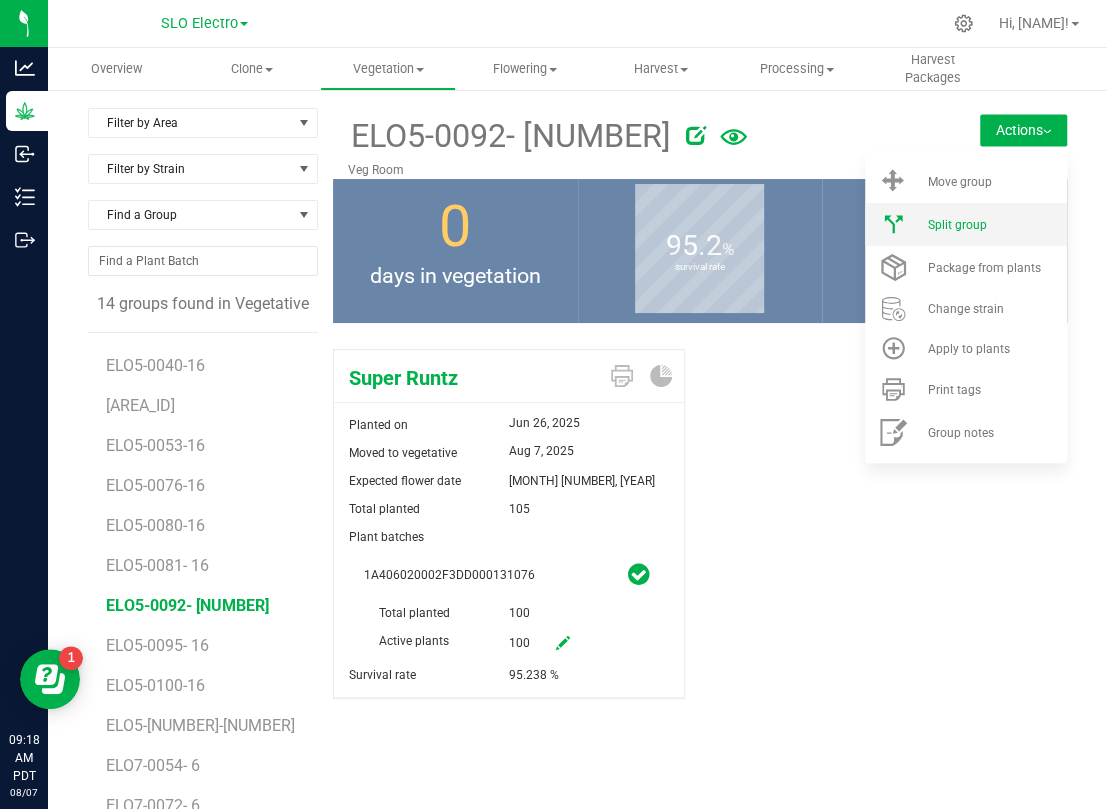 click on "Split group" at bounding box center (966, 224) 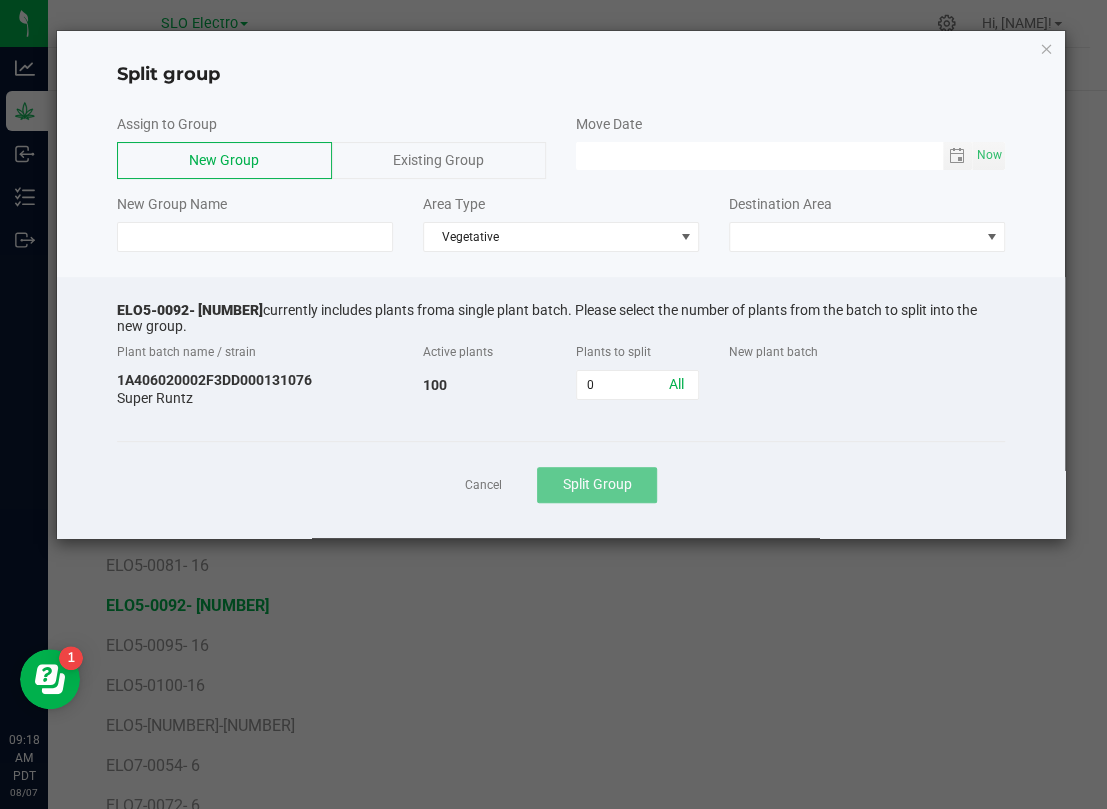 click on "Now" 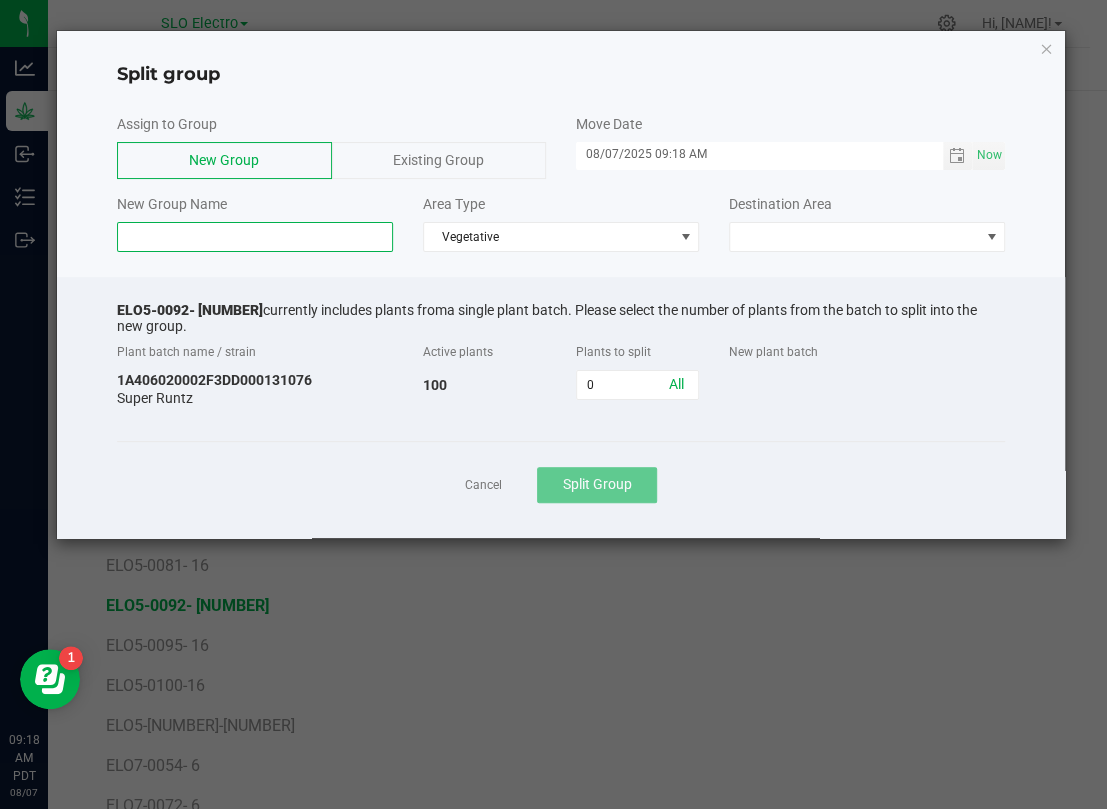 click 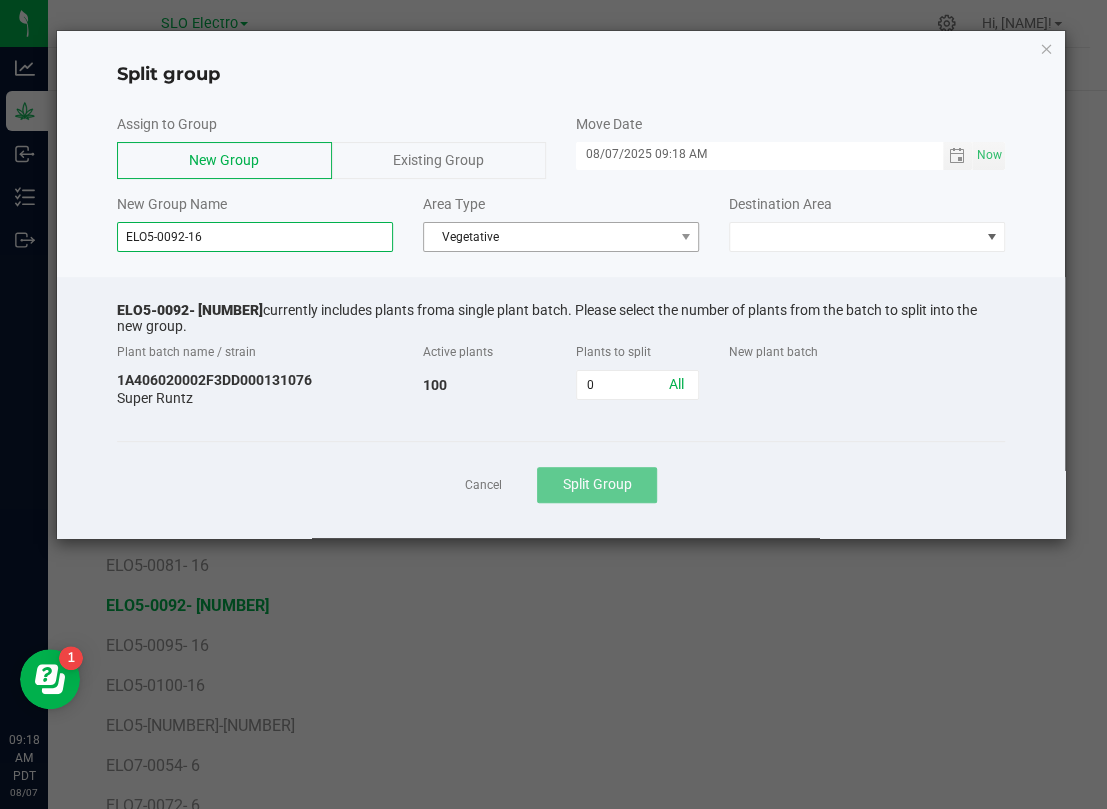 type on "ELO5-0092-16" 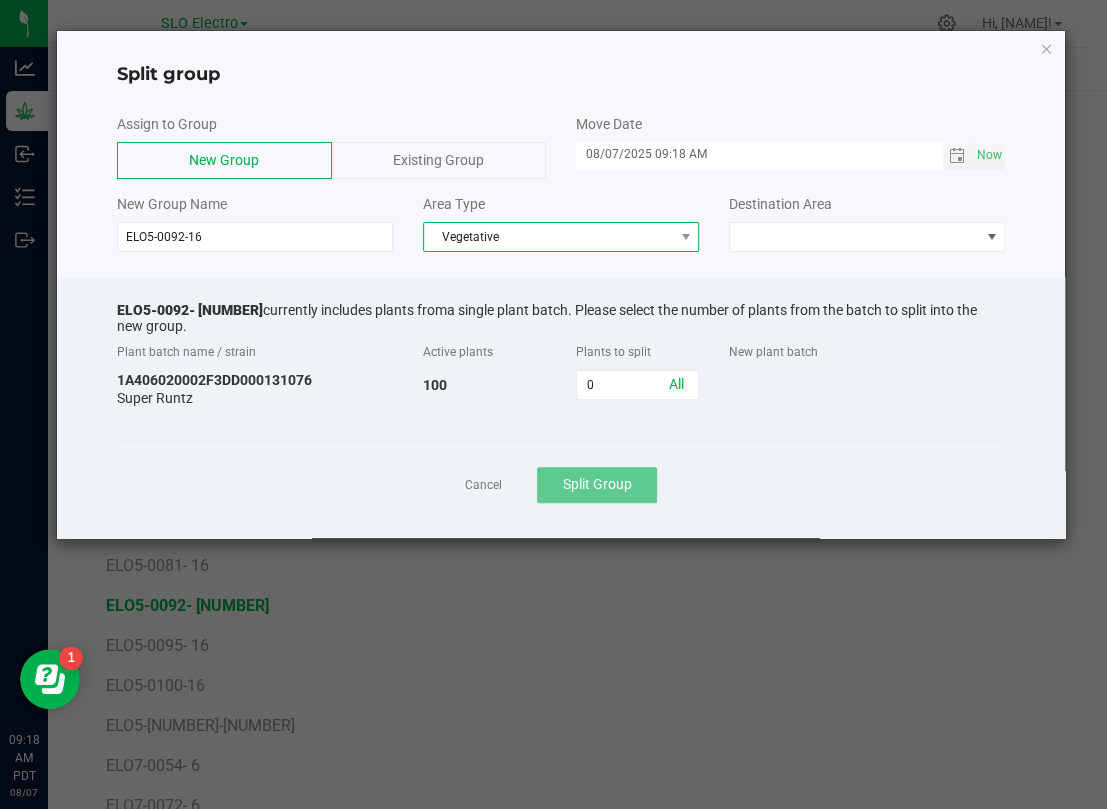 click on "Vegetative" at bounding box center [548, 237] 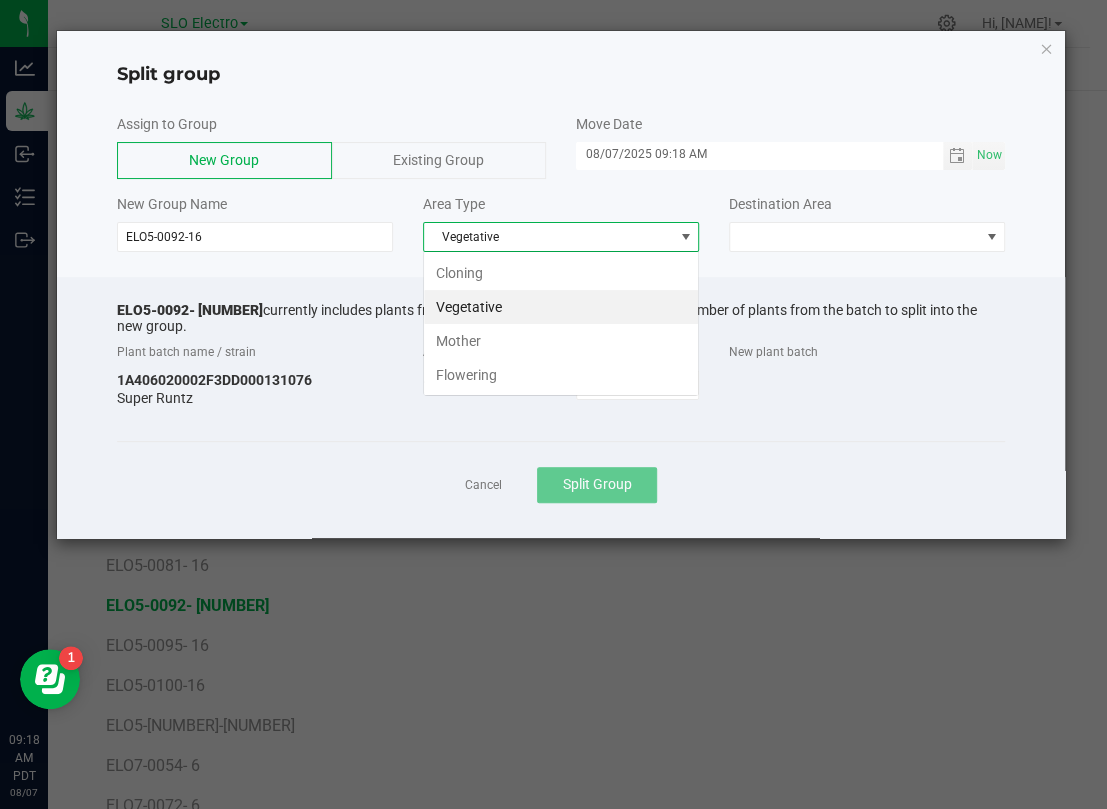 scroll, scrollTop: 99969, scrollLeft: 99724, axis: both 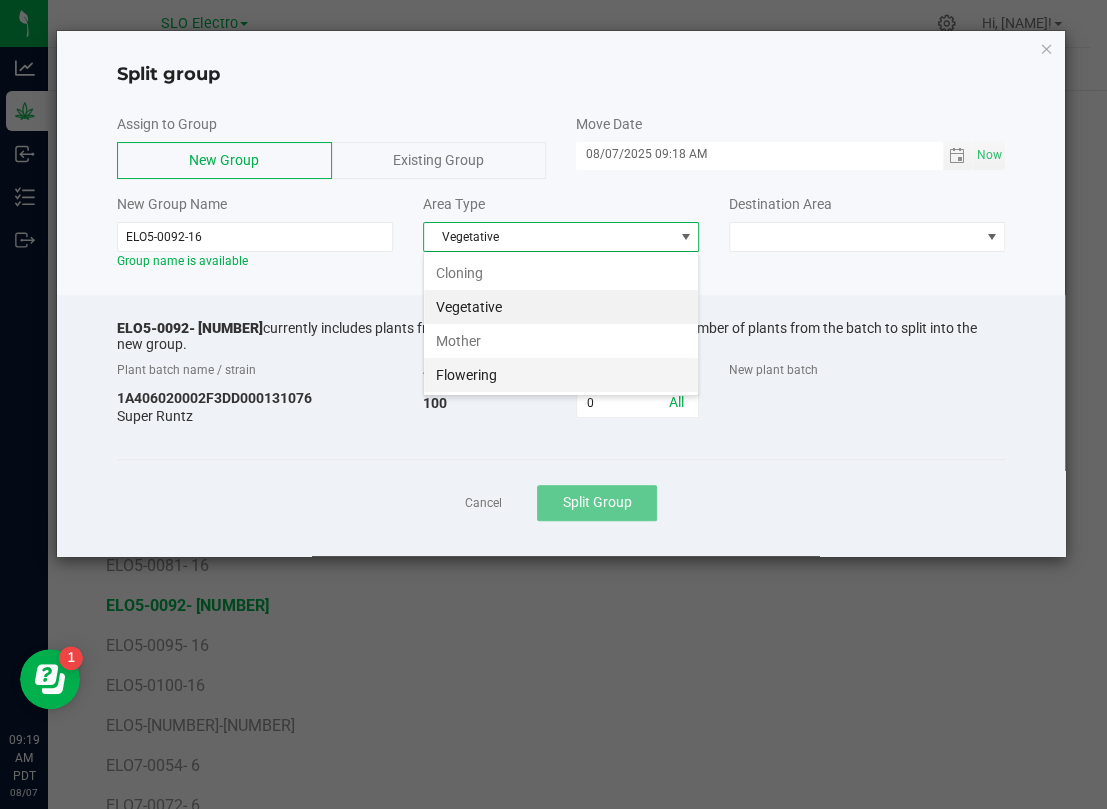 click on "Flowering" at bounding box center (561, 375) 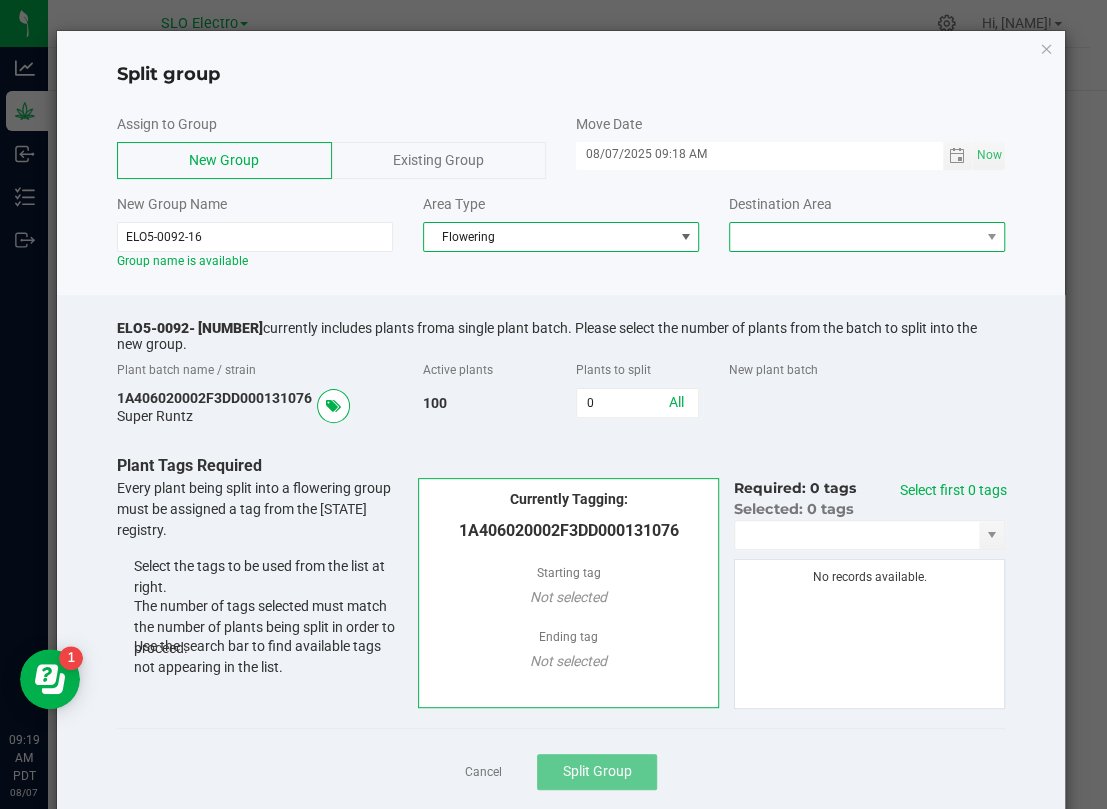 click at bounding box center (854, 237) 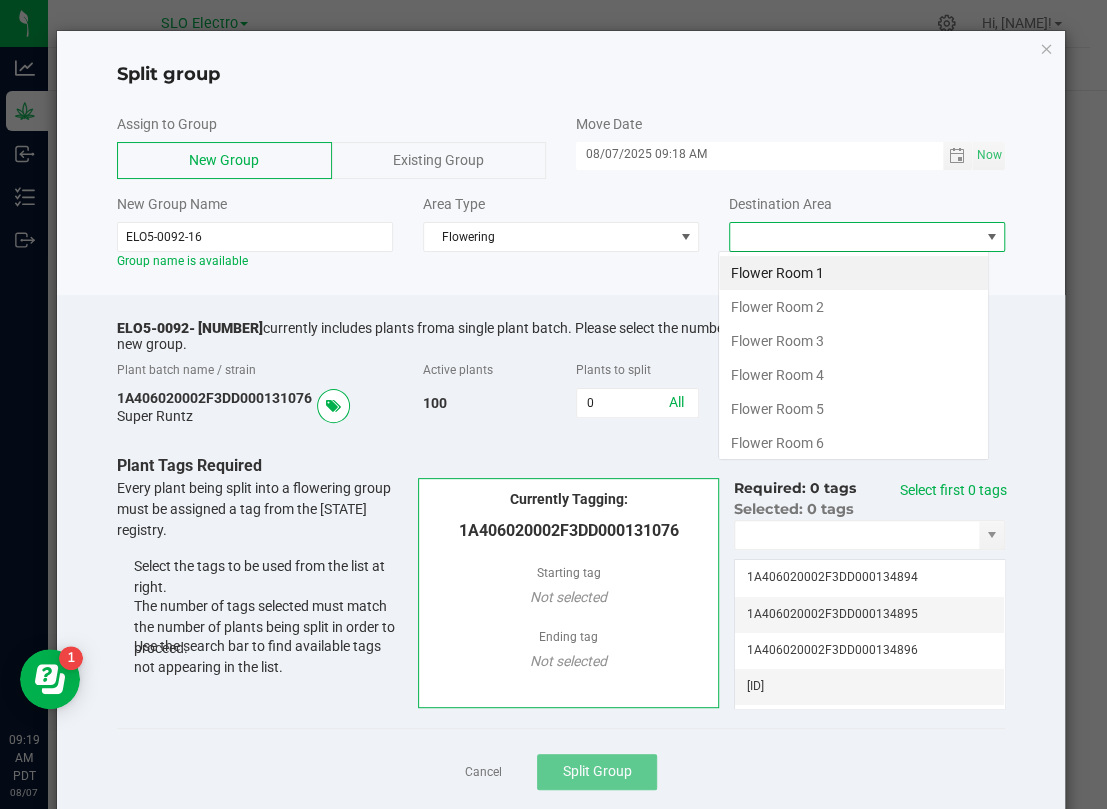 scroll, scrollTop: 99969, scrollLeft: 99728, axis: both 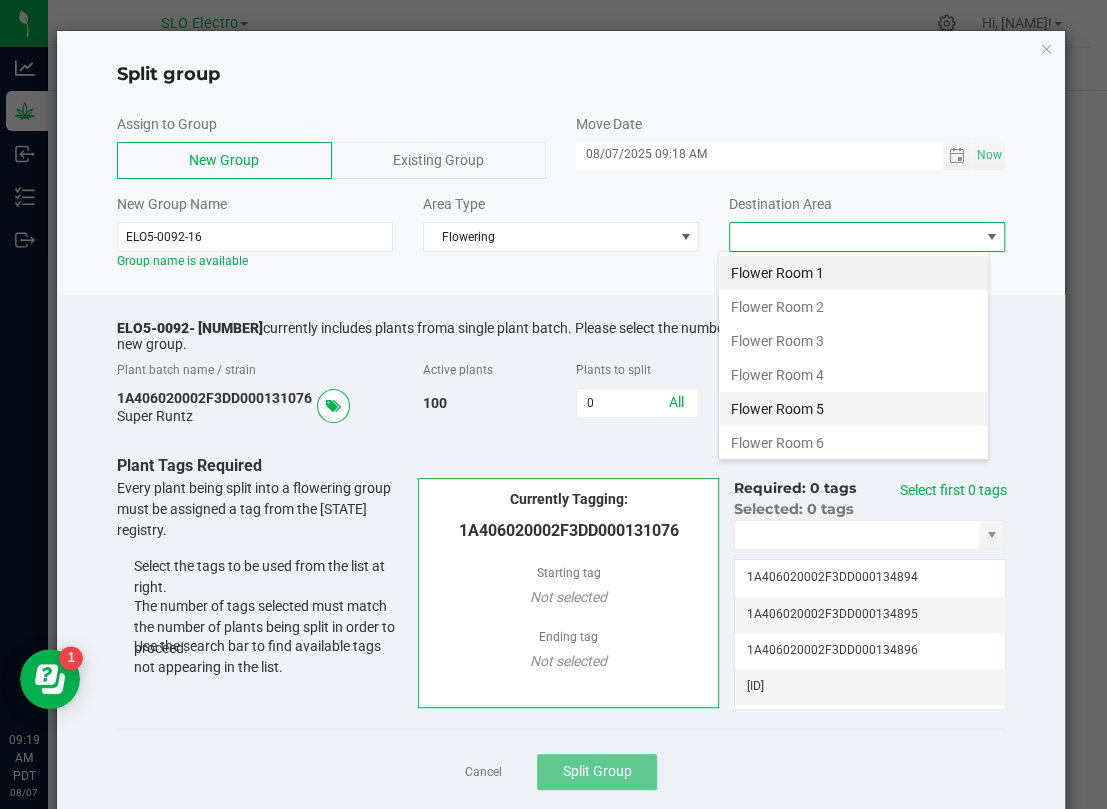 click on "Flower Room 5" at bounding box center (853, 409) 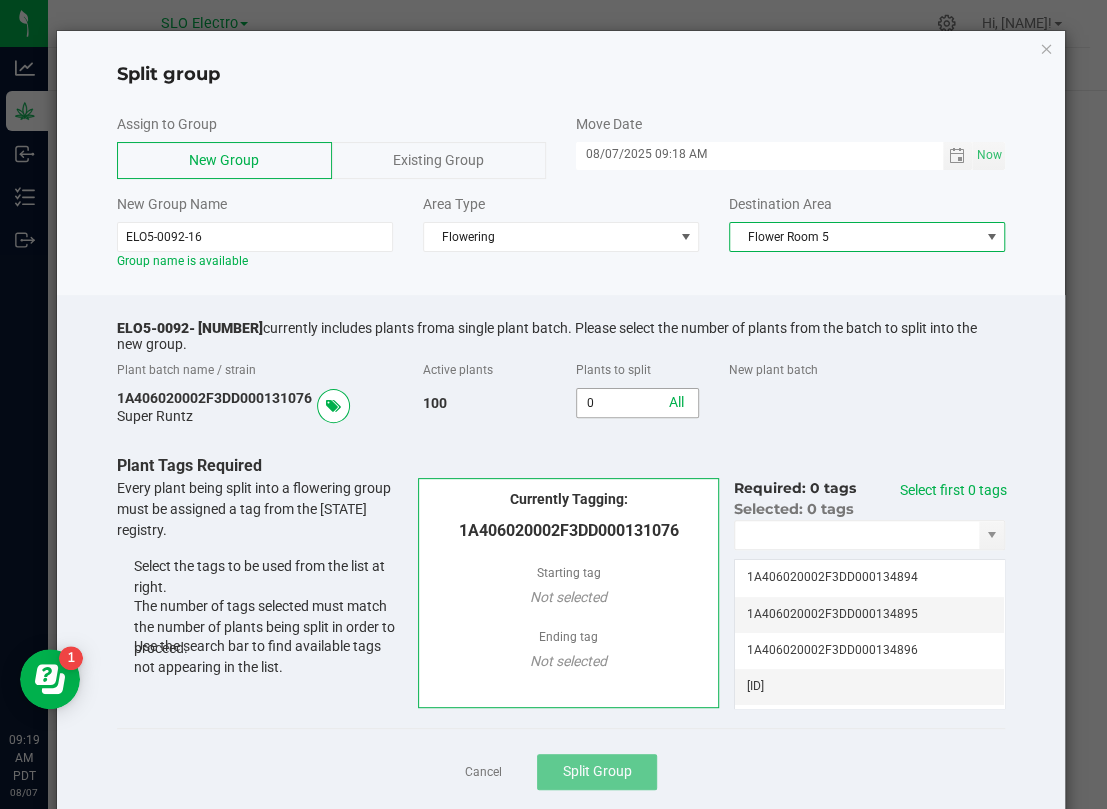 click on "0" at bounding box center [637, 403] 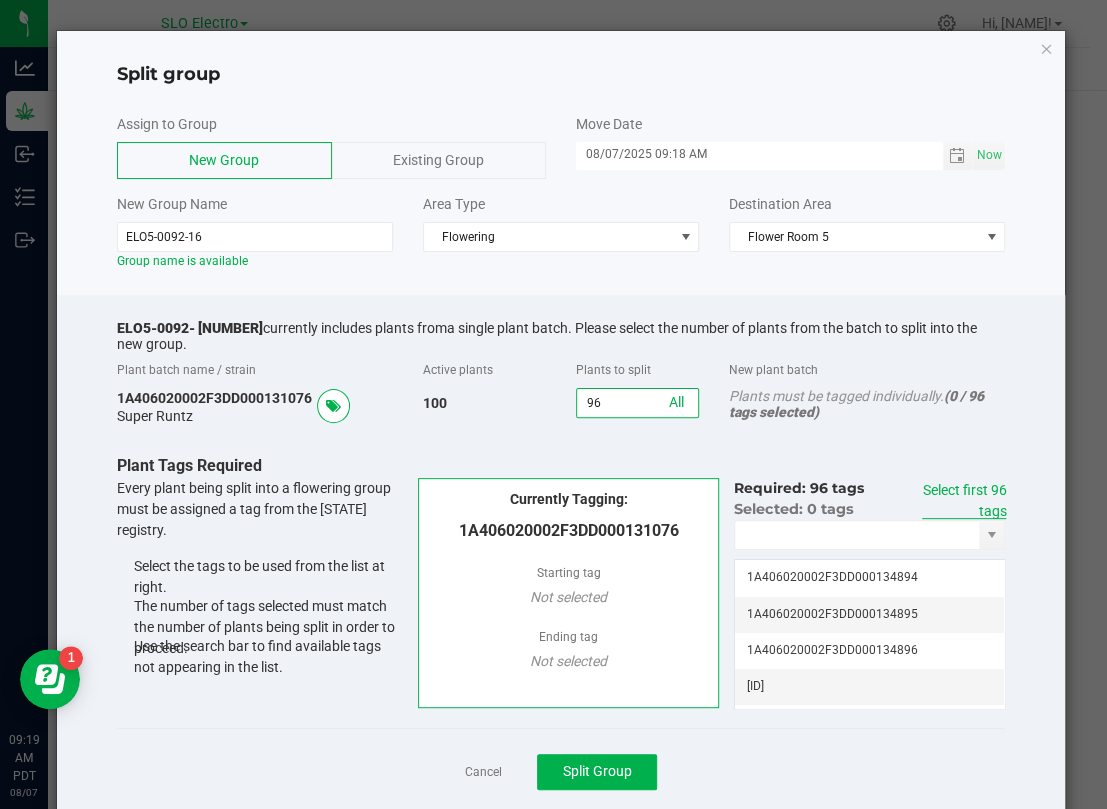 type on "96" 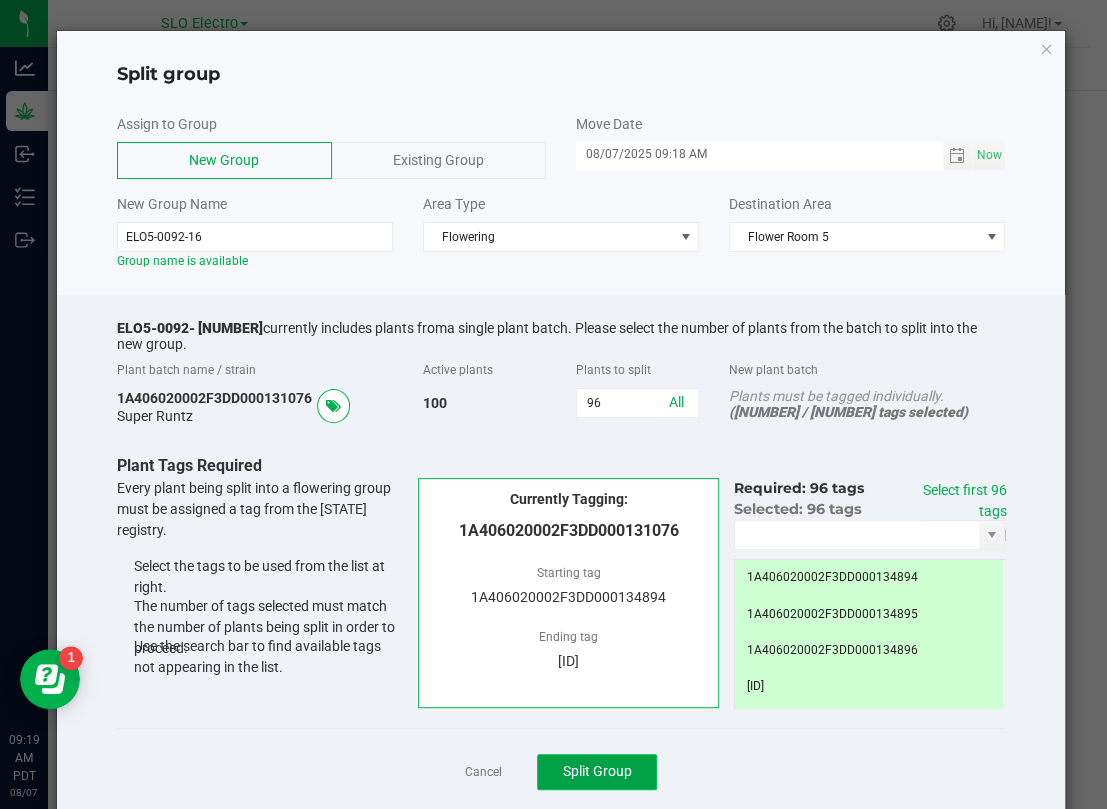 click on "Split Group" 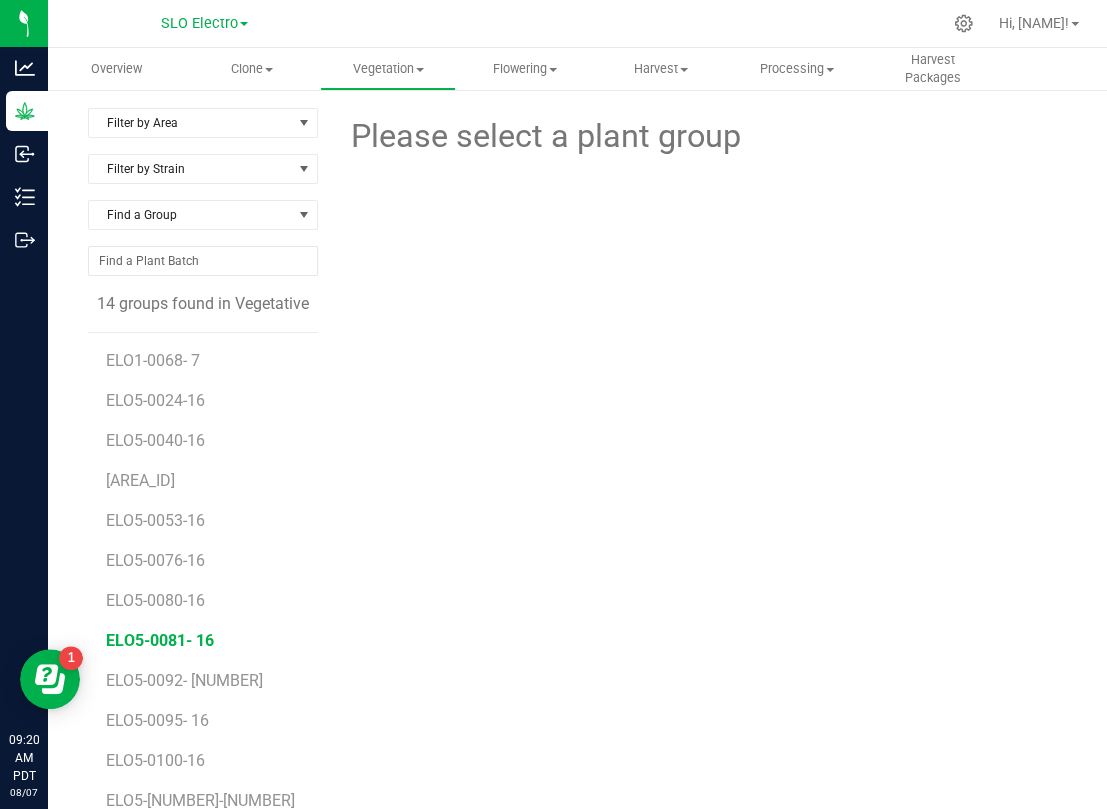 click on "ELO5-0081- 16" at bounding box center (160, 640) 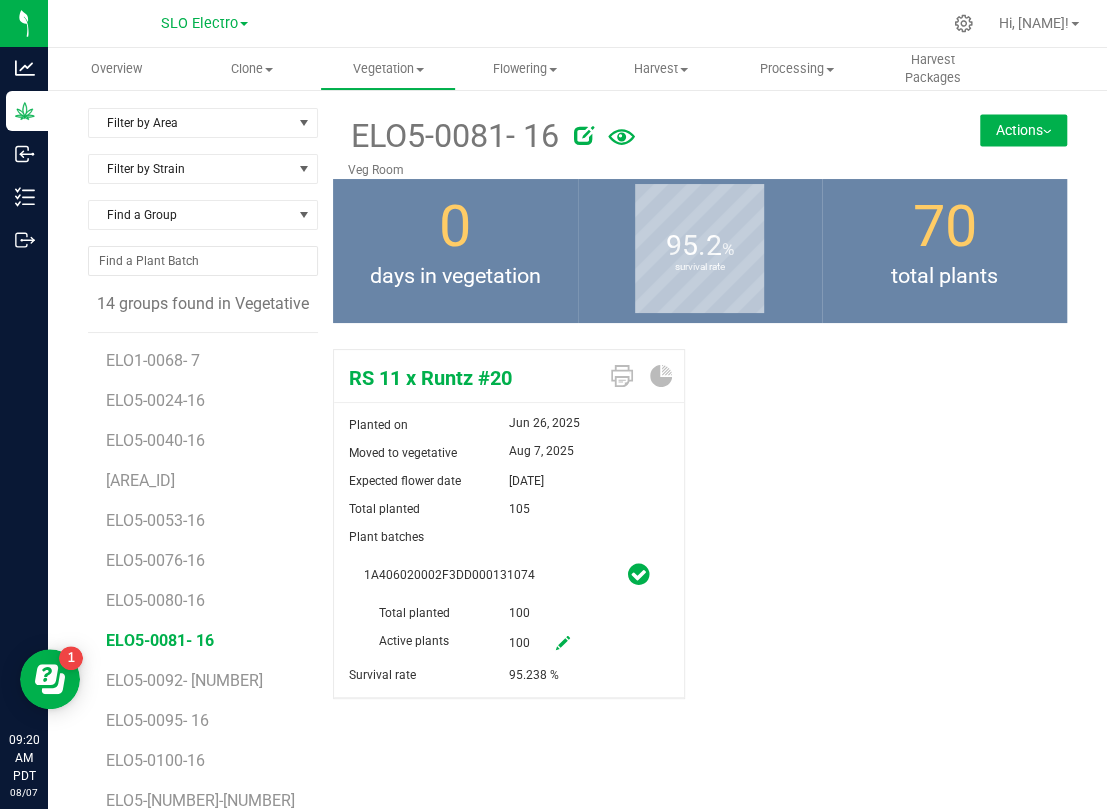 click at bounding box center (584, 135) 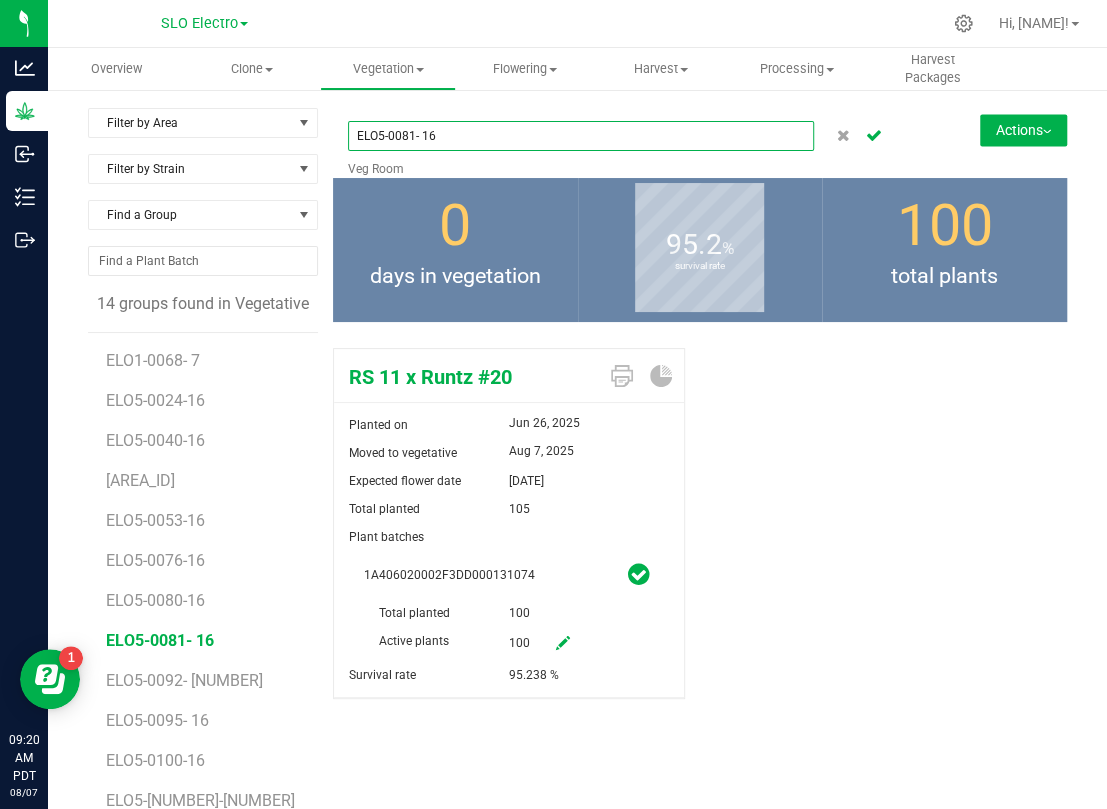 click on "ELO5-0081- 16" at bounding box center (581, 136) 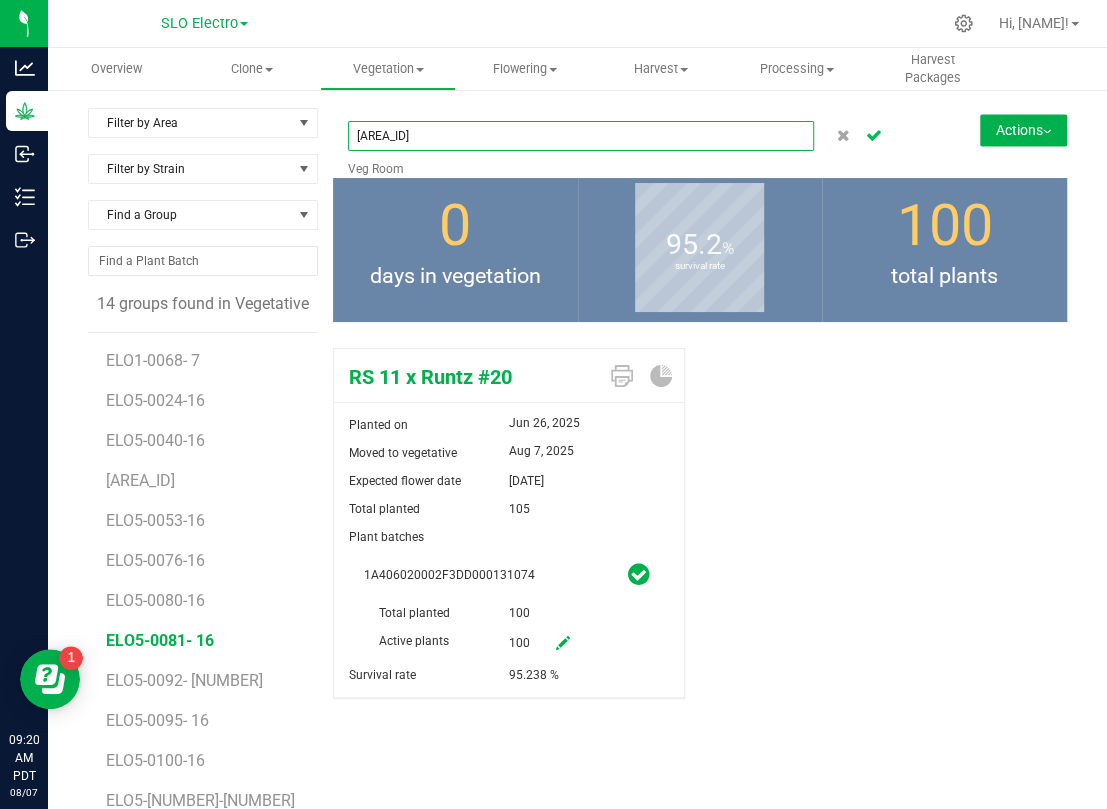 type on "[AREA_ID]" 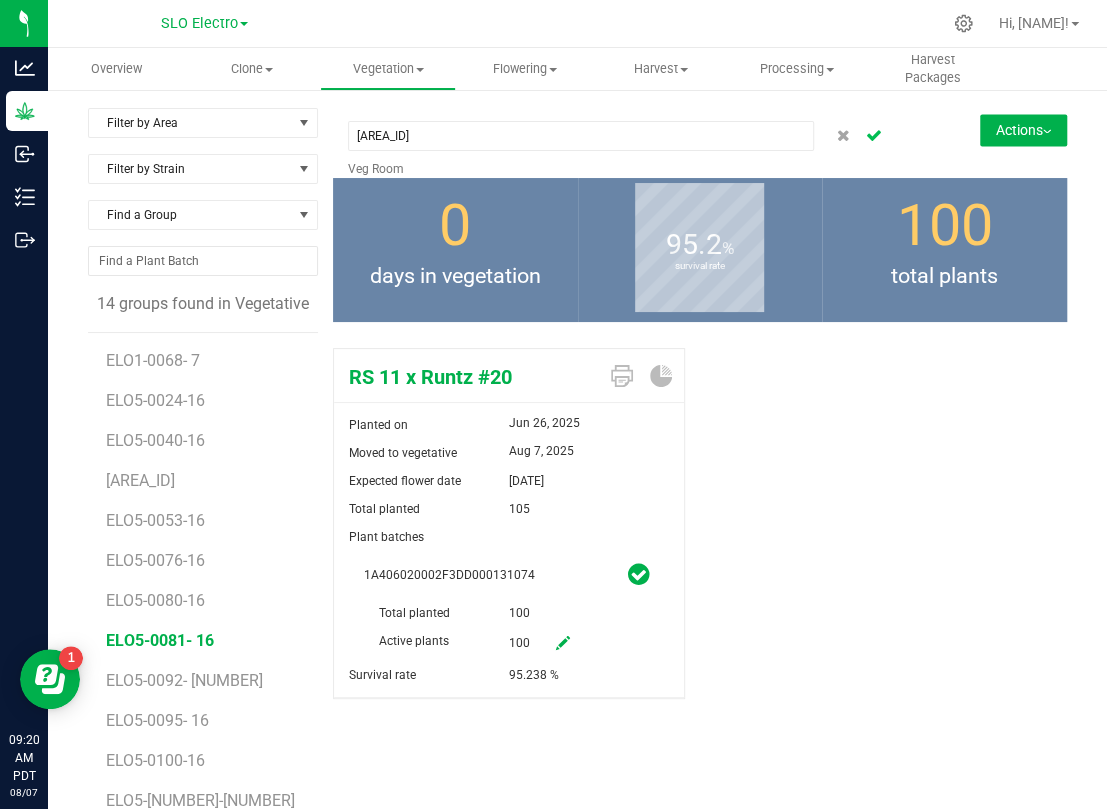 click 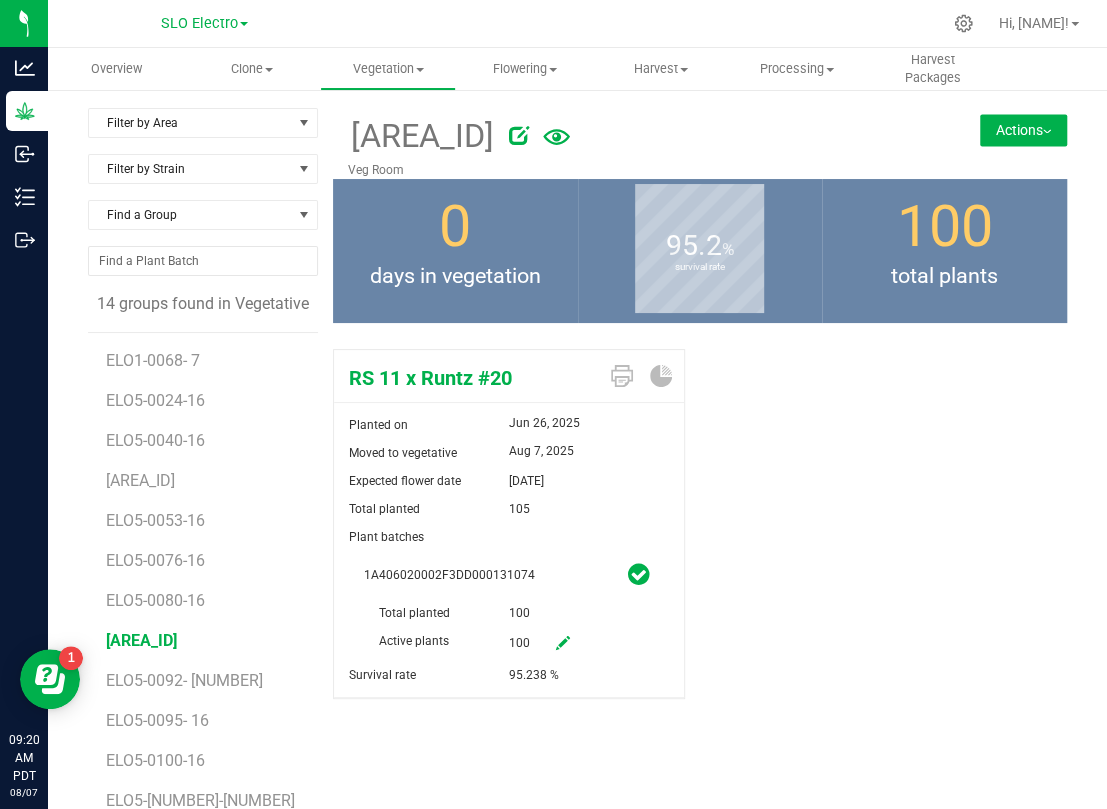 click on "Actions" at bounding box center [1023, 130] 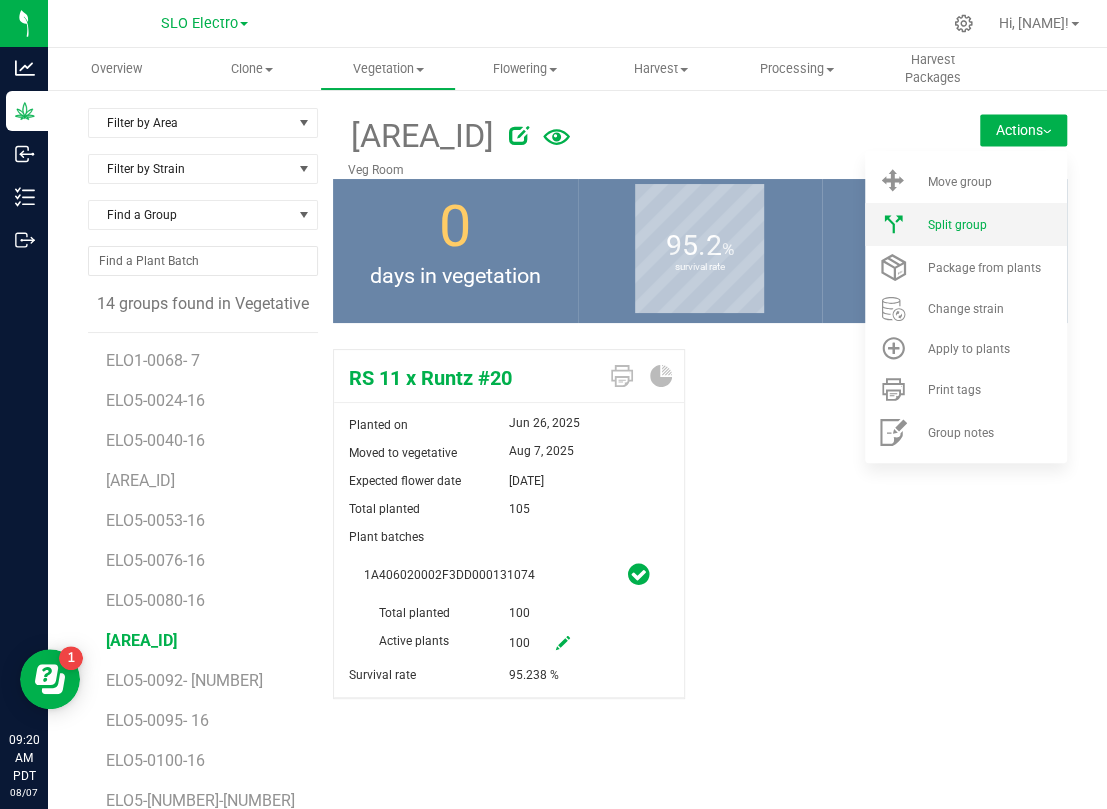 click on "Split group" at bounding box center (956, 225) 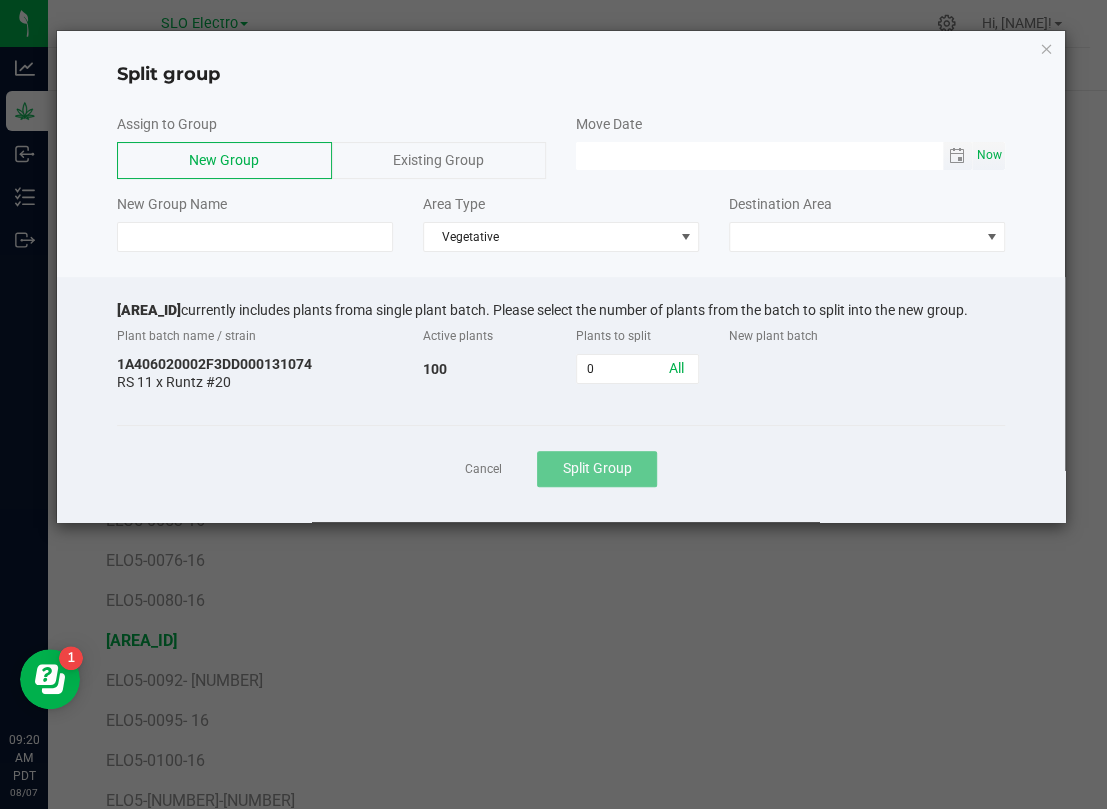 click on "Now" 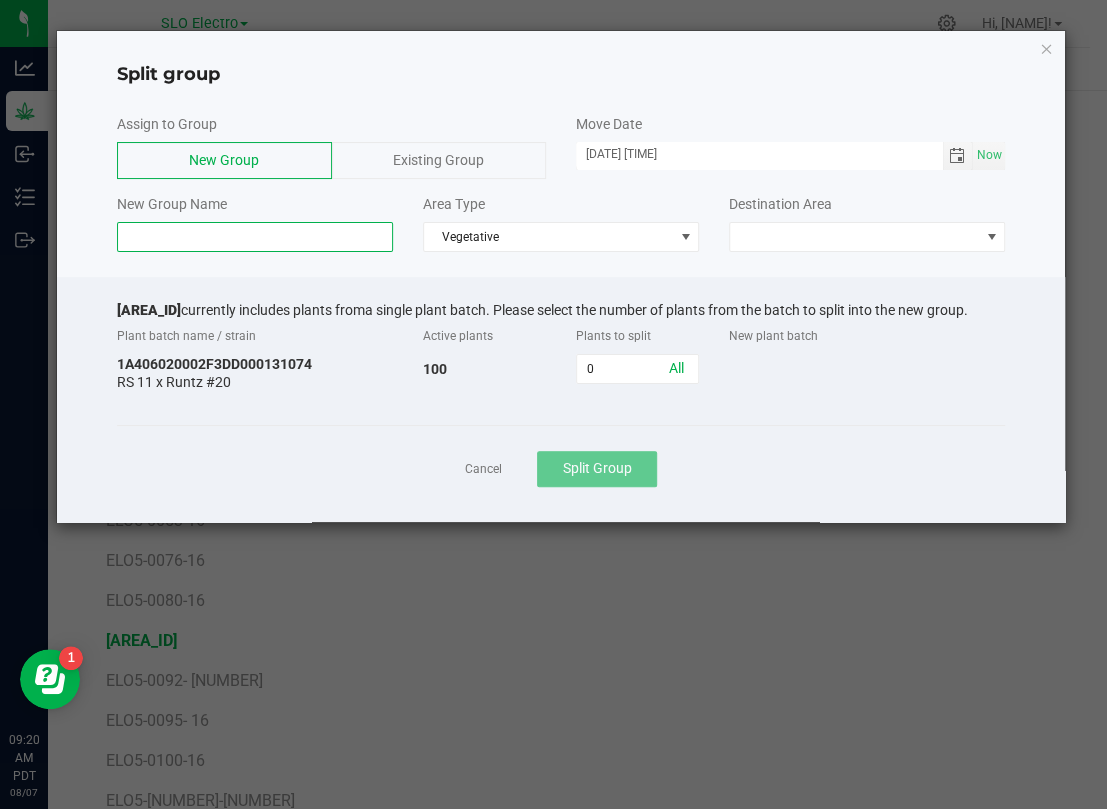 click 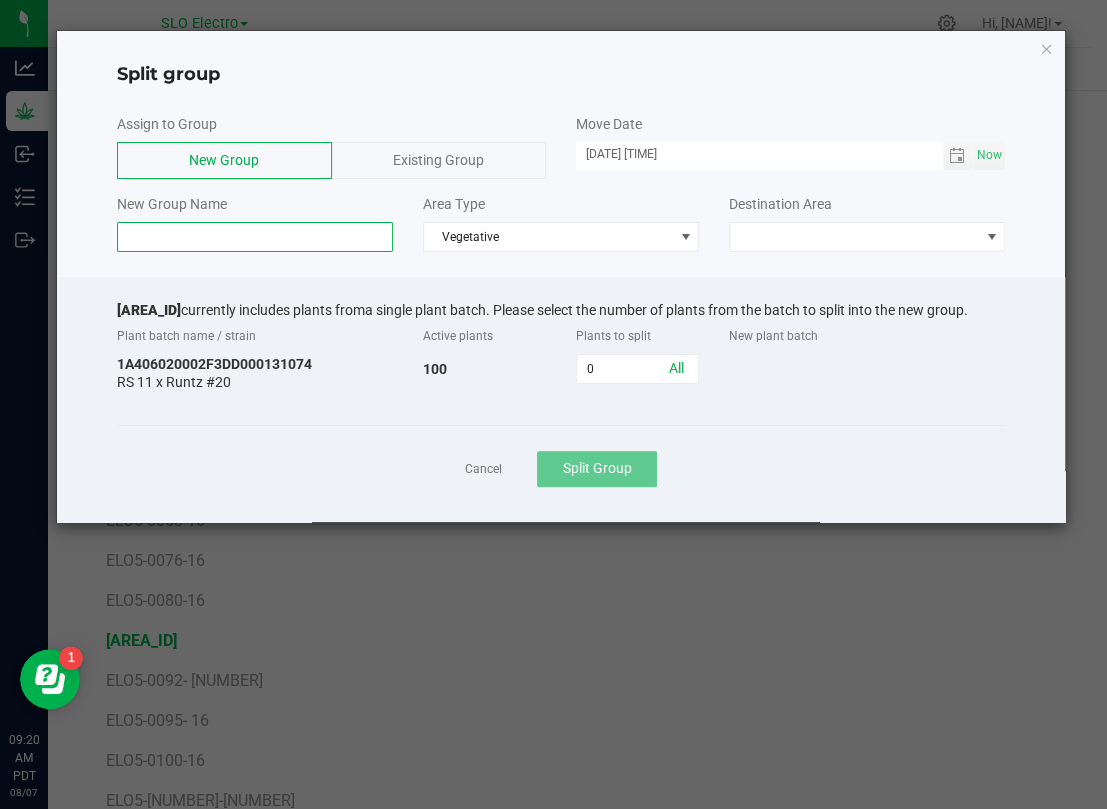paste on "ELO5-0081- 16" 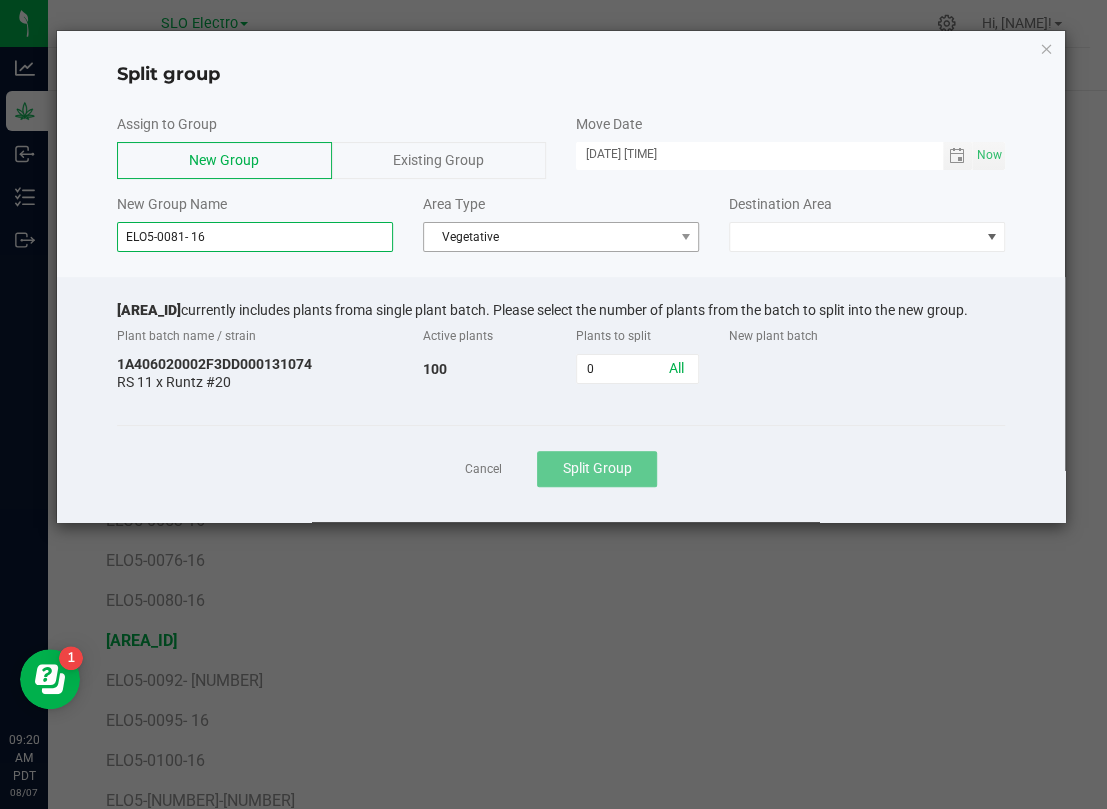 type on "ELO5-0081- 16" 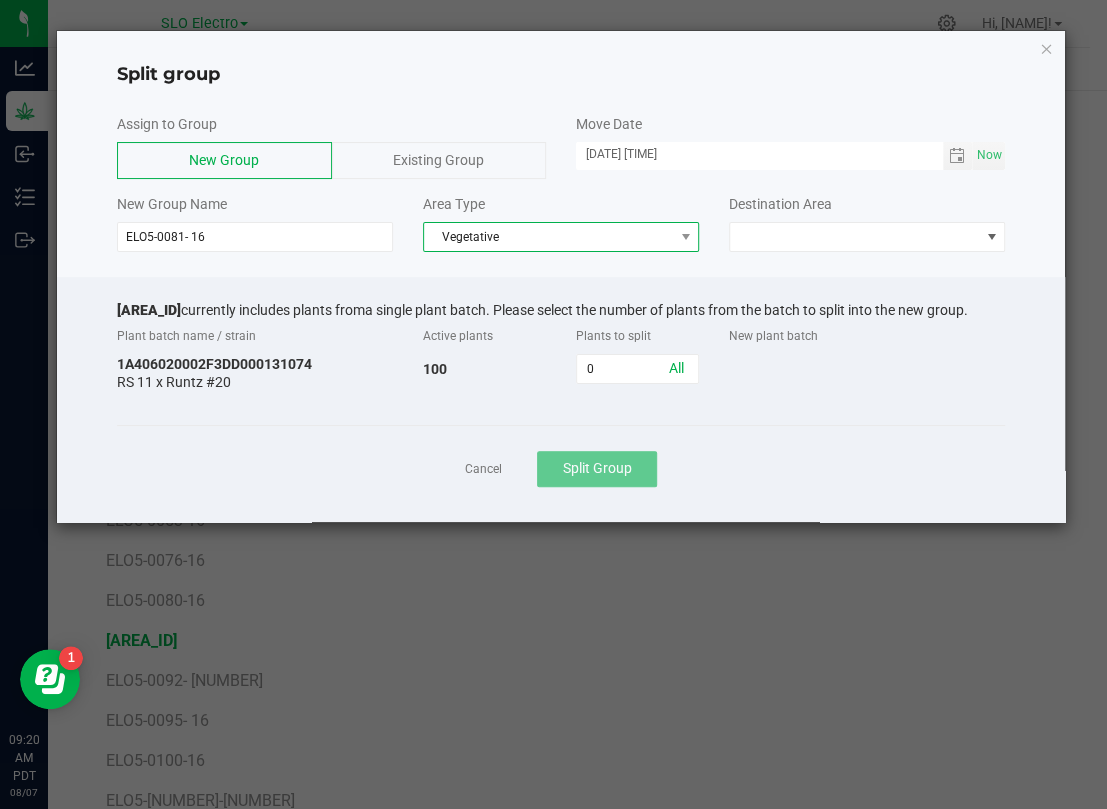 click on "Vegetative" at bounding box center (548, 237) 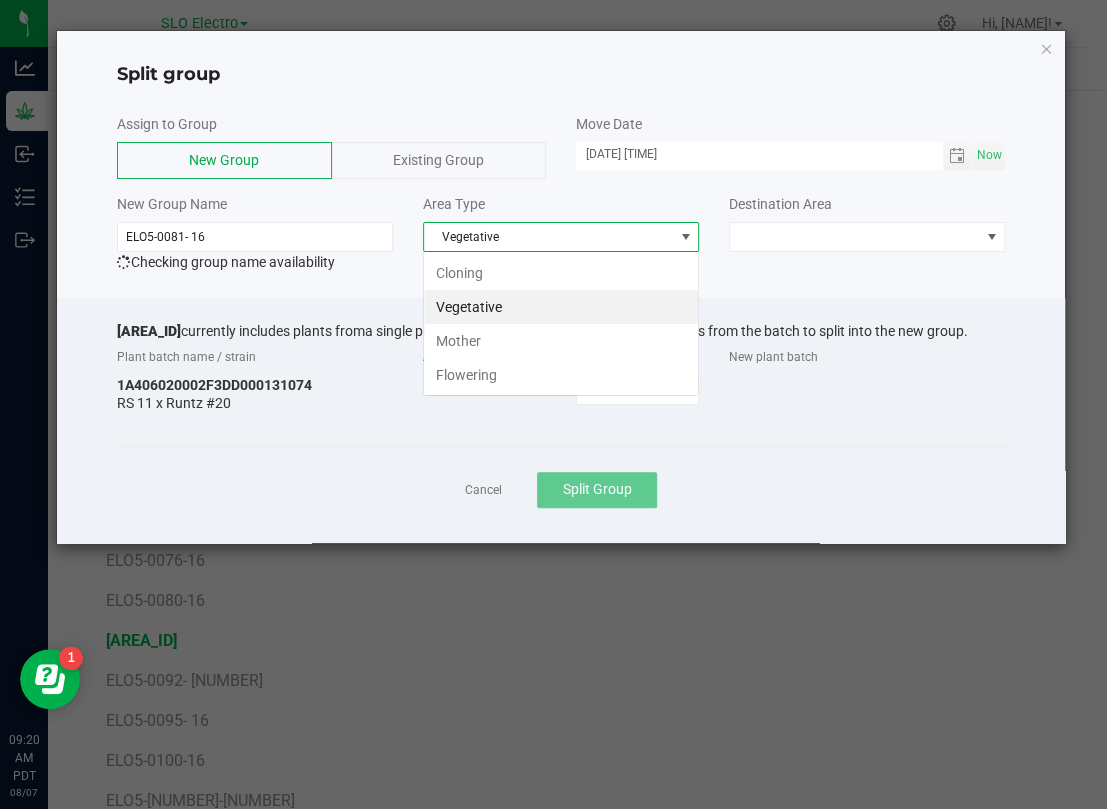 scroll, scrollTop: 99969, scrollLeft: 99724, axis: both 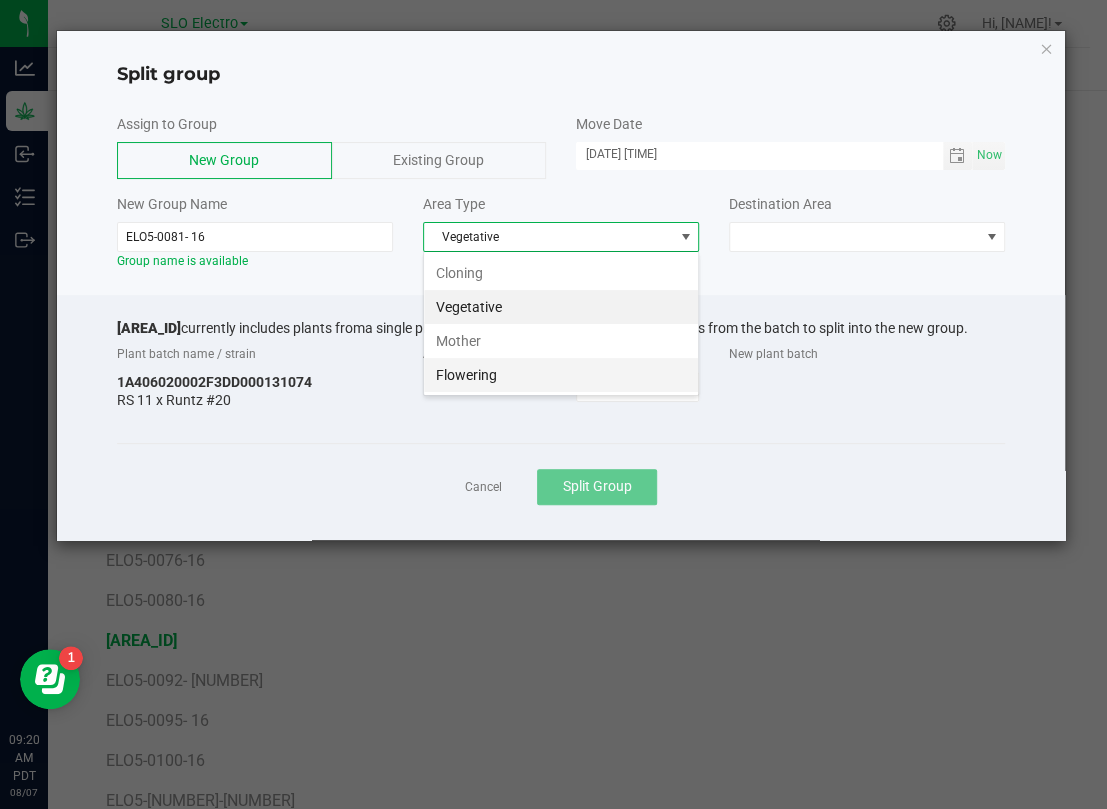 click on "Flowering" at bounding box center [561, 375] 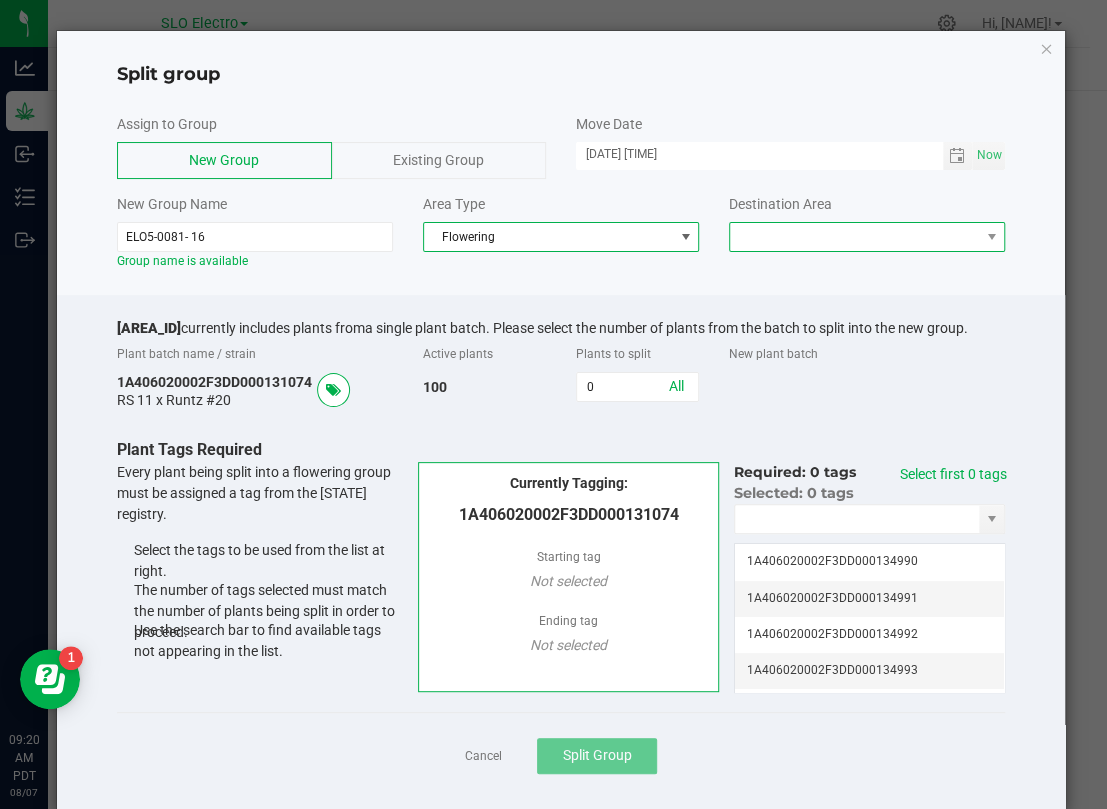 click at bounding box center [854, 237] 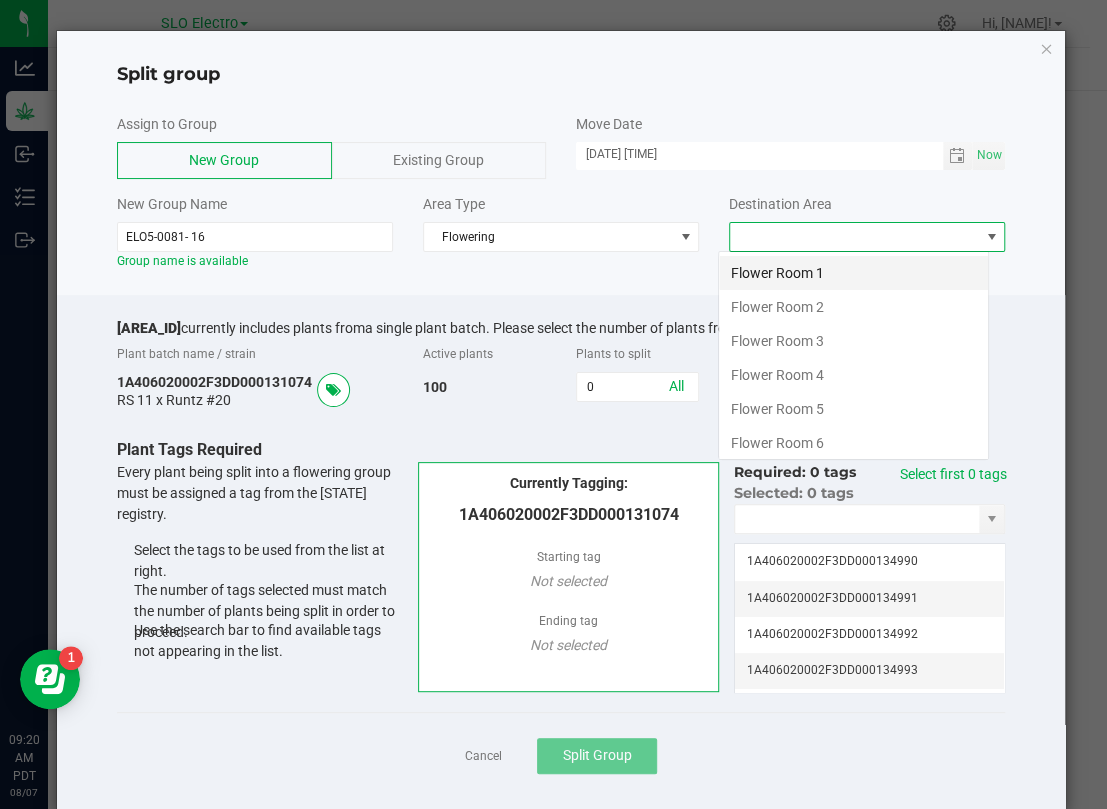 scroll, scrollTop: 99969, scrollLeft: 99728, axis: both 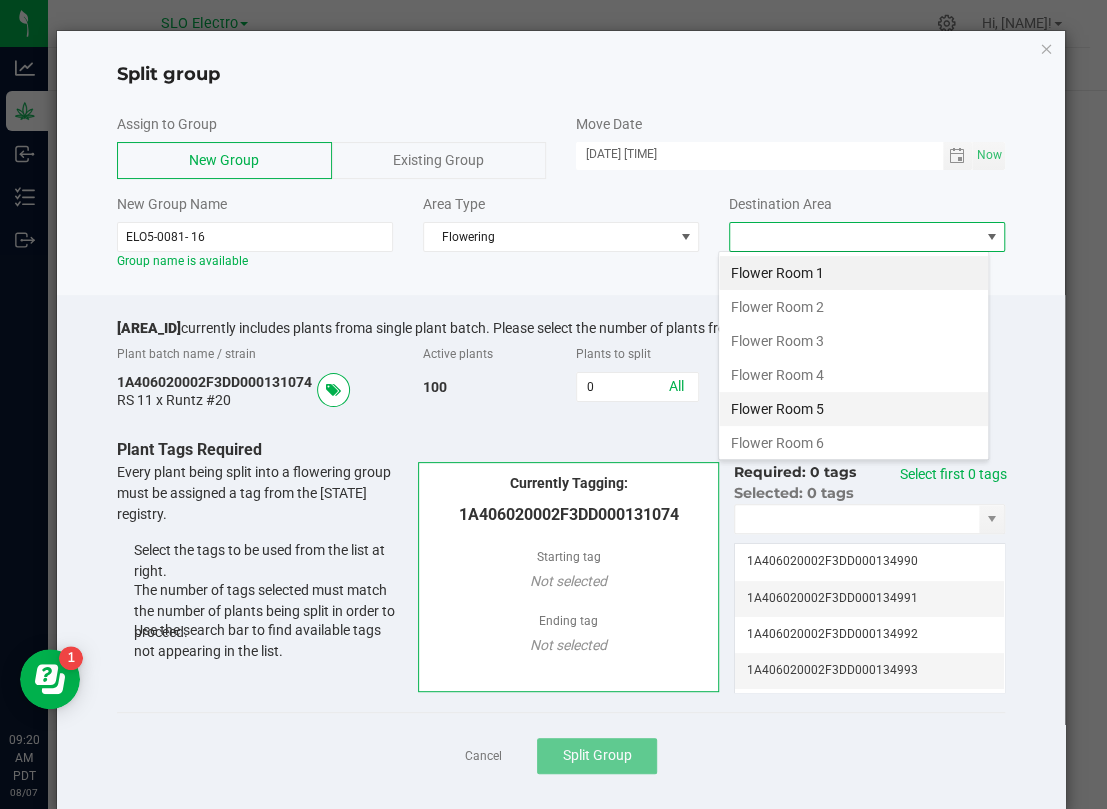 click on "Flower Room 5" at bounding box center [853, 409] 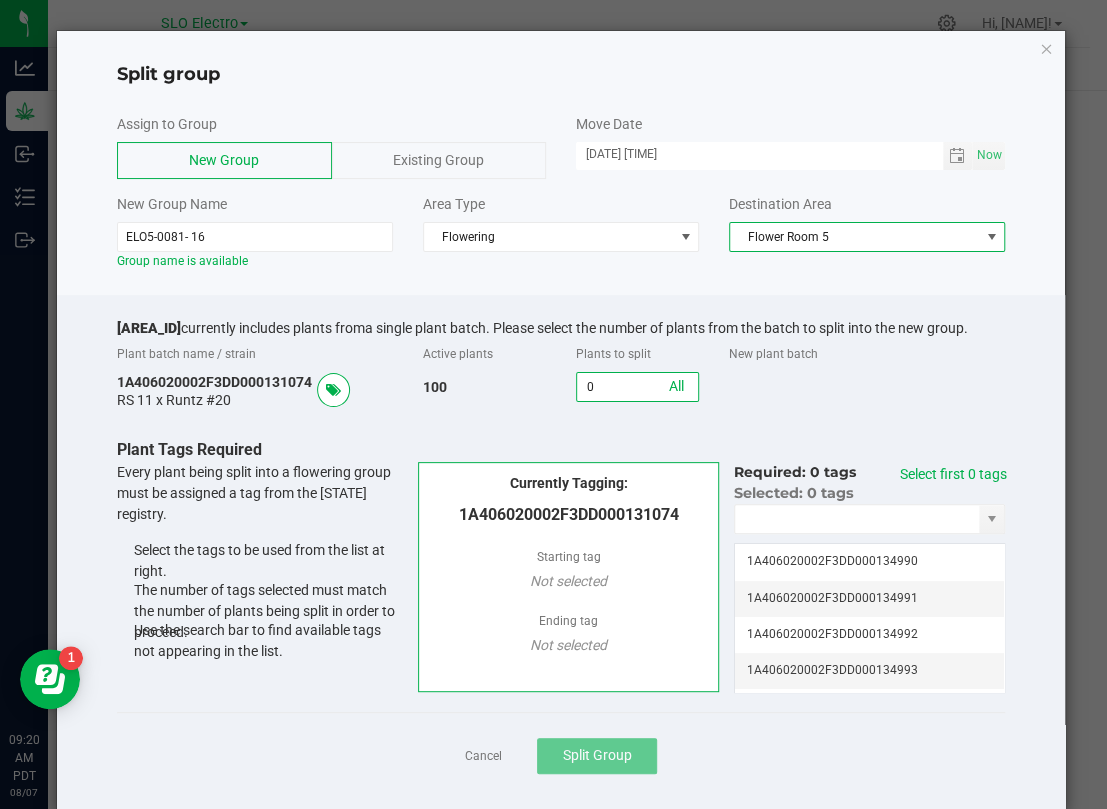 click on "0" at bounding box center [637, 387] 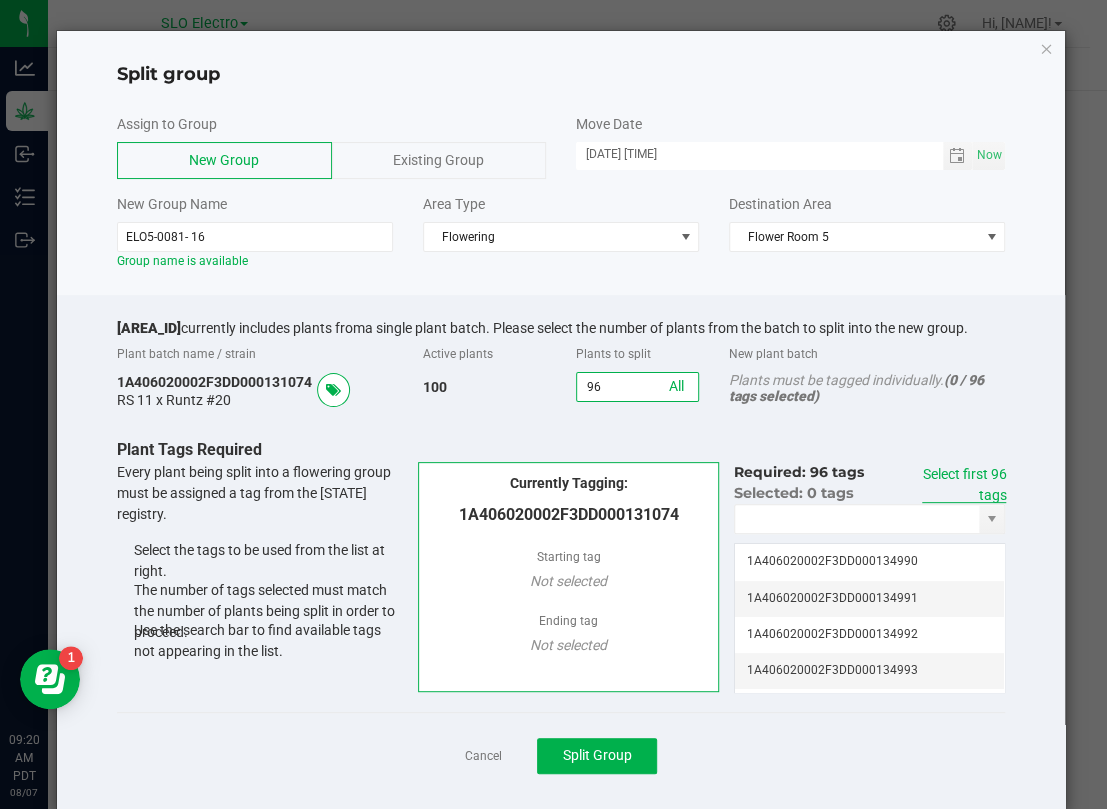 type on "96" 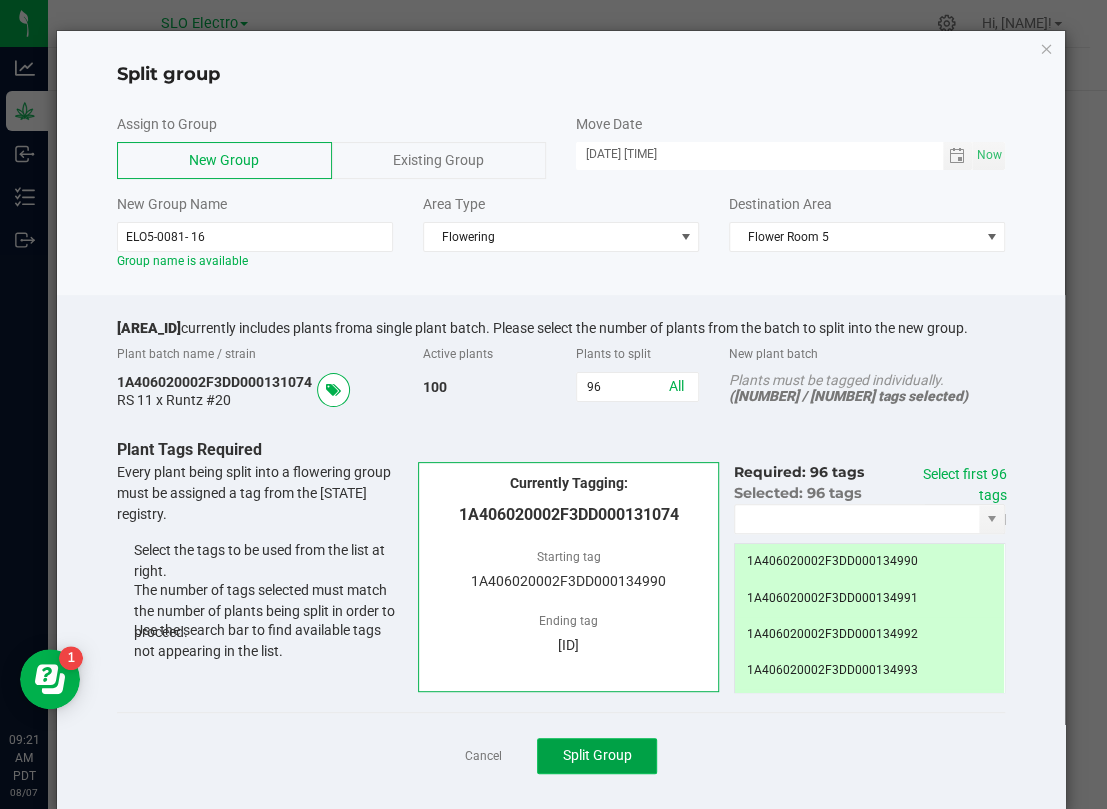 click on "Split Group" 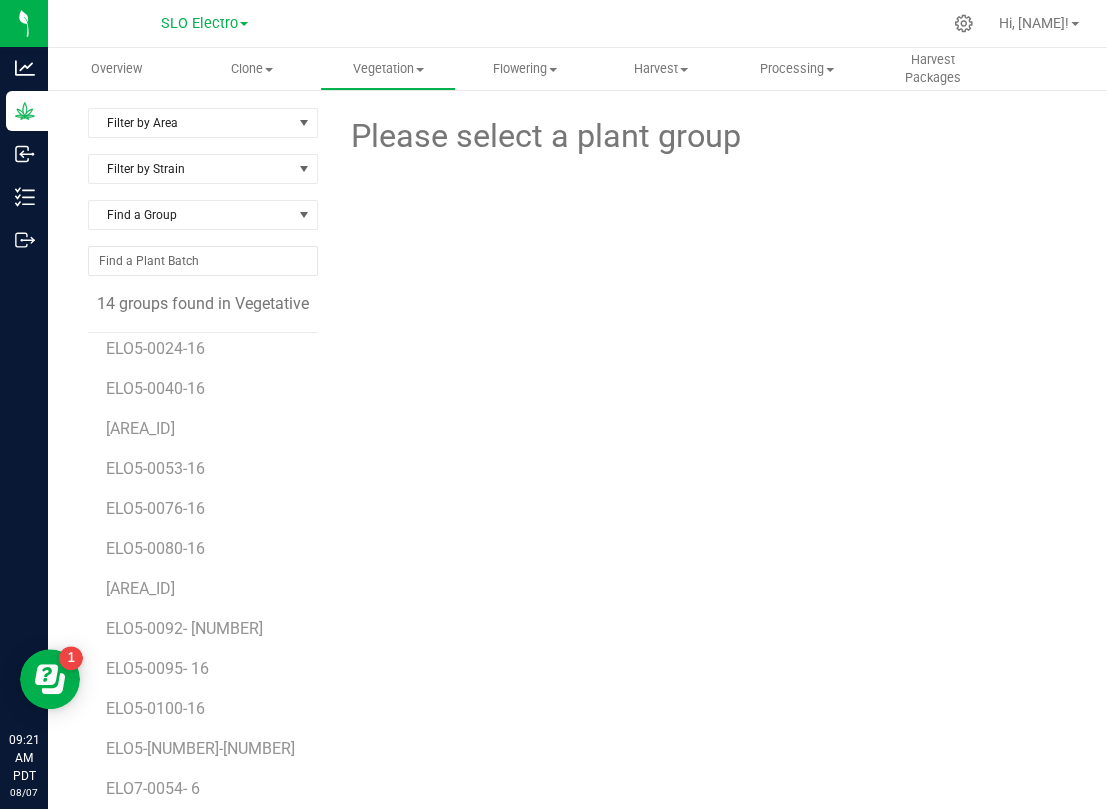 scroll, scrollTop: 75, scrollLeft: 0, axis: vertical 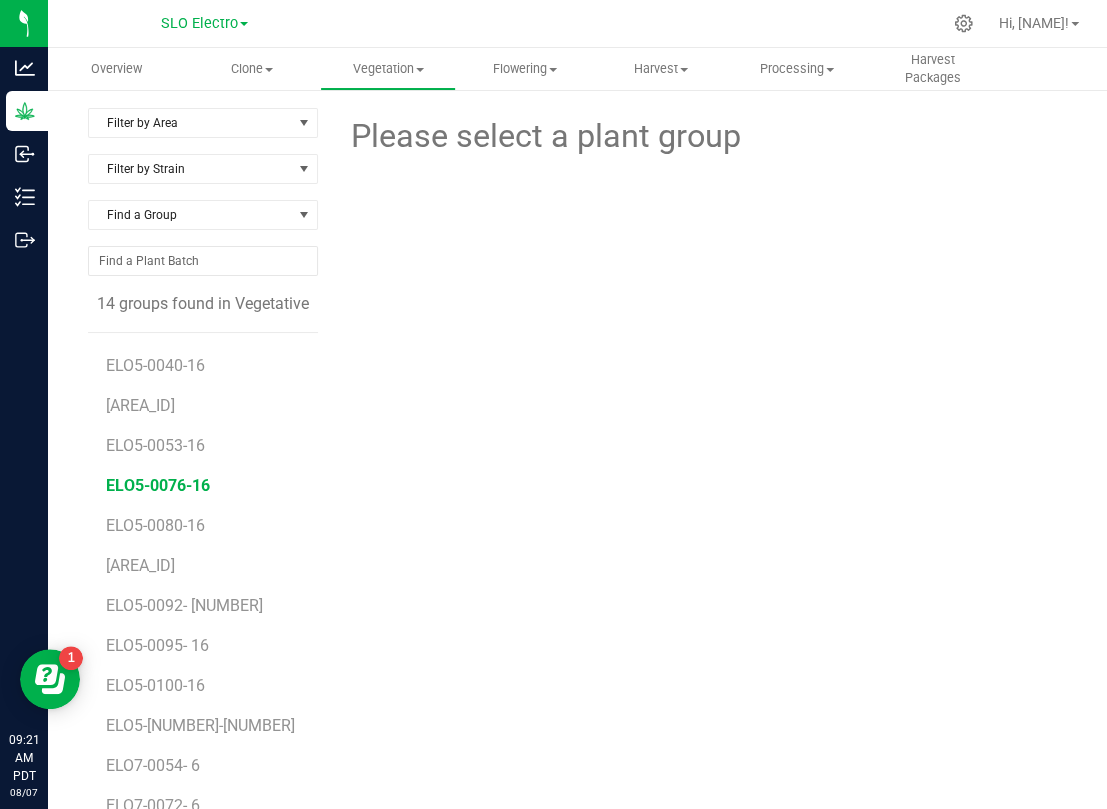 click on "ELO5-0076-16" at bounding box center (158, 485) 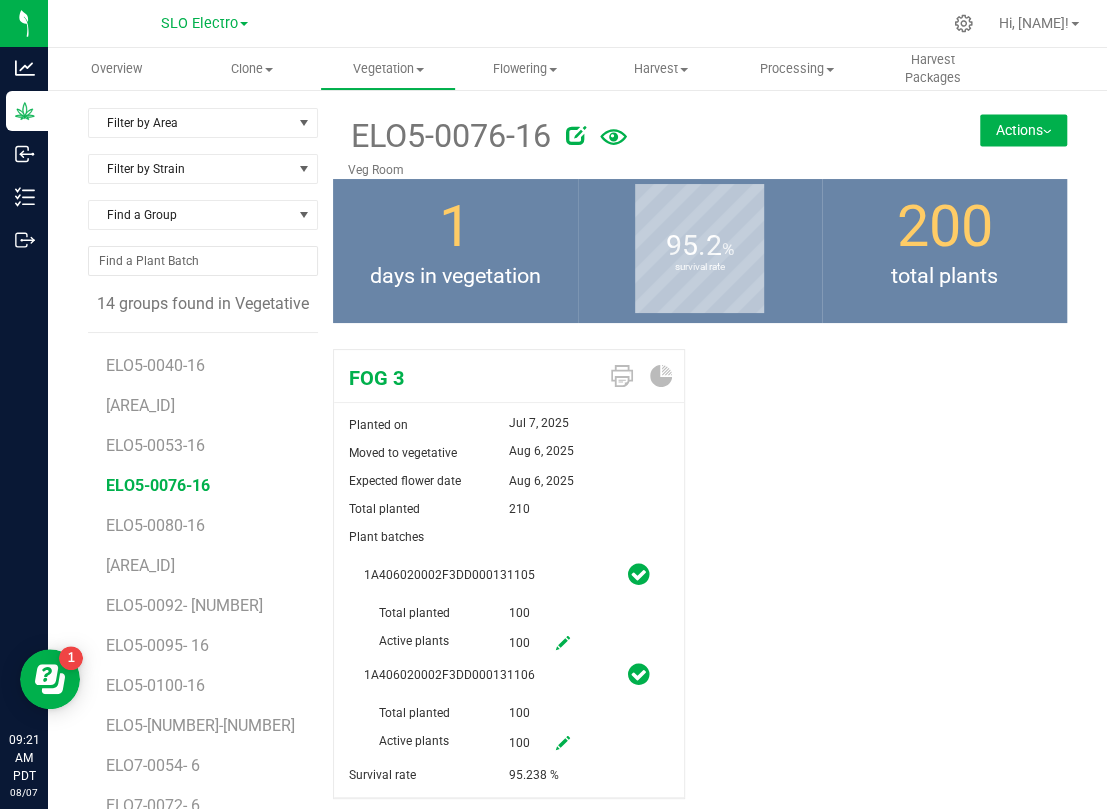 click at bounding box center [576, 135] 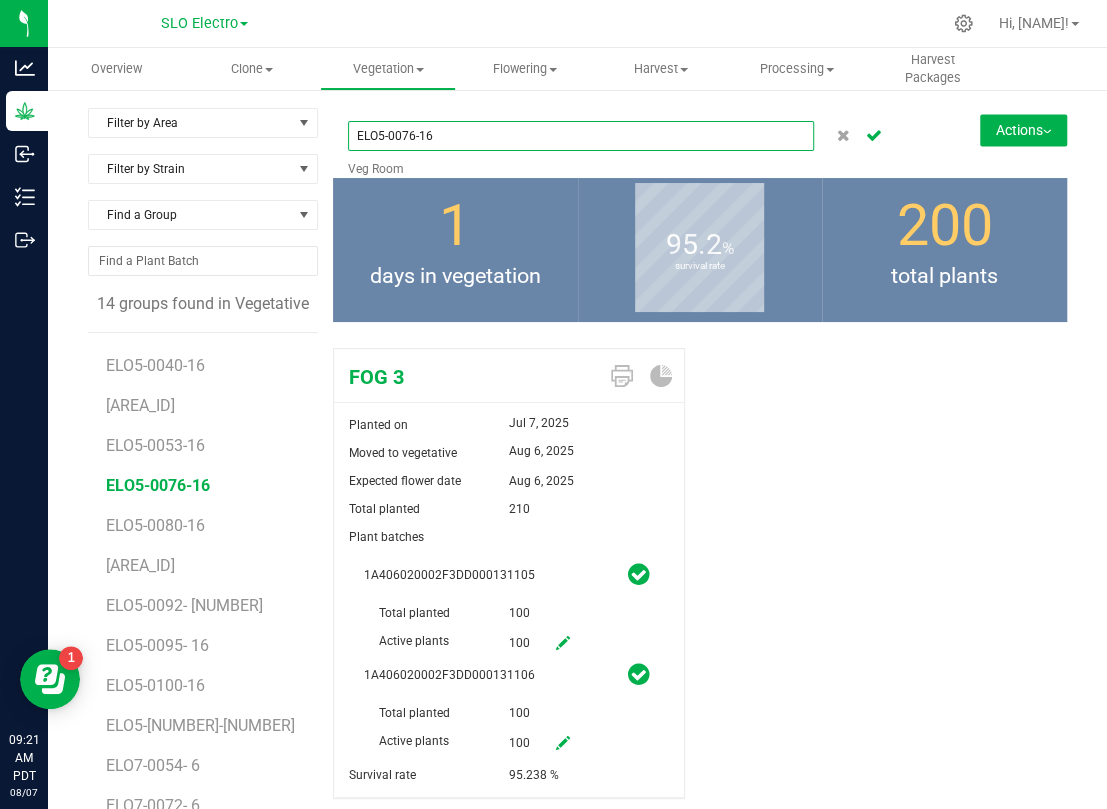 click on "ELO5-0076-16" at bounding box center [581, 136] 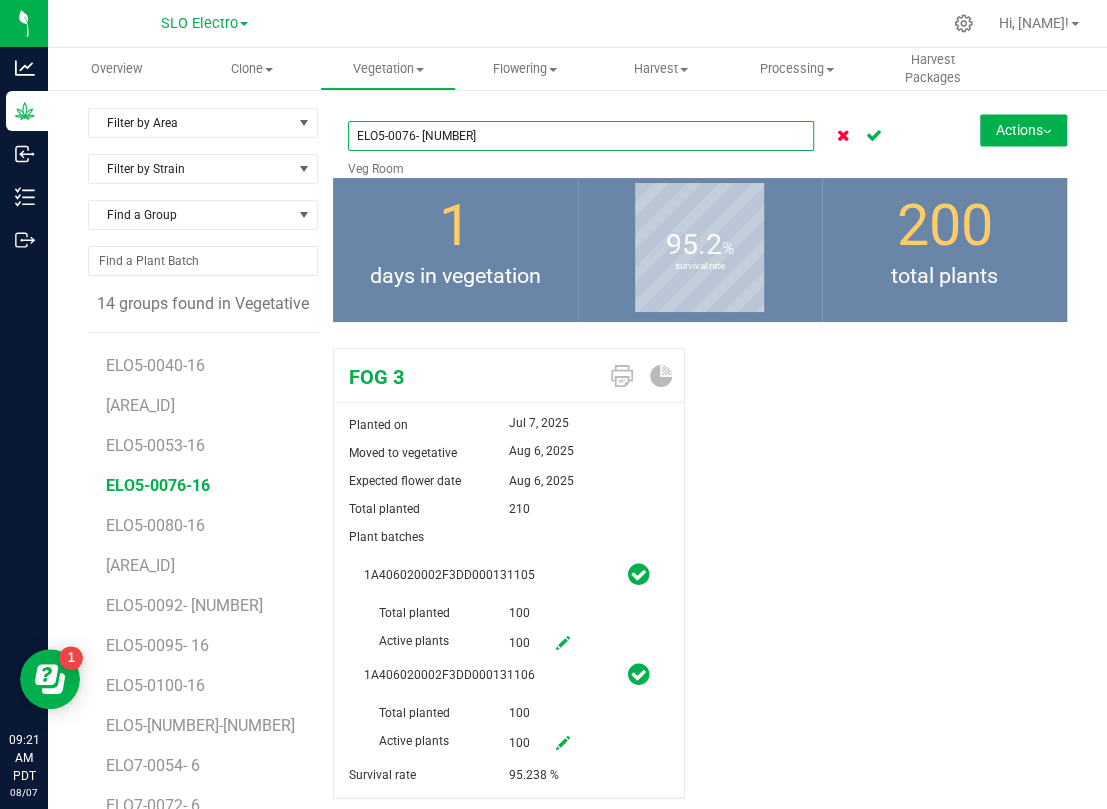 type on "ELO5-0076- [NUMBER]" 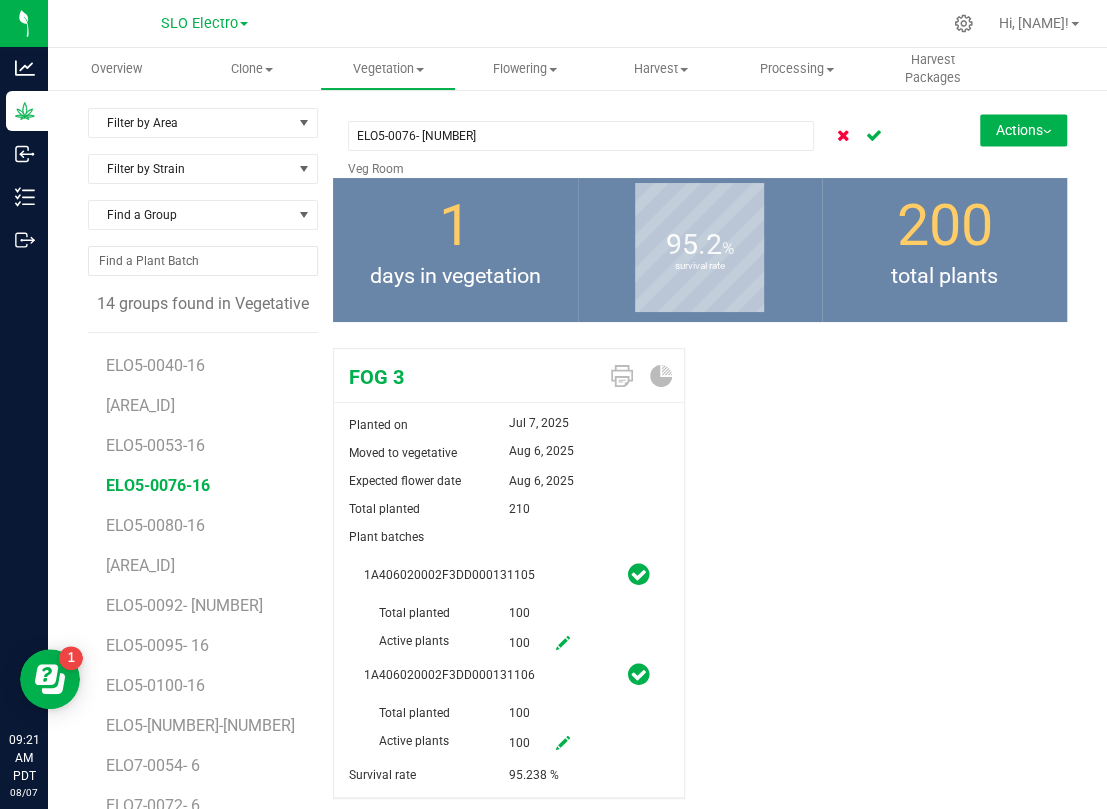 click at bounding box center [842, 134] 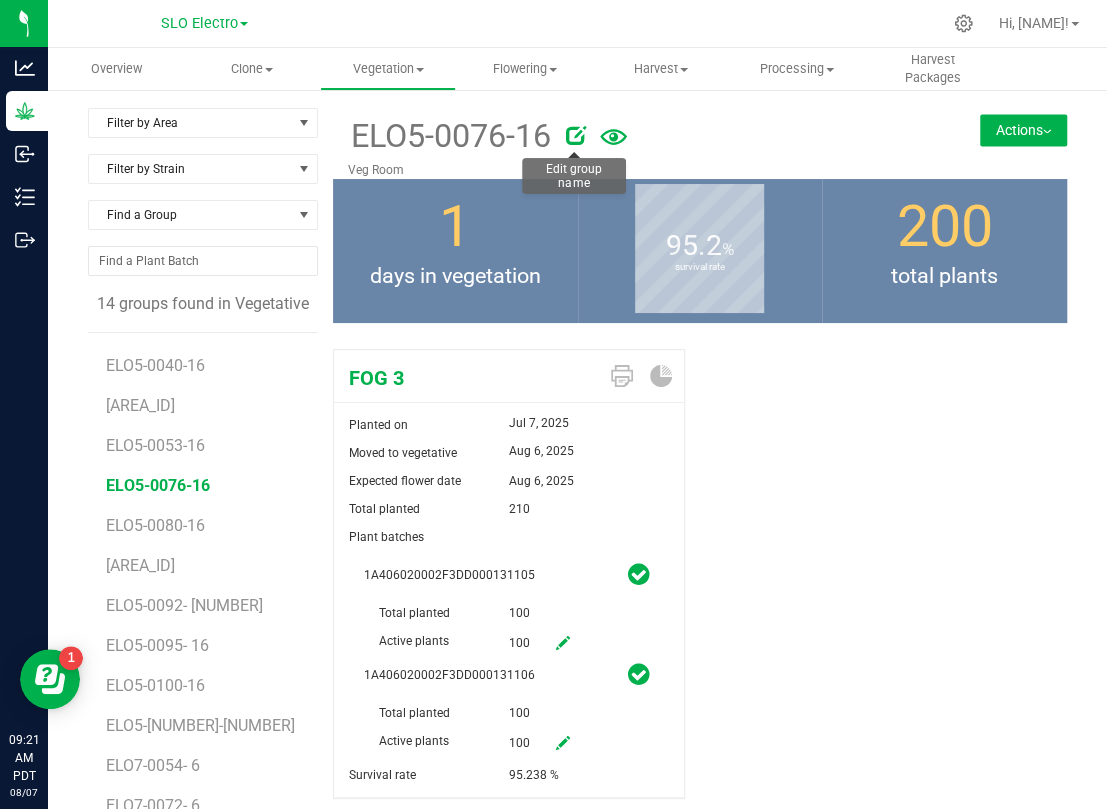 click at bounding box center [576, 135] 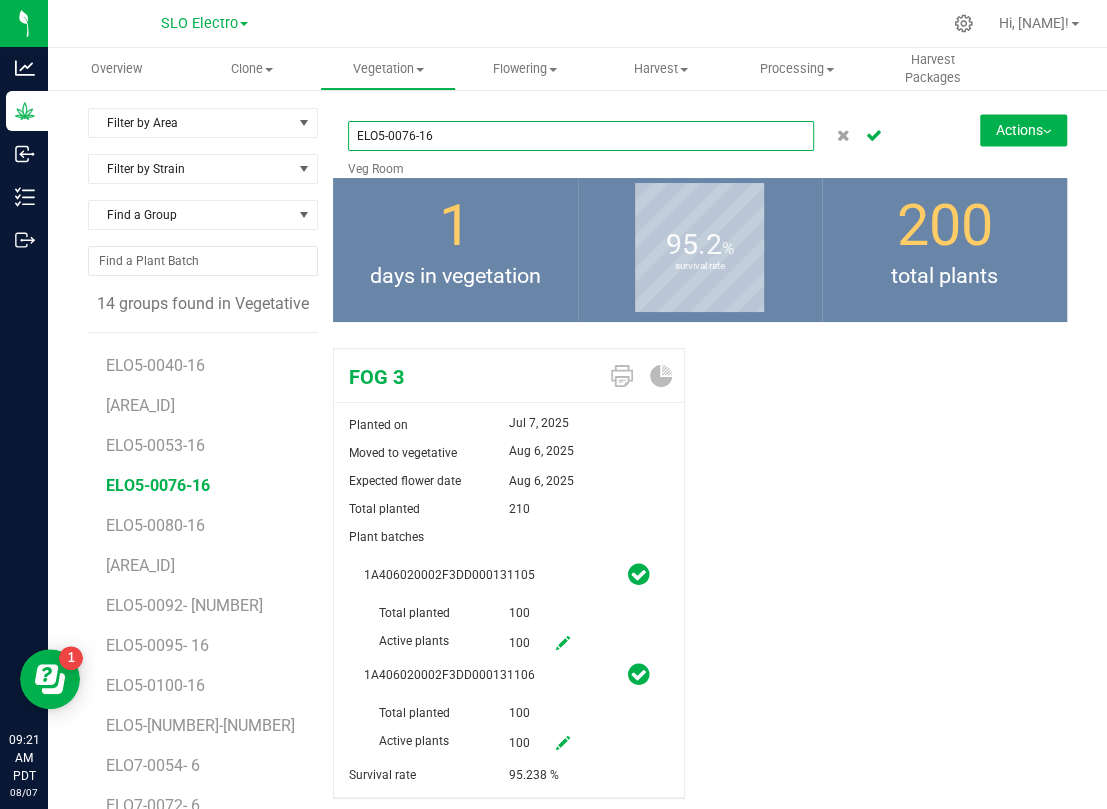 click on "ELO5-0076-16" at bounding box center (581, 136) 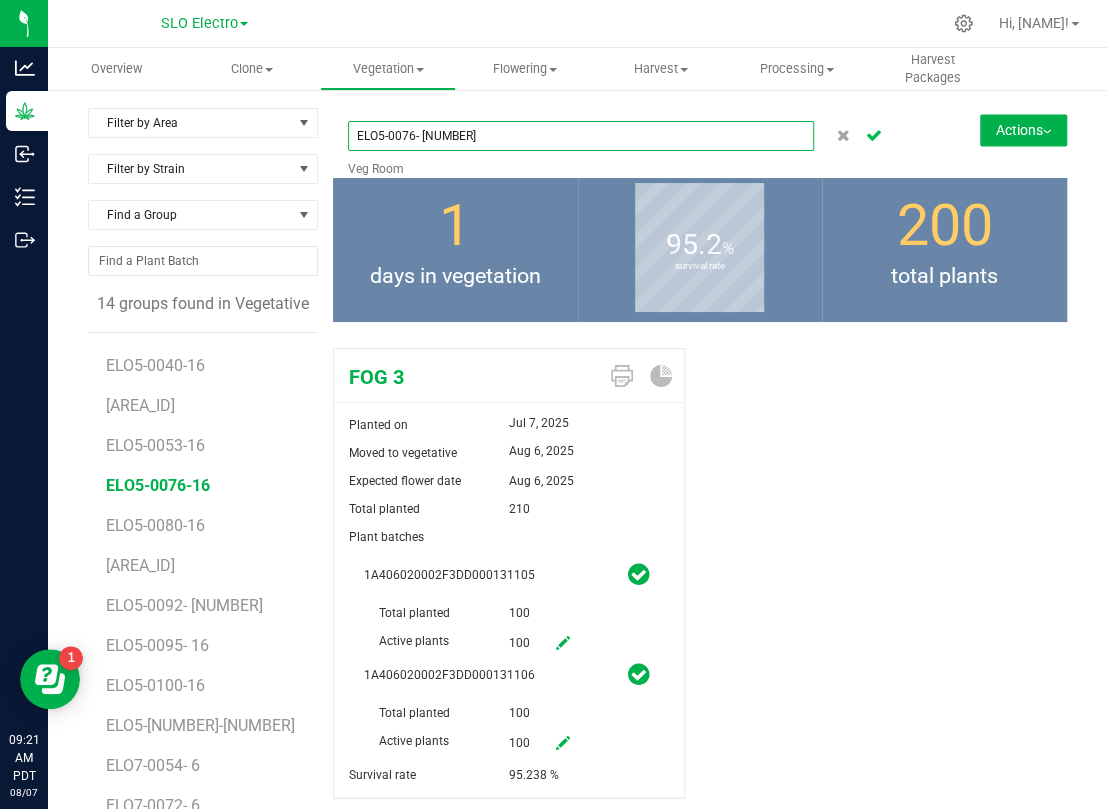 type on "ELO5-0076- [NUMBER]" 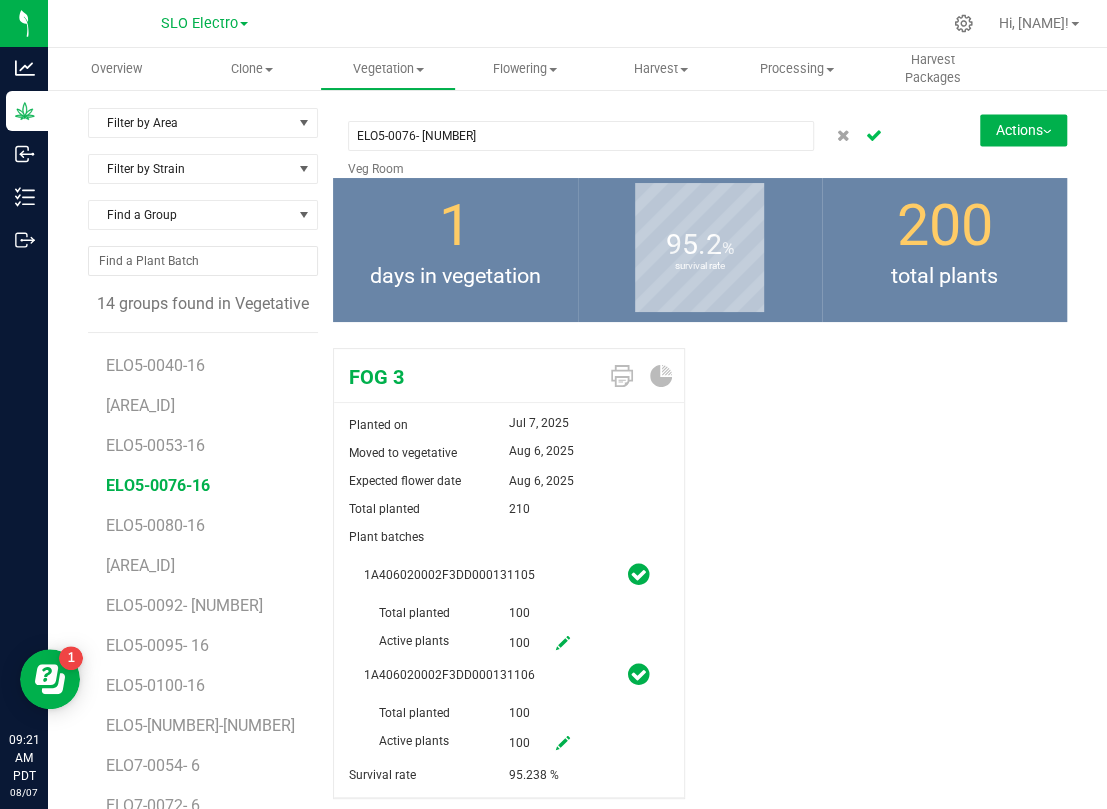 click 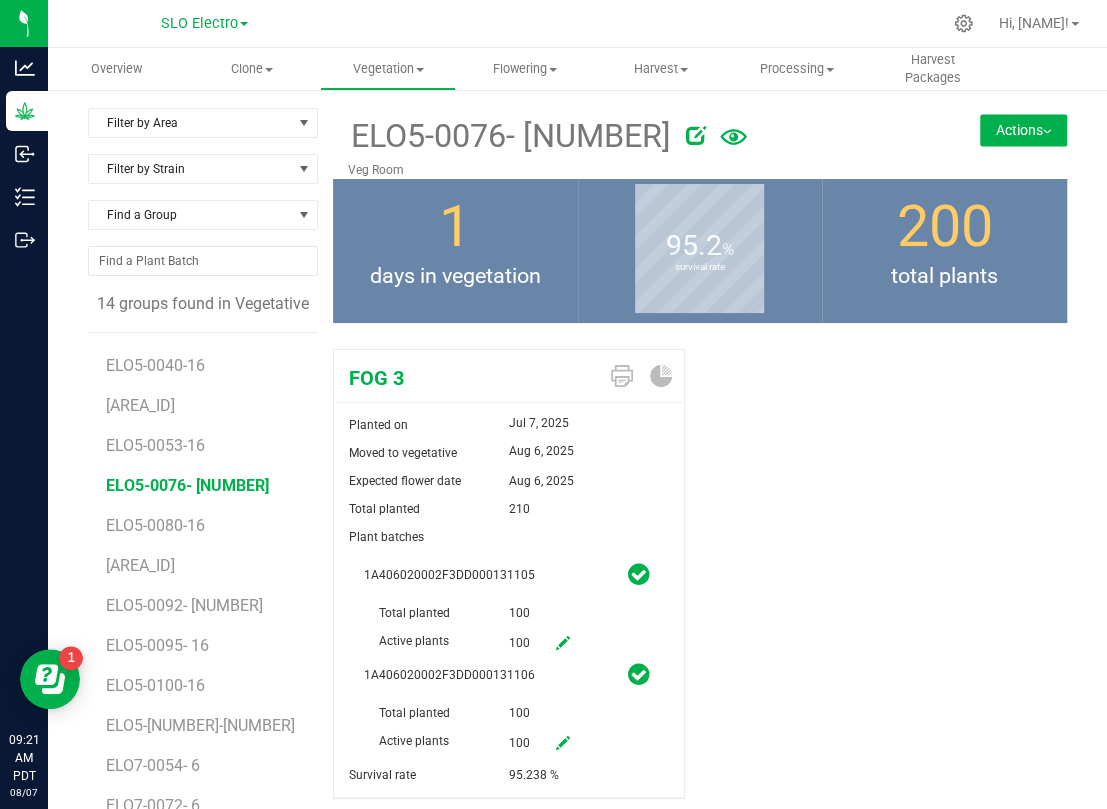 click on "Actions" at bounding box center [1023, 130] 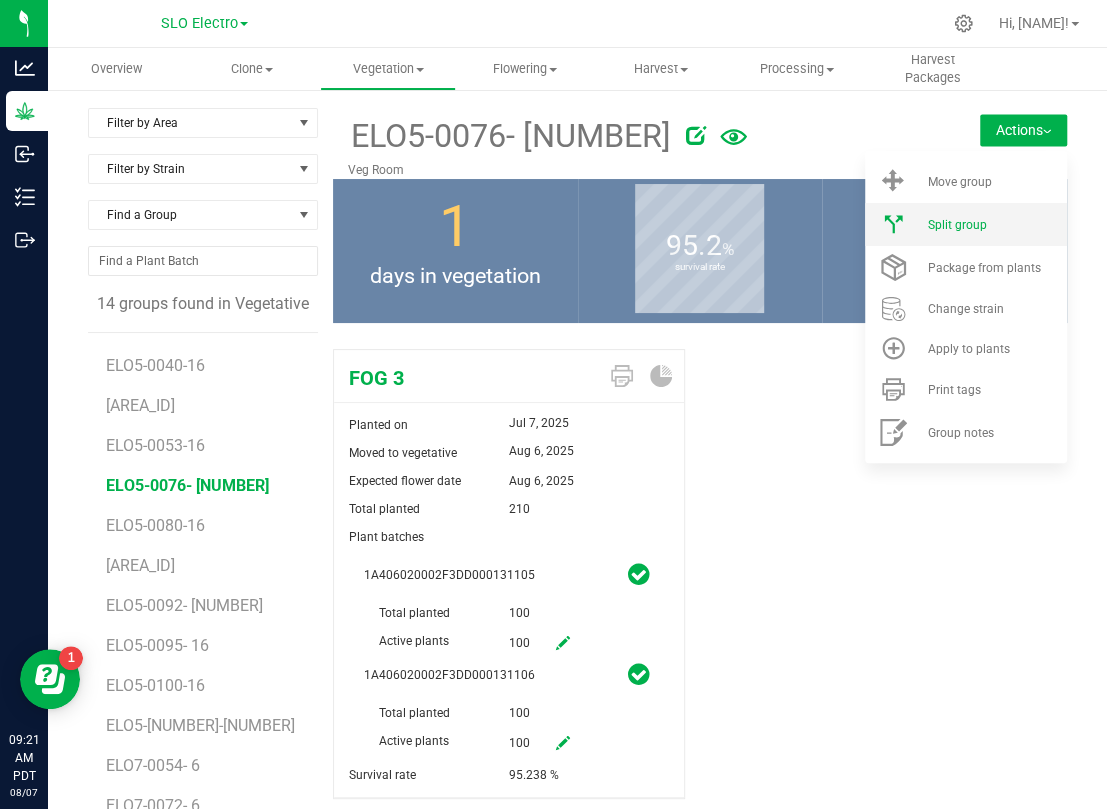 click on "Split group" at bounding box center (956, 225) 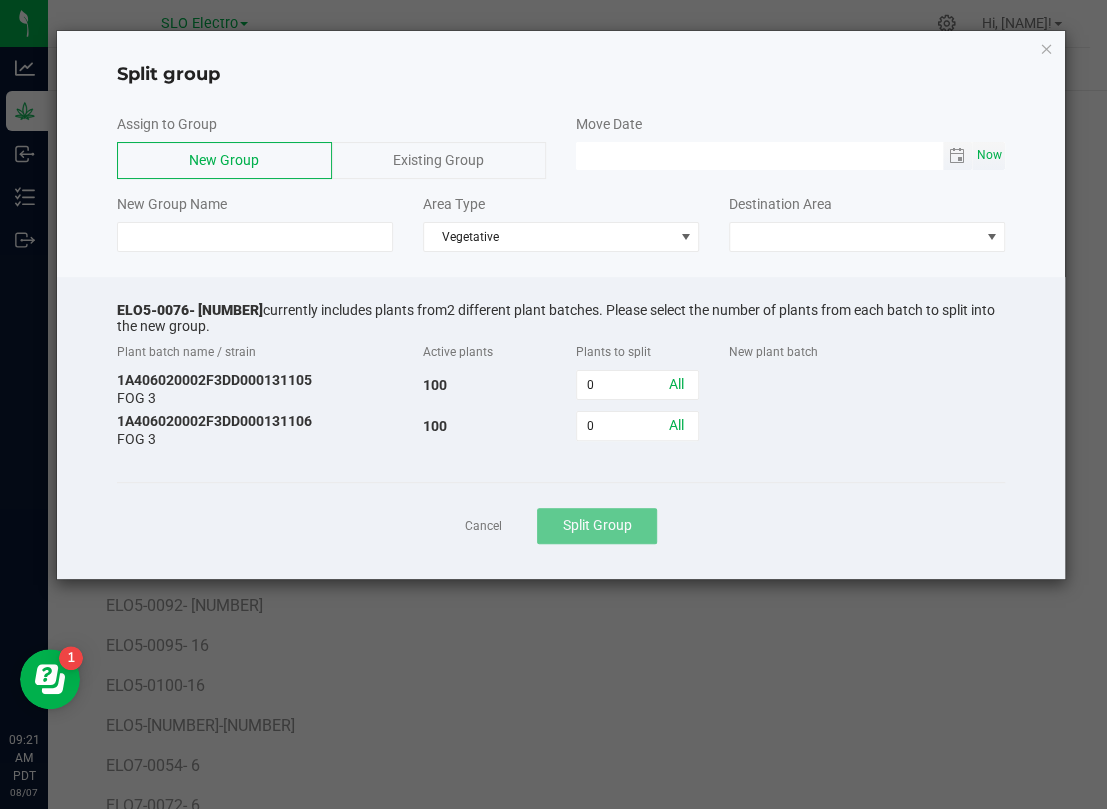 click on "Now" 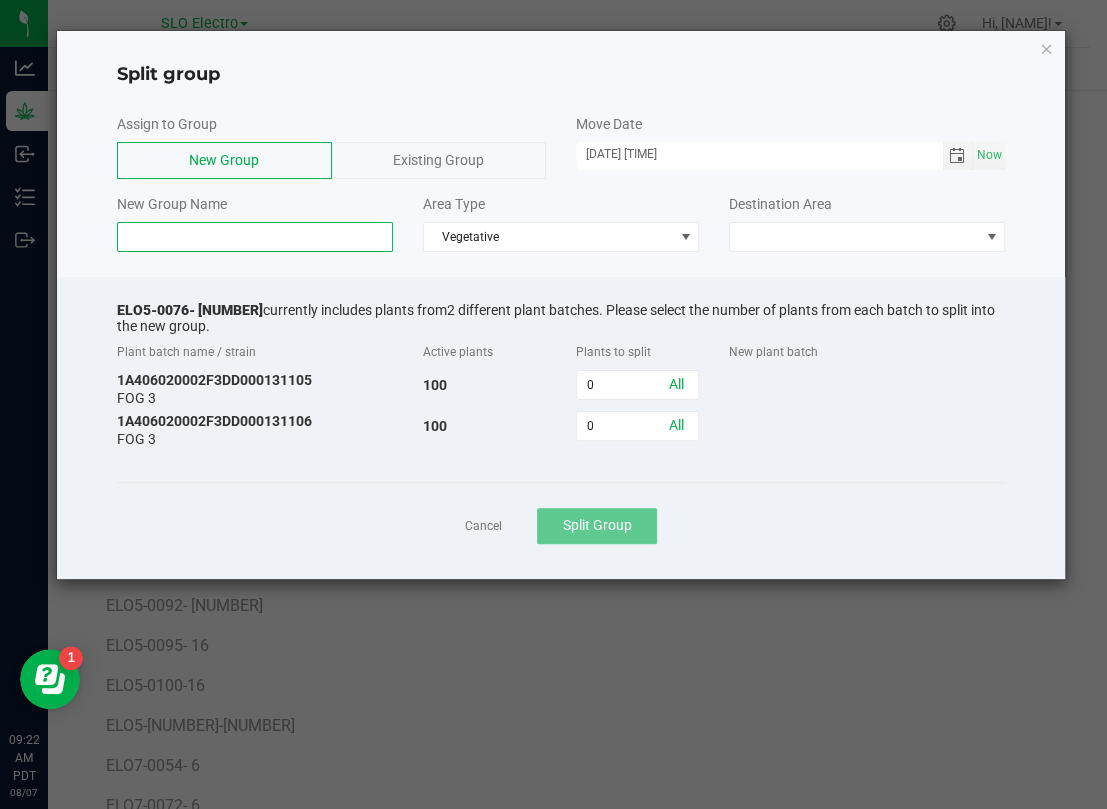 click 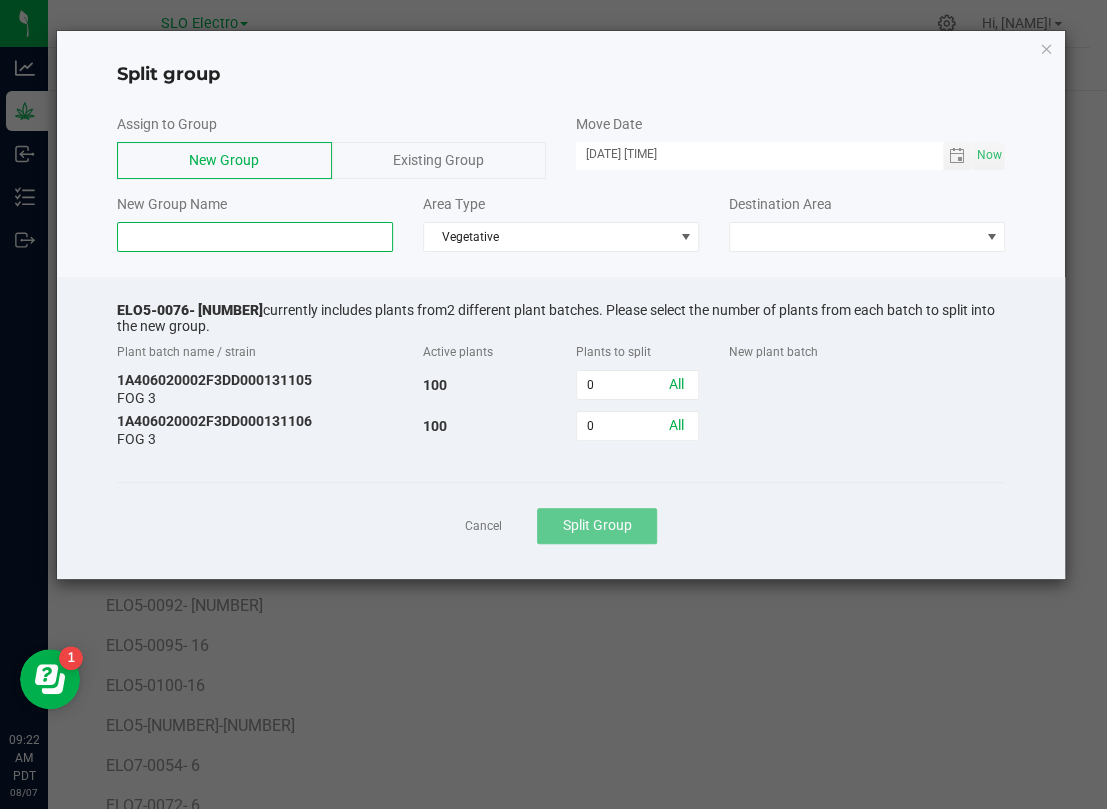 paste on "ELO5-0076-16" 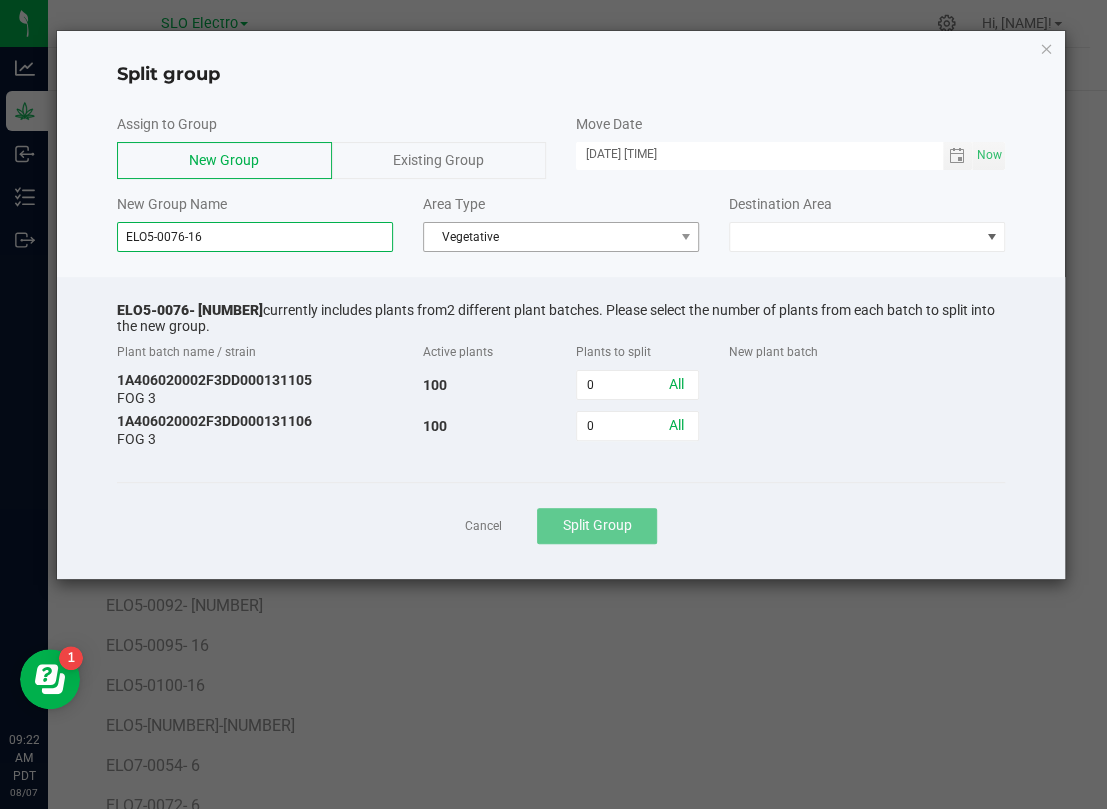 type on "ELO5-0076-16" 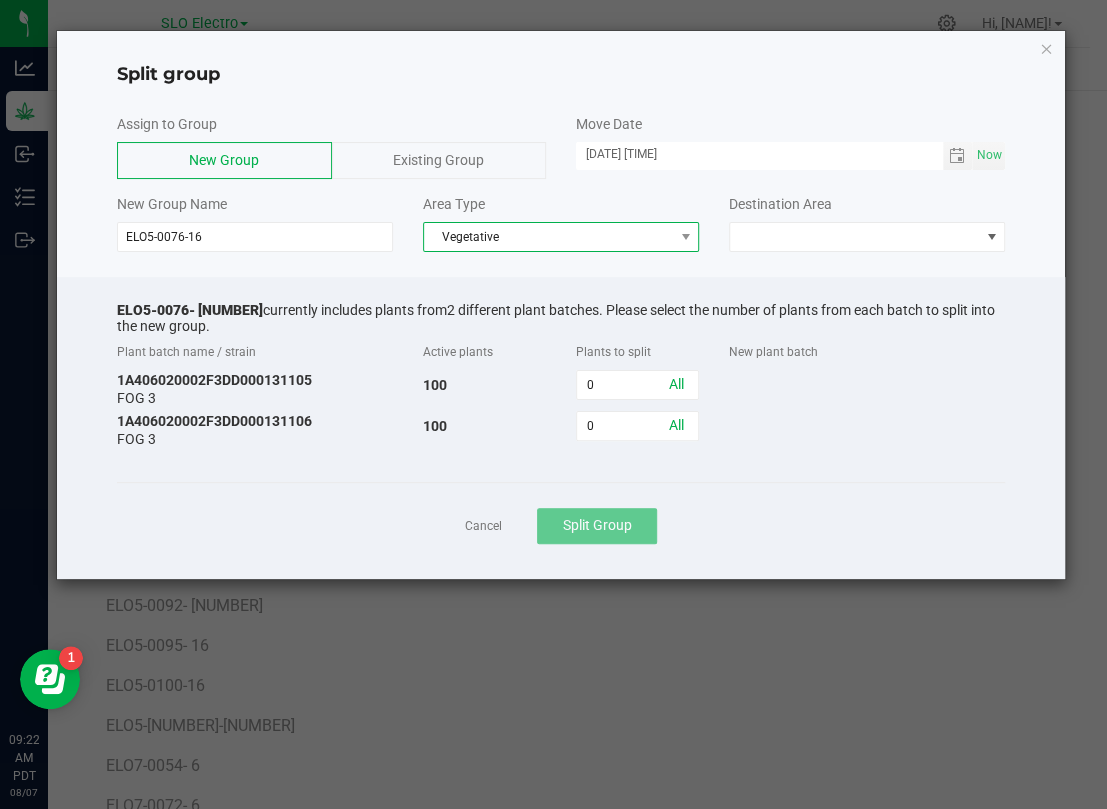 click on "Vegetative" at bounding box center (548, 237) 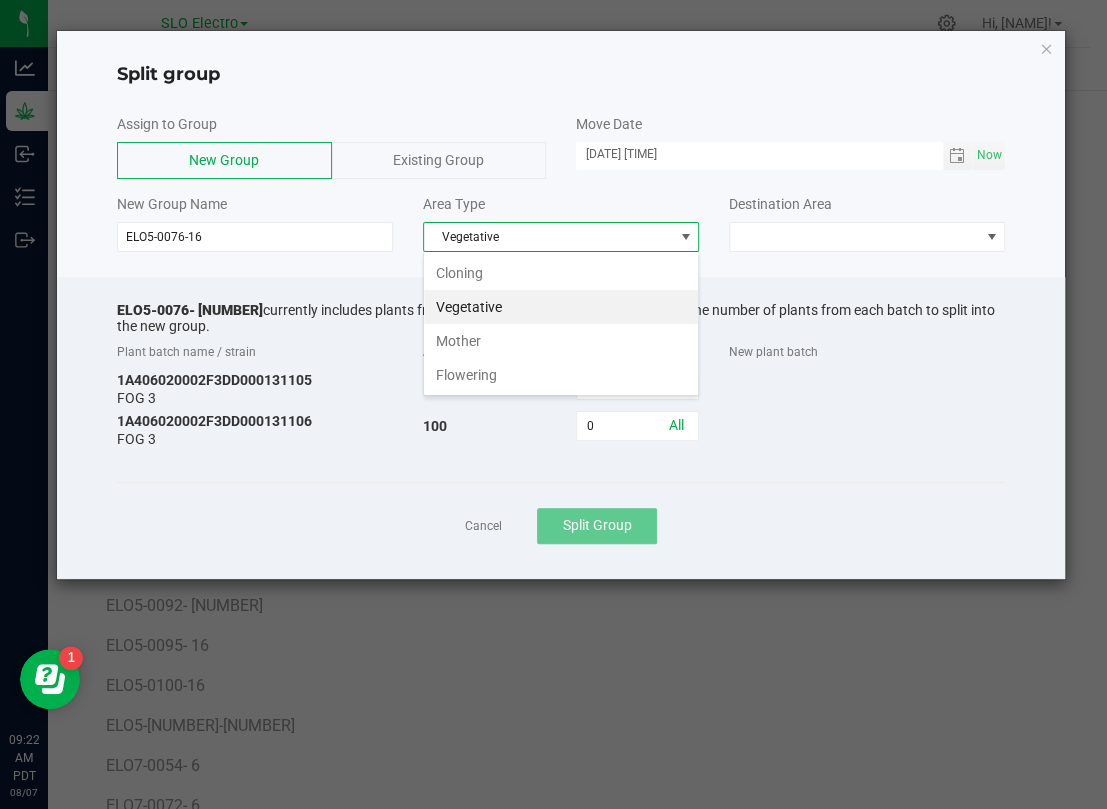 scroll, scrollTop: 99969, scrollLeft: 99724, axis: both 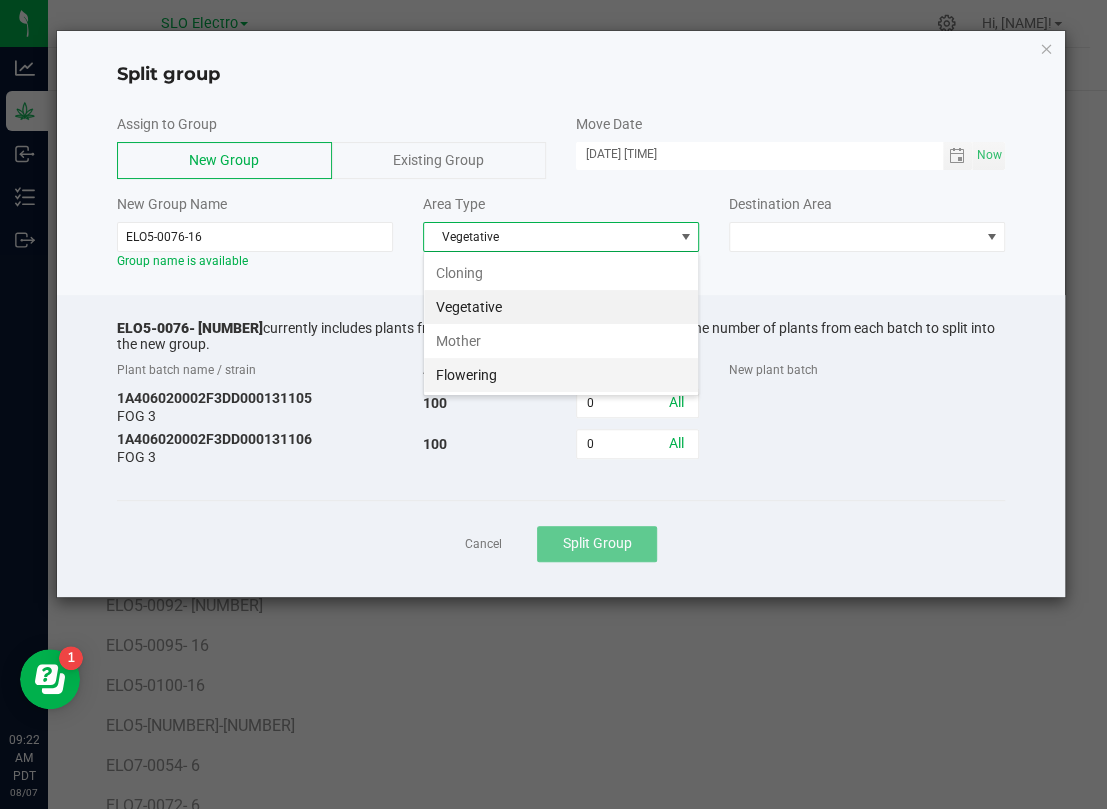 click on "Flowering" at bounding box center [561, 375] 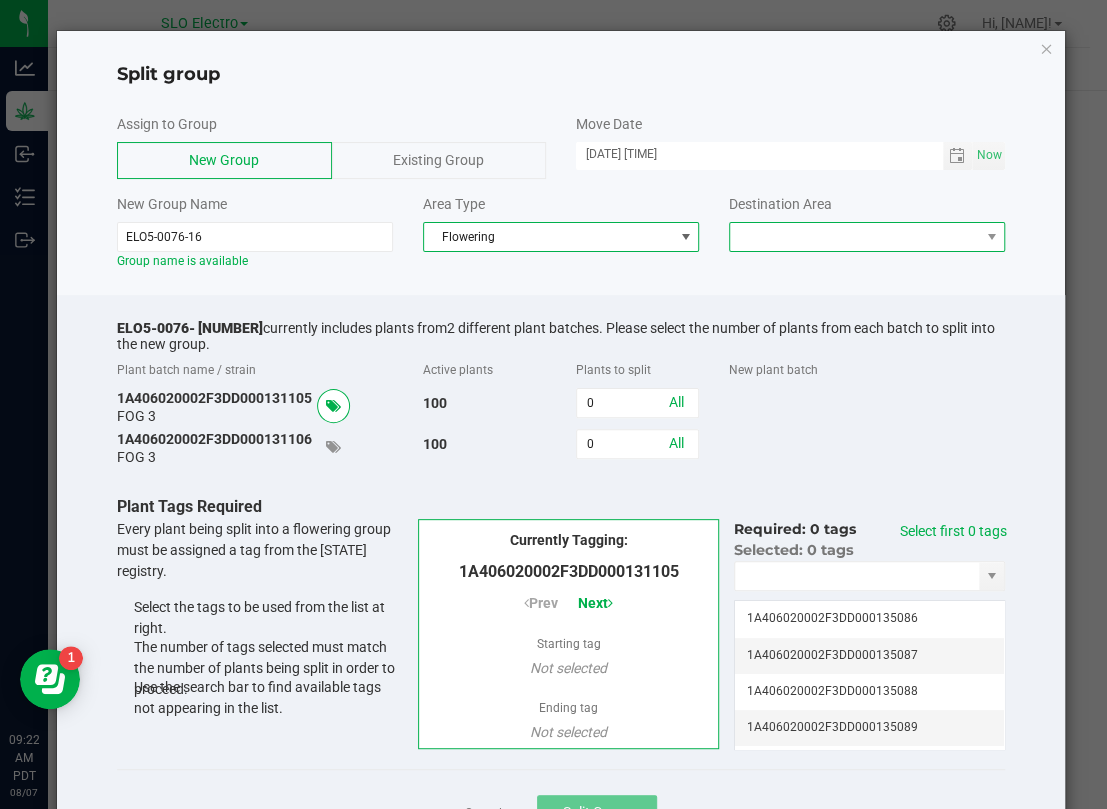 click at bounding box center [854, 237] 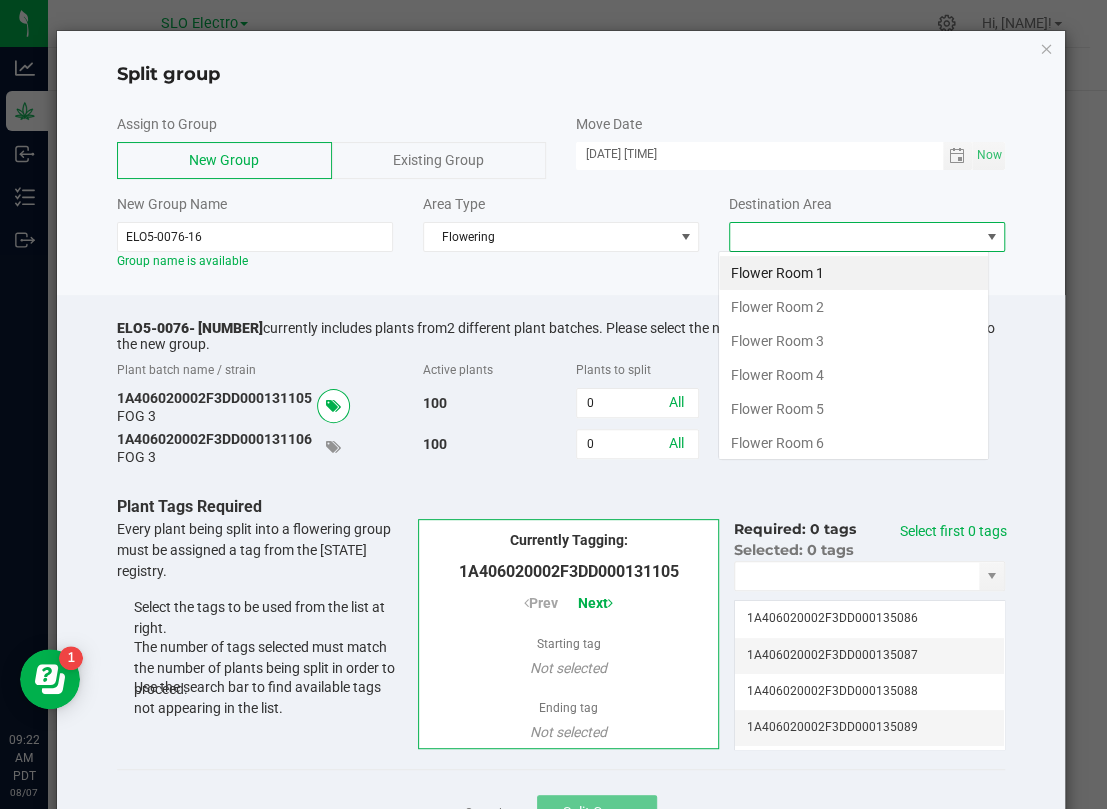 scroll, scrollTop: 99969, scrollLeft: 99728, axis: both 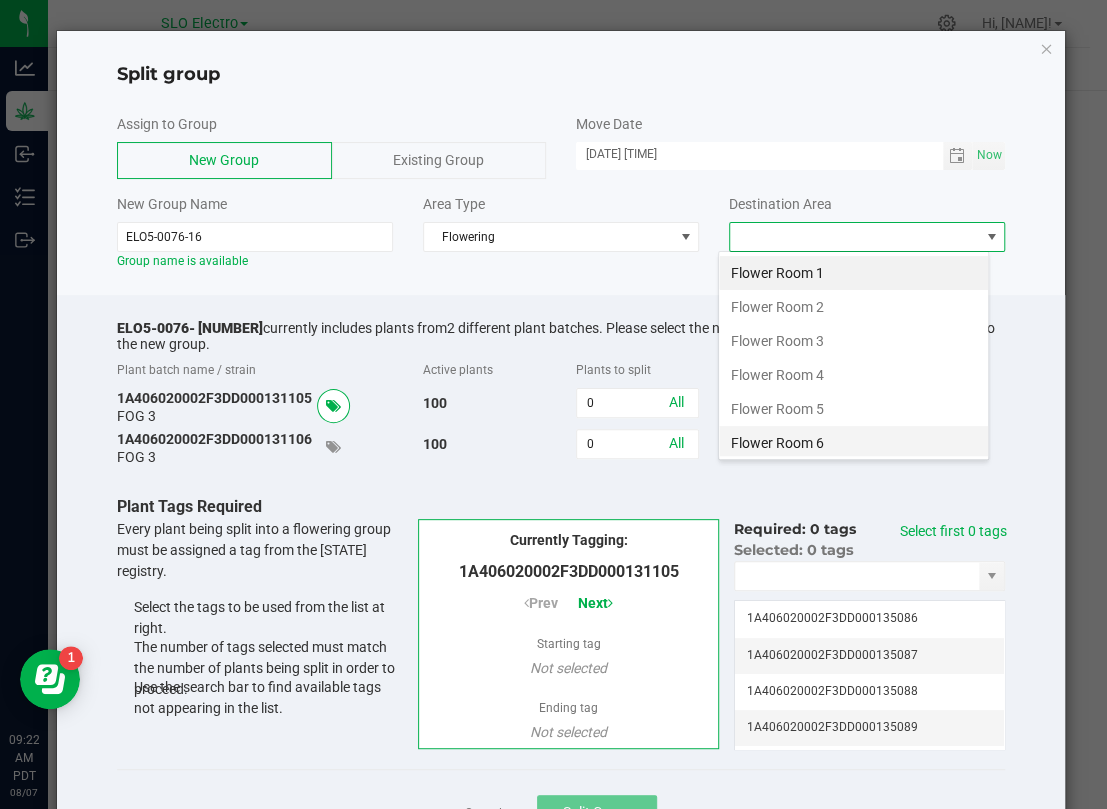 click on "Flower Room 6" at bounding box center [853, 443] 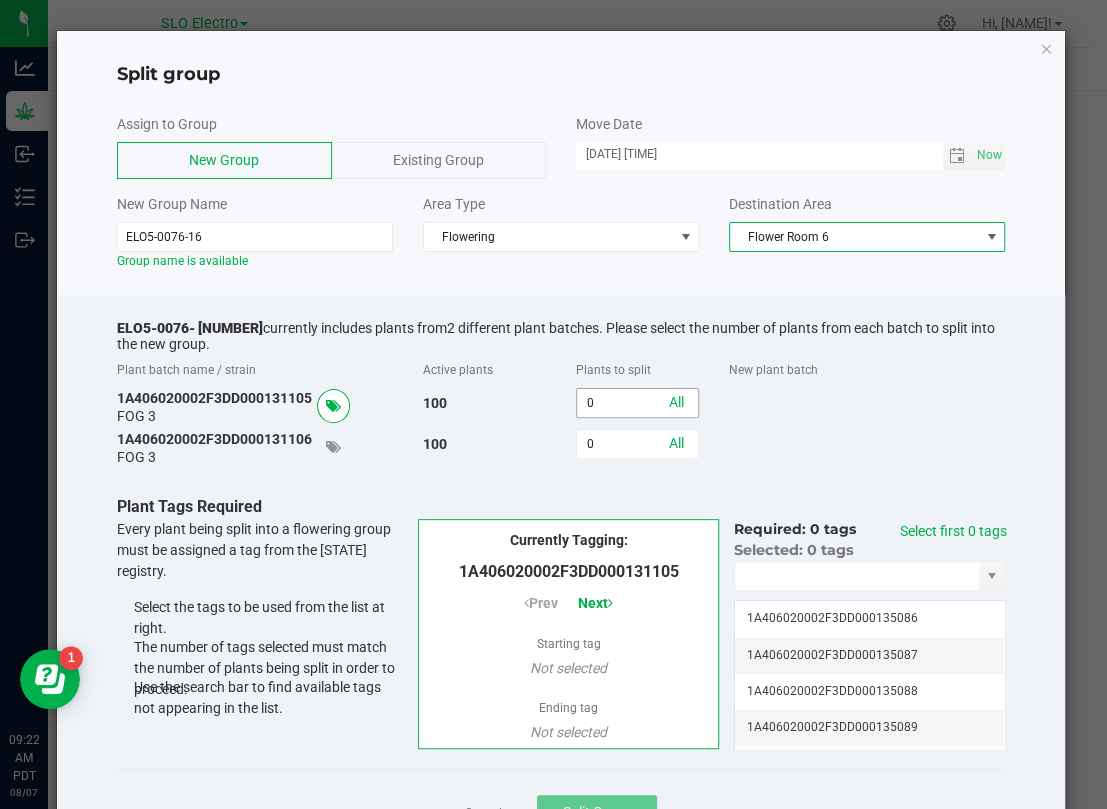 click on "0" at bounding box center (637, 403) 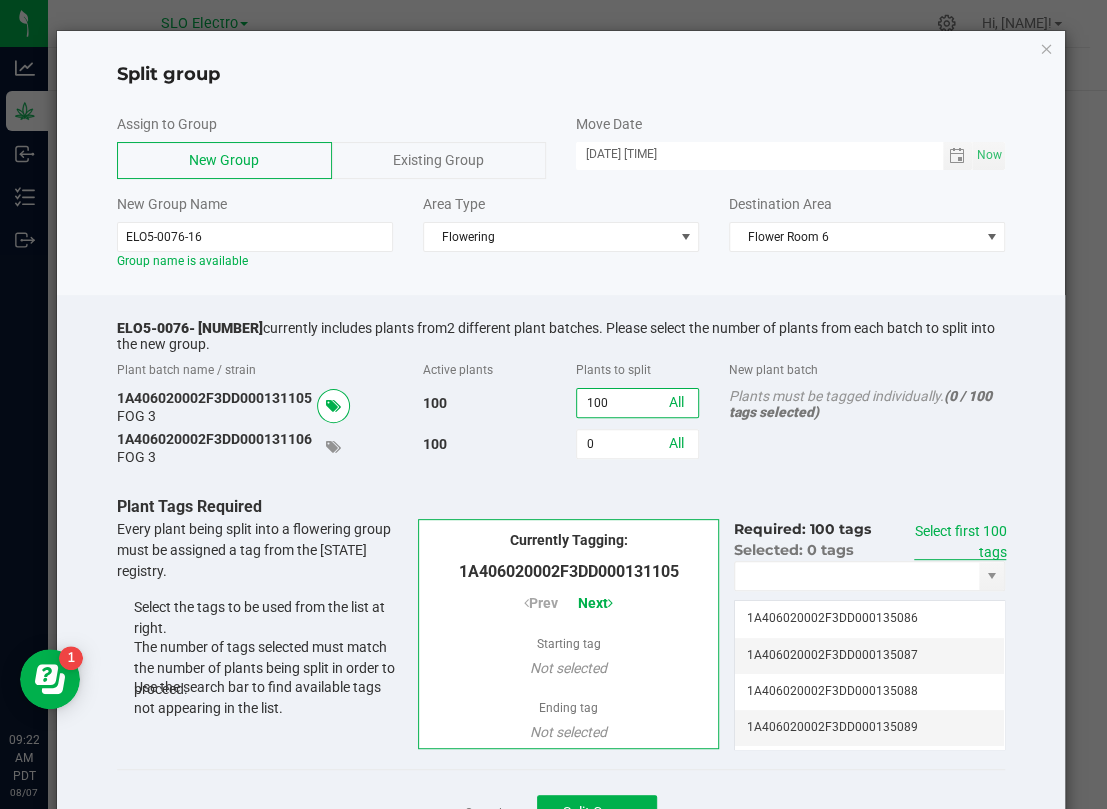 type on "100" 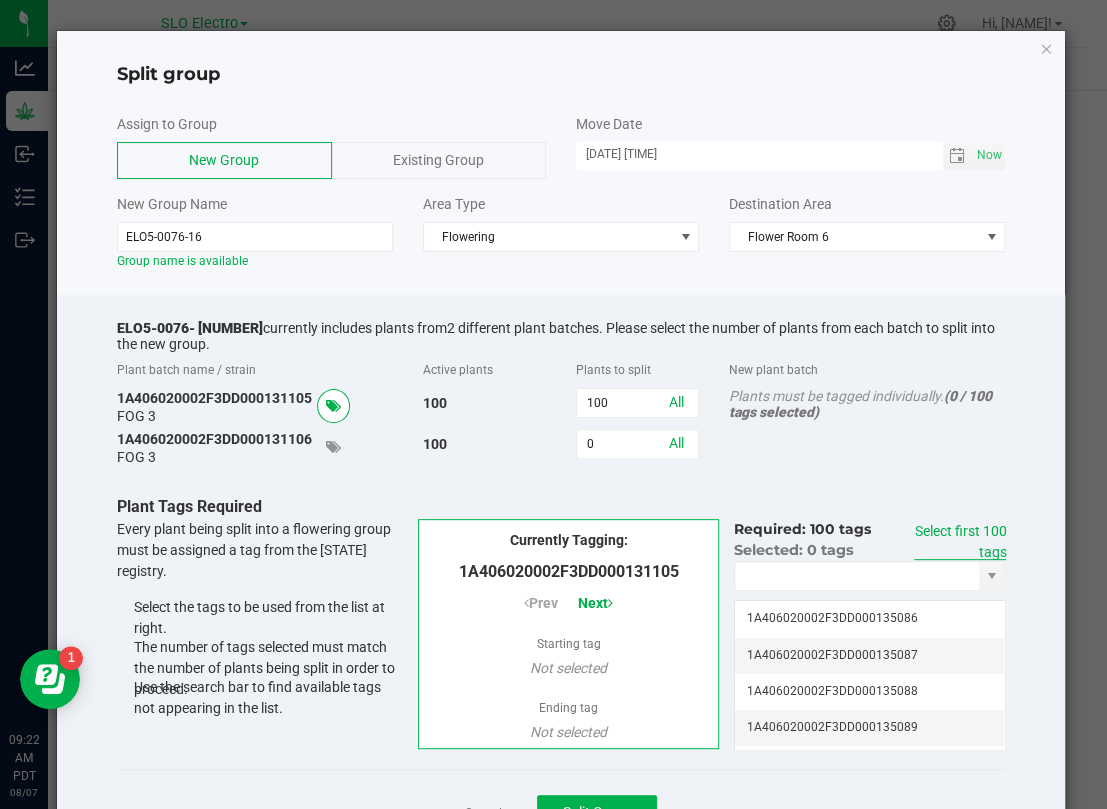 click on "Select first 100 tags" 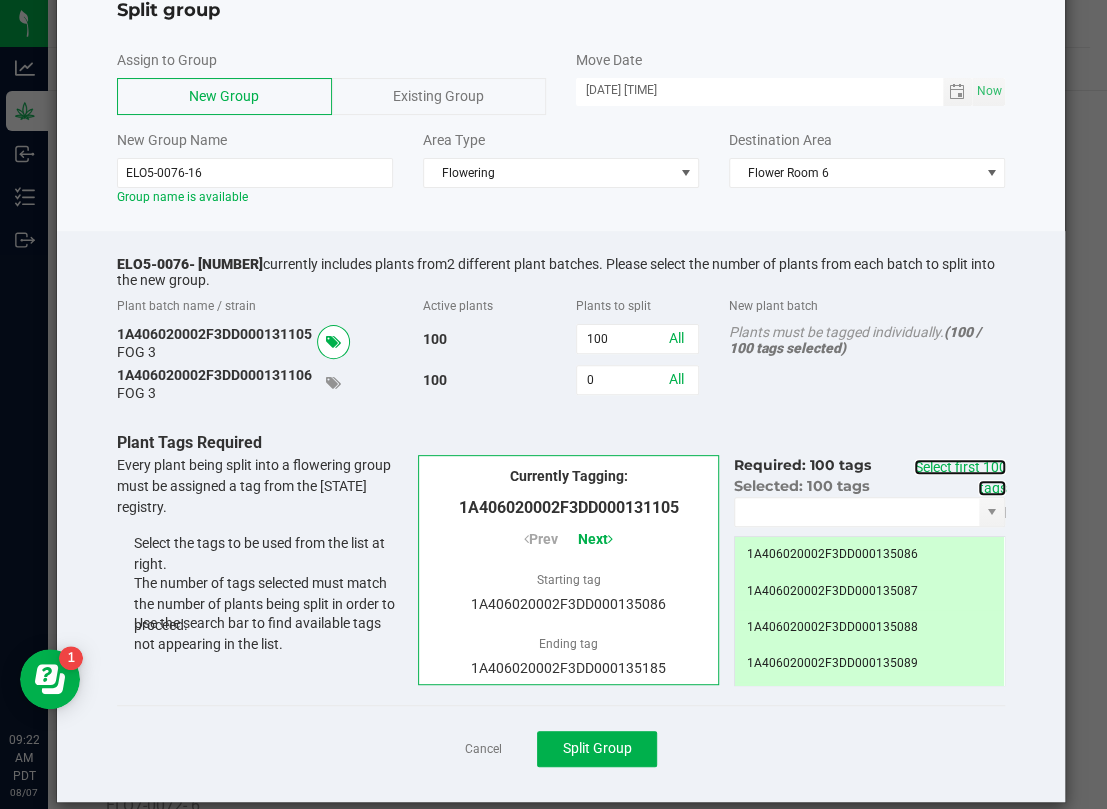 scroll, scrollTop: 88, scrollLeft: 0, axis: vertical 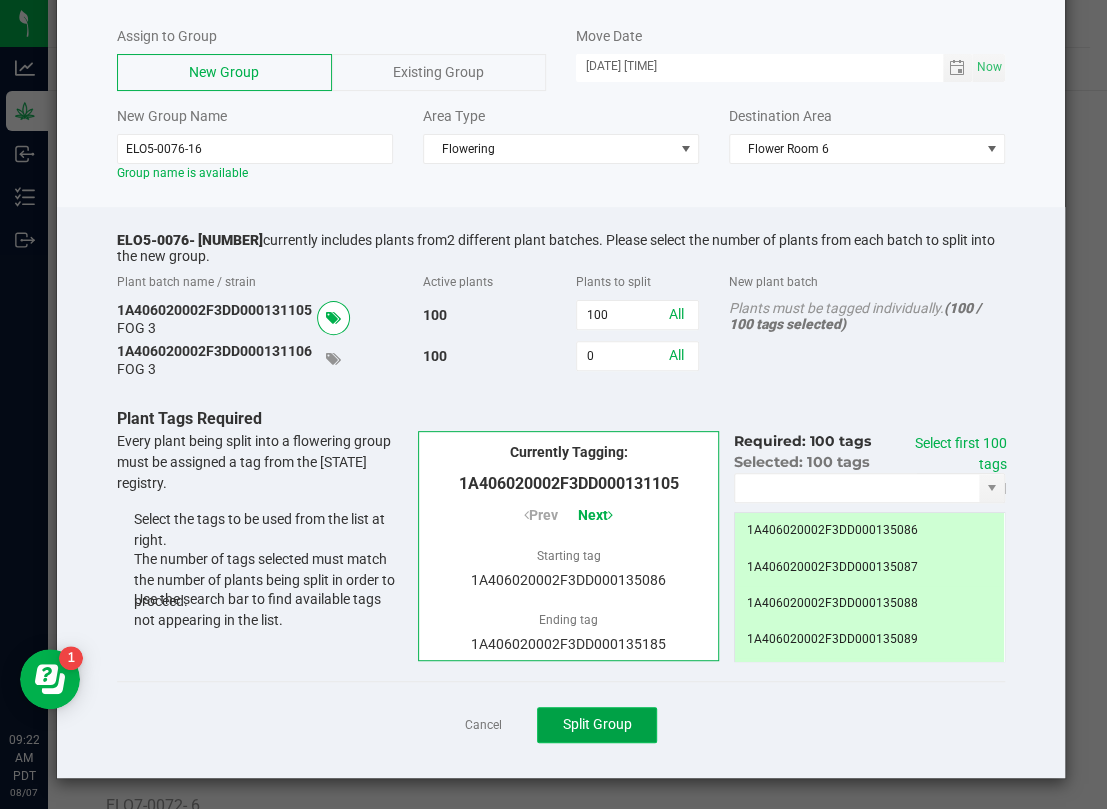 click on "Split Group" 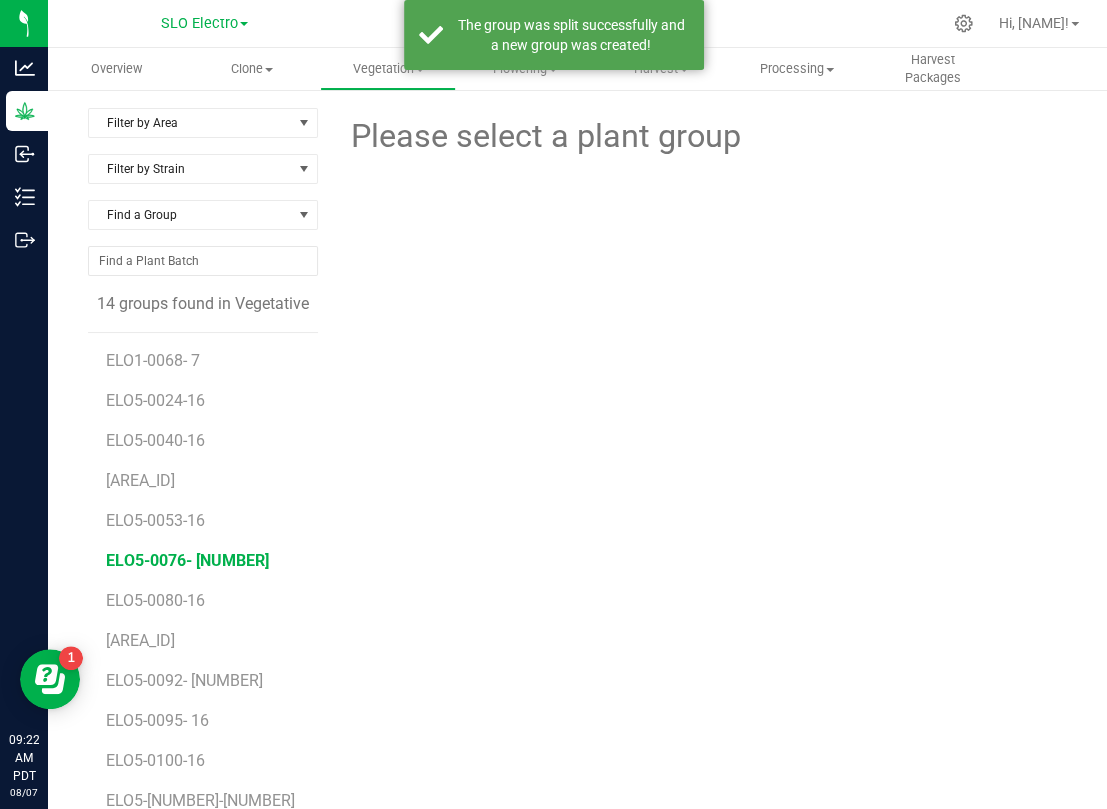 click on "ELO5-0076- [NUMBER]" at bounding box center (187, 560) 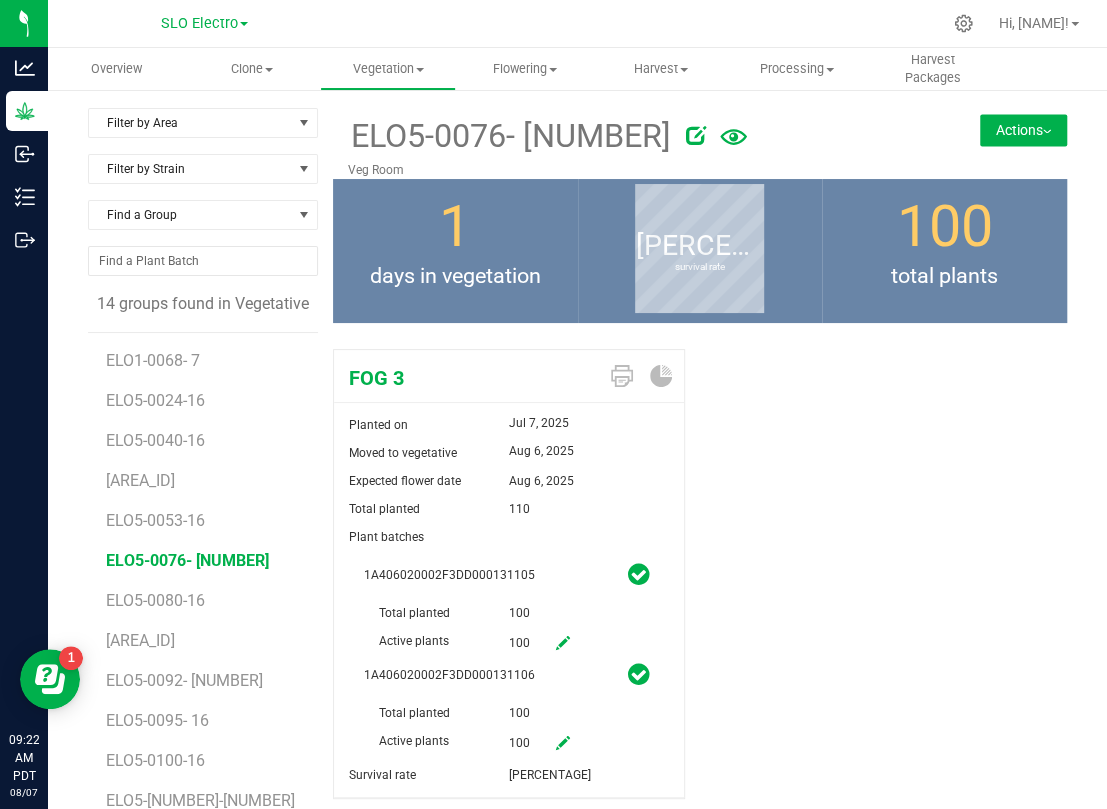 click on "Actions" at bounding box center [1023, 130] 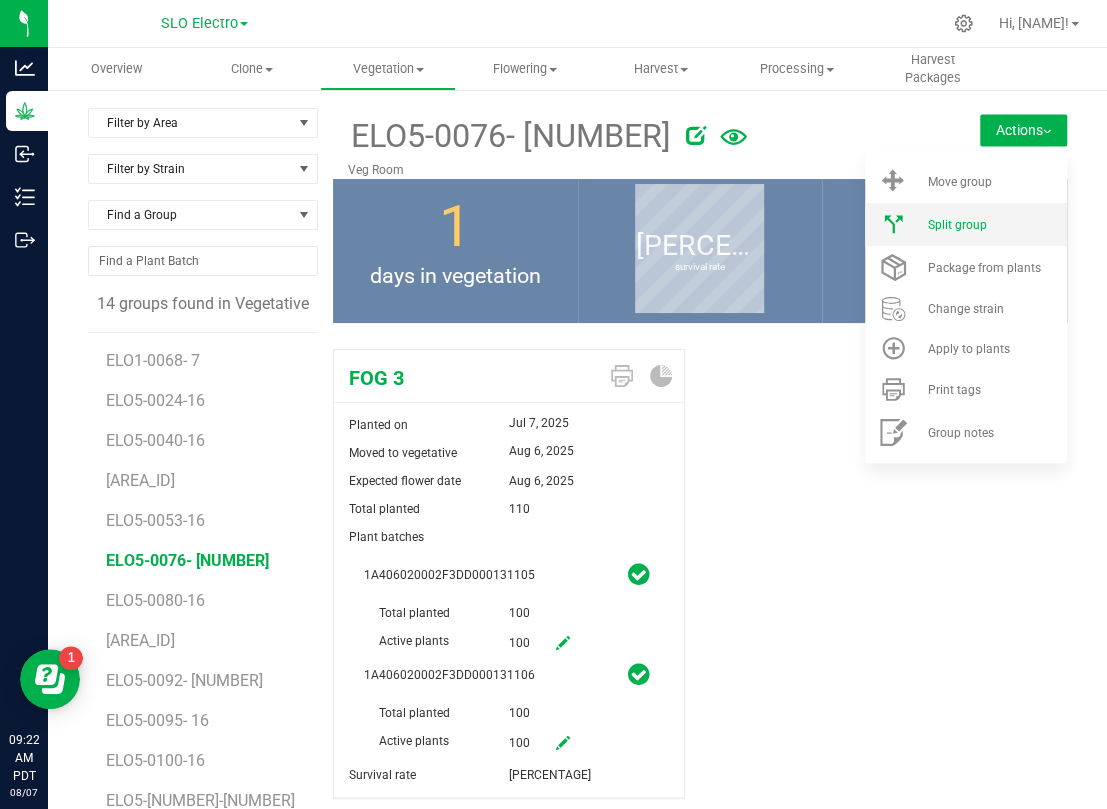 click on "Split group" at bounding box center [956, 225] 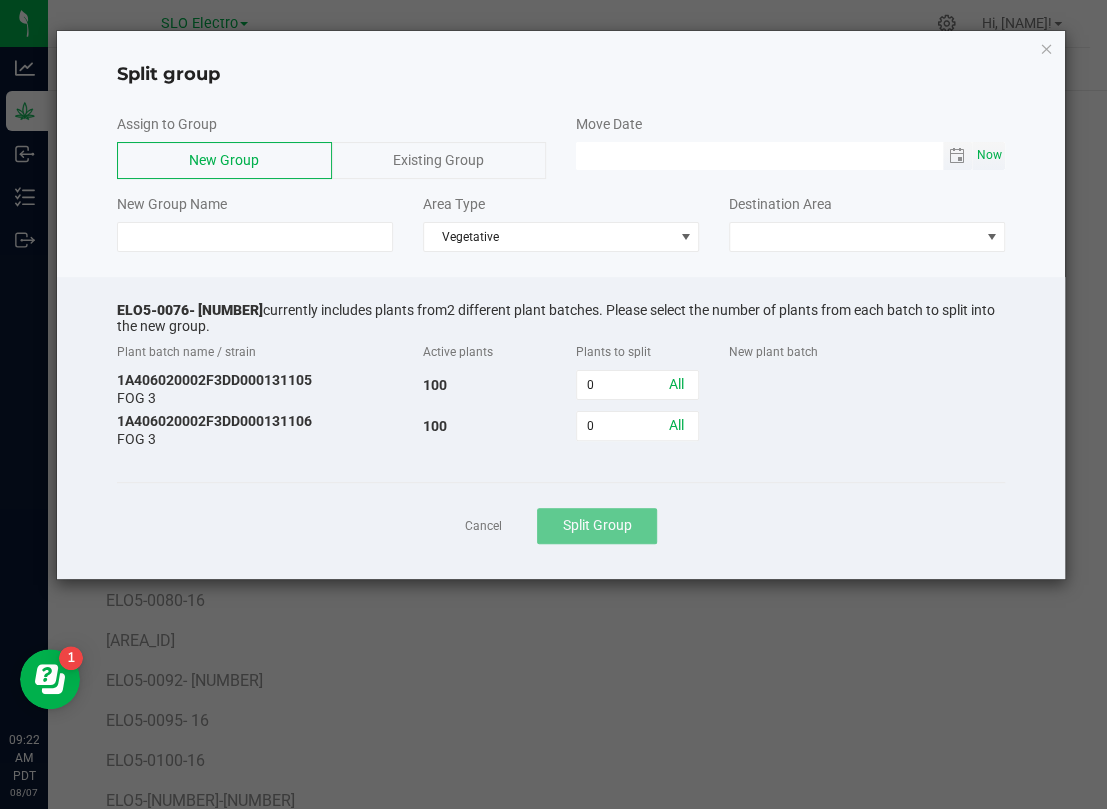 click on "Now" 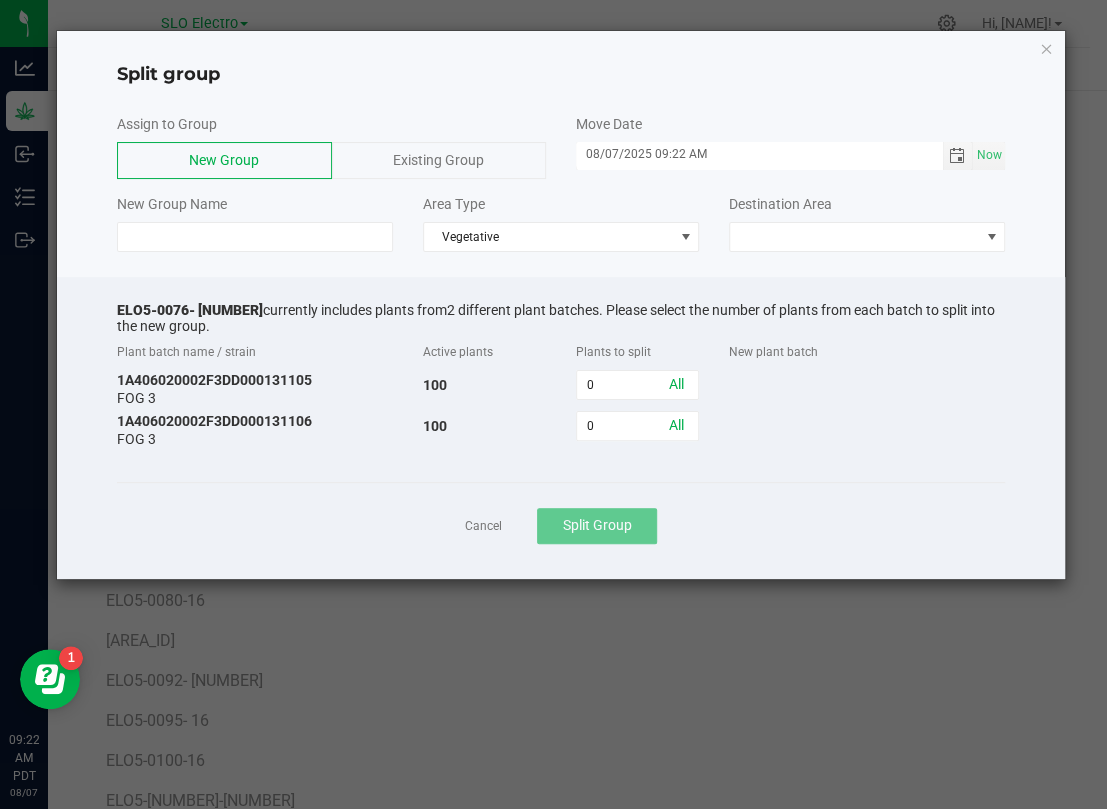 click on "Assign to Group   New Group   Existing Group   Move Date  [DATE] [TIME]
Now
New Group Name   Area Type  Vegetative  Destination Area" 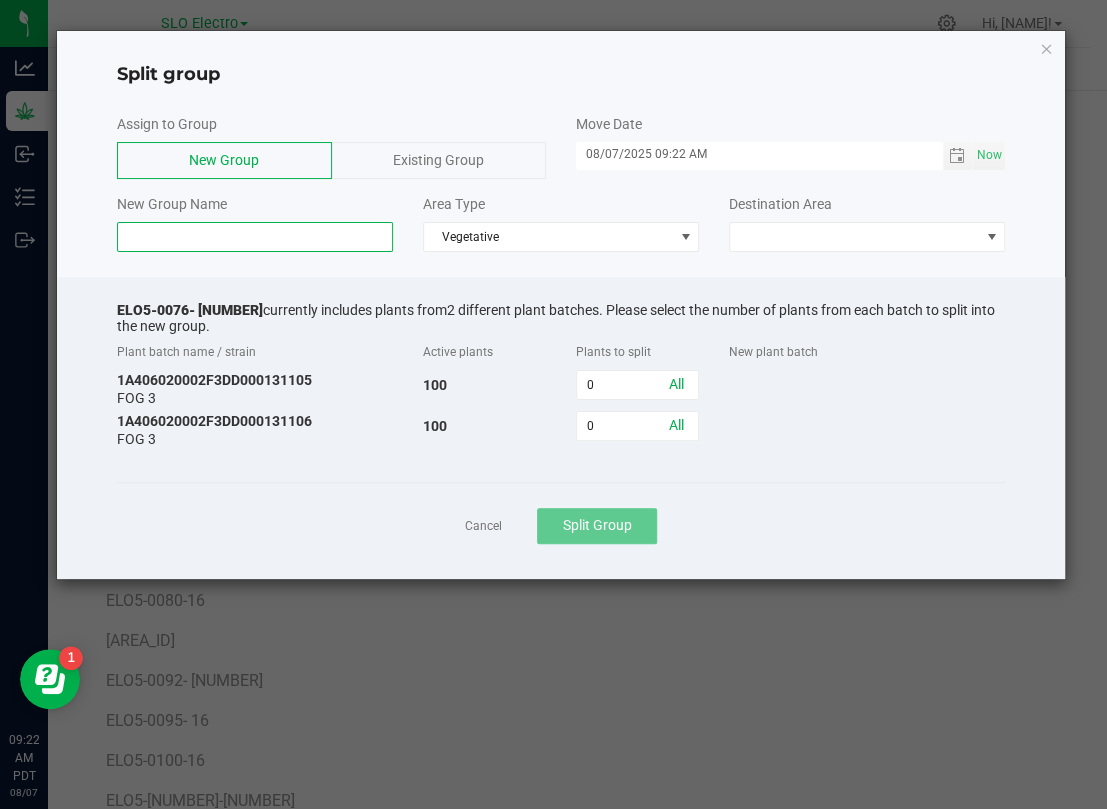 click 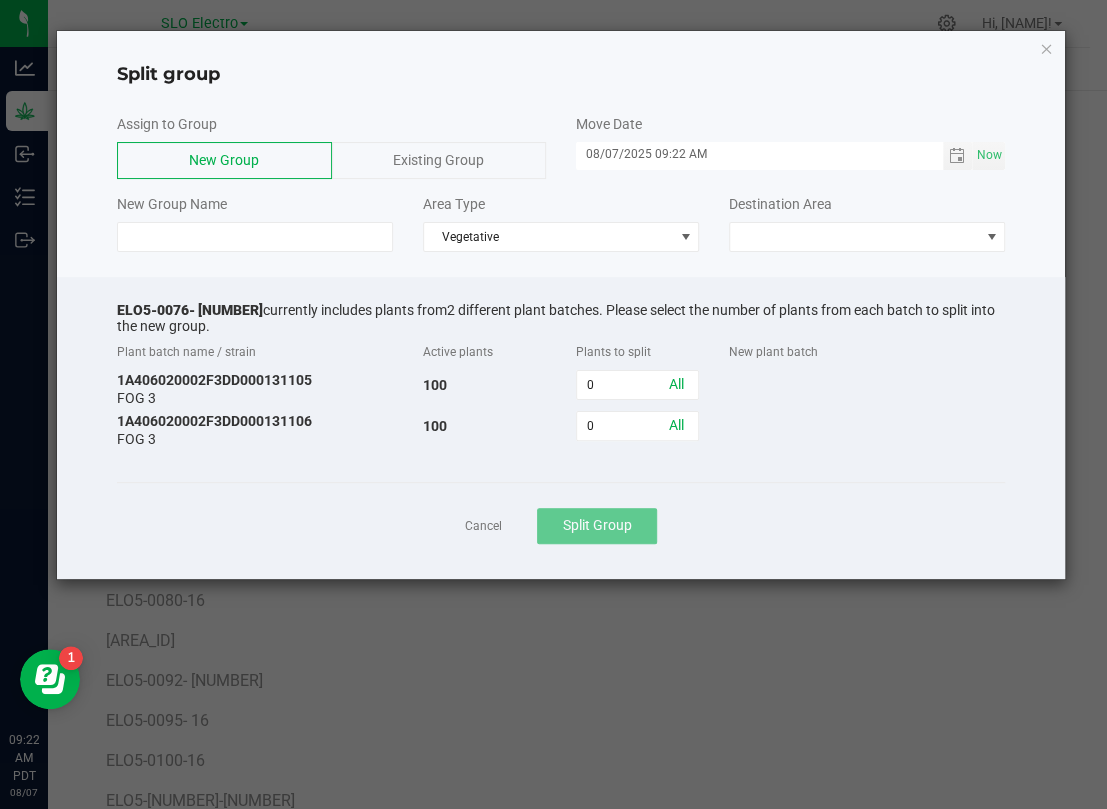 click on "Existing Group" 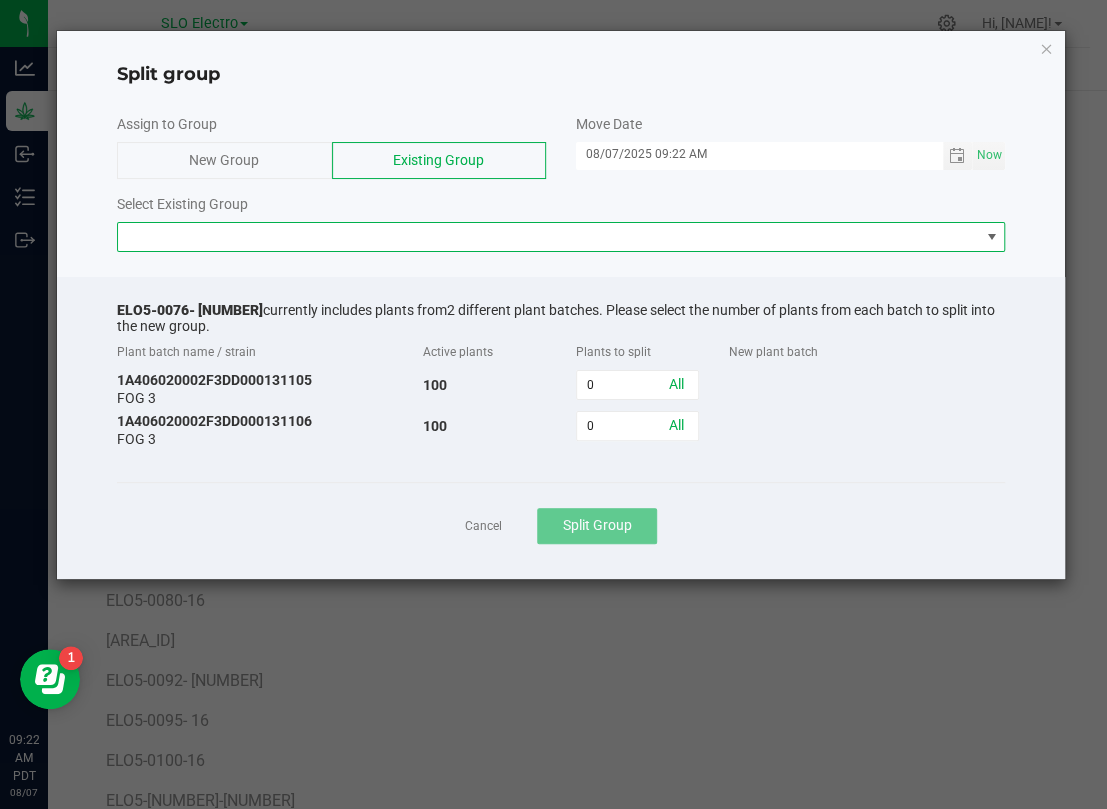 click at bounding box center (548, 237) 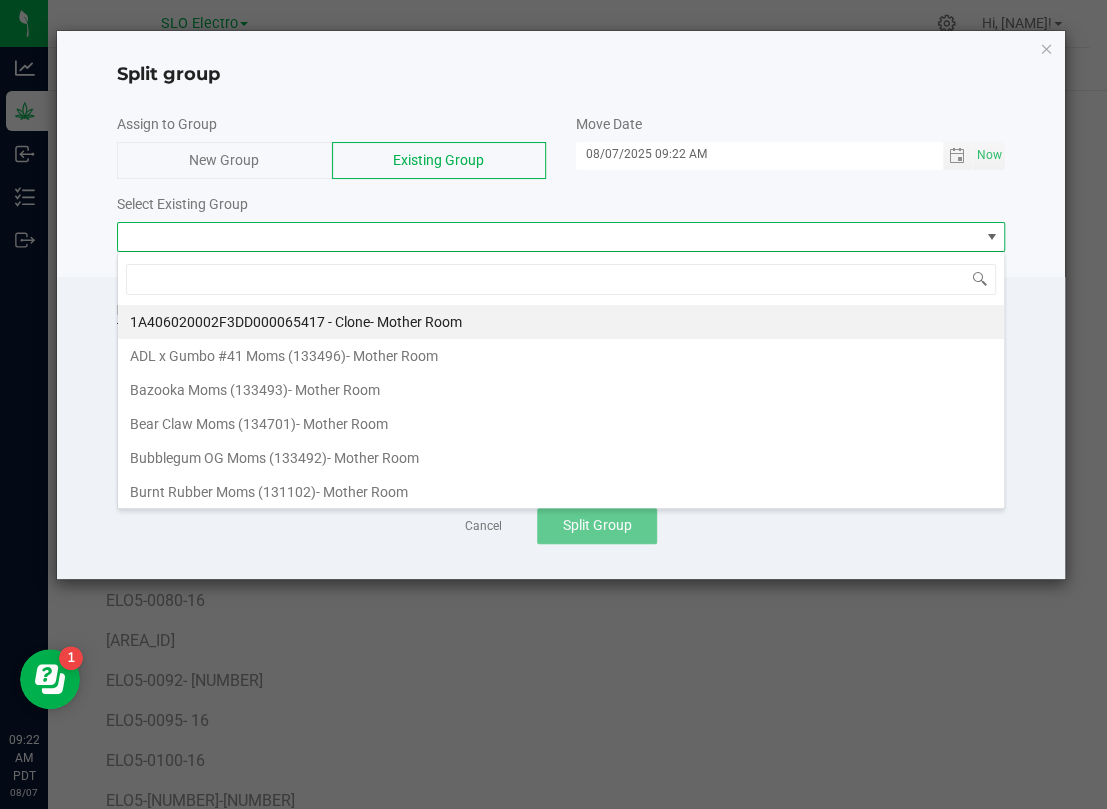 scroll, scrollTop: 99969, scrollLeft: 99112, axis: both 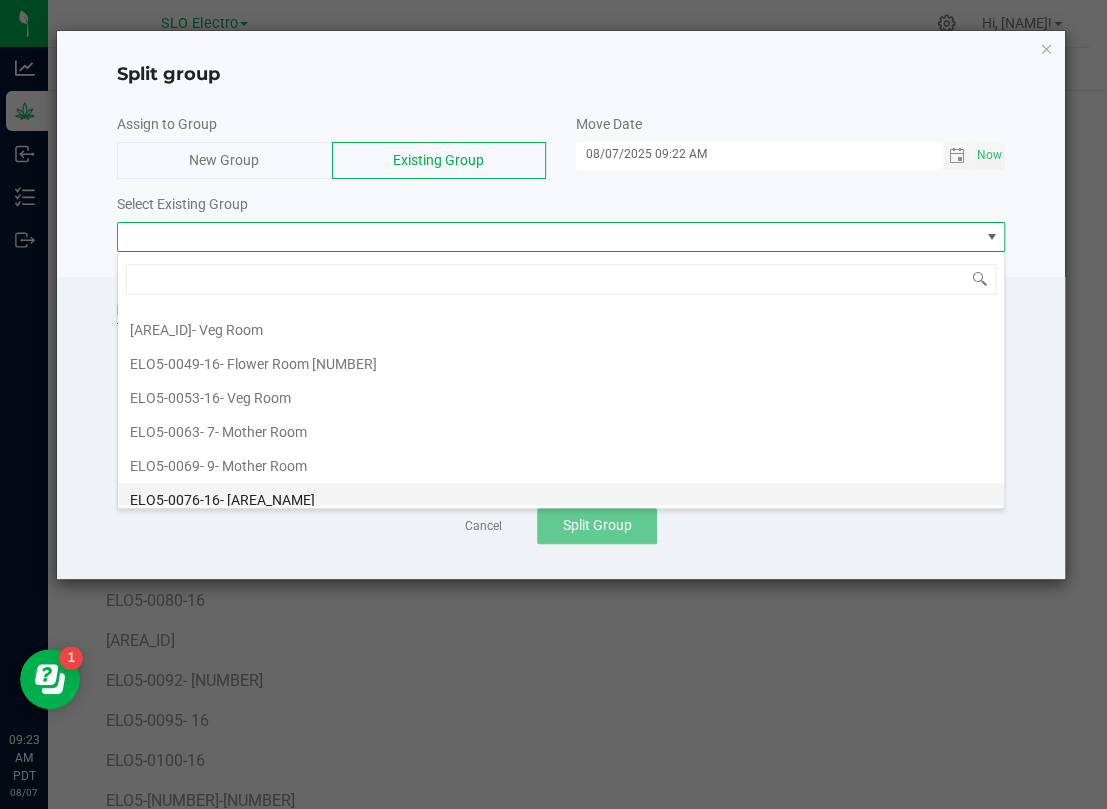 click on "- [AREA_NAME]" at bounding box center (267, 500) 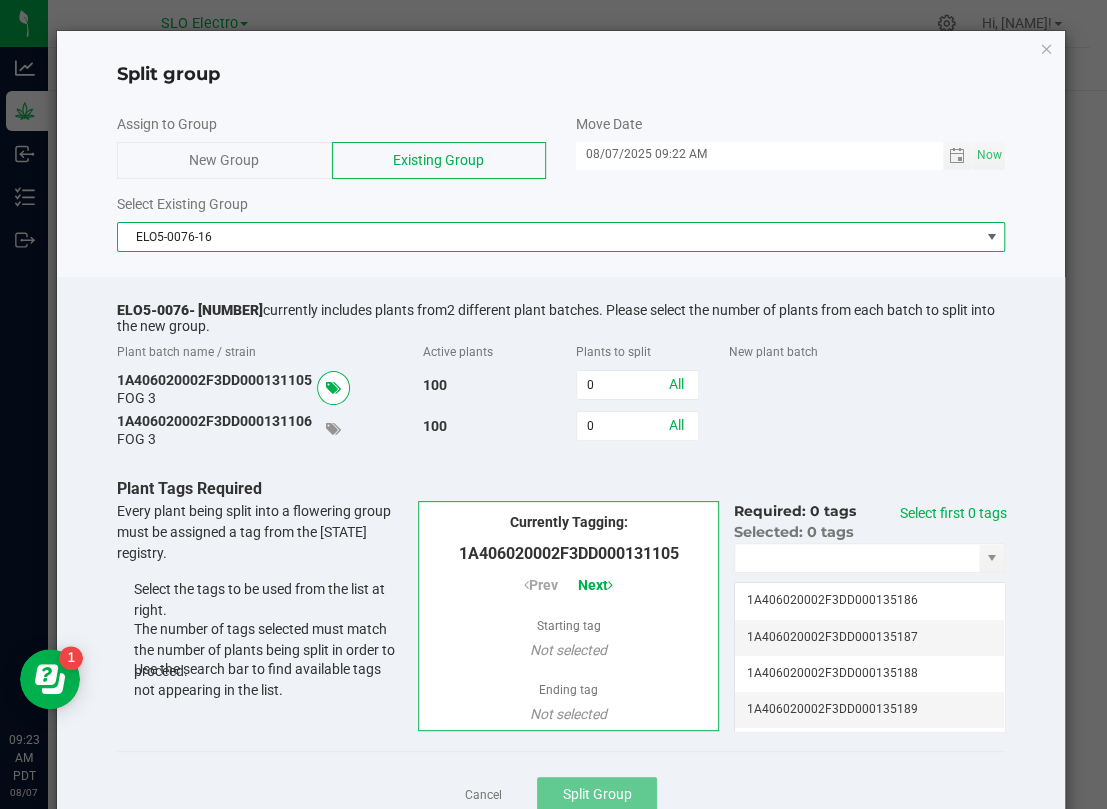 click on "ELO5-0076-16" at bounding box center [548, 237] 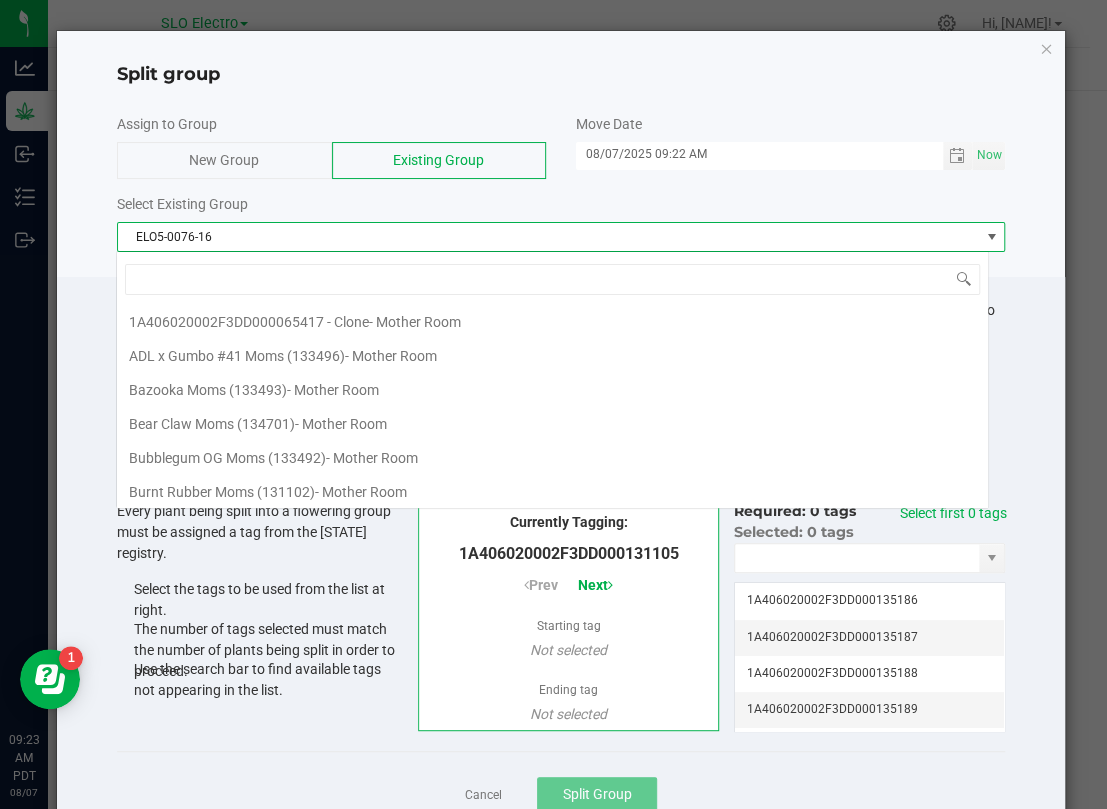 scroll, scrollTop: 99969, scrollLeft: 99127, axis: both 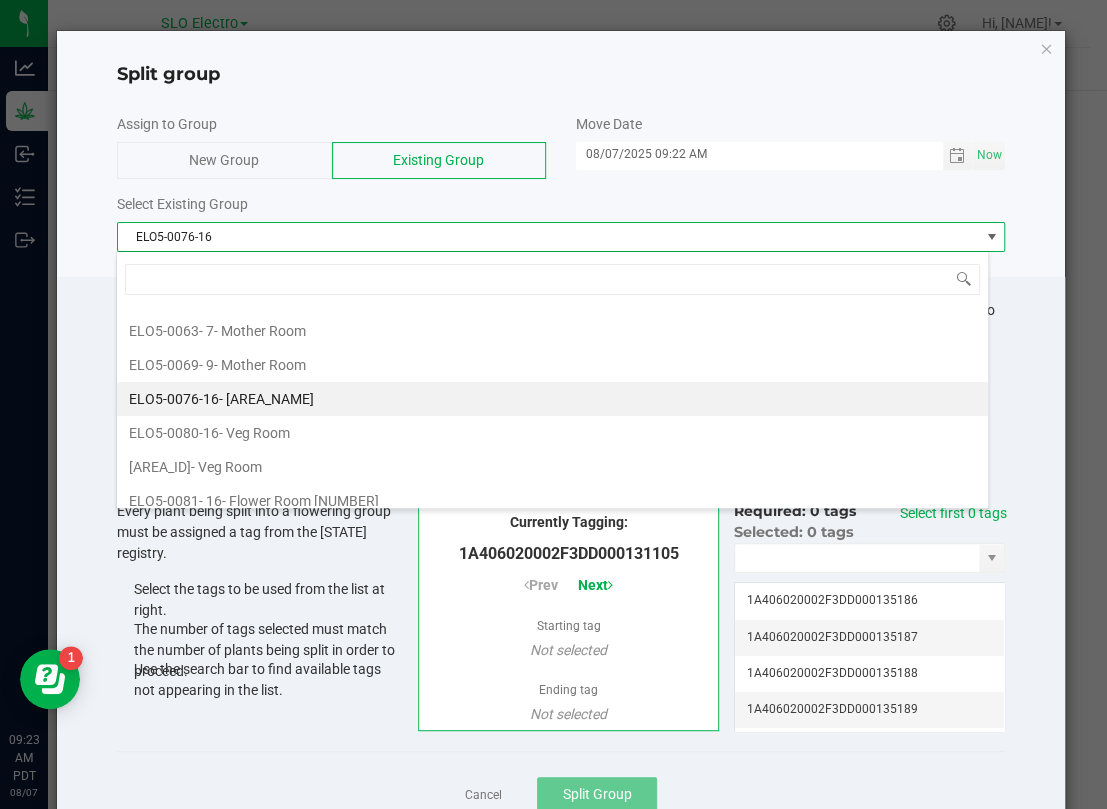 click 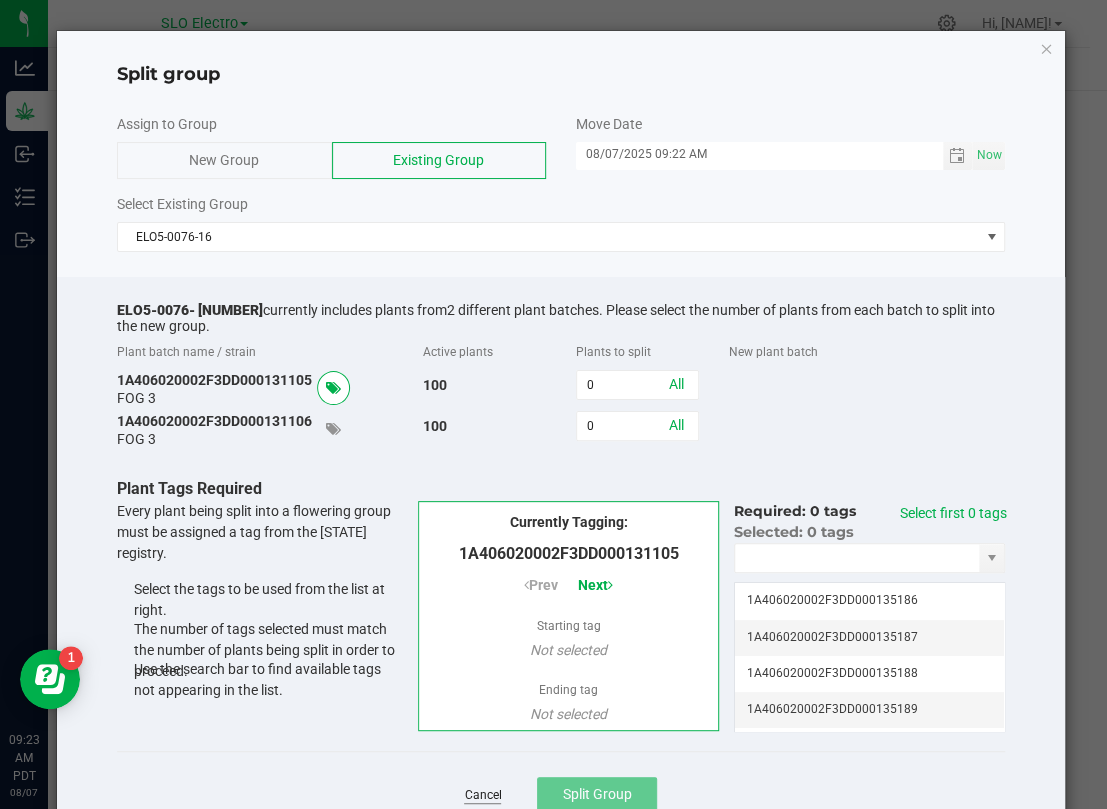 click on "Cancel" 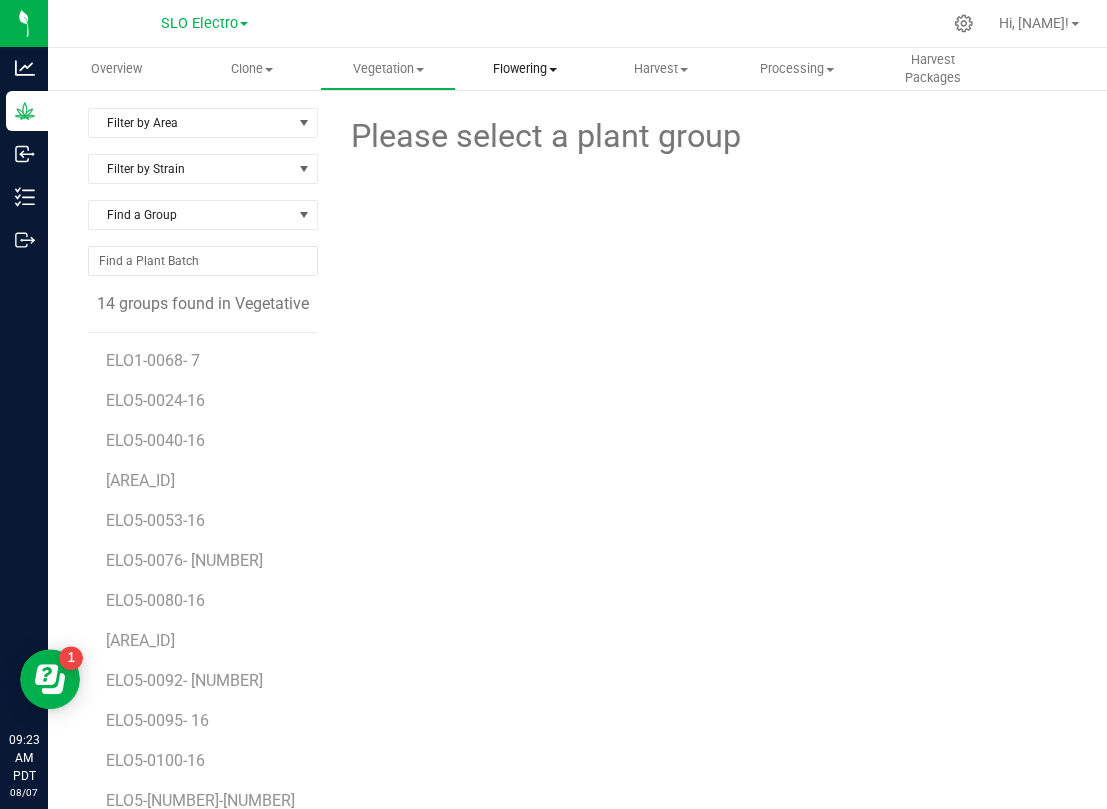 click on "Flowering" at bounding box center (524, 69) 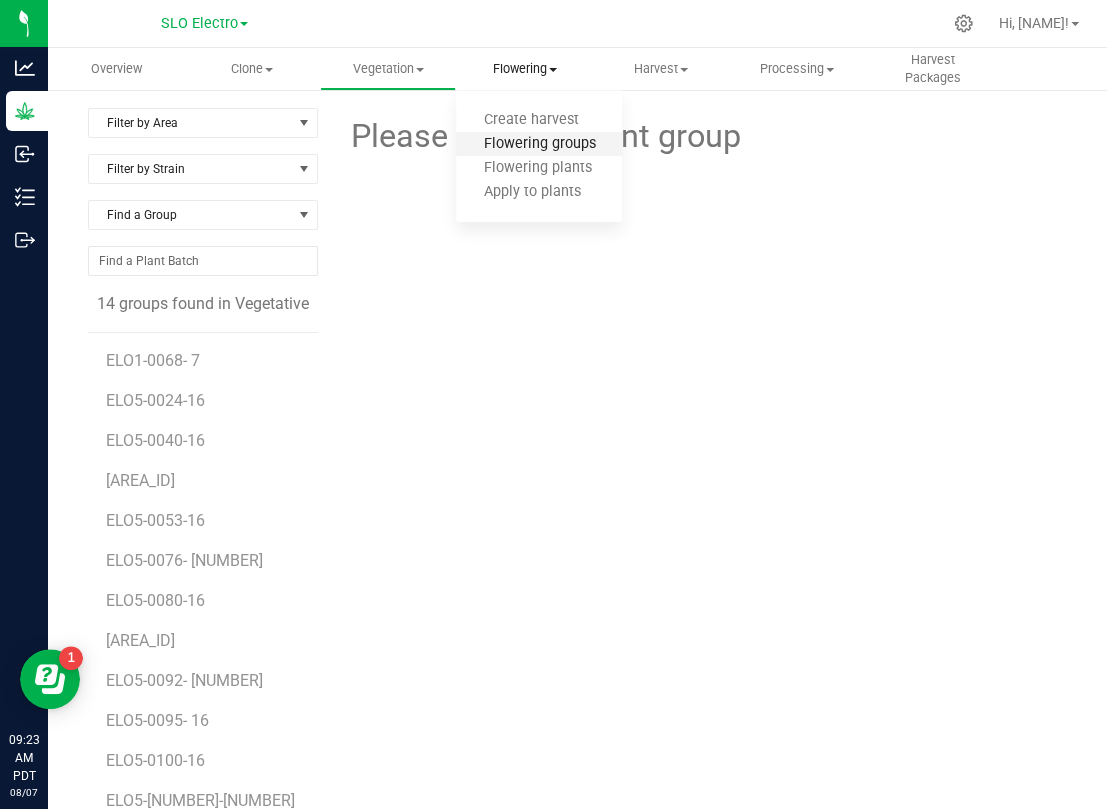 click on "Flowering groups" at bounding box center [539, 144] 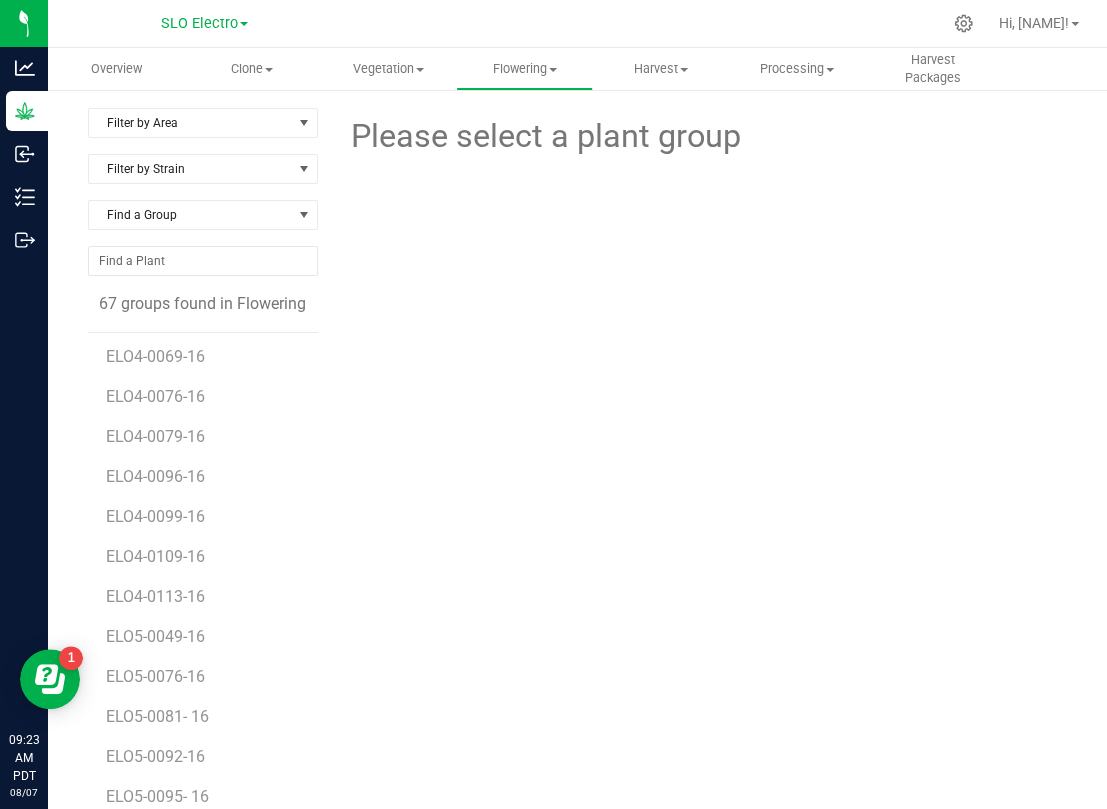 scroll, scrollTop: 1444, scrollLeft: 0, axis: vertical 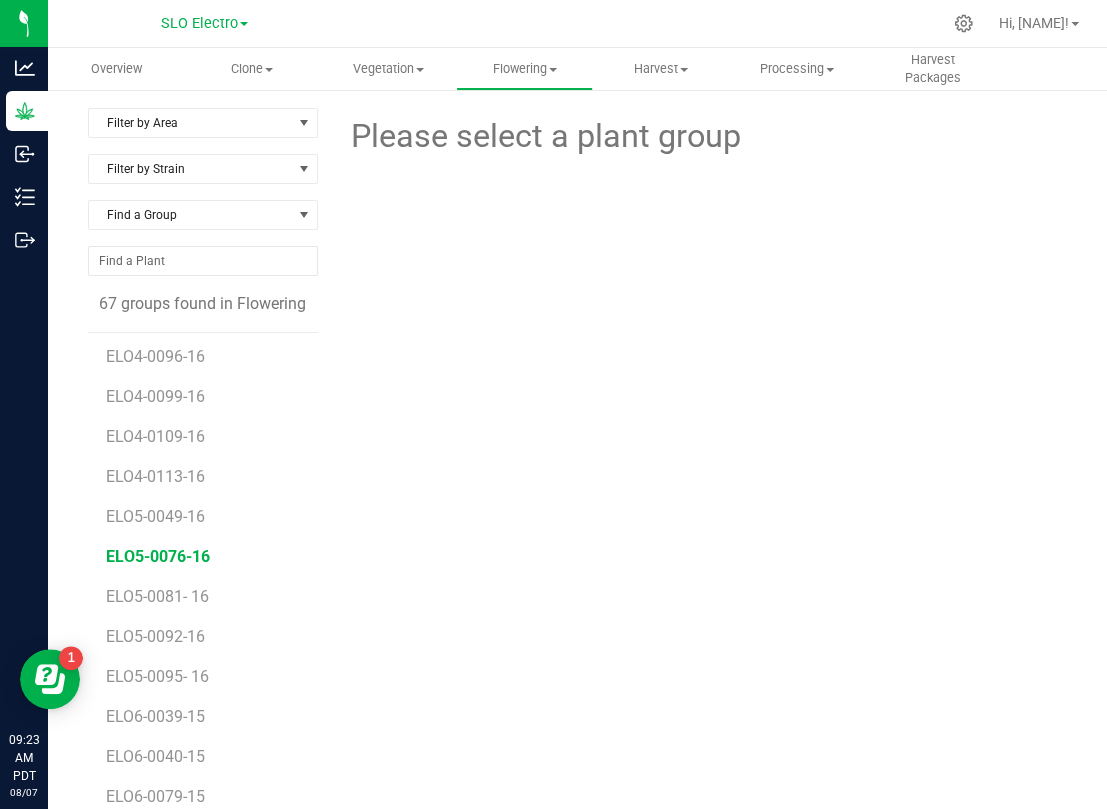 click on "ELO5-0076-16" at bounding box center [158, 556] 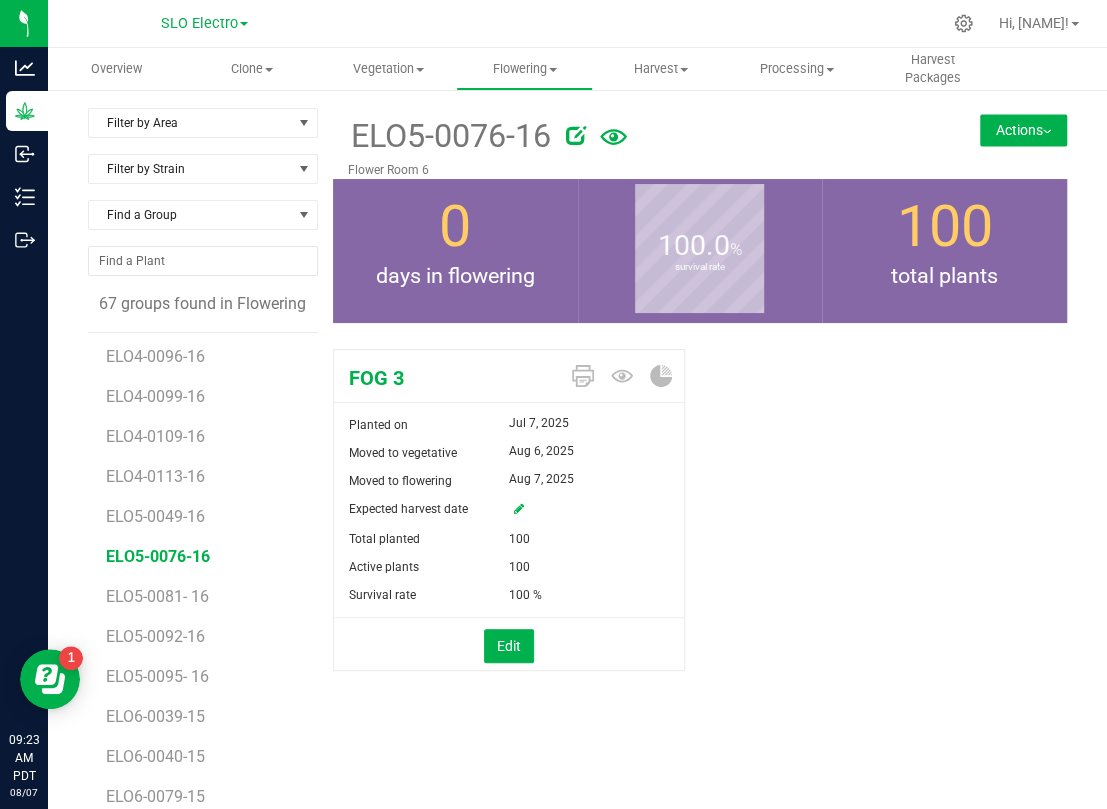 click on "Actions" at bounding box center [1023, 130] 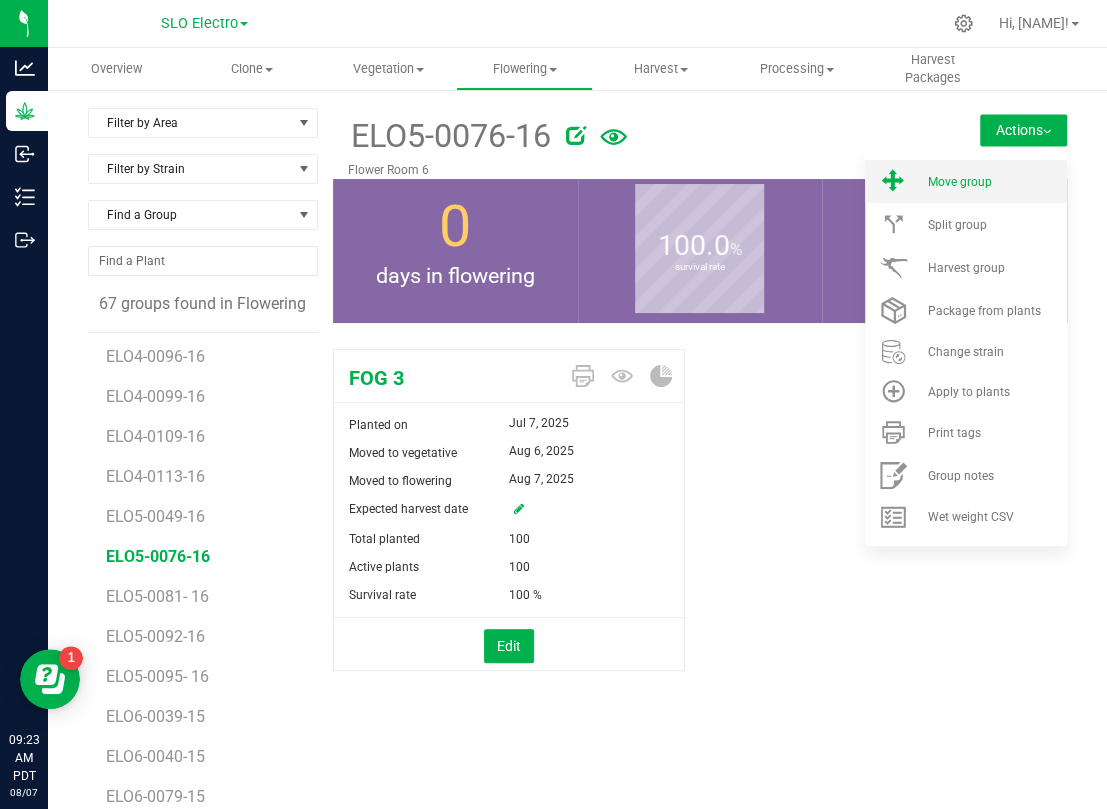 click on "Move group" at bounding box center (995, 182) 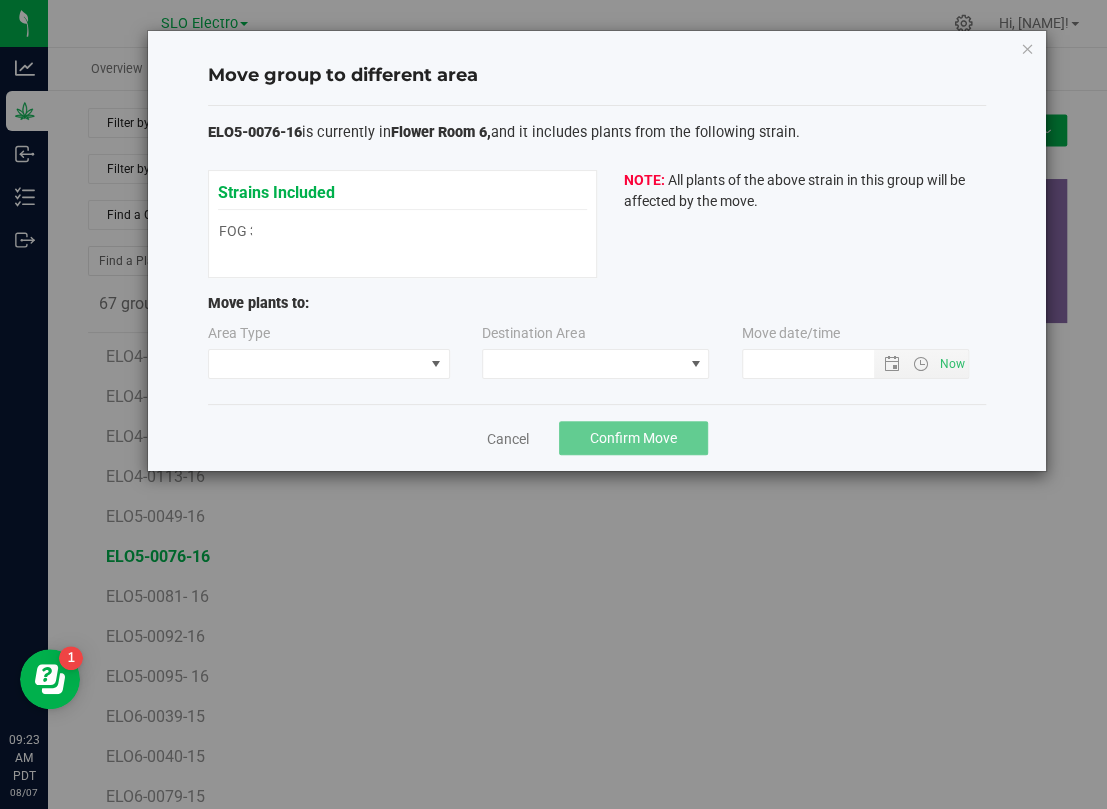 type on "[DATE] [TIME]" 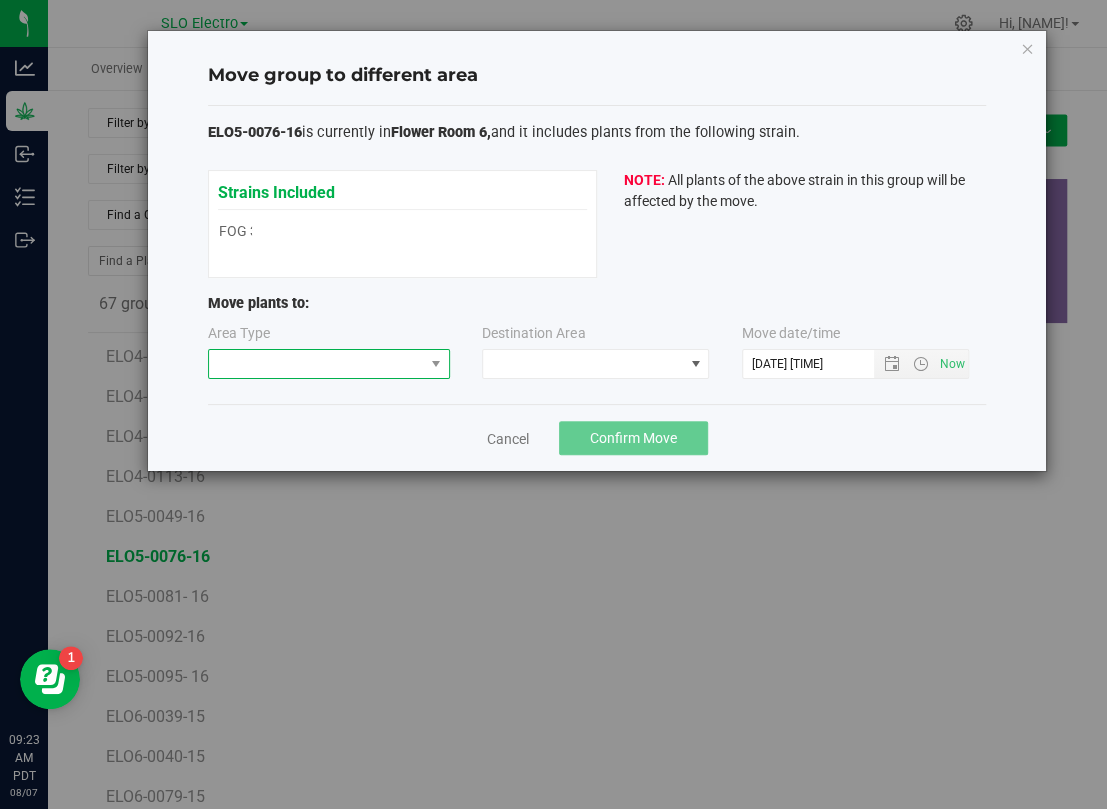 click at bounding box center [316, 364] 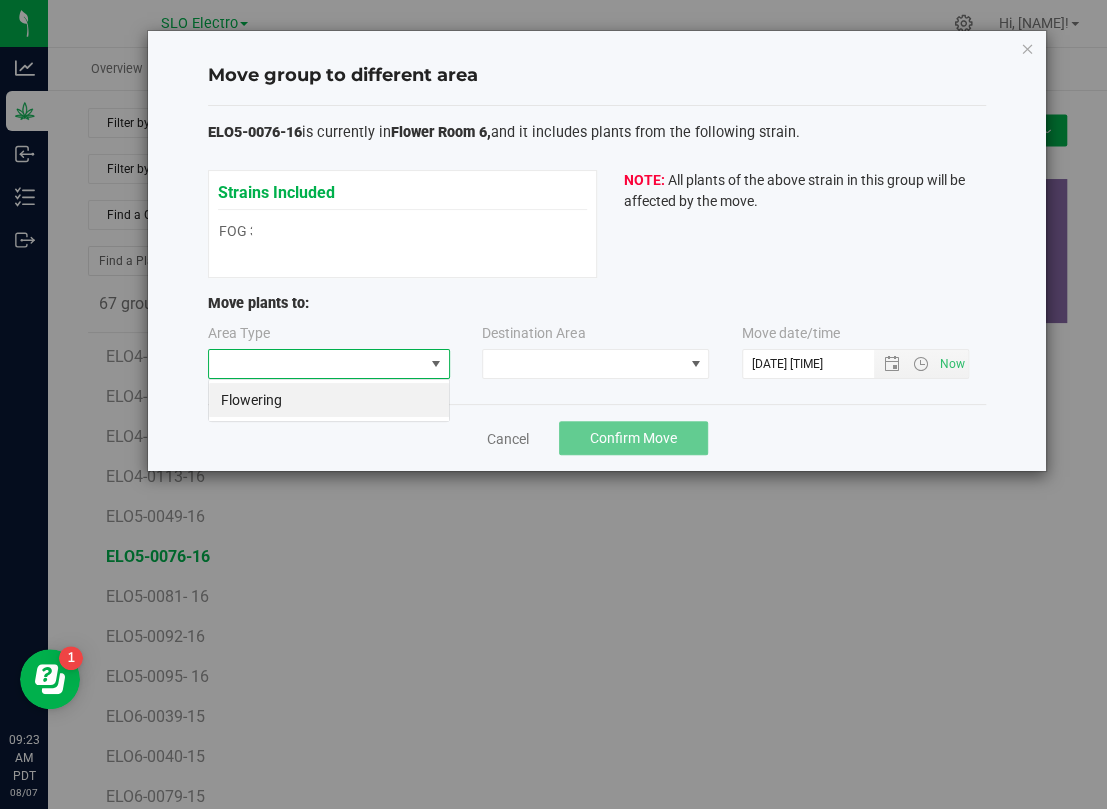 scroll, scrollTop: 99969, scrollLeft: 99758, axis: both 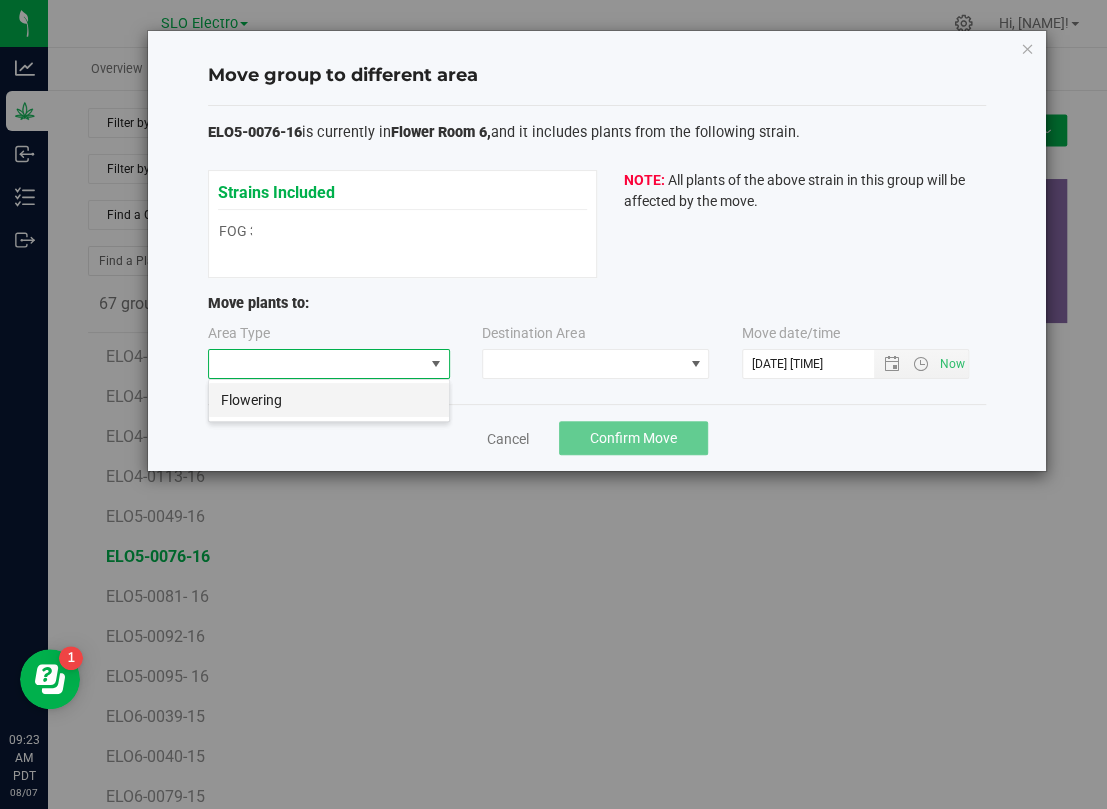 click on "Flowering" at bounding box center [329, 400] 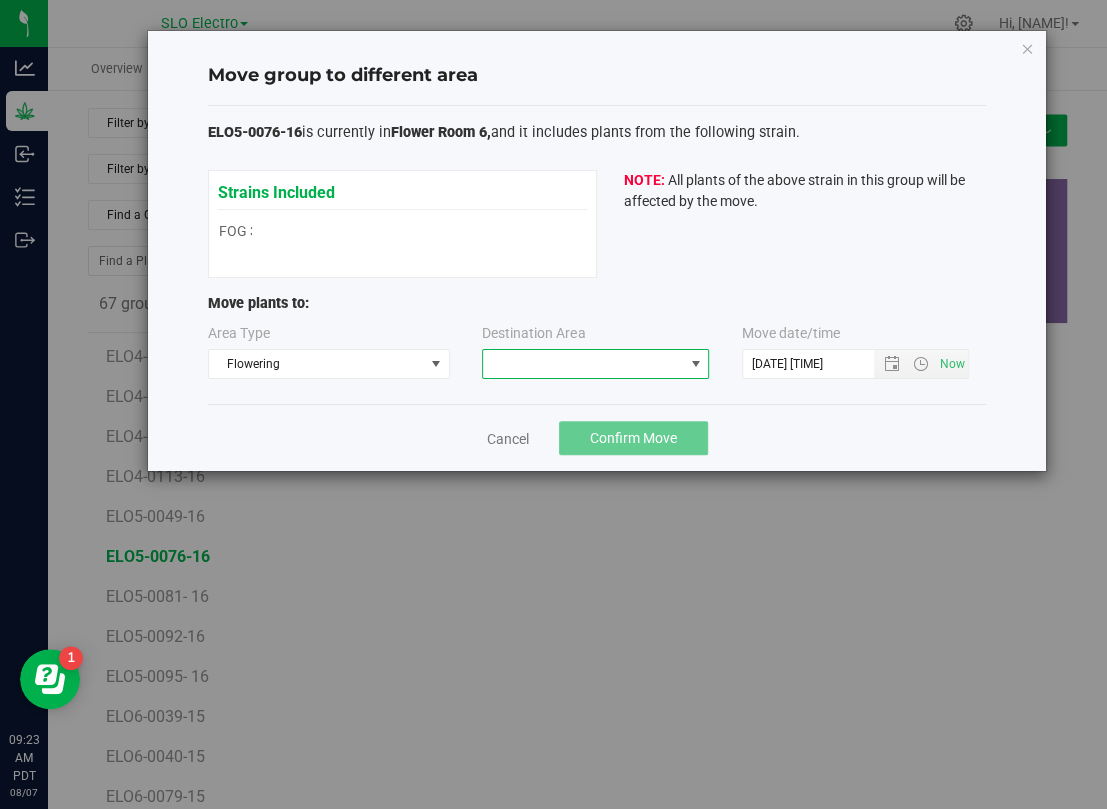 click at bounding box center [583, 364] 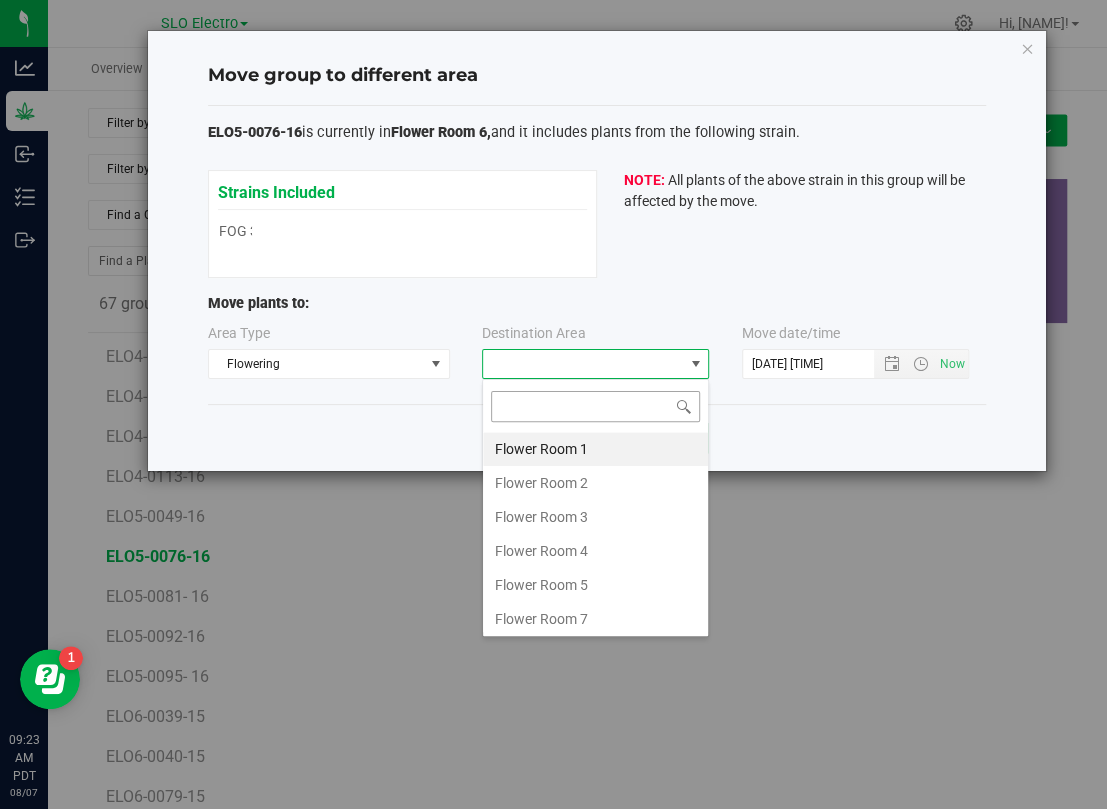 scroll, scrollTop: 99969, scrollLeft: 99773, axis: both 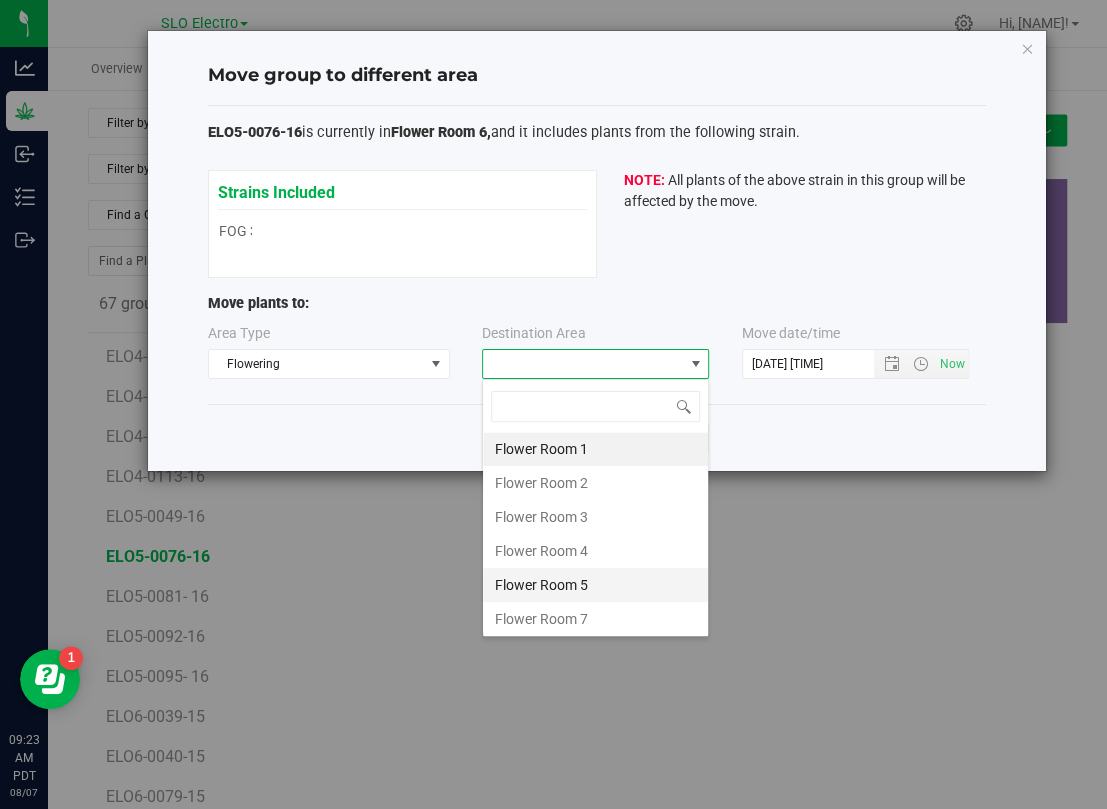 click on "Flower Room 5" at bounding box center (595, 585) 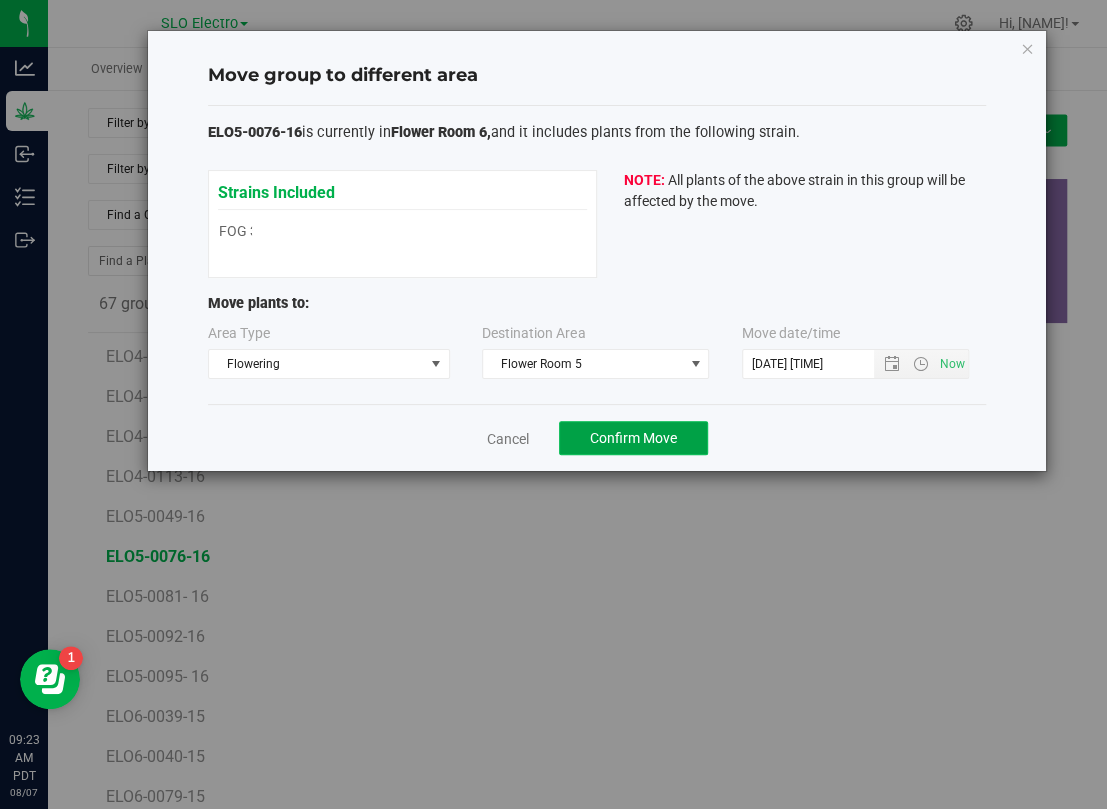 click on "Confirm Move" 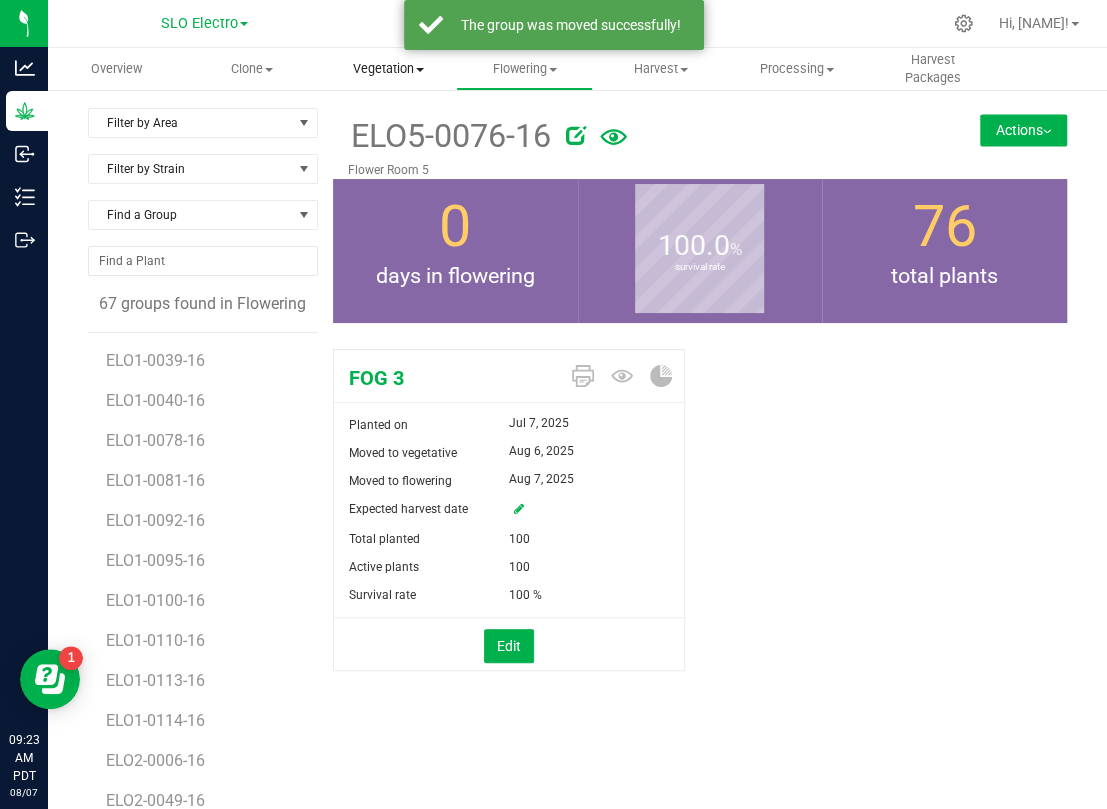 click on "Vegetation" at bounding box center [388, 69] 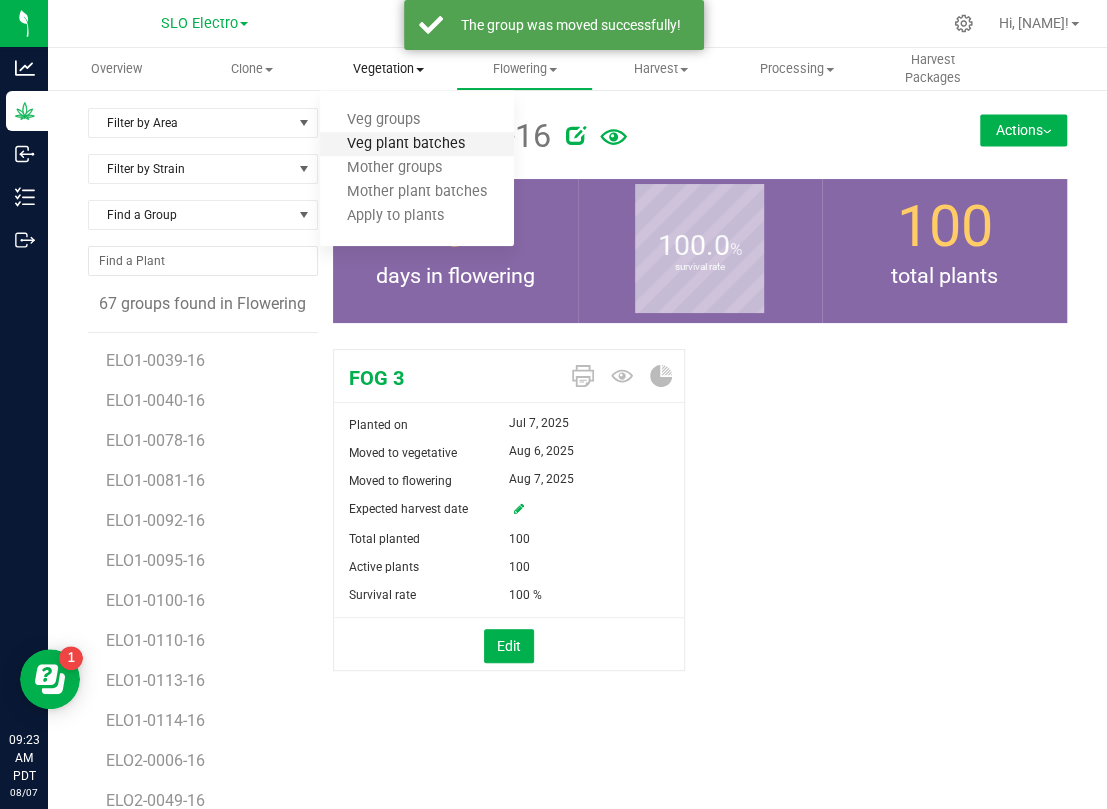 click on "Veg plant batches" at bounding box center (406, 144) 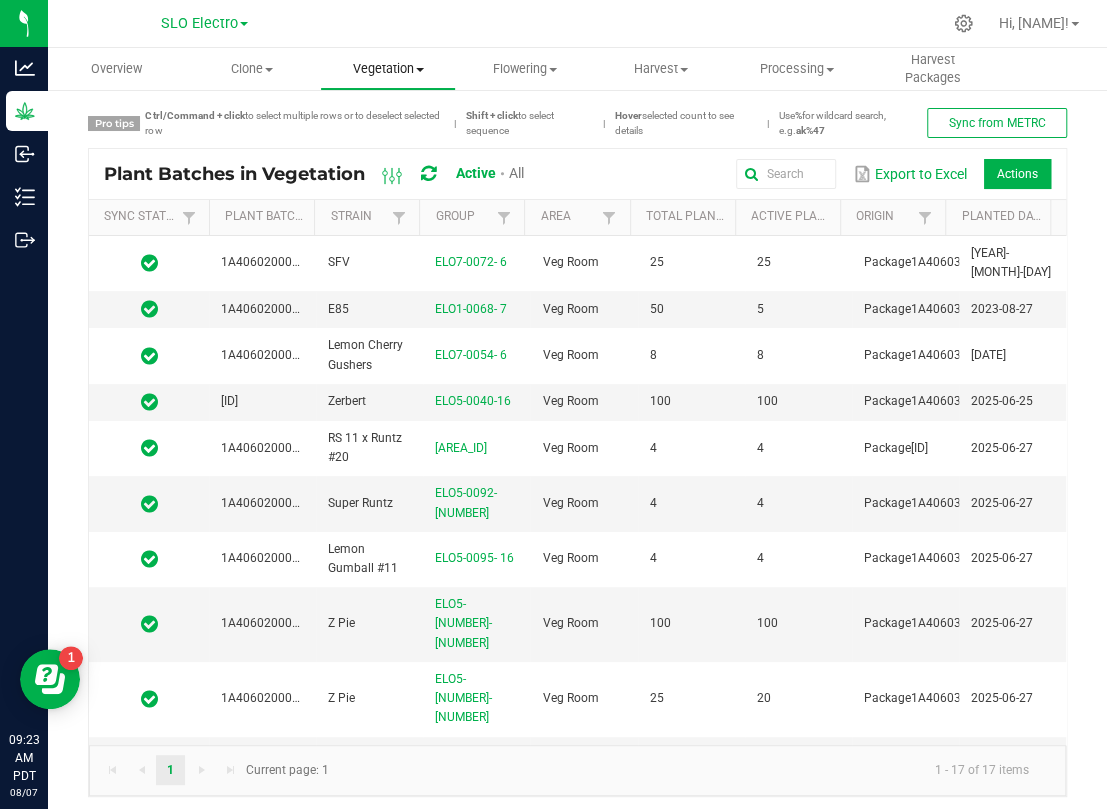 click on "Vegetation" at bounding box center (388, 69) 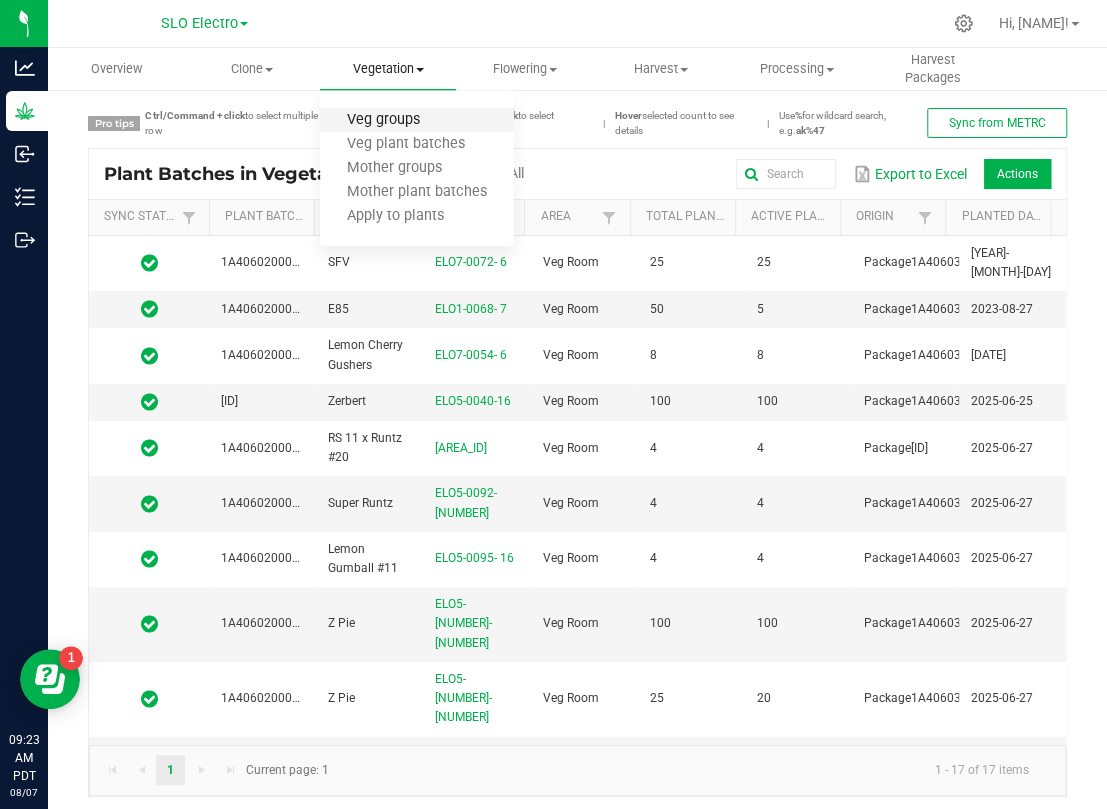 click on "Veg groups" at bounding box center (383, 120) 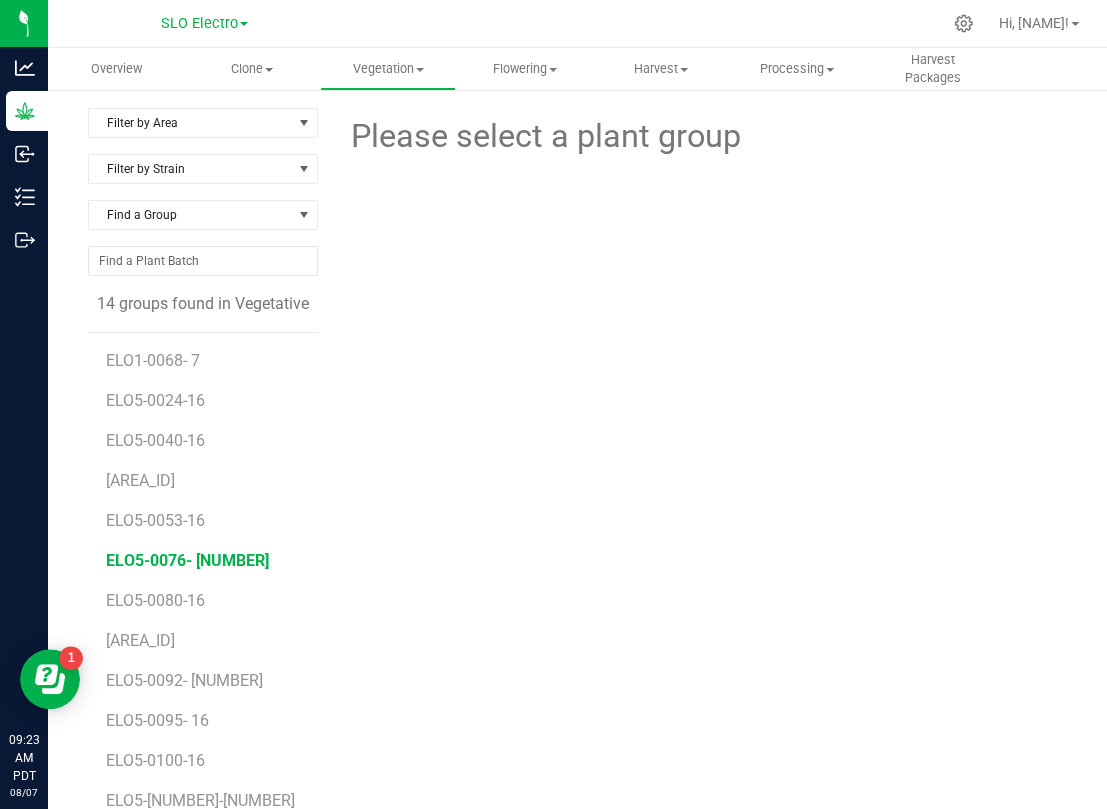 scroll, scrollTop: 75, scrollLeft: 0, axis: vertical 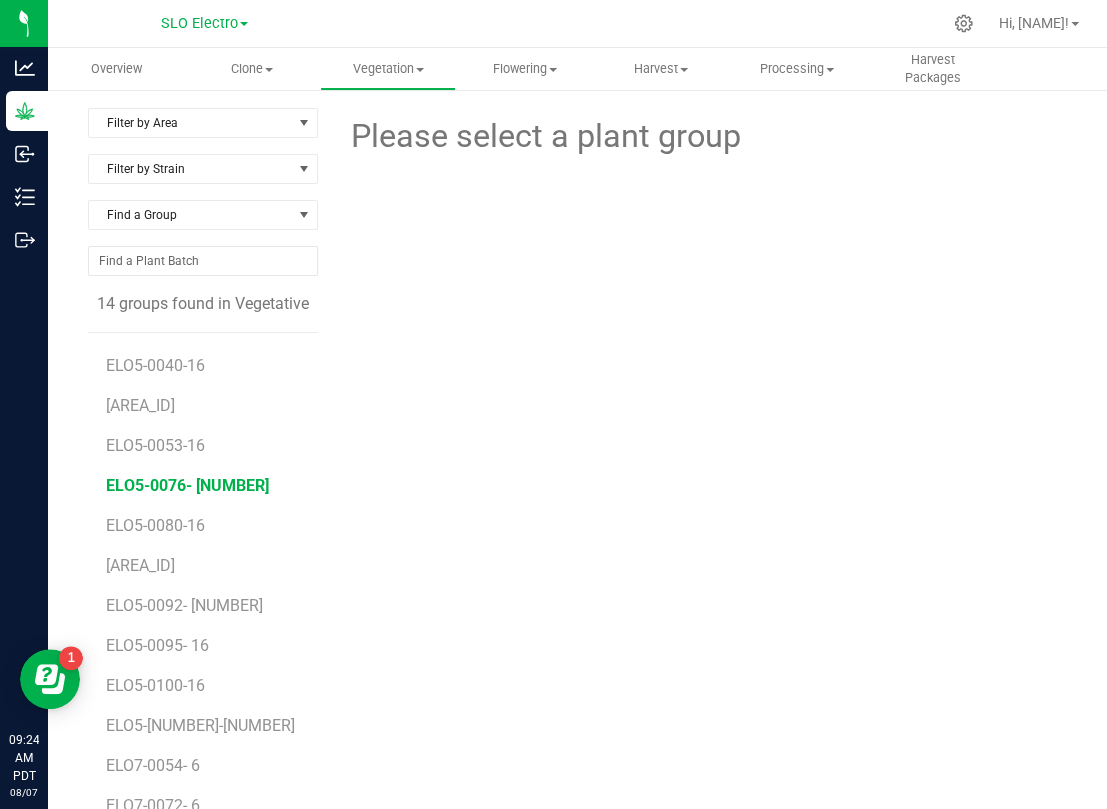 click on "ELO5-0076- [NUMBER]" at bounding box center [187, 485] 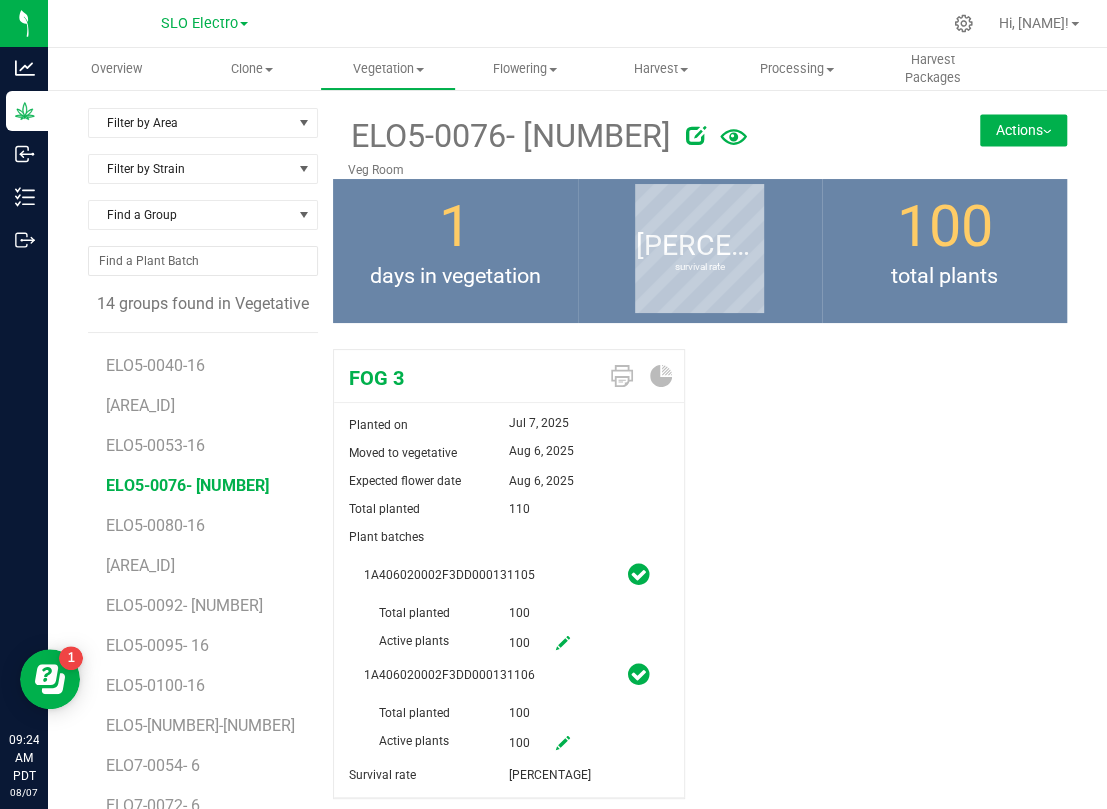 click on "Actions" at bounding box center [1023, 130] 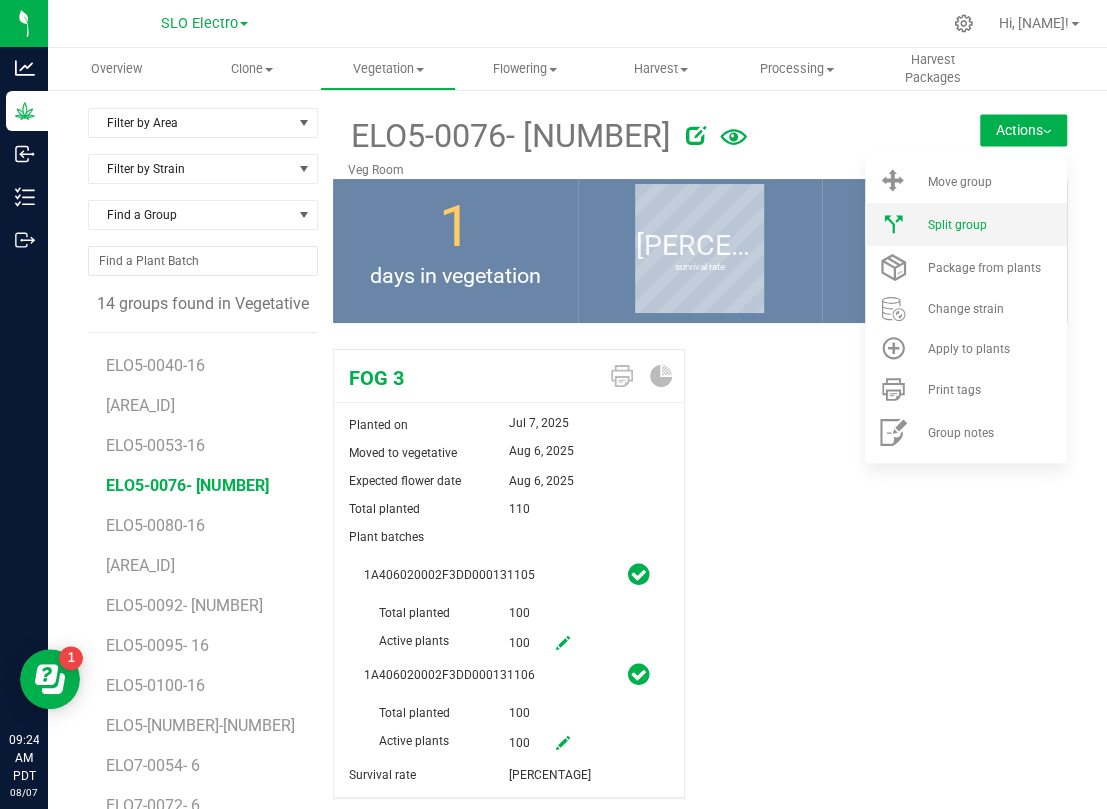 click on "Split group" at bounding box center [956, 225] 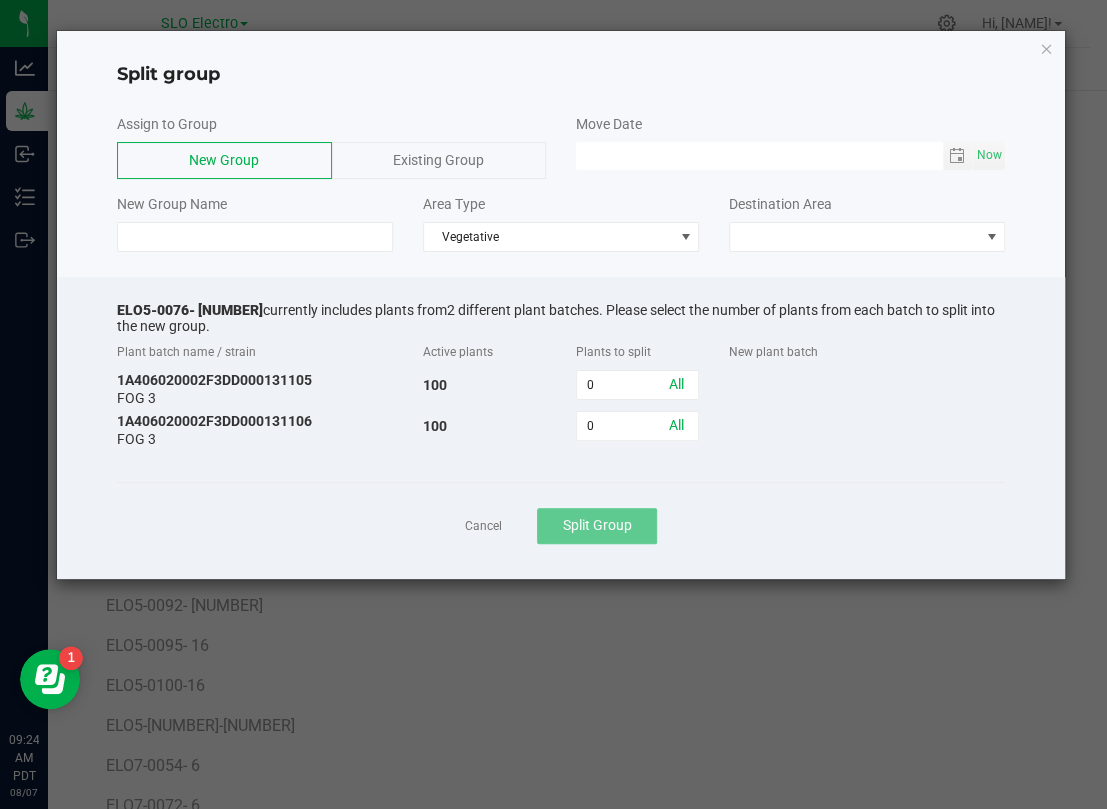 click on "Existing Group" 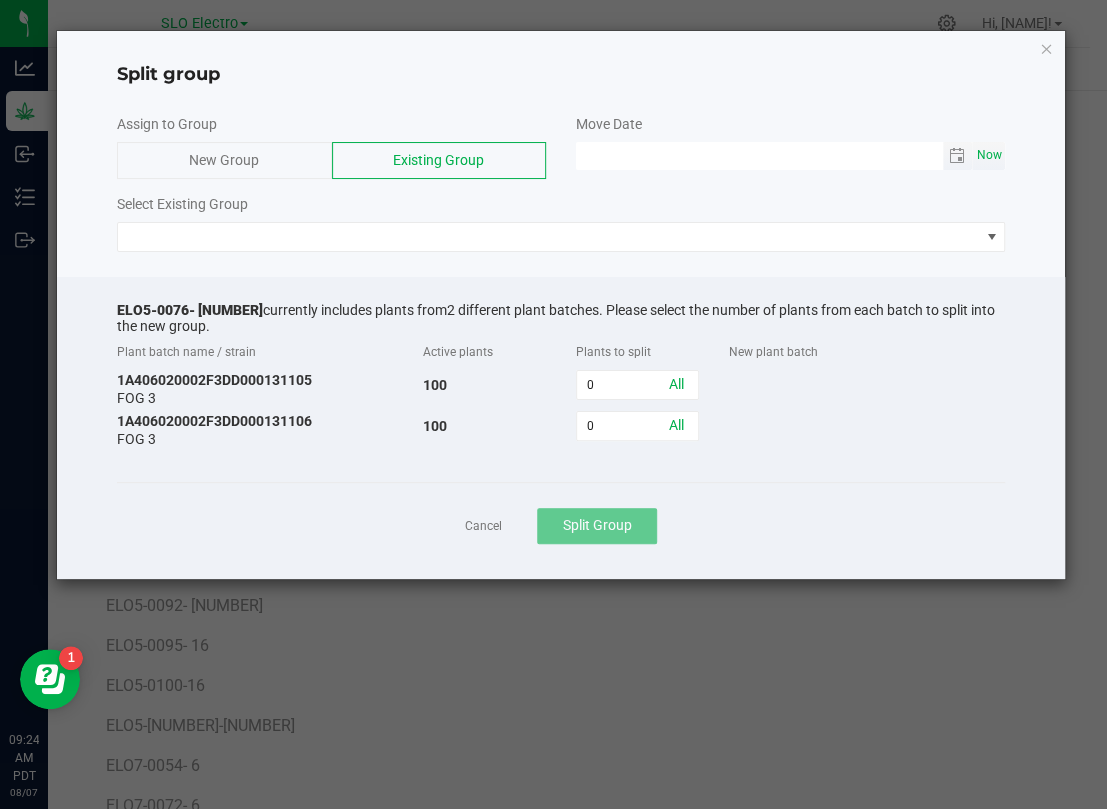 click on "Now" 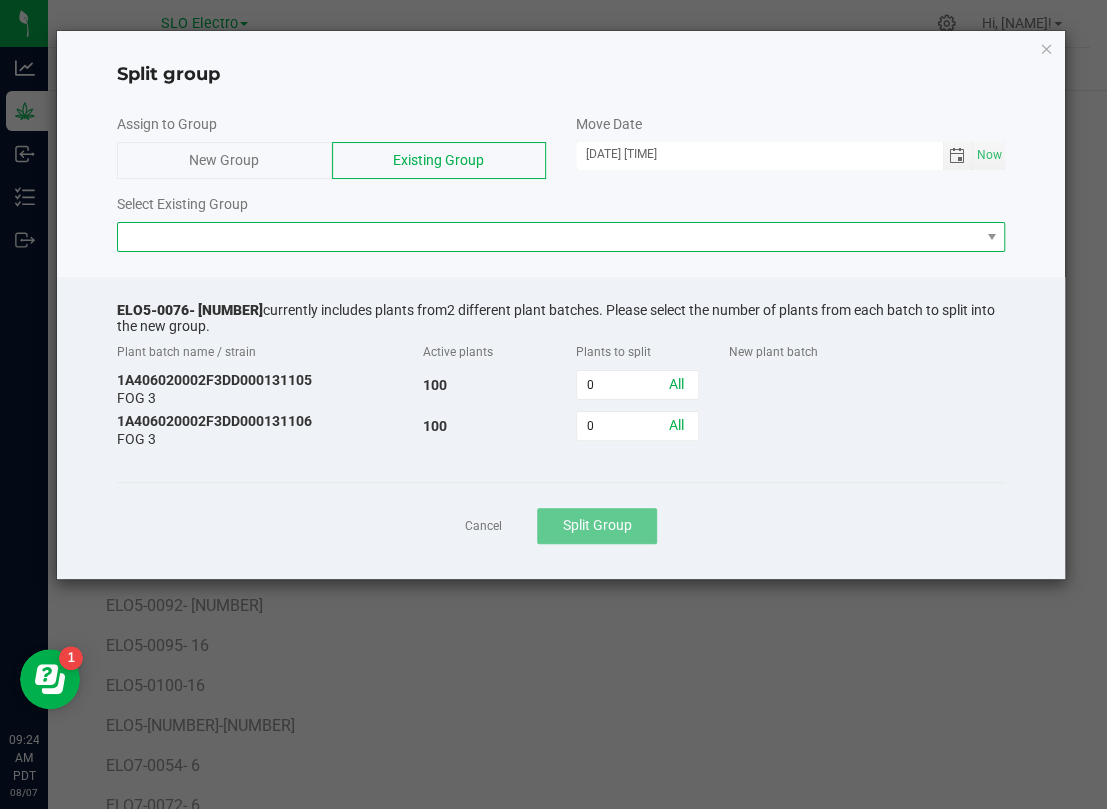 click at bounding box center (548, 237) 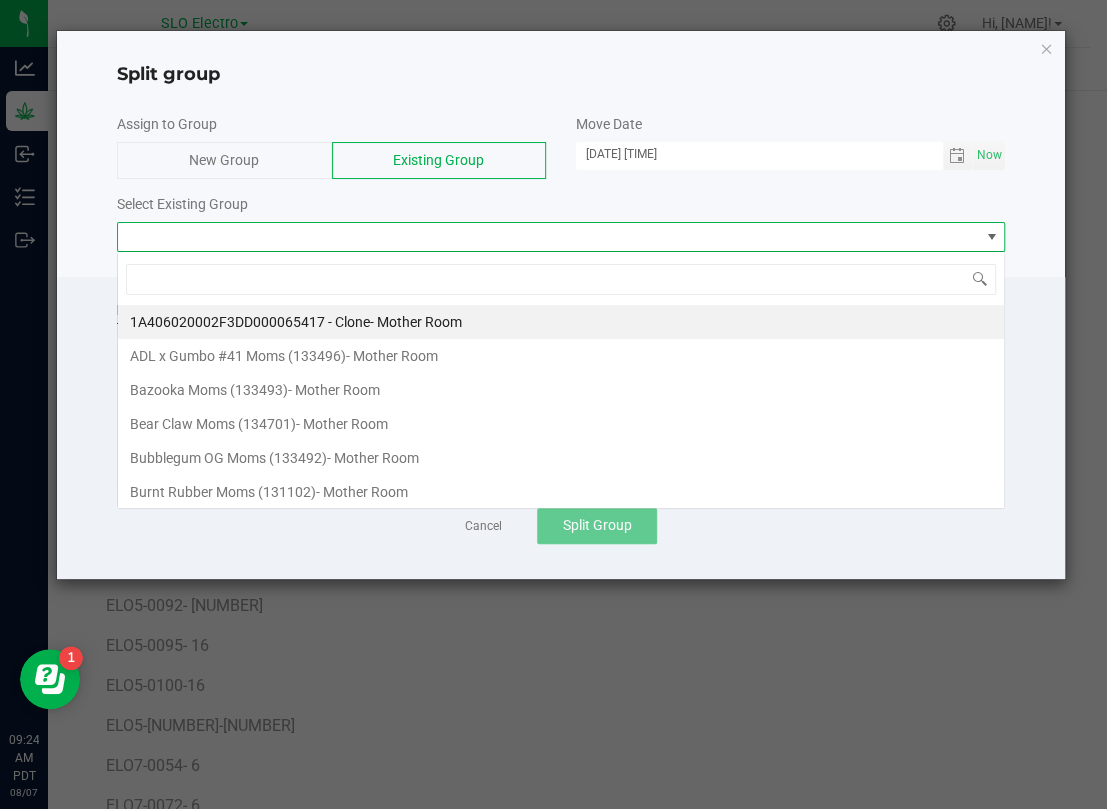 scroll, scrollTop: 99969, scrollLeft: 99112, axis: both 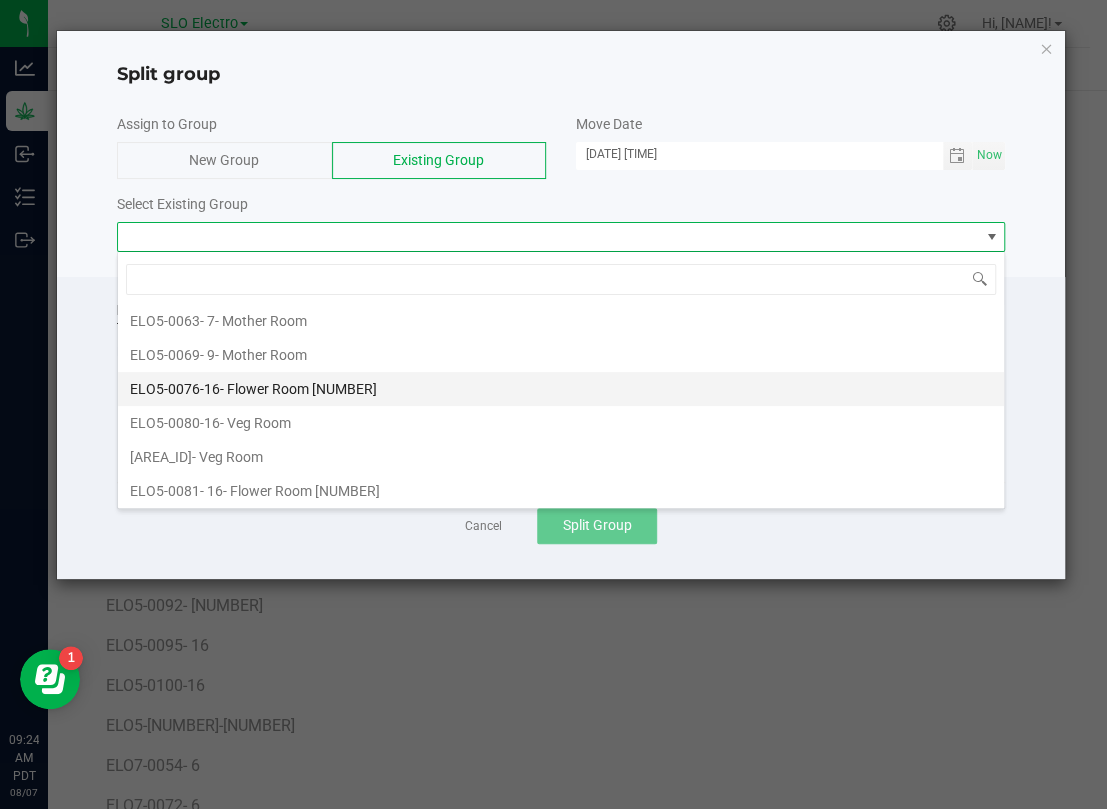click on "- Flower Room [NUMBER]" at bounding box center [298, 389] 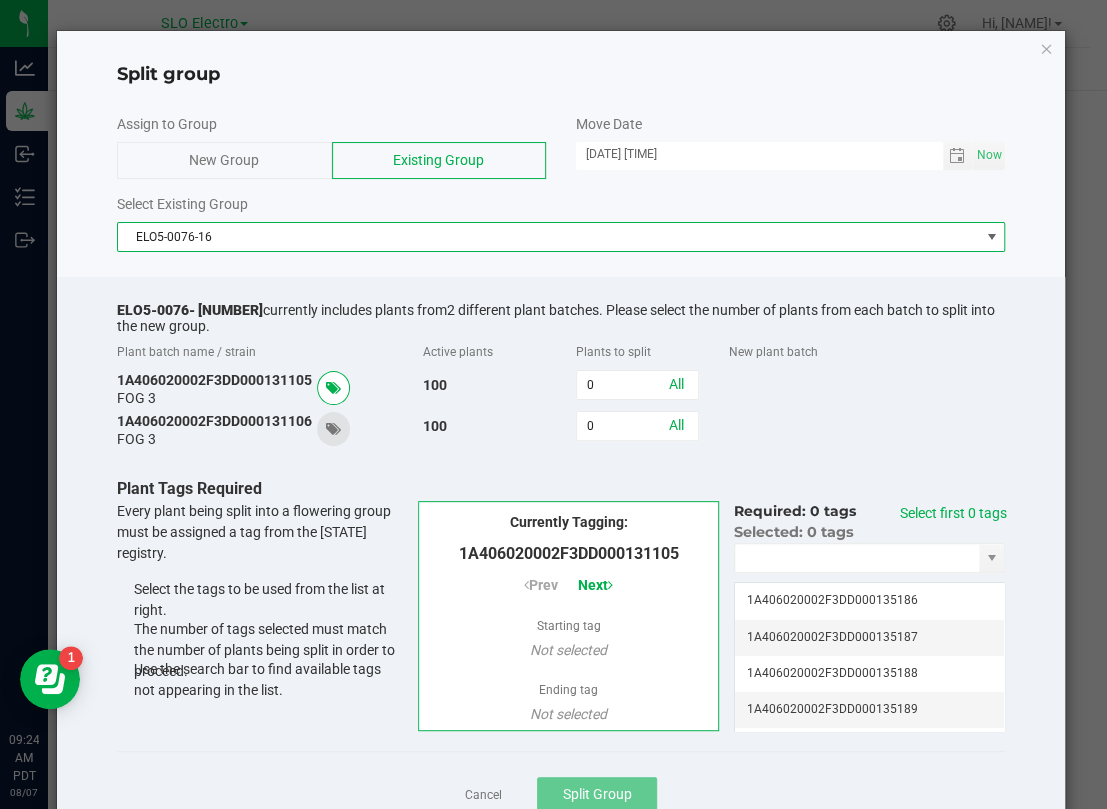 click 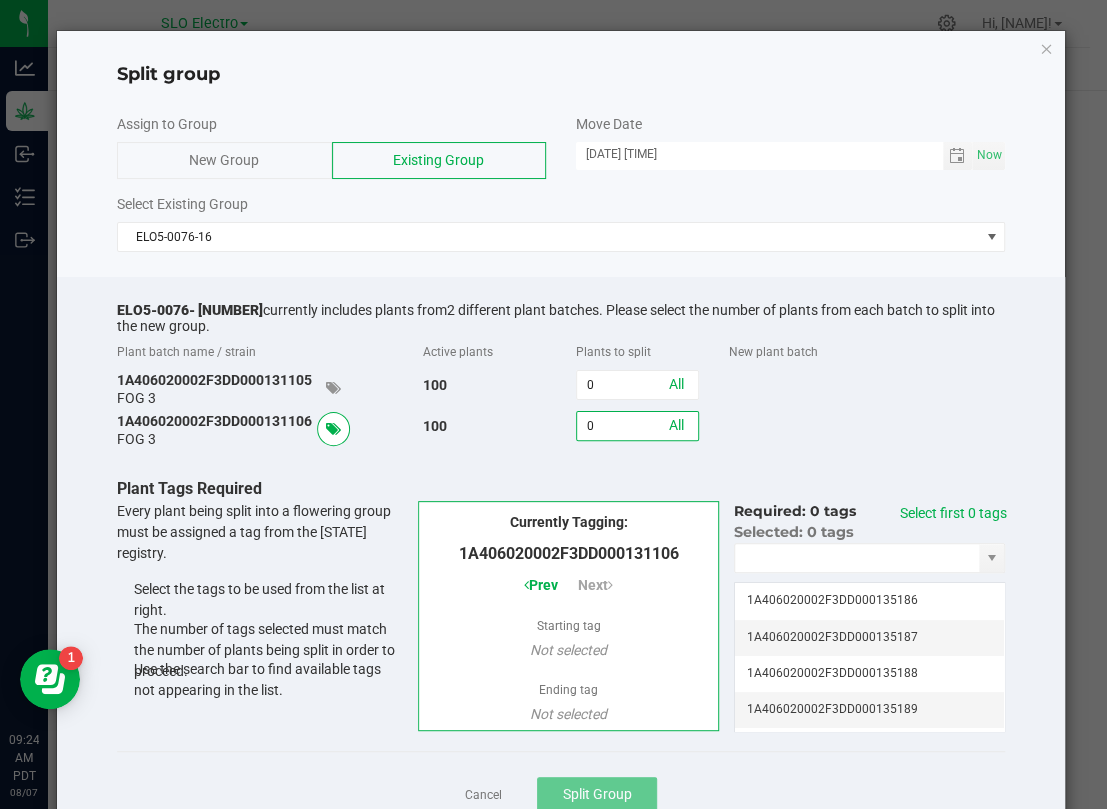 click on "0" at bounding box center (637, 426) 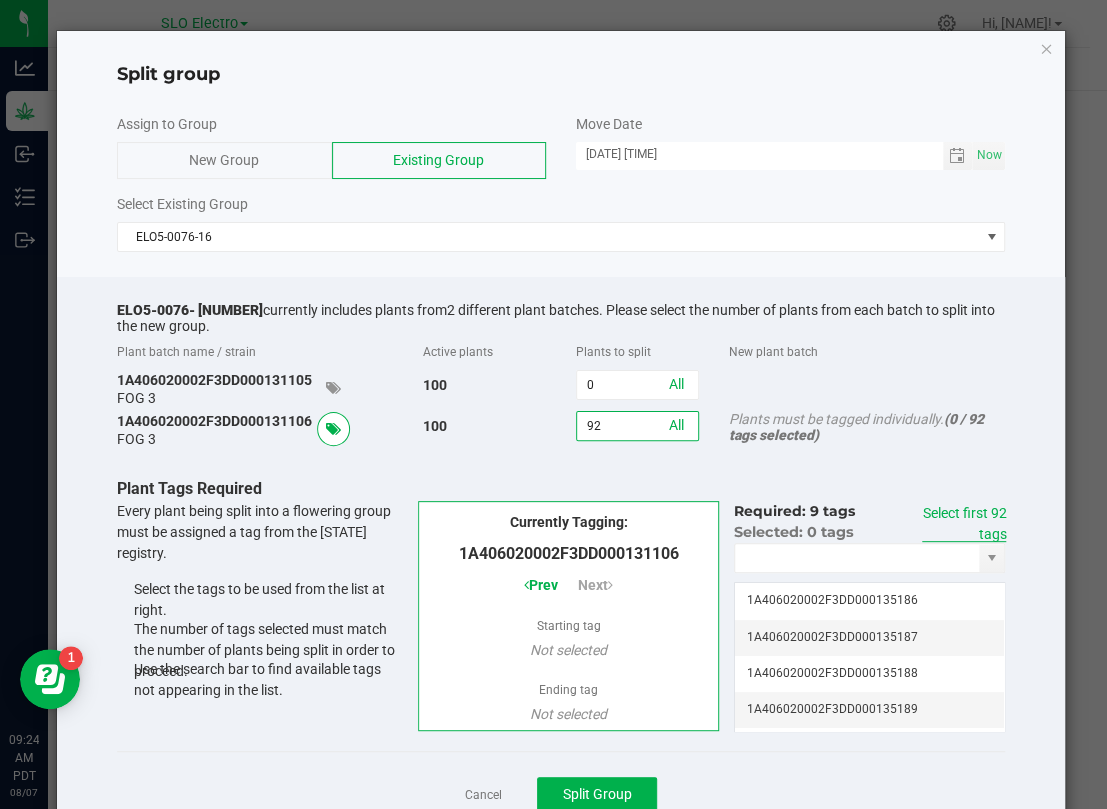 type on "92" 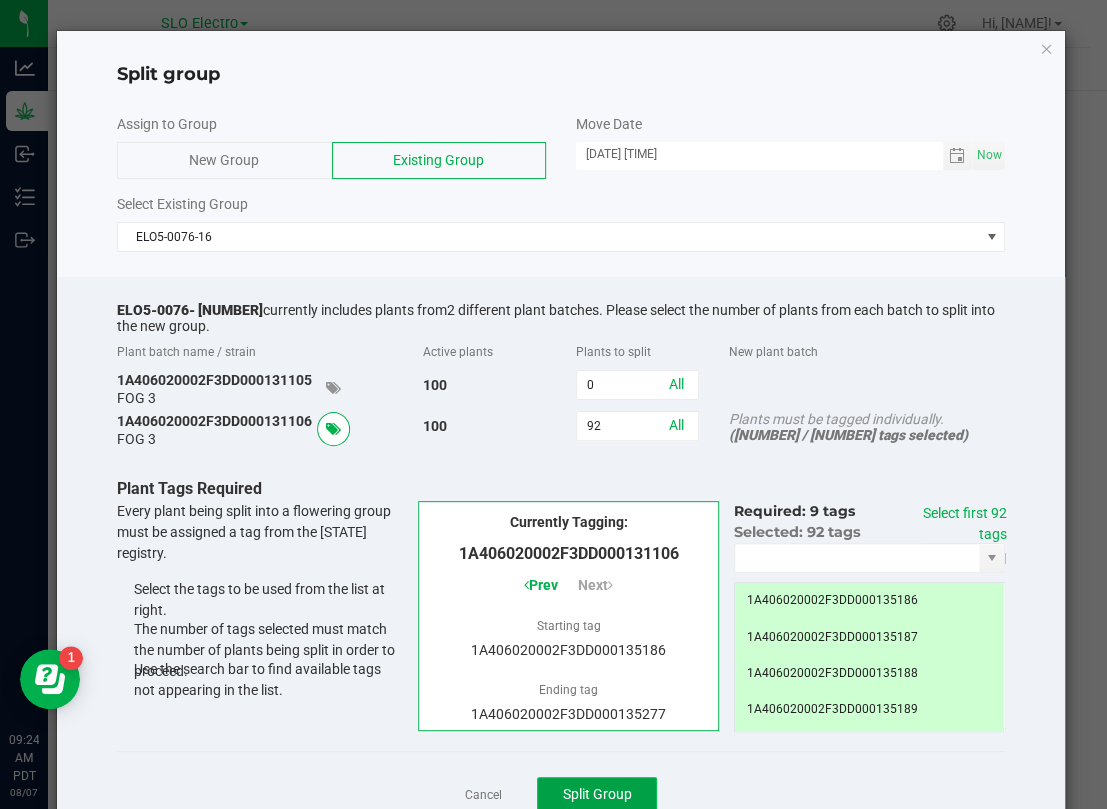 click on "Split Group" 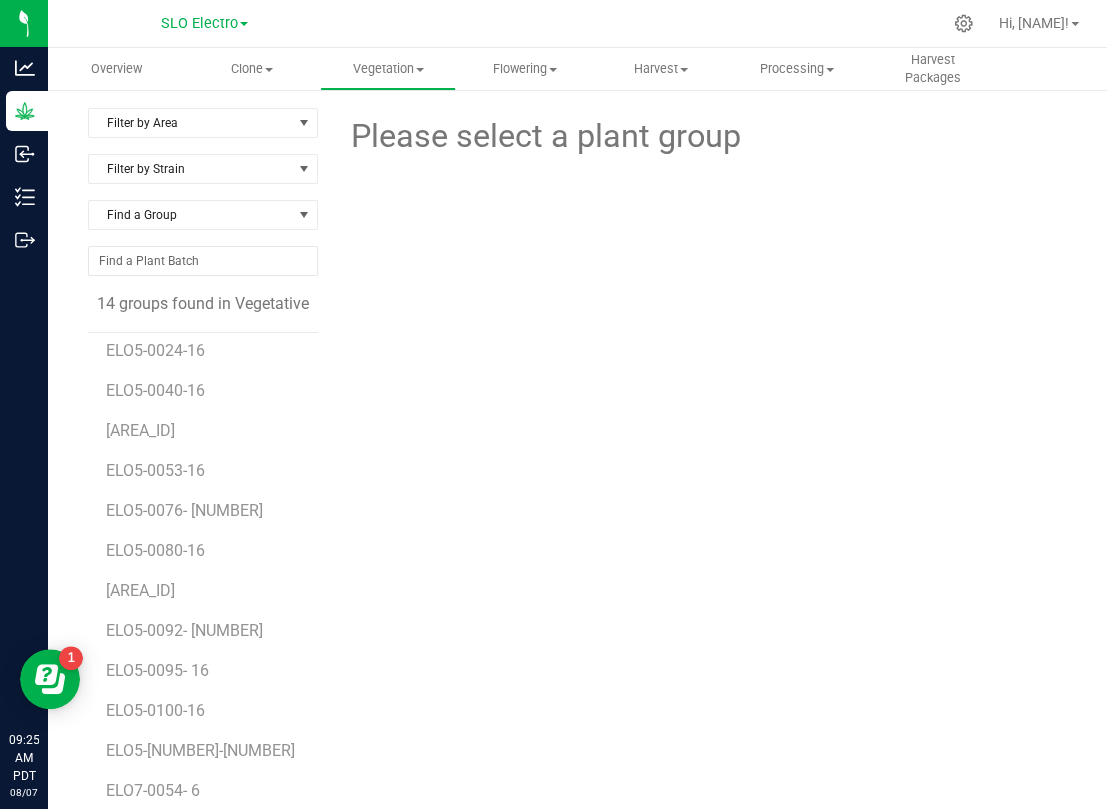 scroll, scrollTop: 75, scrollLeft: 0, axis: vertical 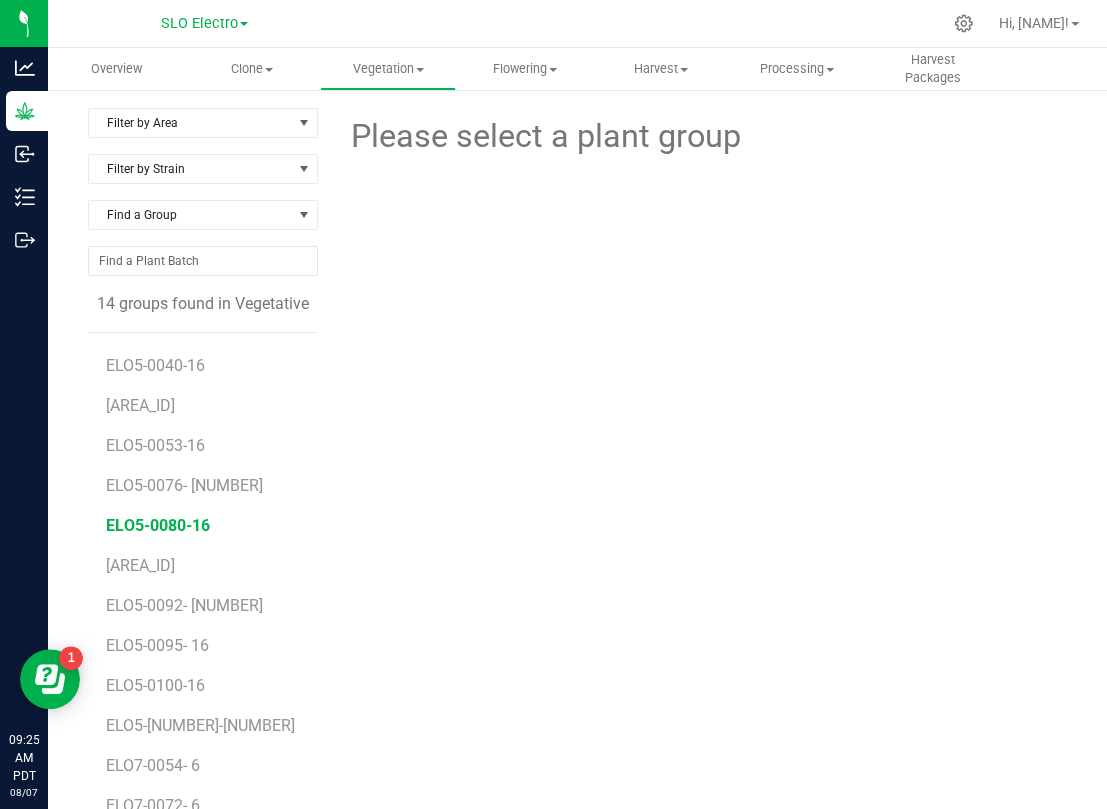 click on "ELO5-0080-16" at bounding box center [158, 525] 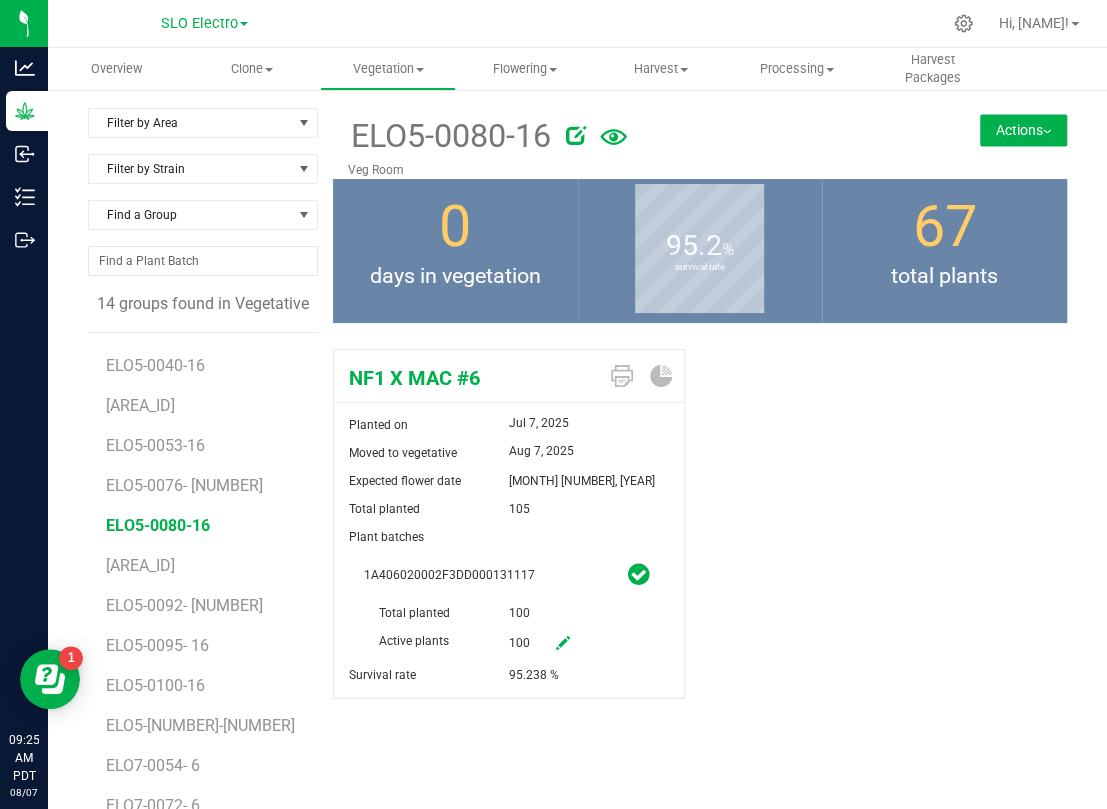 click at bounding box center (576, 135) 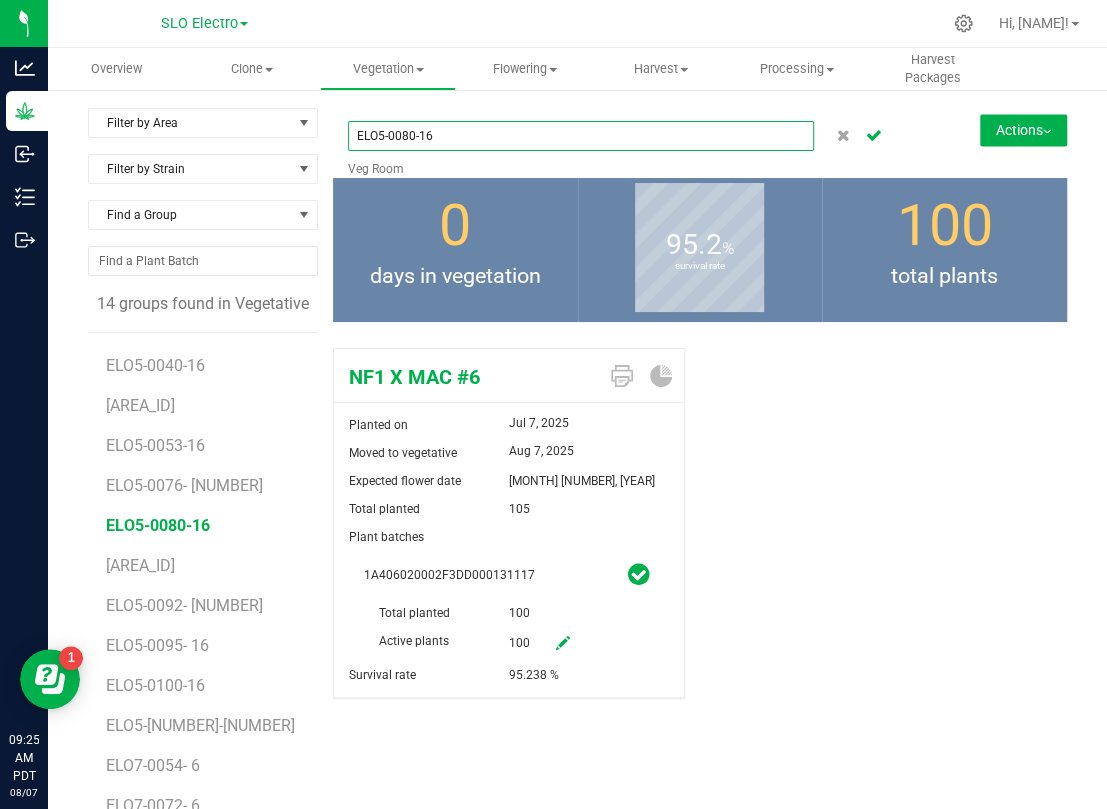 click on "ELO5-0080-16" at bounding box center [581, 136] 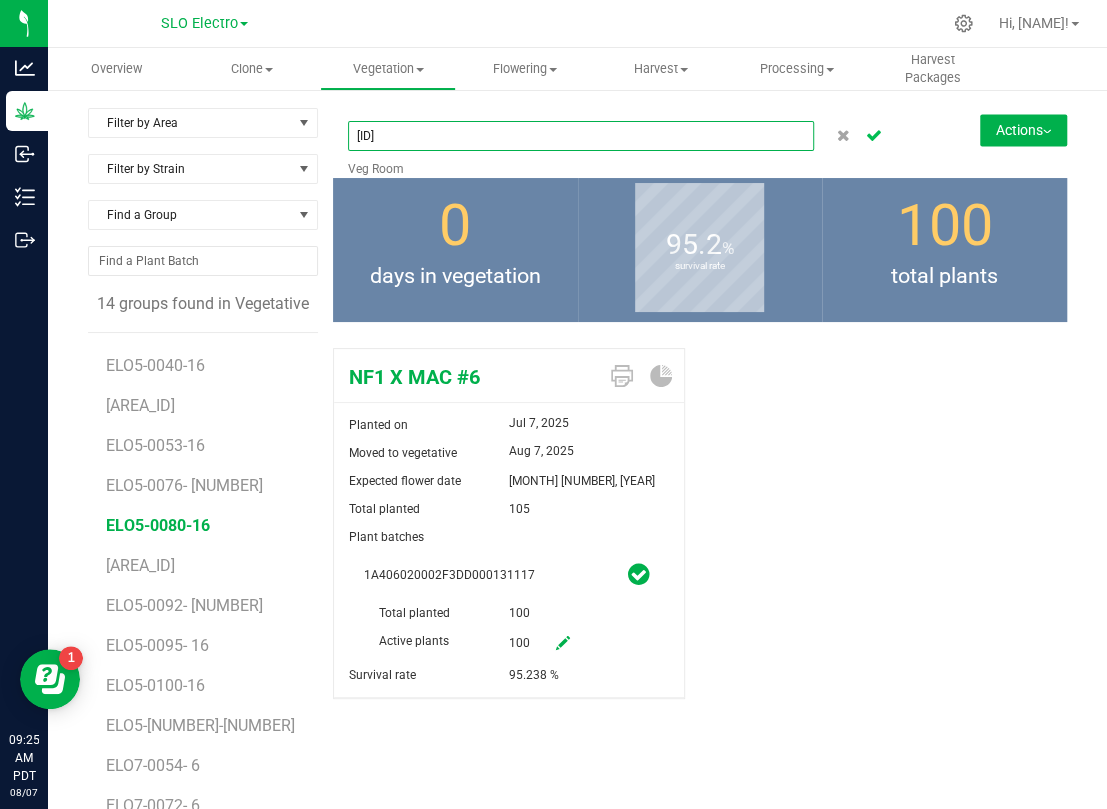 type on "[ID]" 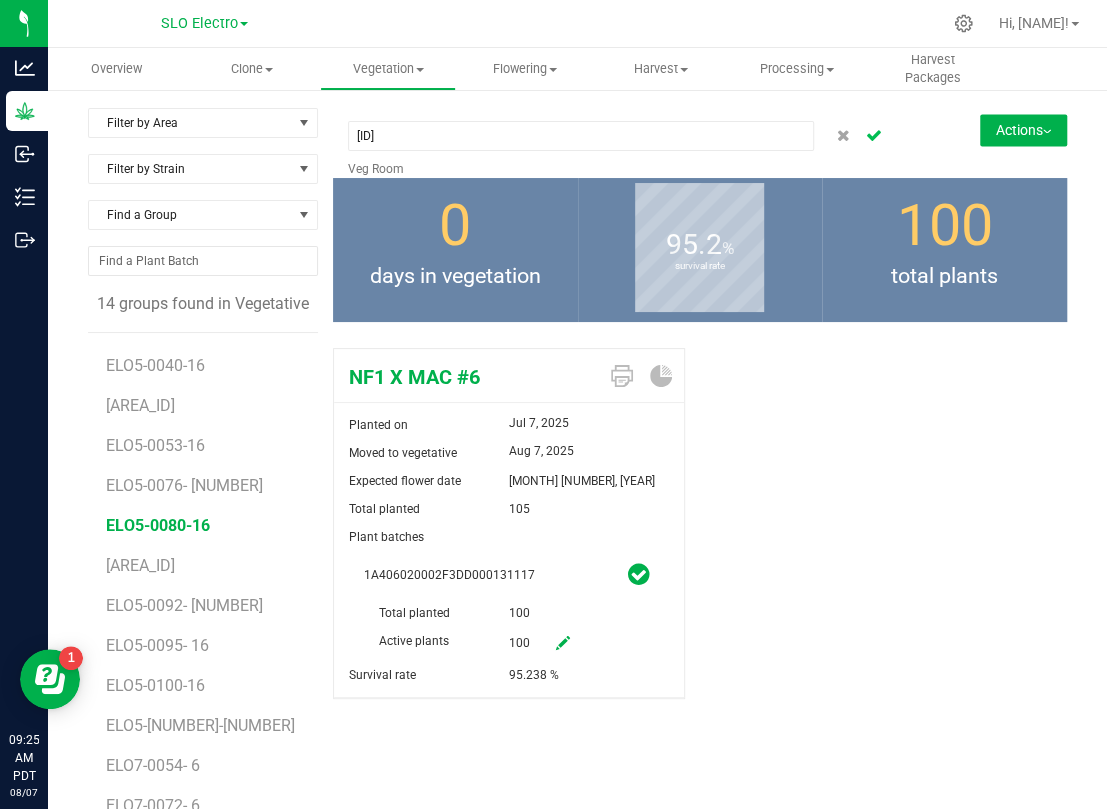 click 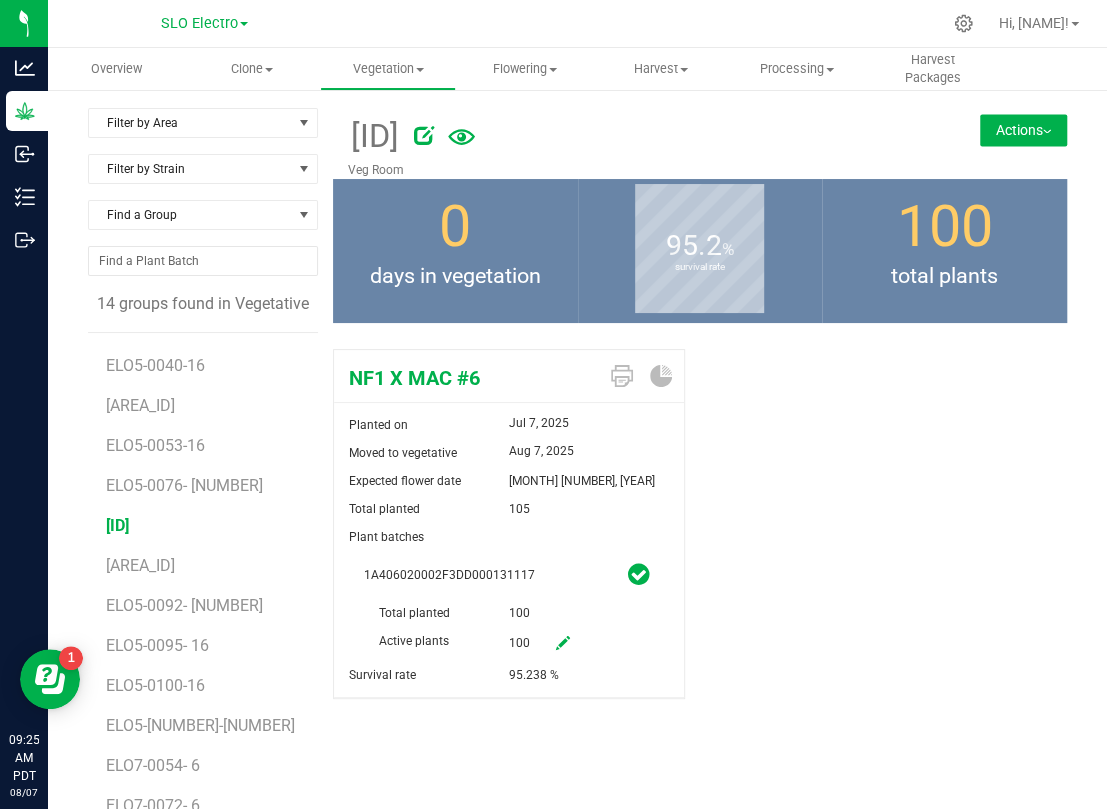 click on "Actions" at bounding box center [1023, 130] 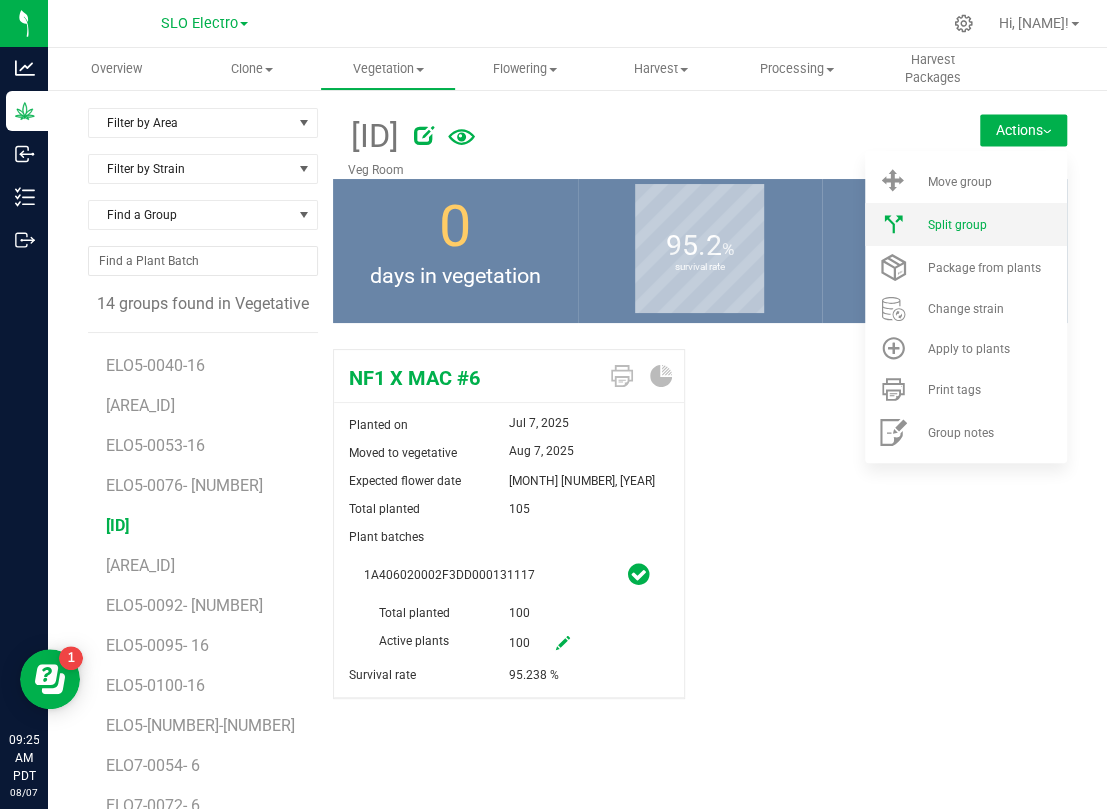 click on "Split group" at bounding box center [956, 225] 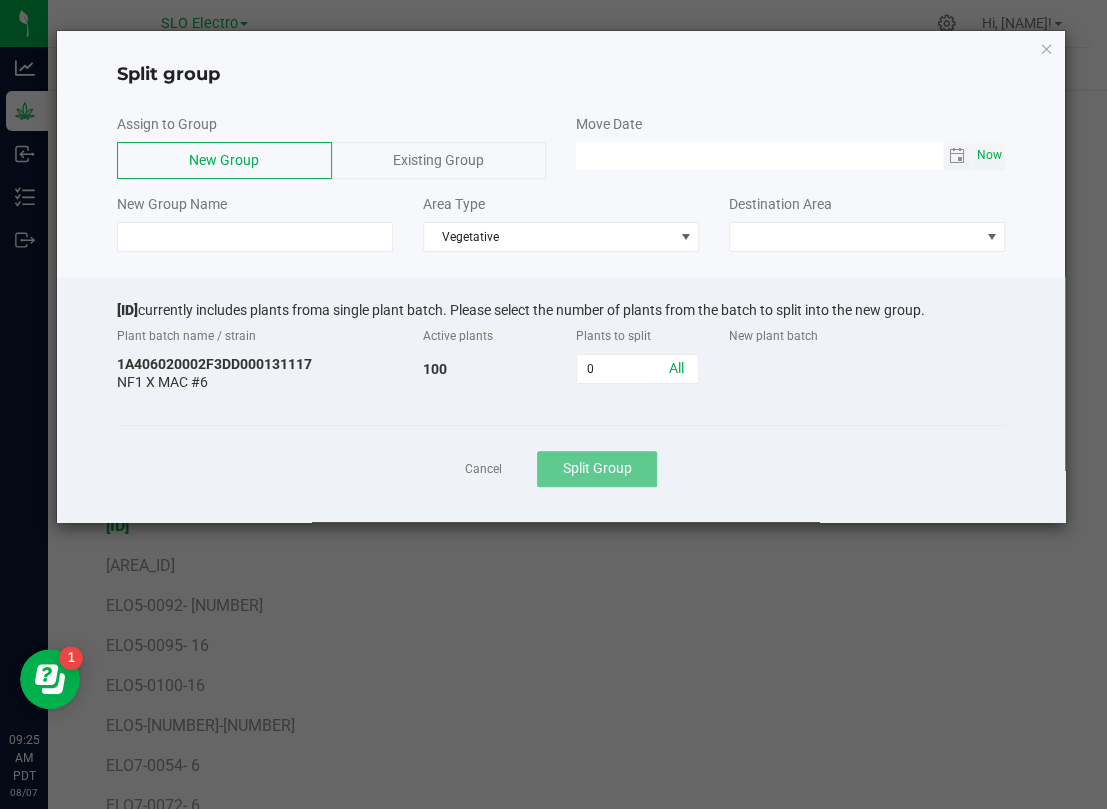 click on "Now" 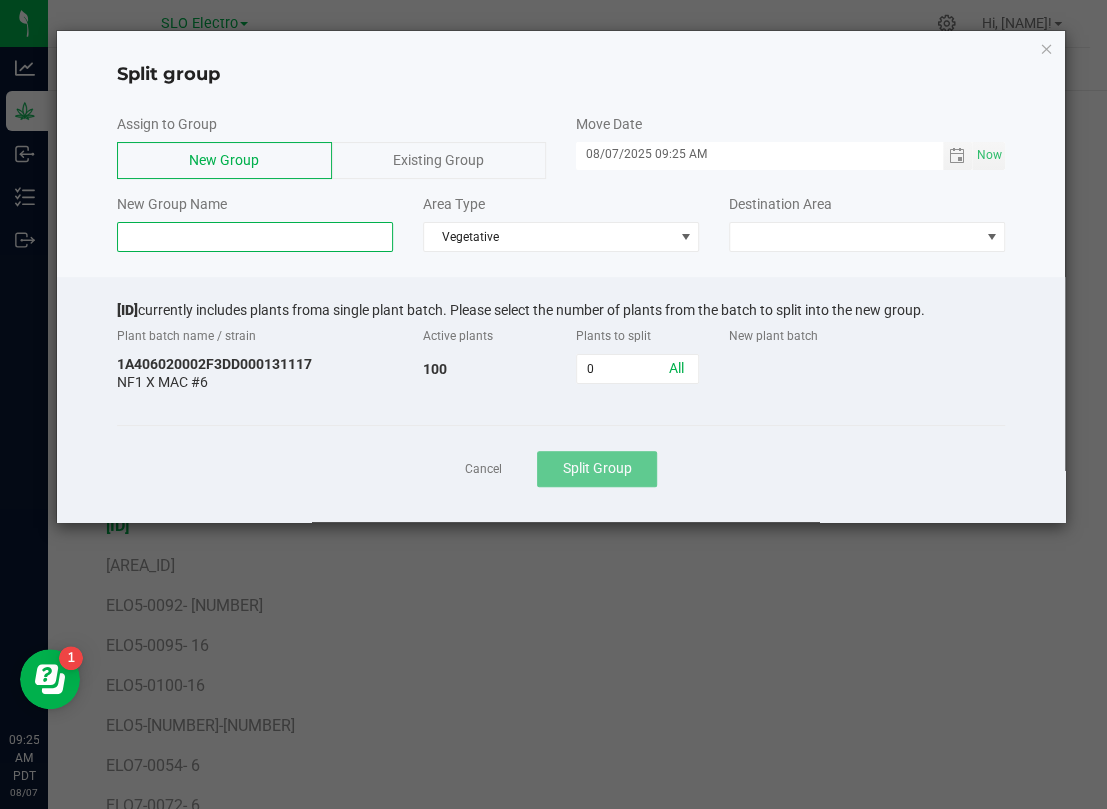 click 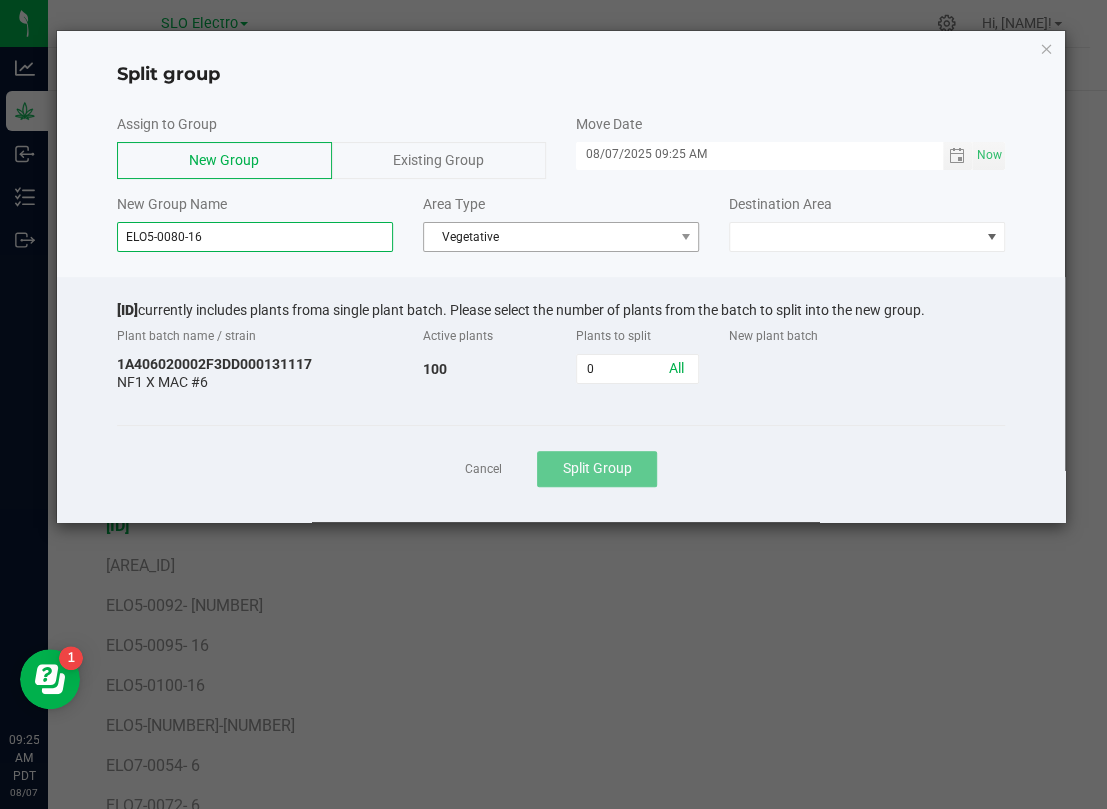 type on "ELO5-0080-16" 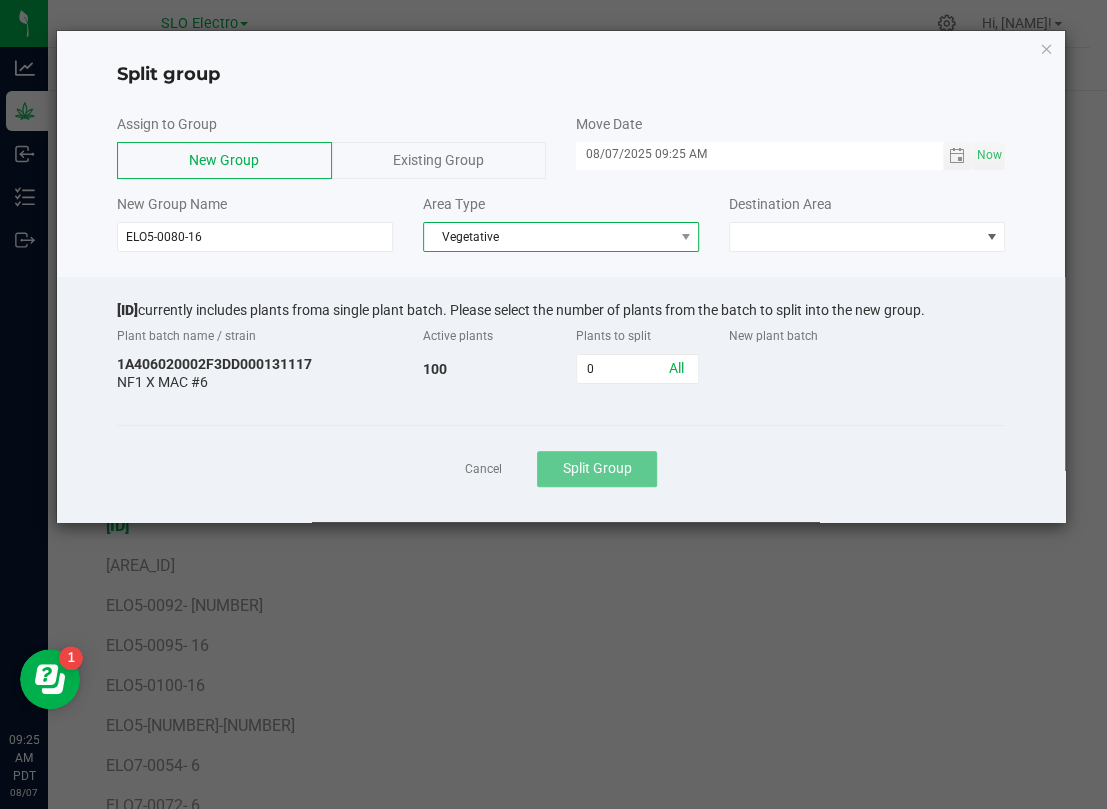 click on "Vegetative" at bounding box center [548, 237] 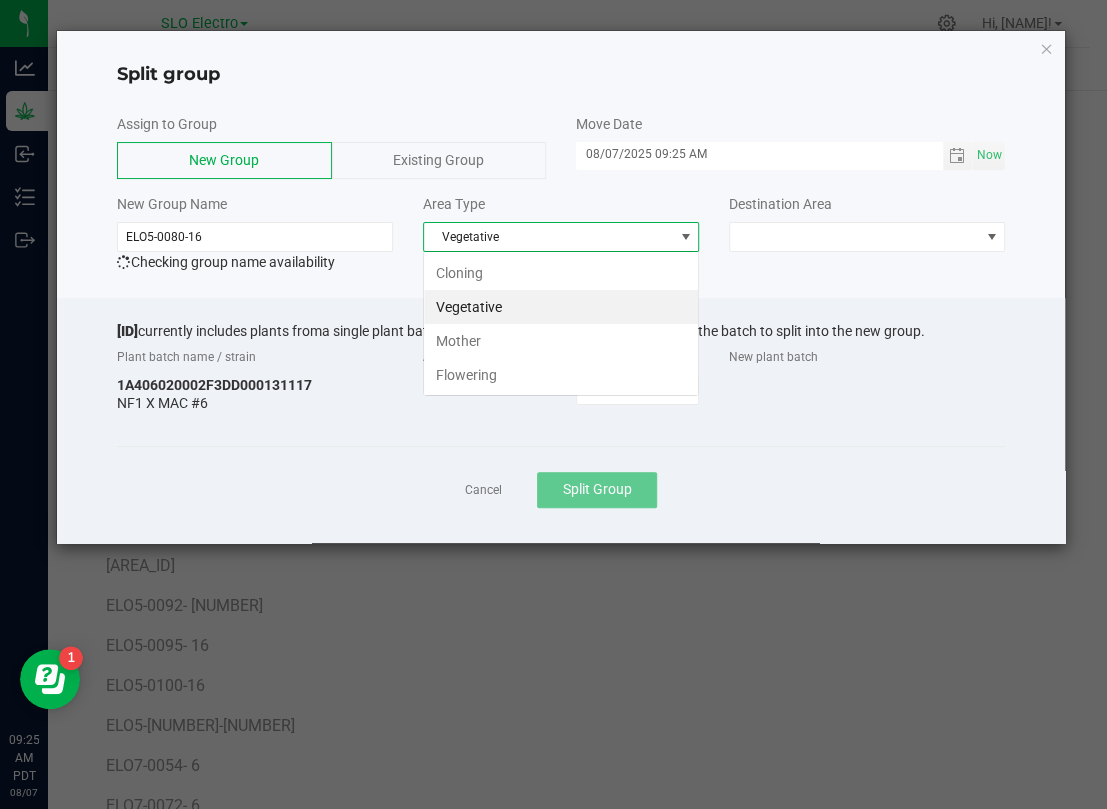 scroll, scrollTop: 99969, scrollLeft: 99724, axis: both 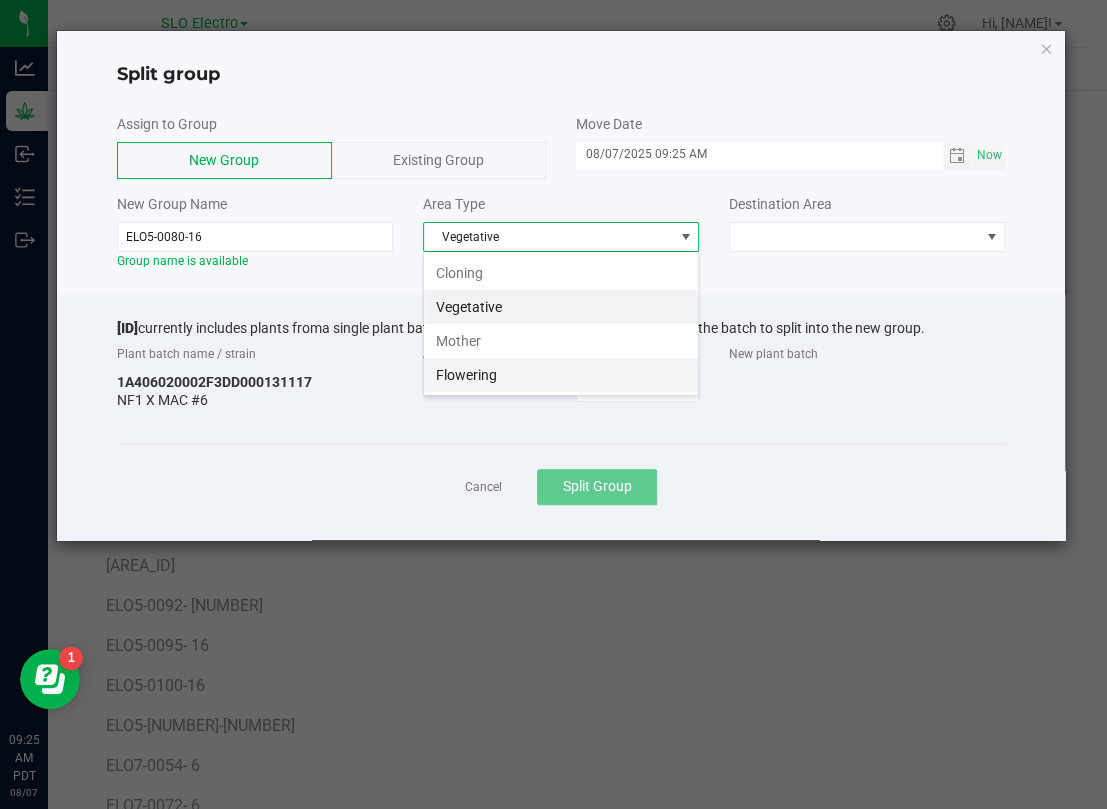 click on "Flowering" at bounding box center [561, 375] 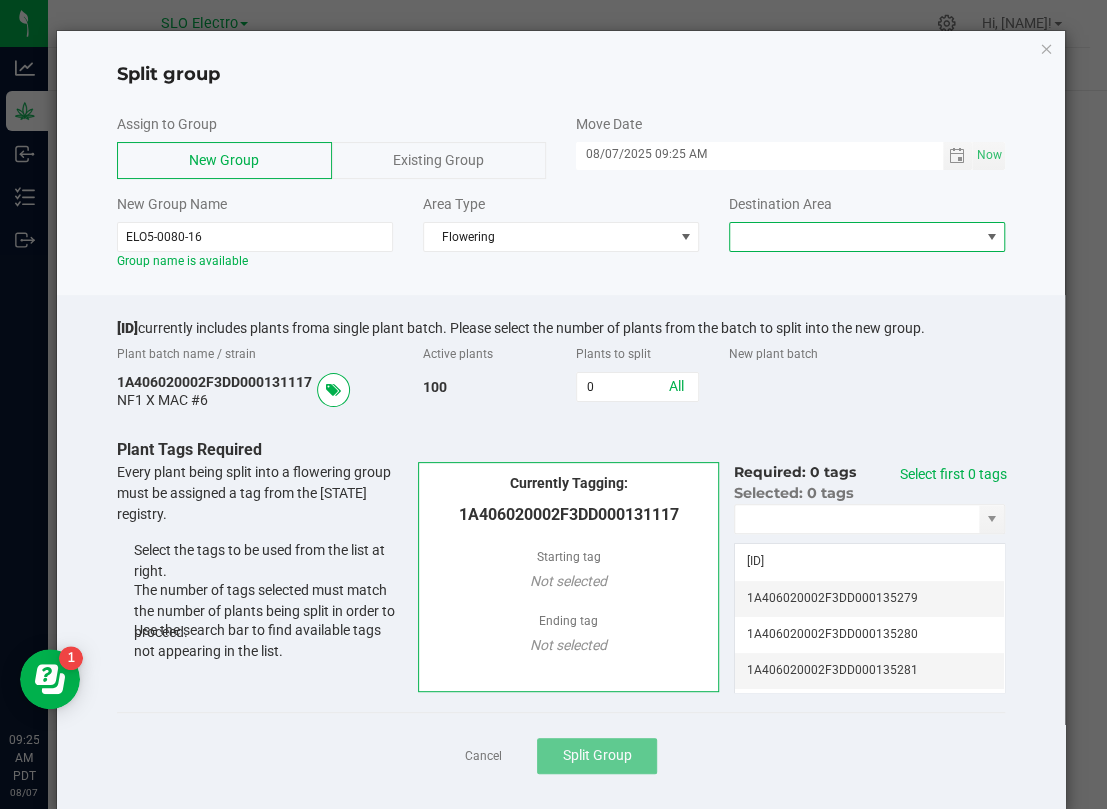 click at bounding box center (854, 237) 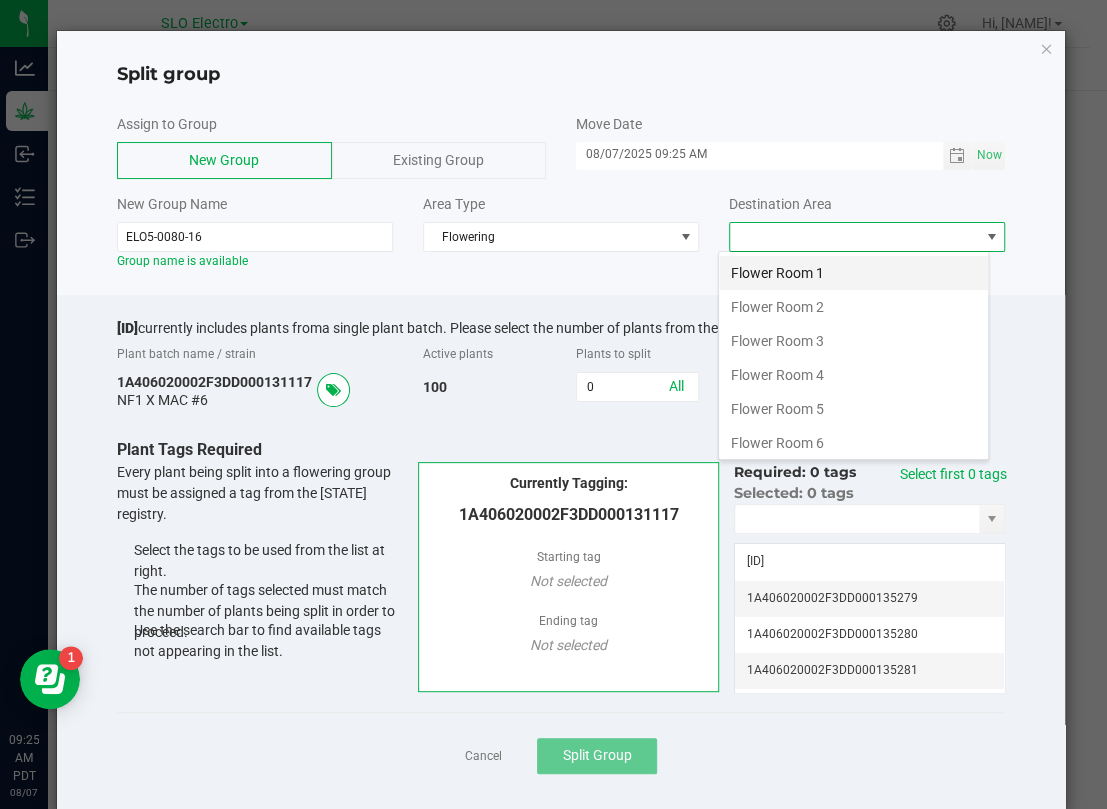 scroll, scrollTop: 99969, scrollLeft: 99728, axis: both 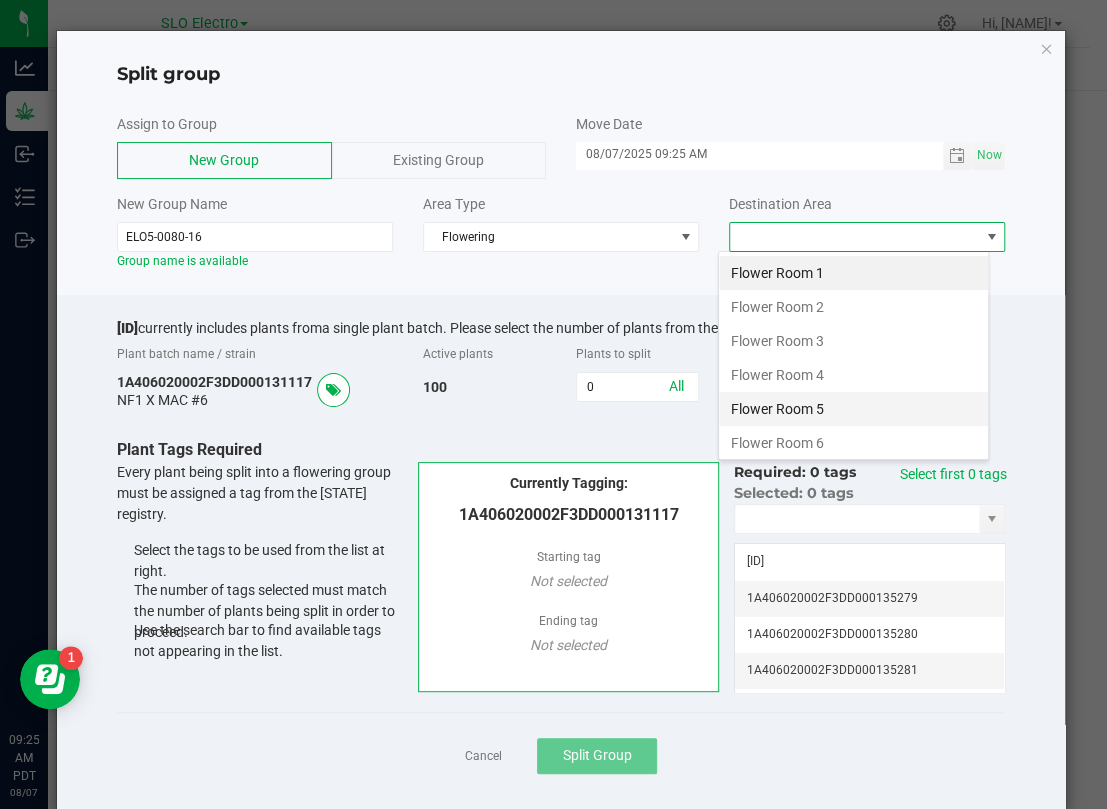 click on "Flower Room 5" at bounding box center [853, 409] 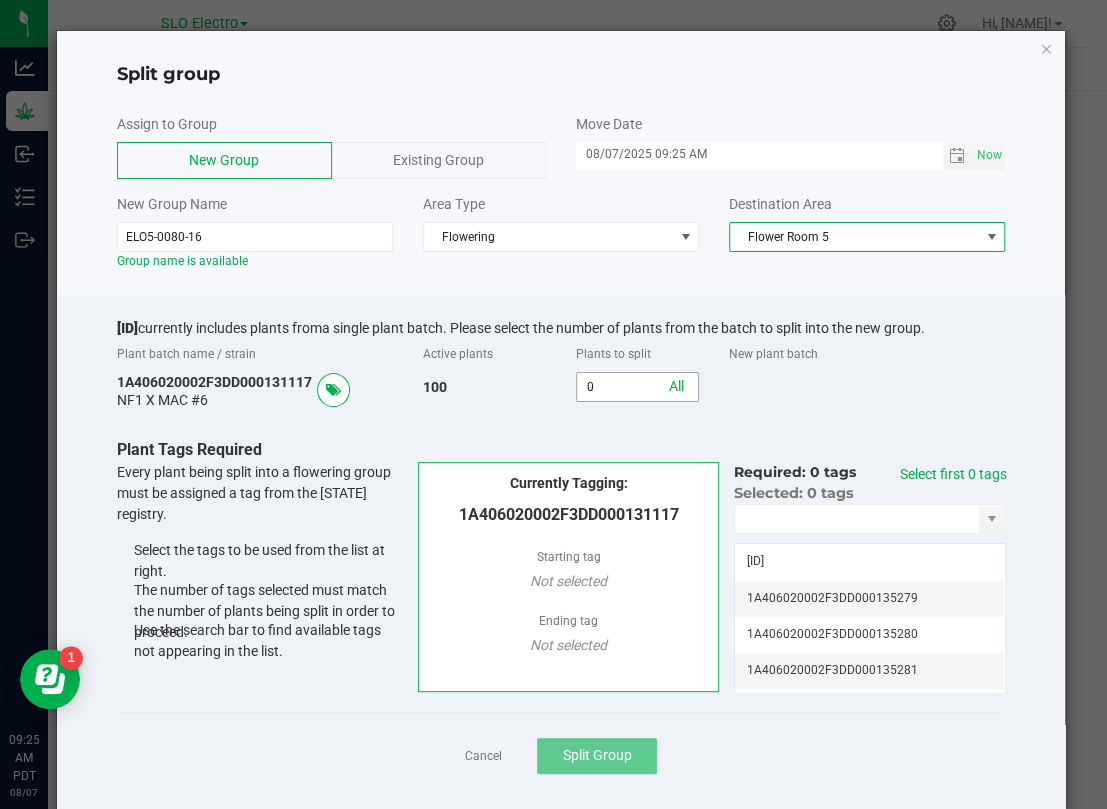 click on "0" at bounding box center (637, 387) 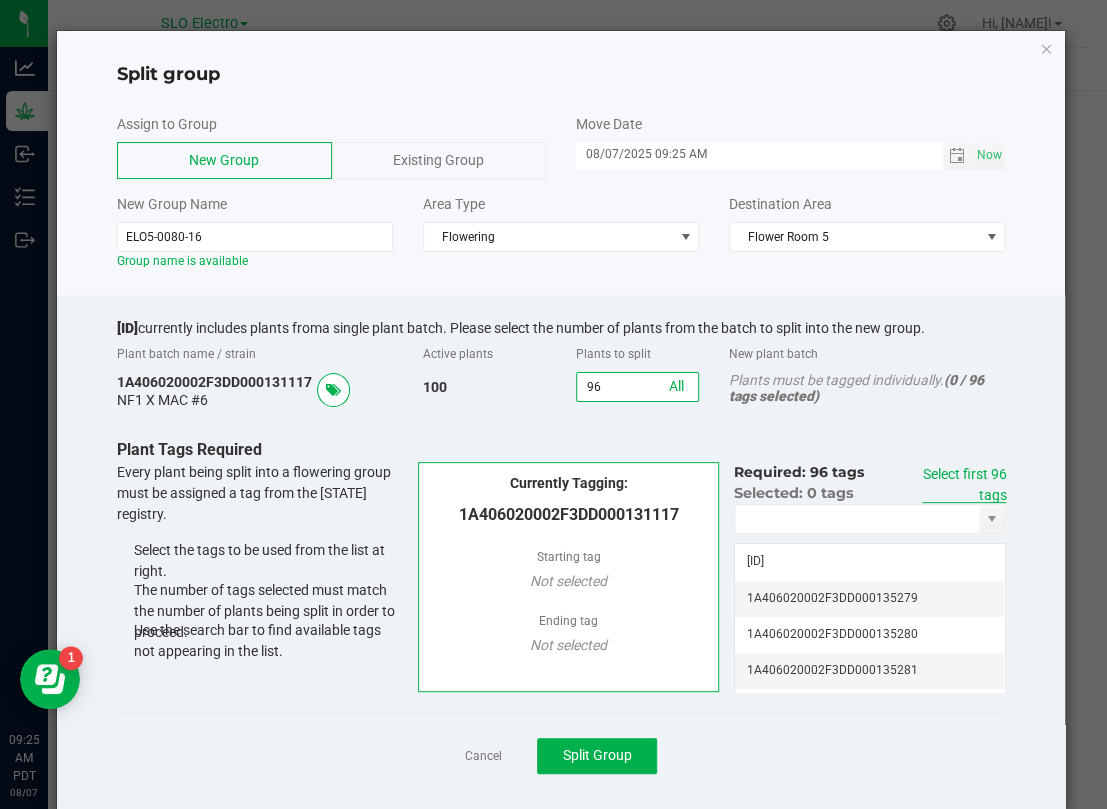 type on "96" 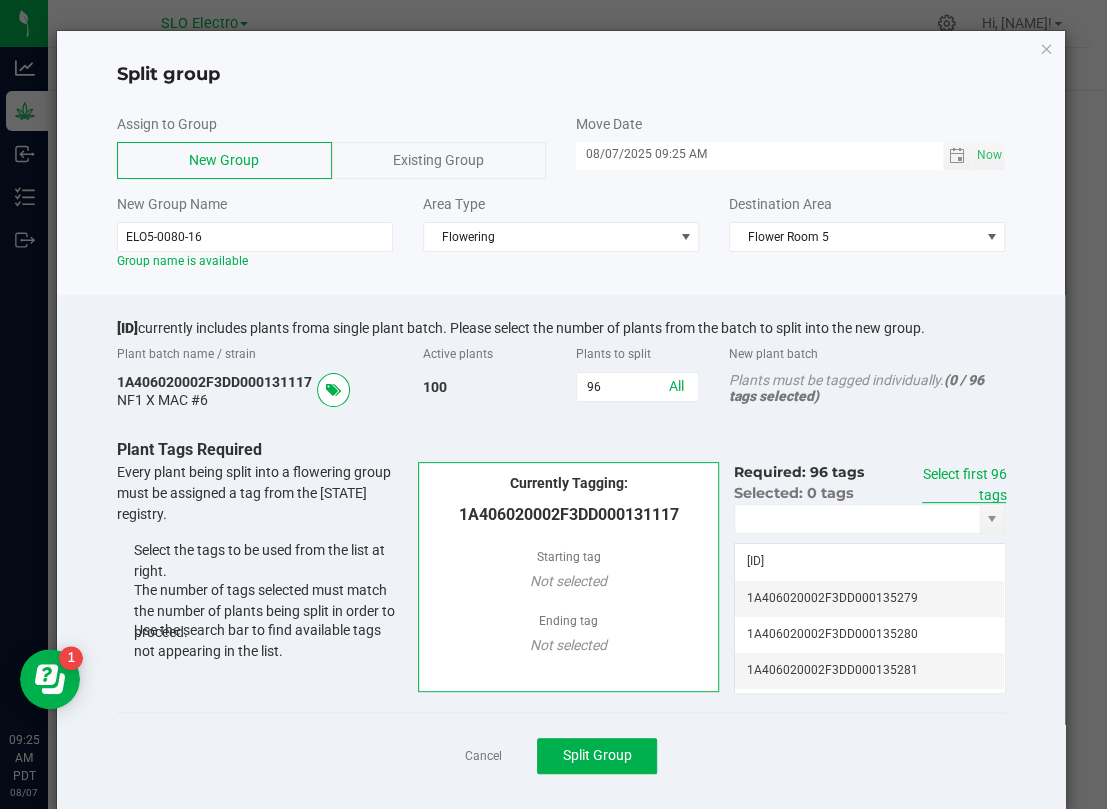 click on "Select first 96 tags" 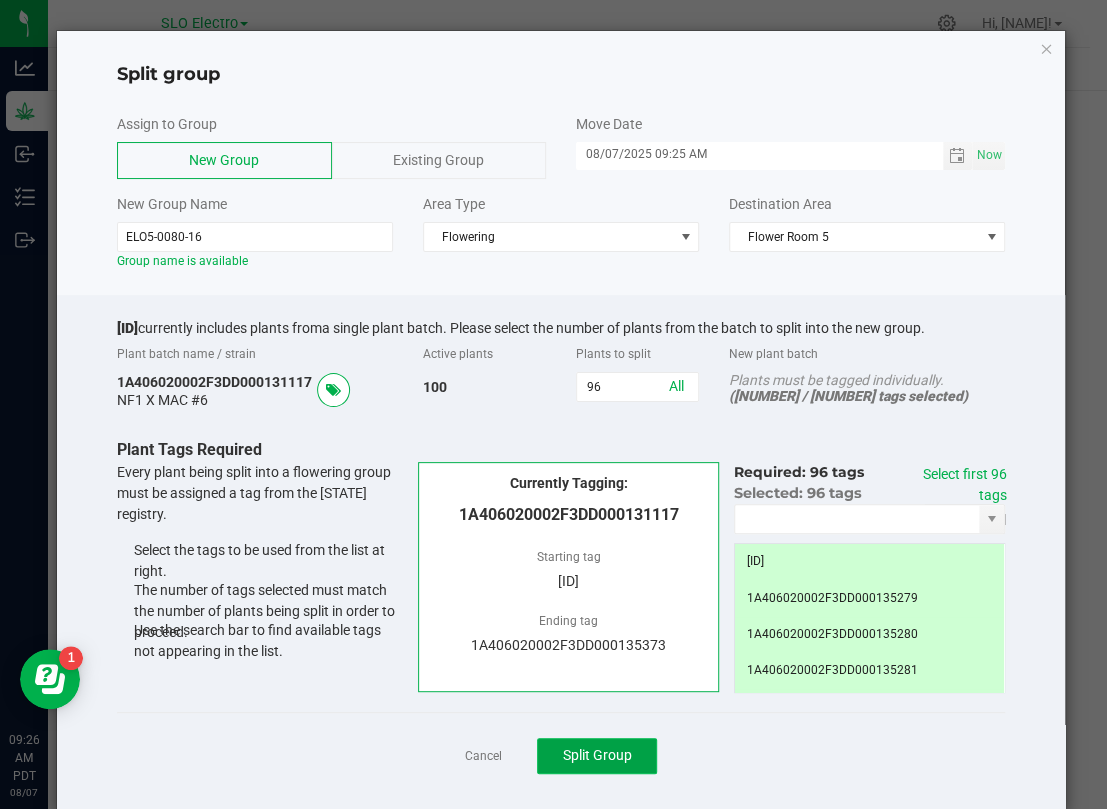 click on "Split Group" 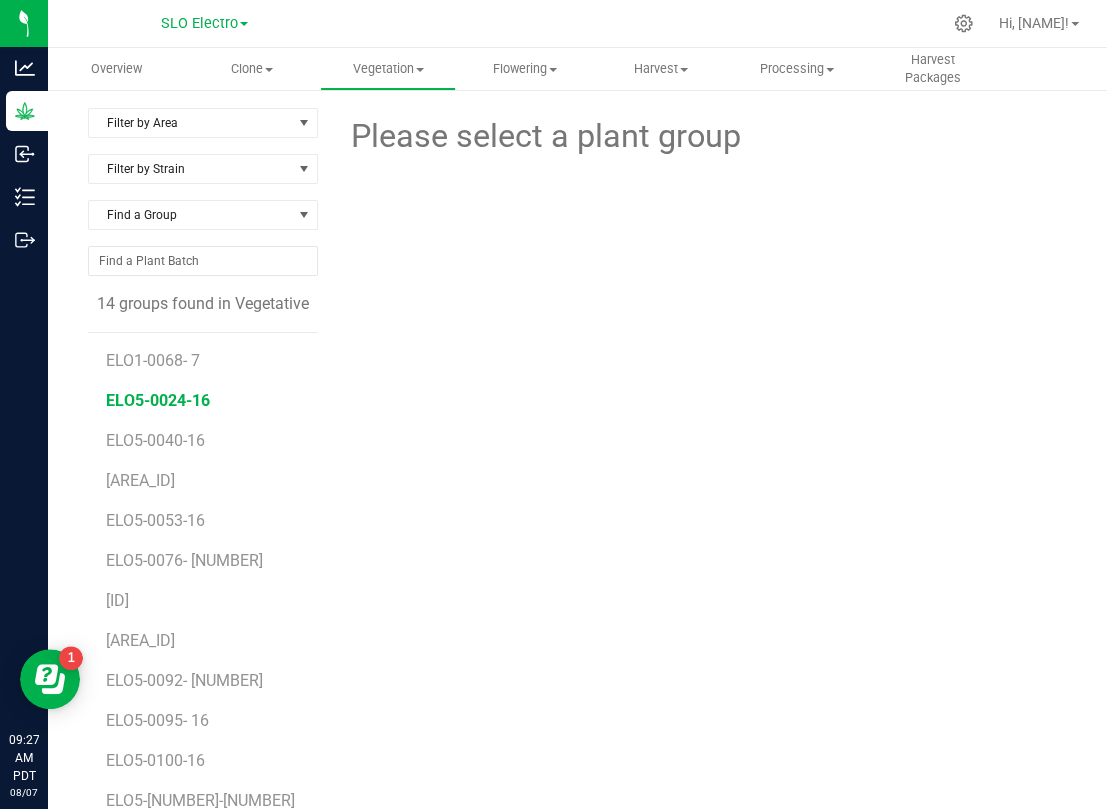 click on "ELO5-0024-16" at bounding box center [158, 400] 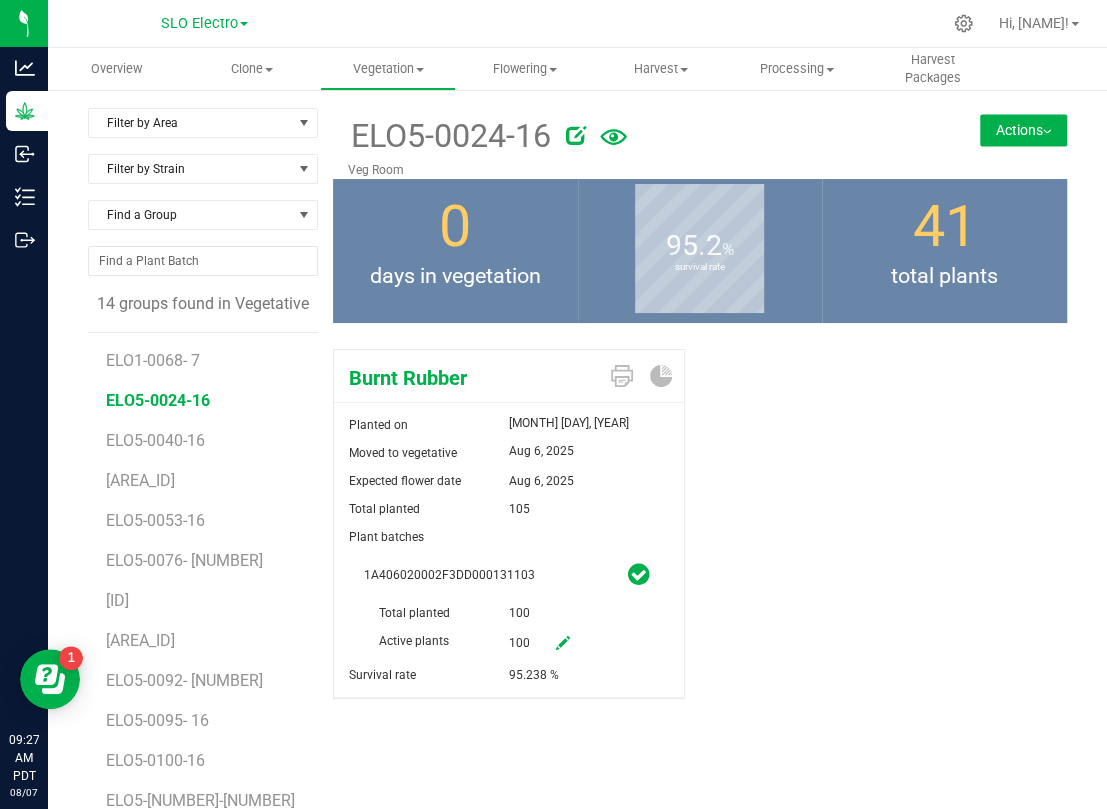 click at bounding box center (576, 135) 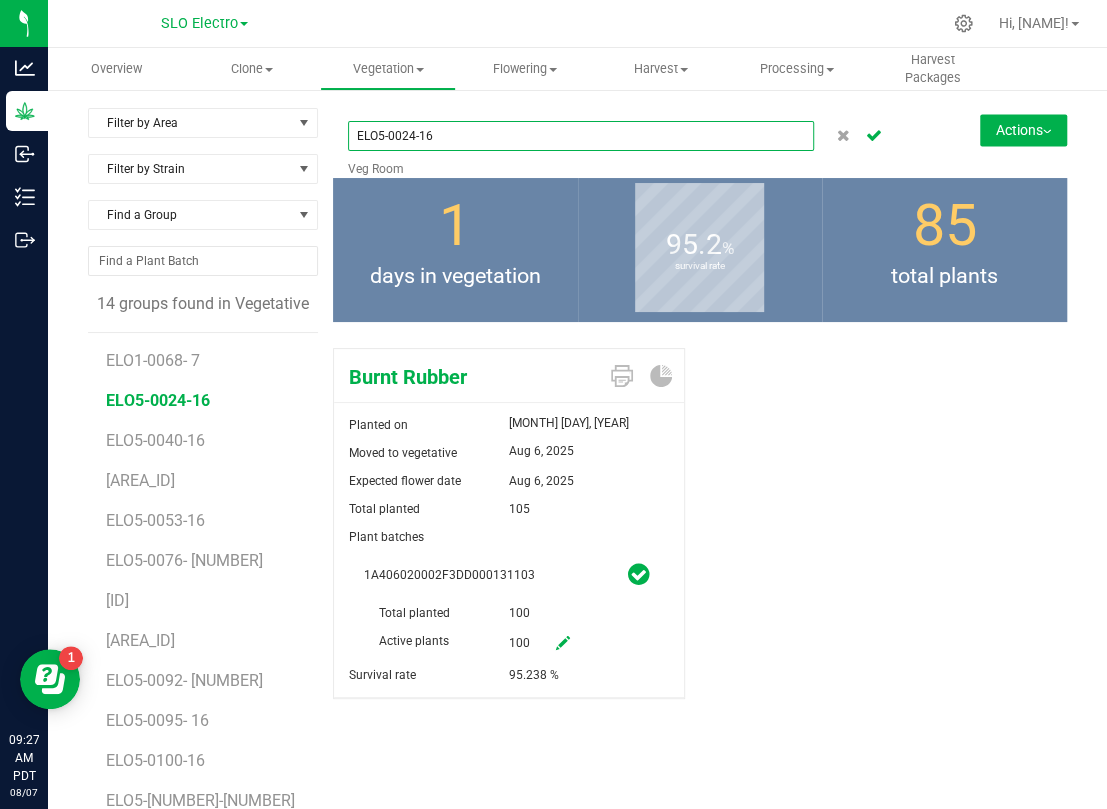 click on "ELO5-0024-16" at bounding box center (581, 136) 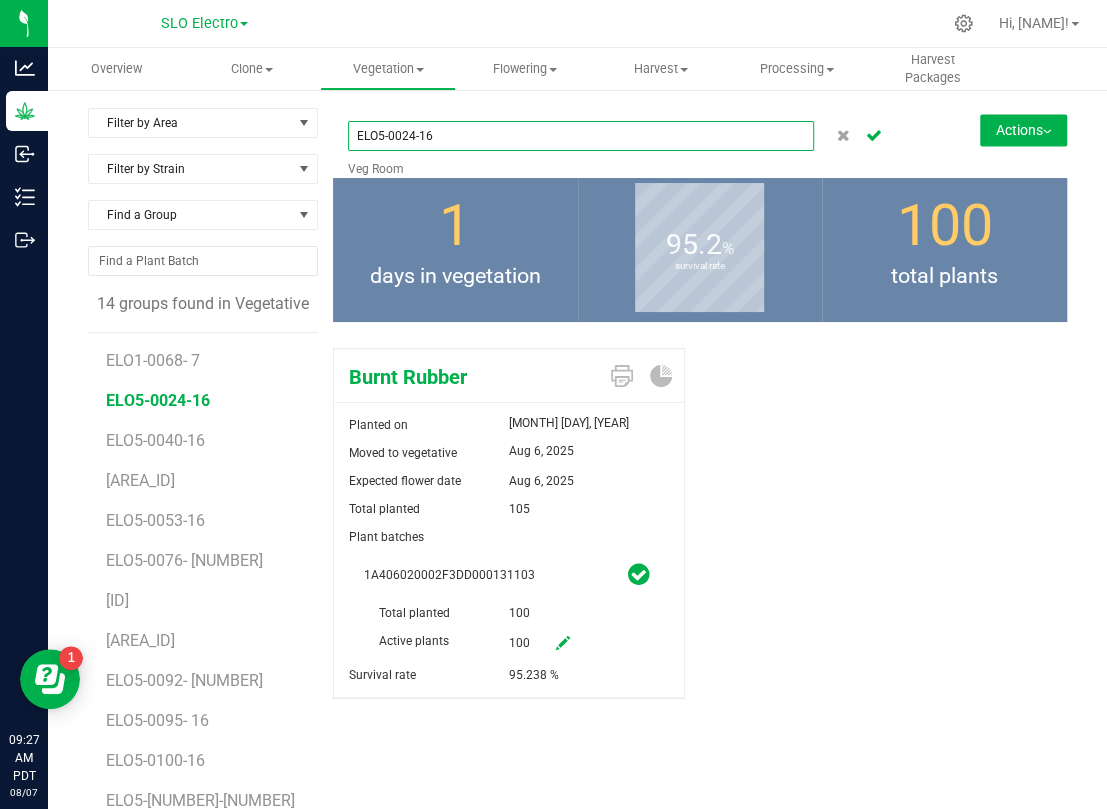 click on "ELO5-0024-16" at bounding box center [581, 136] 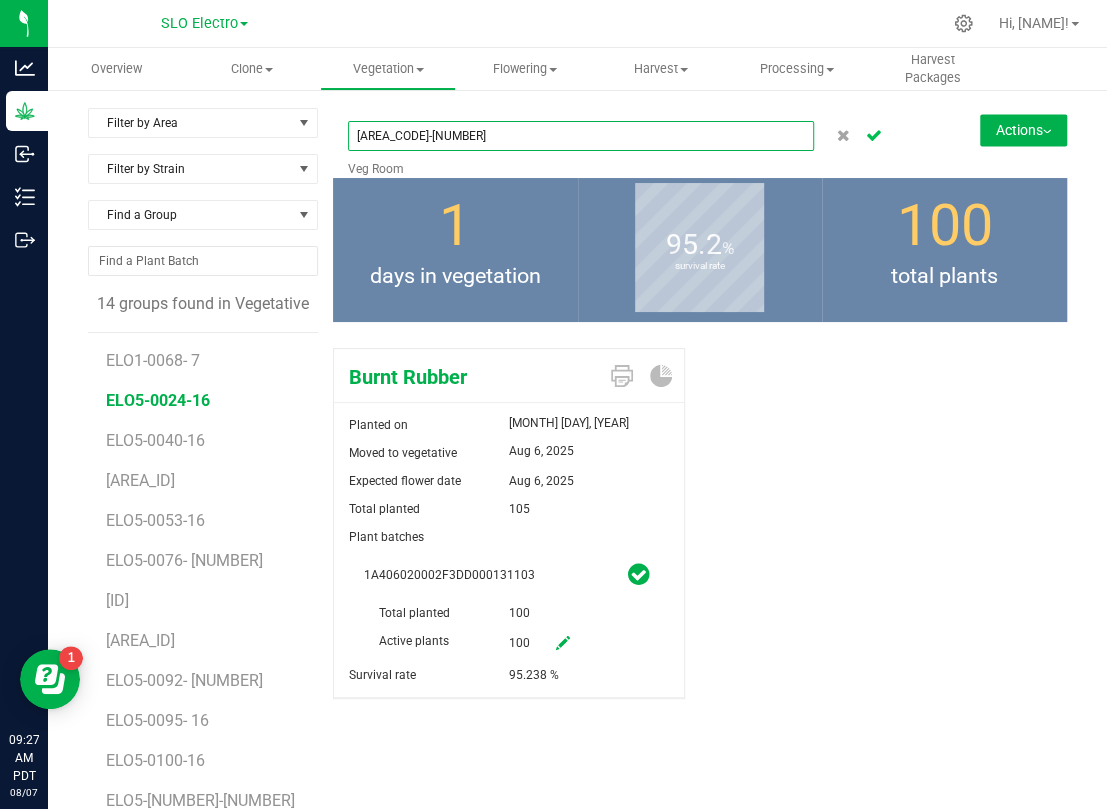 type on "[AREA_CODE]-[NUMBER]" 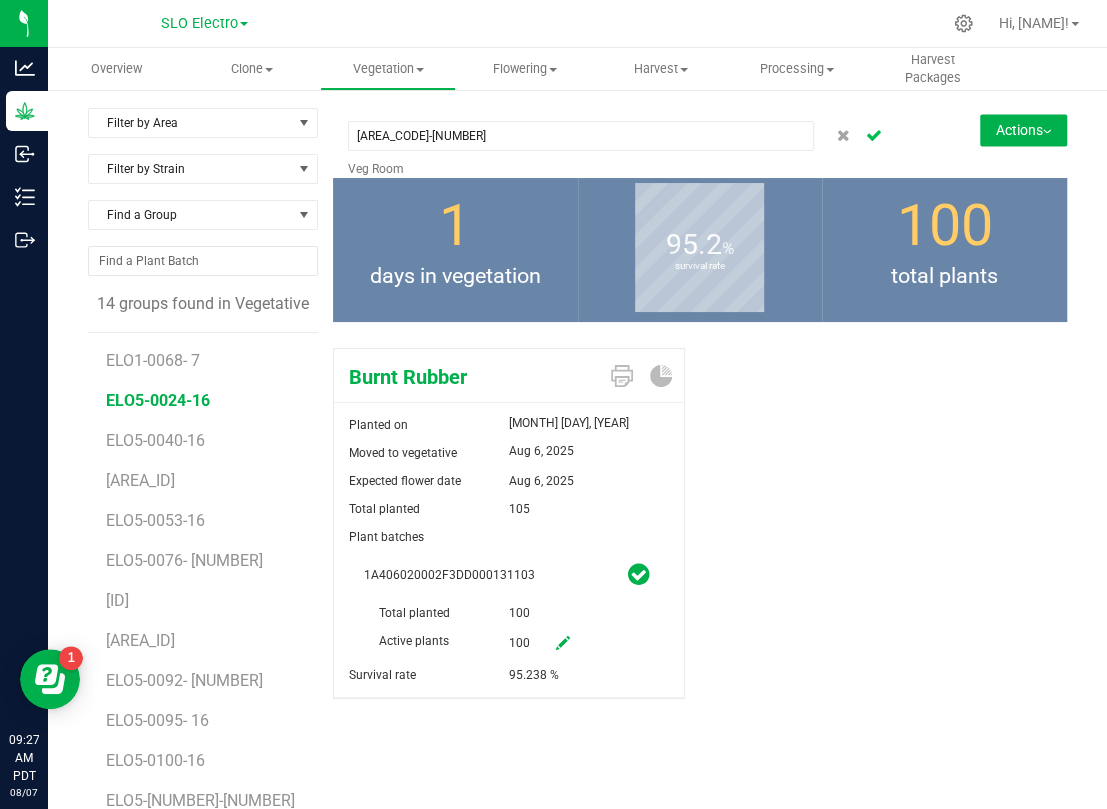 click 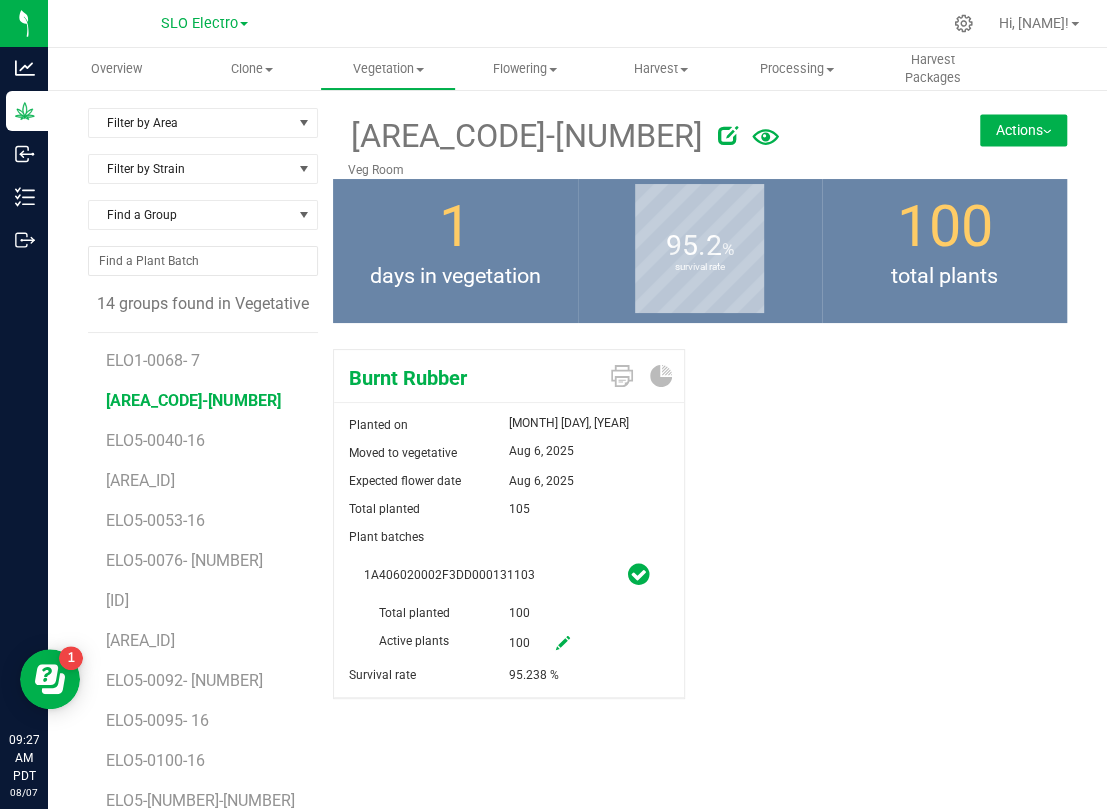 click on "Actions" at bounding box center (1023, 130) 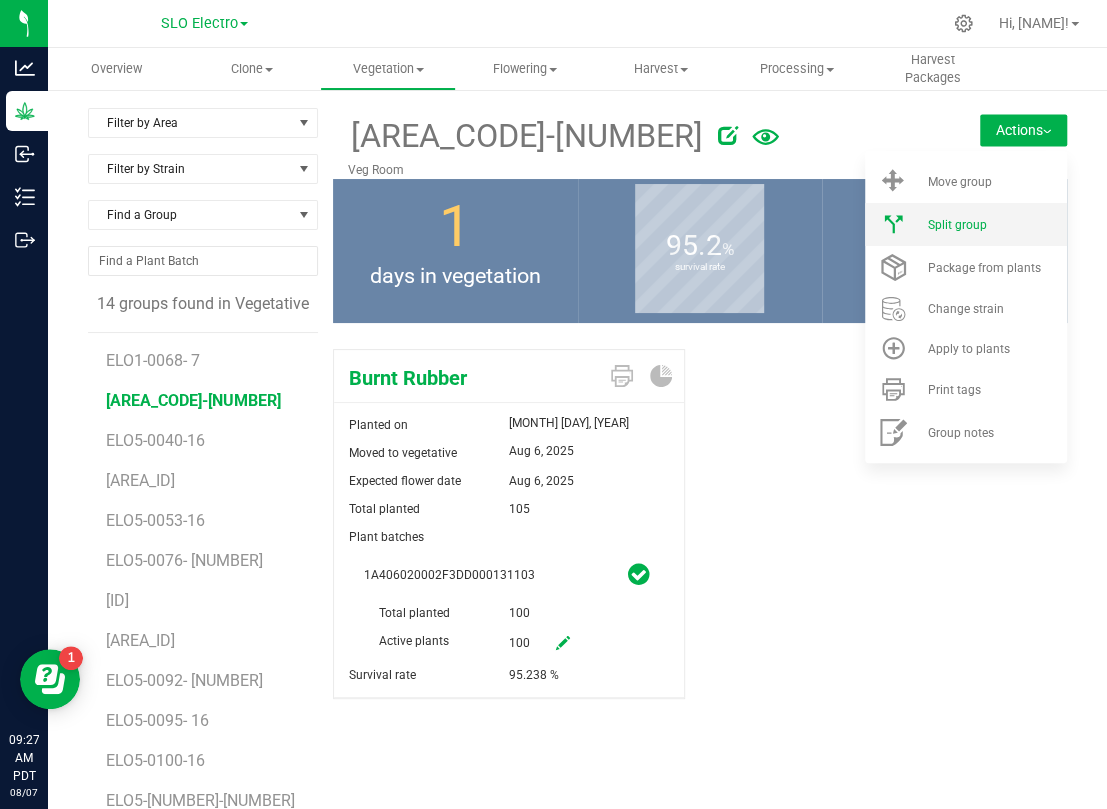 click on "Split group" at bounding box center [995, 225] 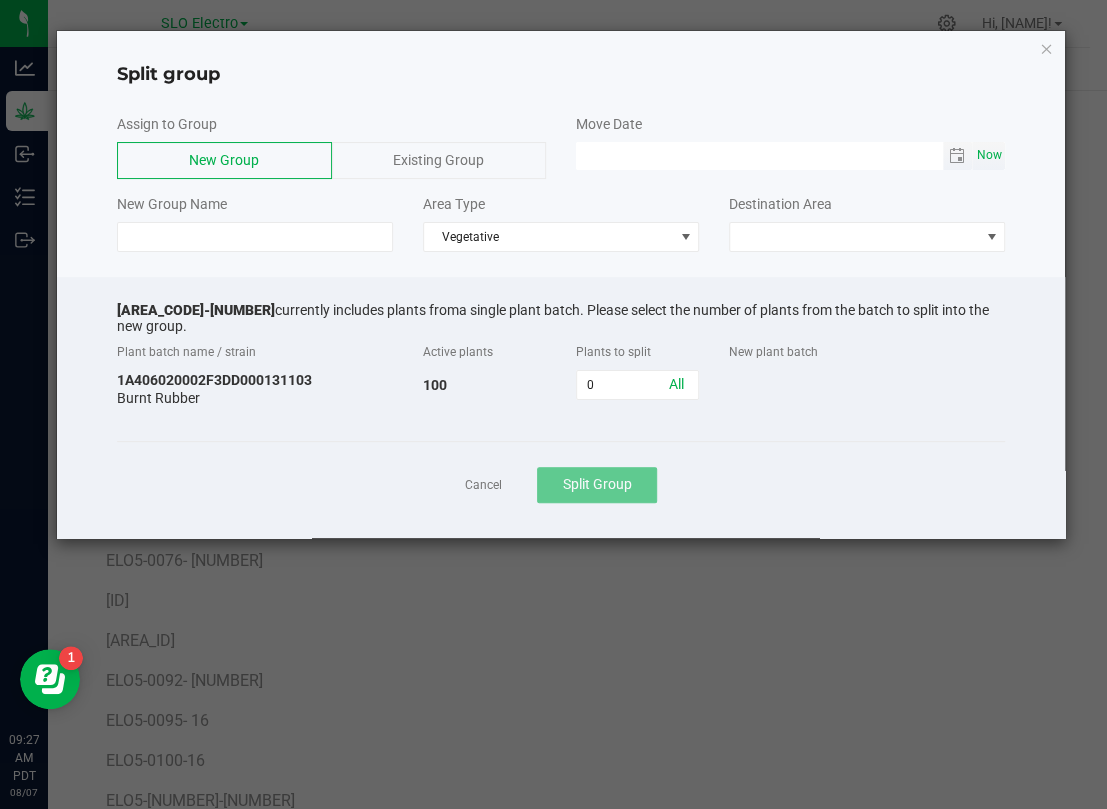 click on "Now" 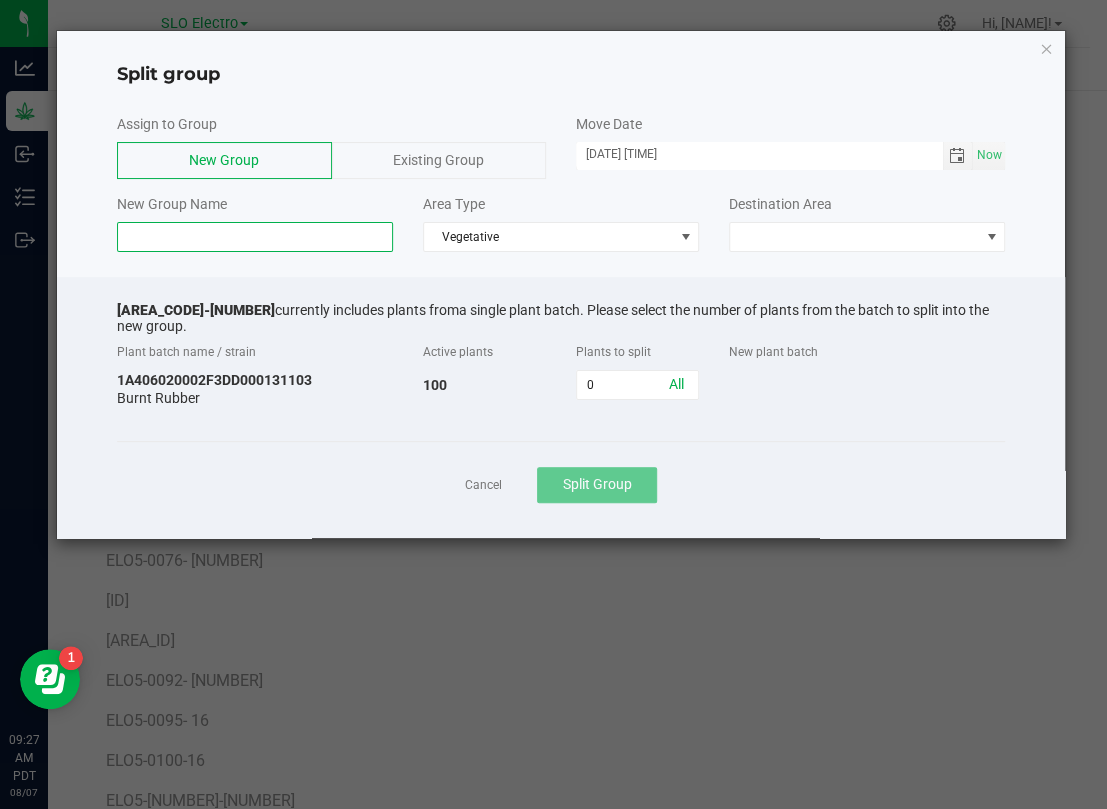 click 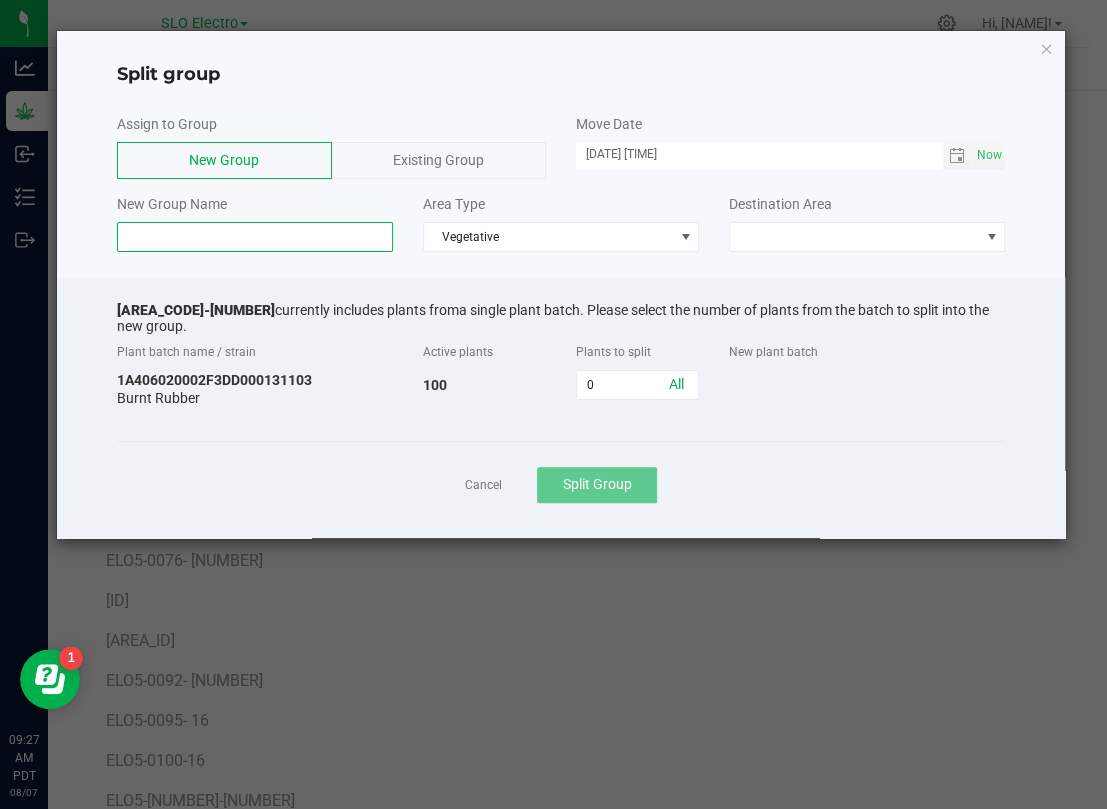 paste on "ELO5-0024-16" 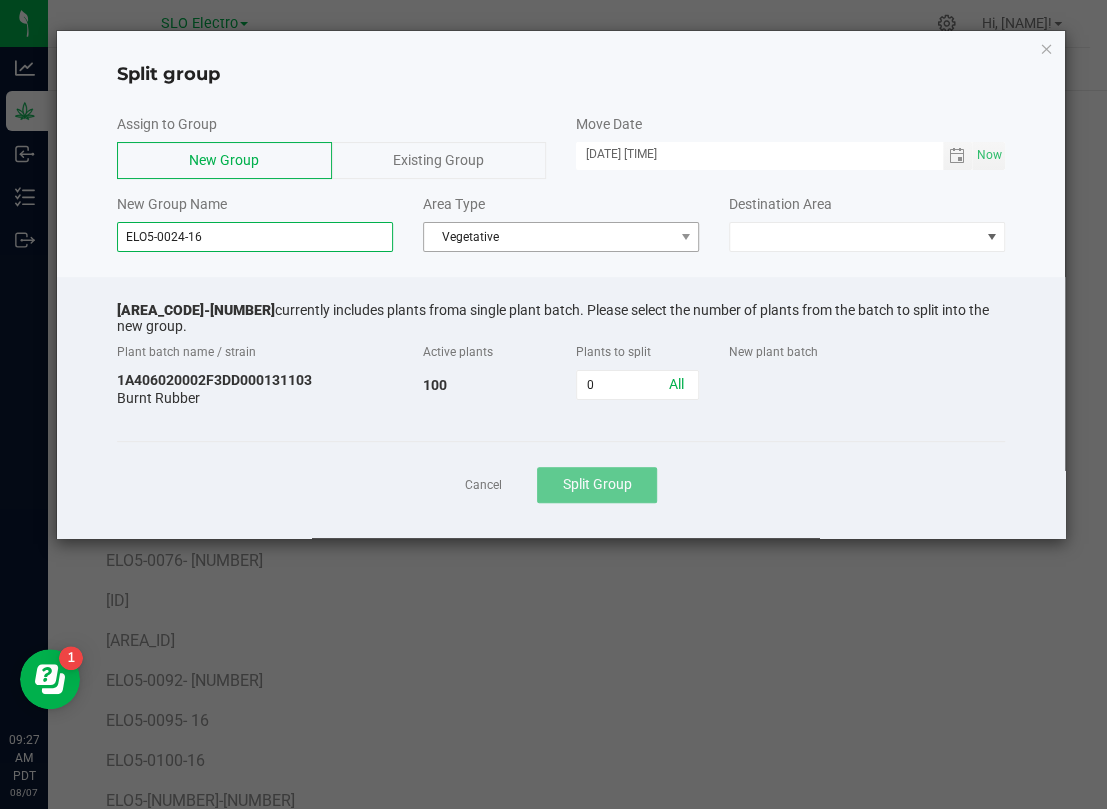 type on "ELO5-0024-16" 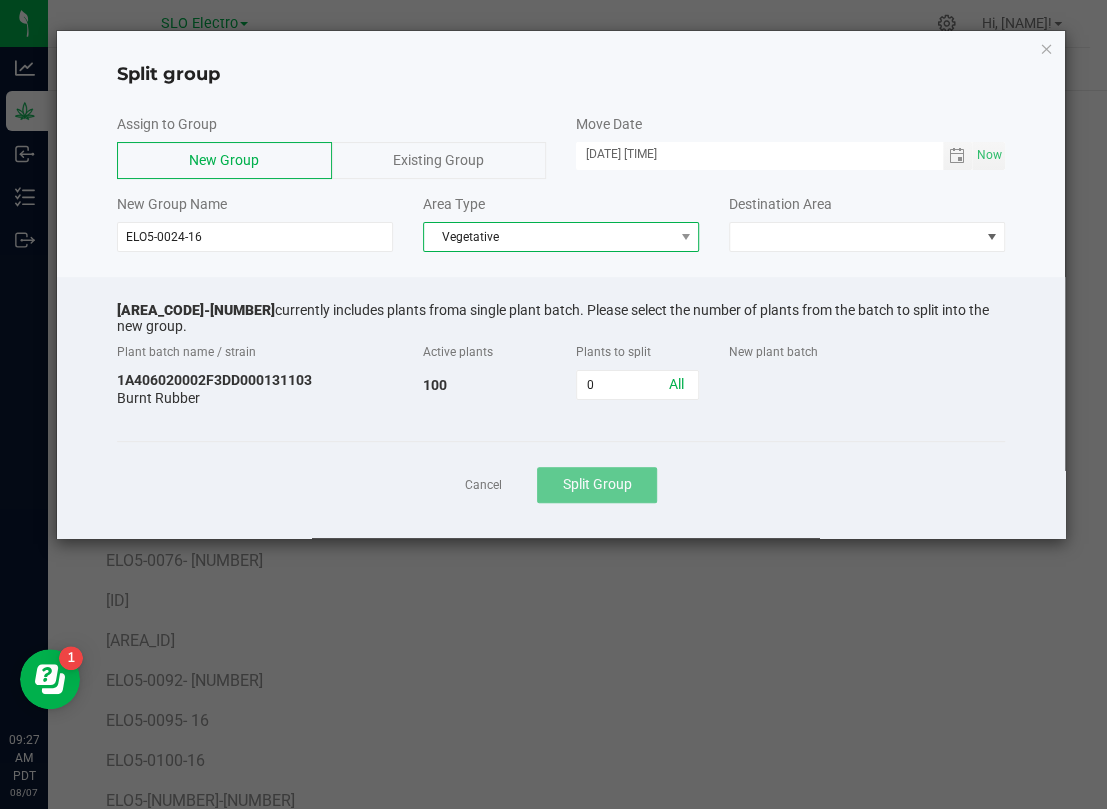 click on "Vegetative" at bounding box center [548, 237] 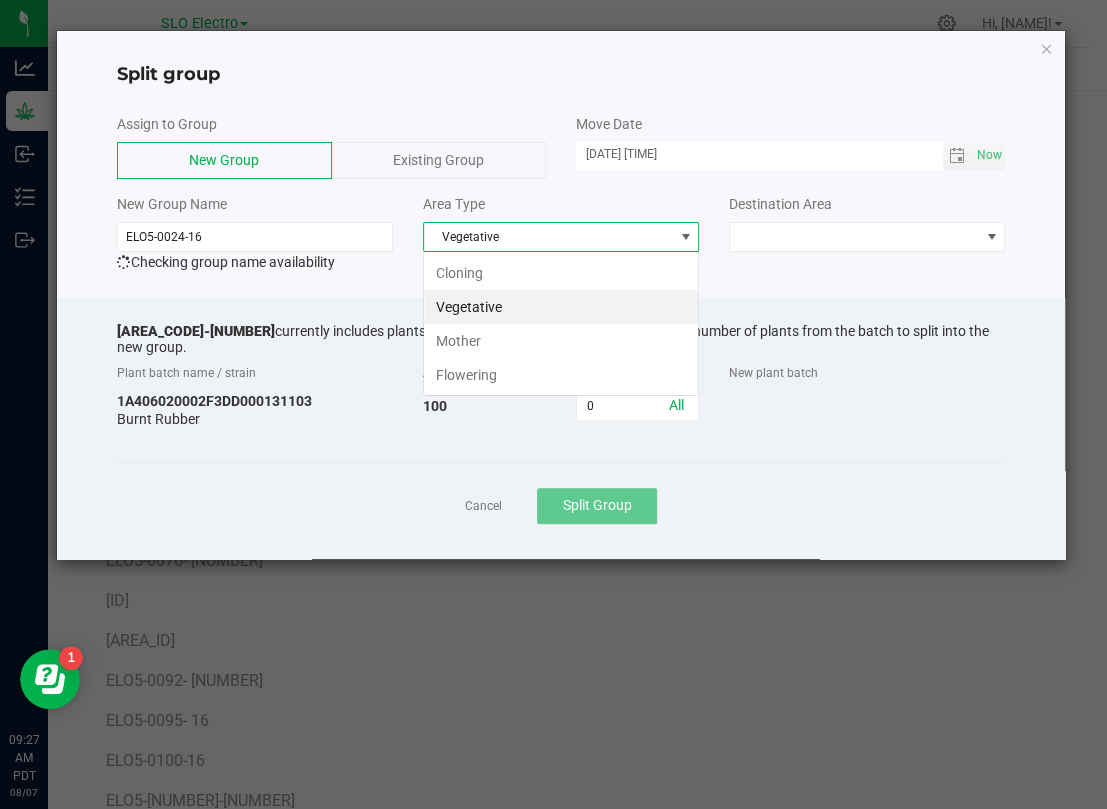 scroll, scrollTop: 99969, scrollLeft: 99724, axis: both 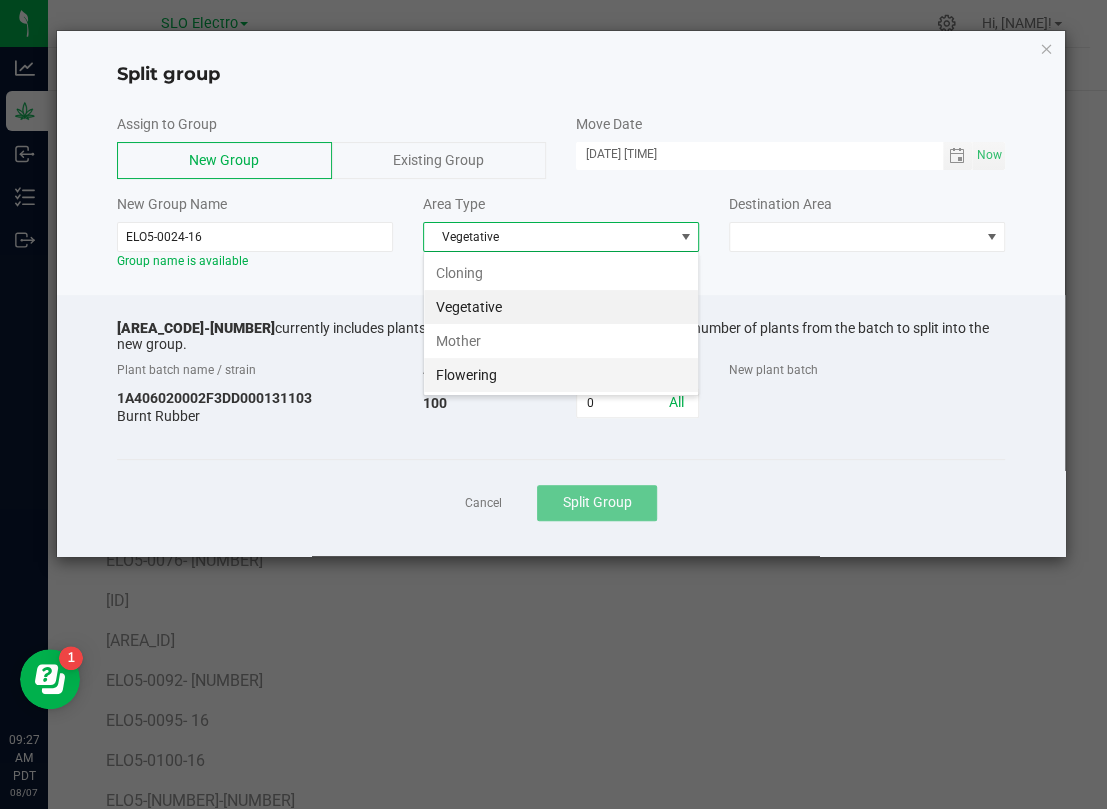 click on "Flowering" at bounding box center [561, 375] 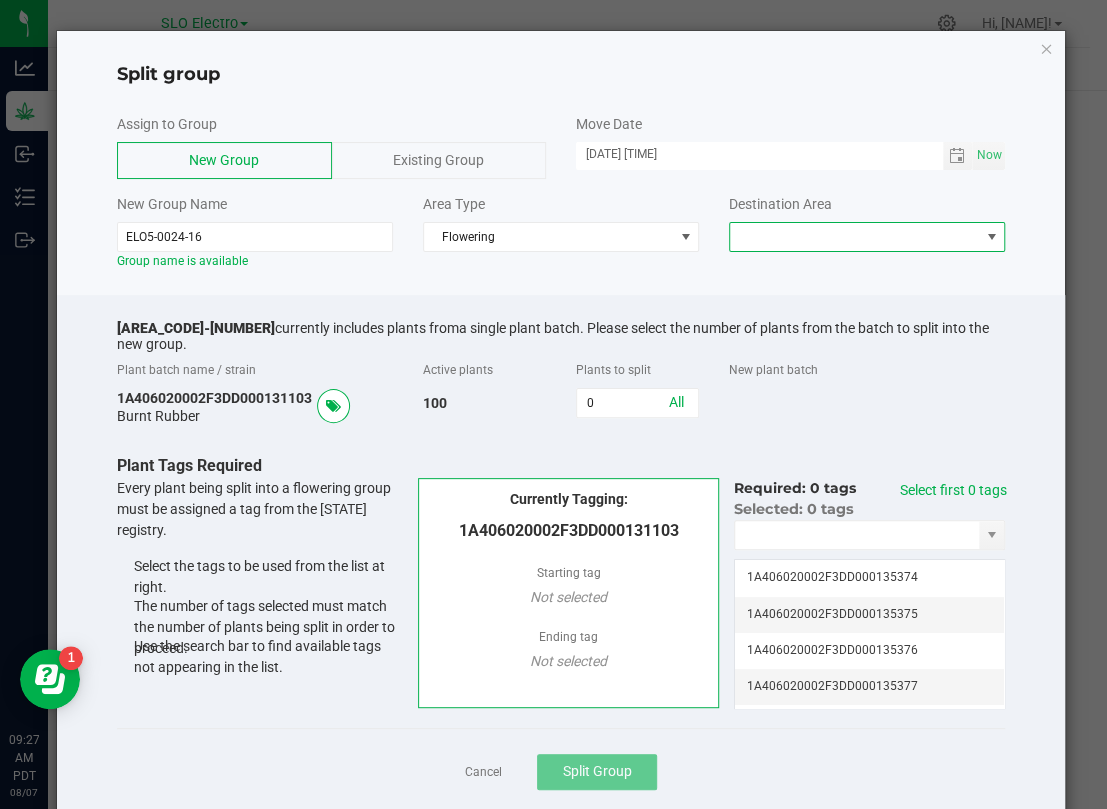 click at bounding box center (854, 237) 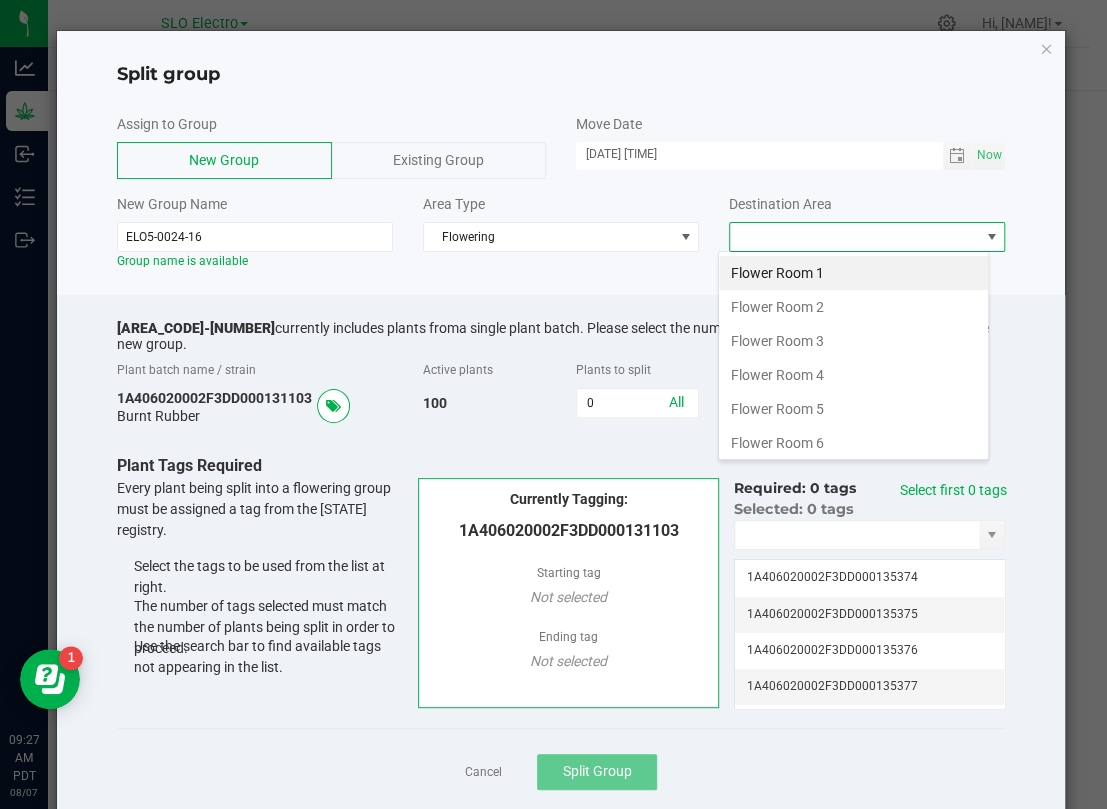 scroll, scrollTop: 99969, scrollLeft: 99728, axis: both 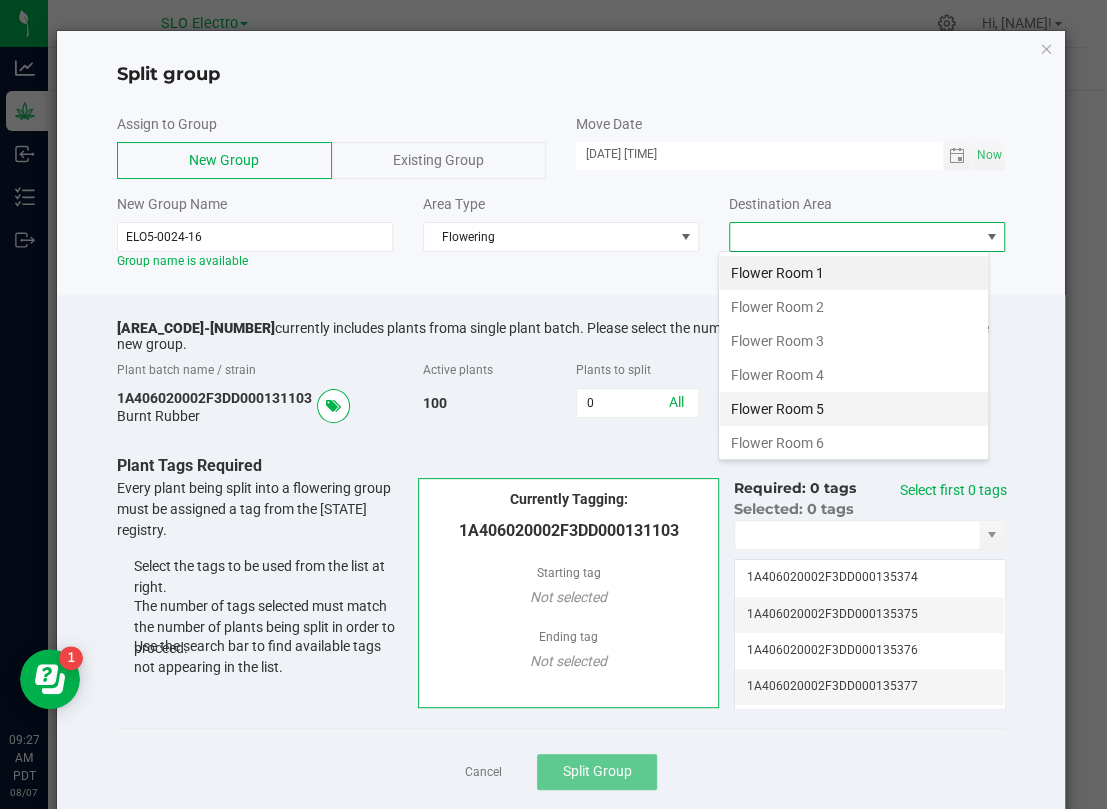 click on "Flower Room 5" at bounding box center [853, 409] 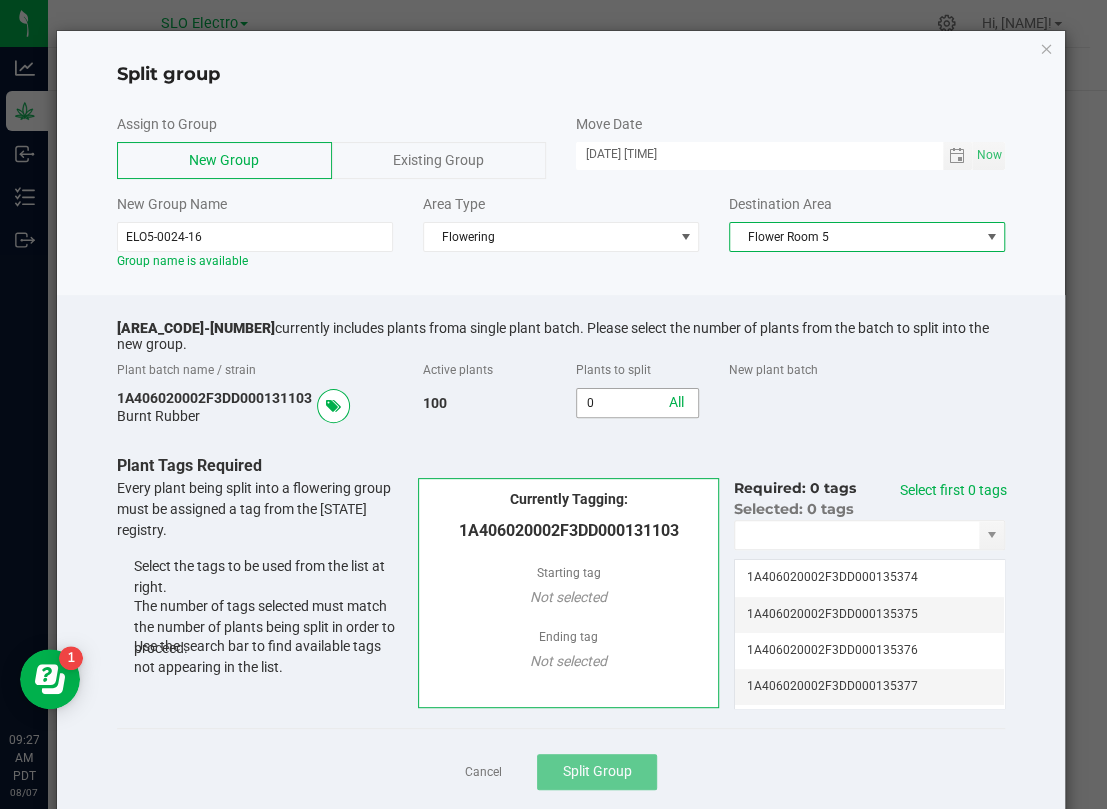 click on "0" at bounding box center [637, 403] 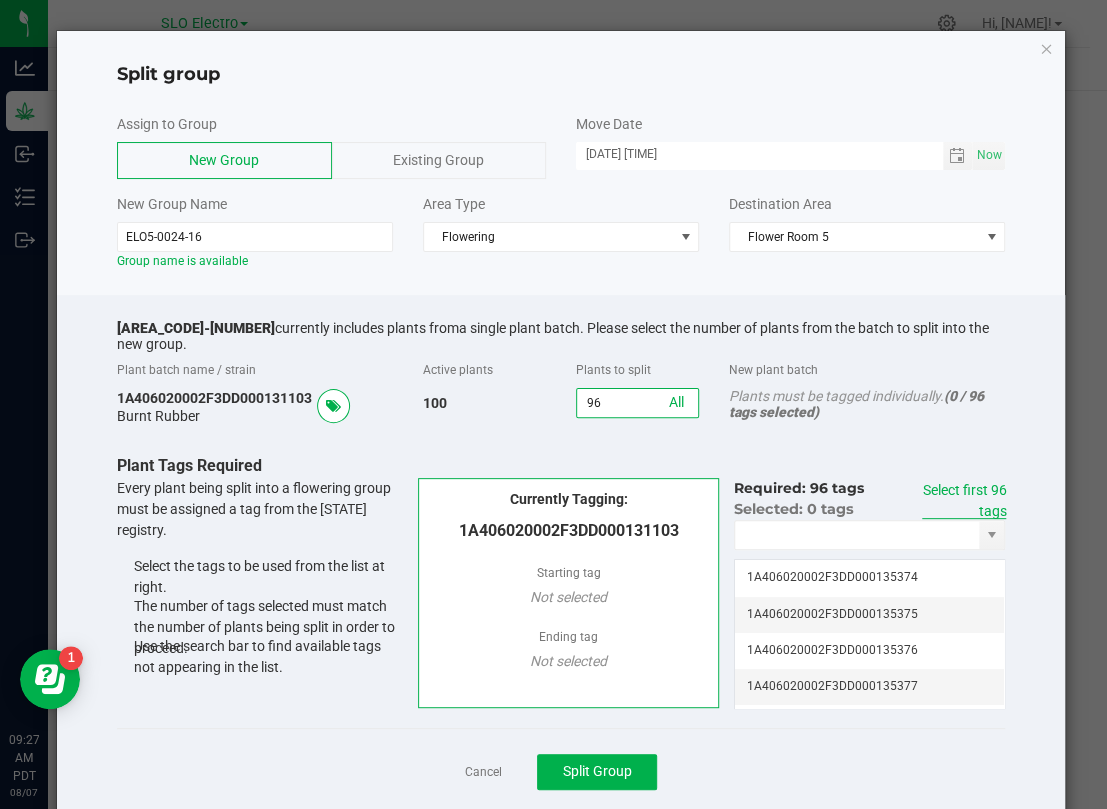 type on "96" 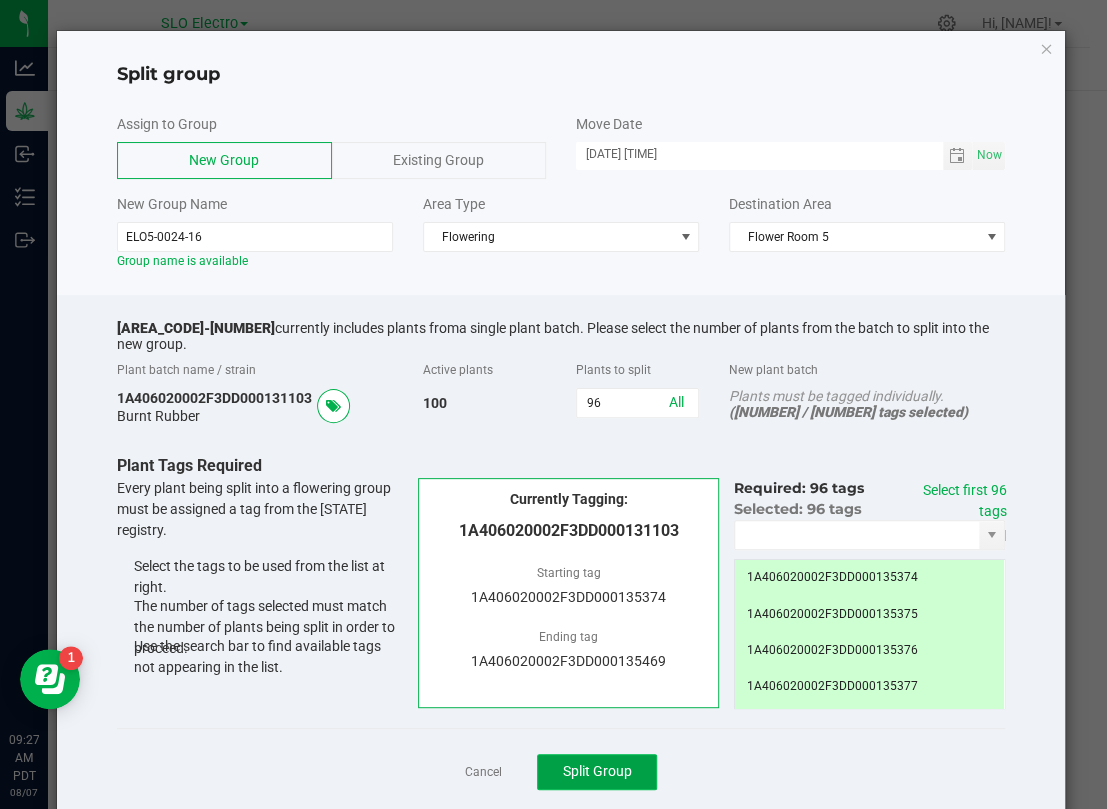 click on "Split Group" 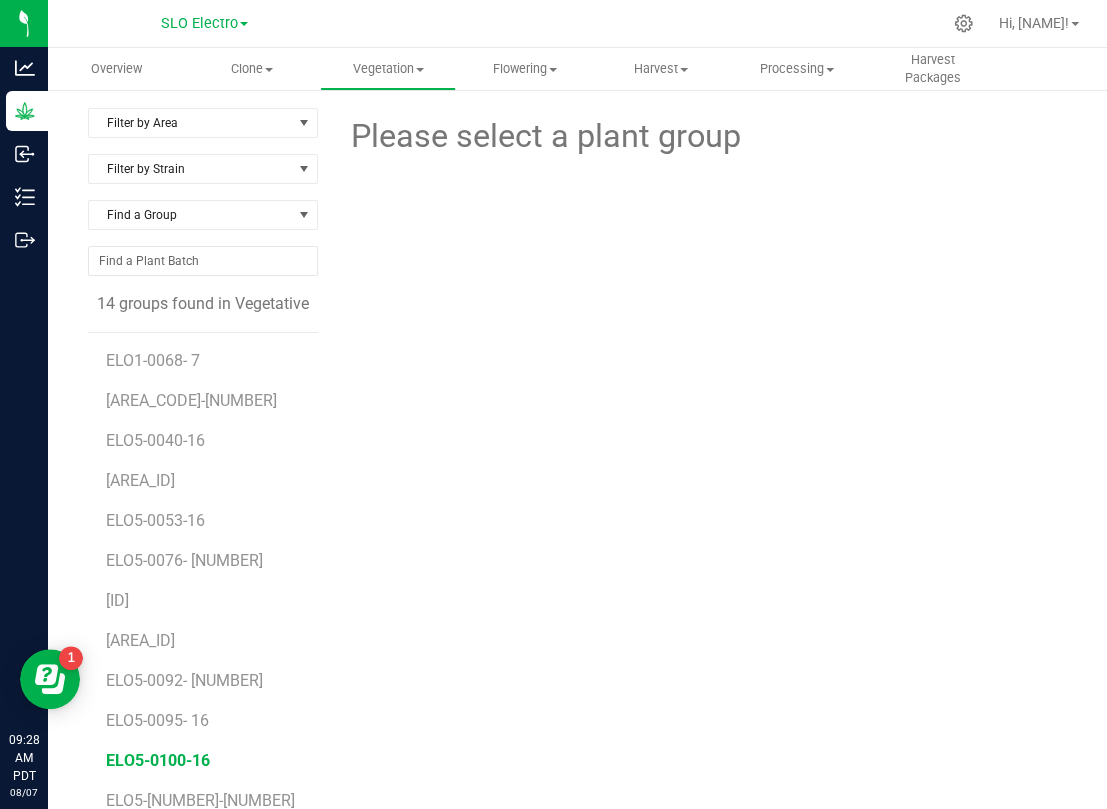 click on "ELO5-0100-16" at bounding box center (158, 760) 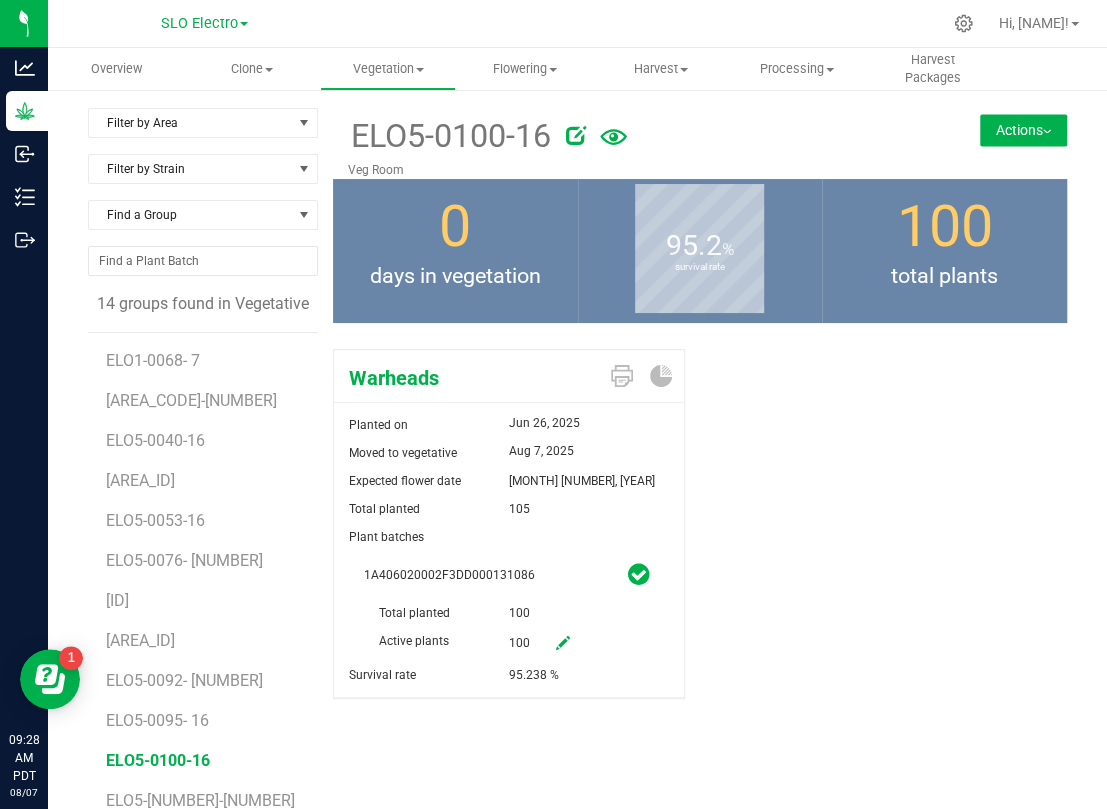 click at bounding box center (576, 135) 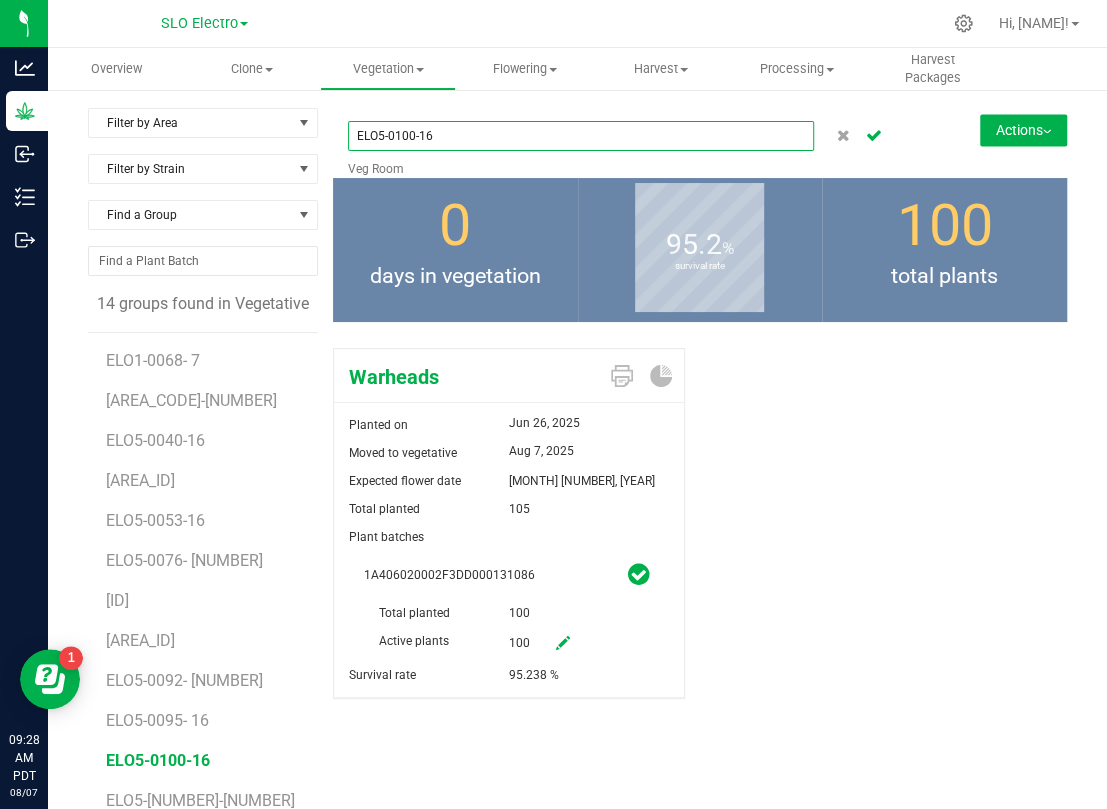 click on "ELO5-0100-16" at bounding box center (581, 136) 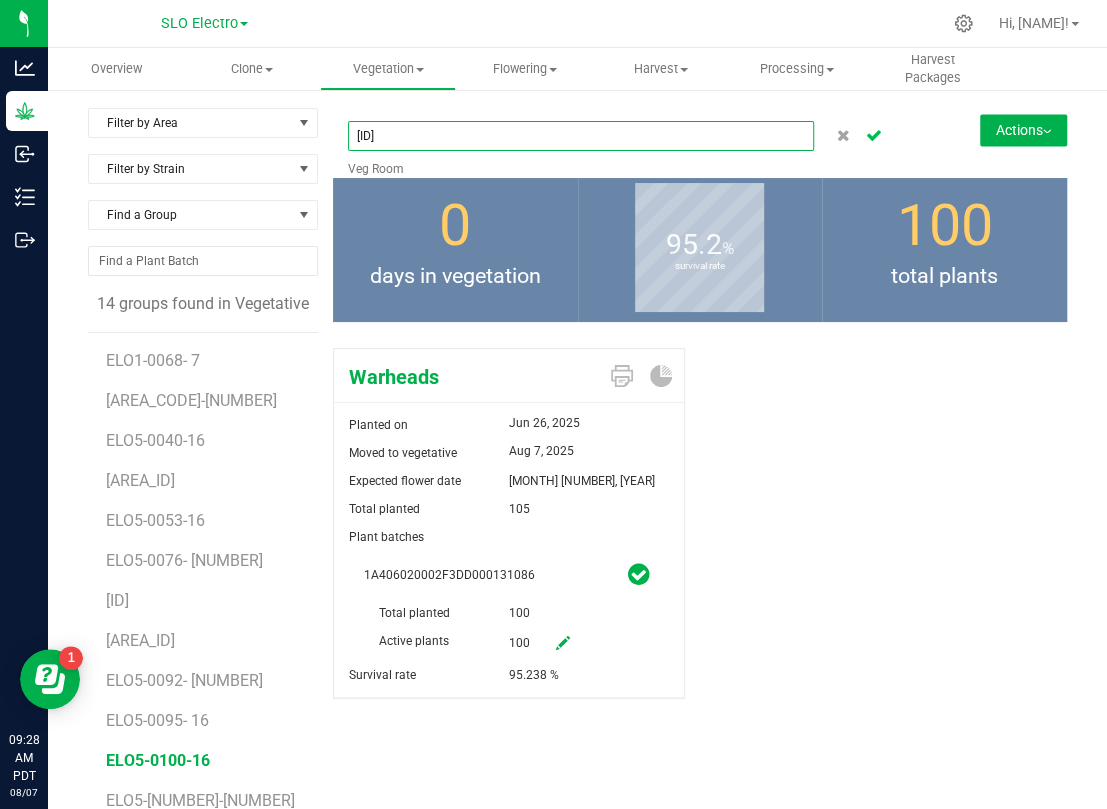 type on "[ID]" 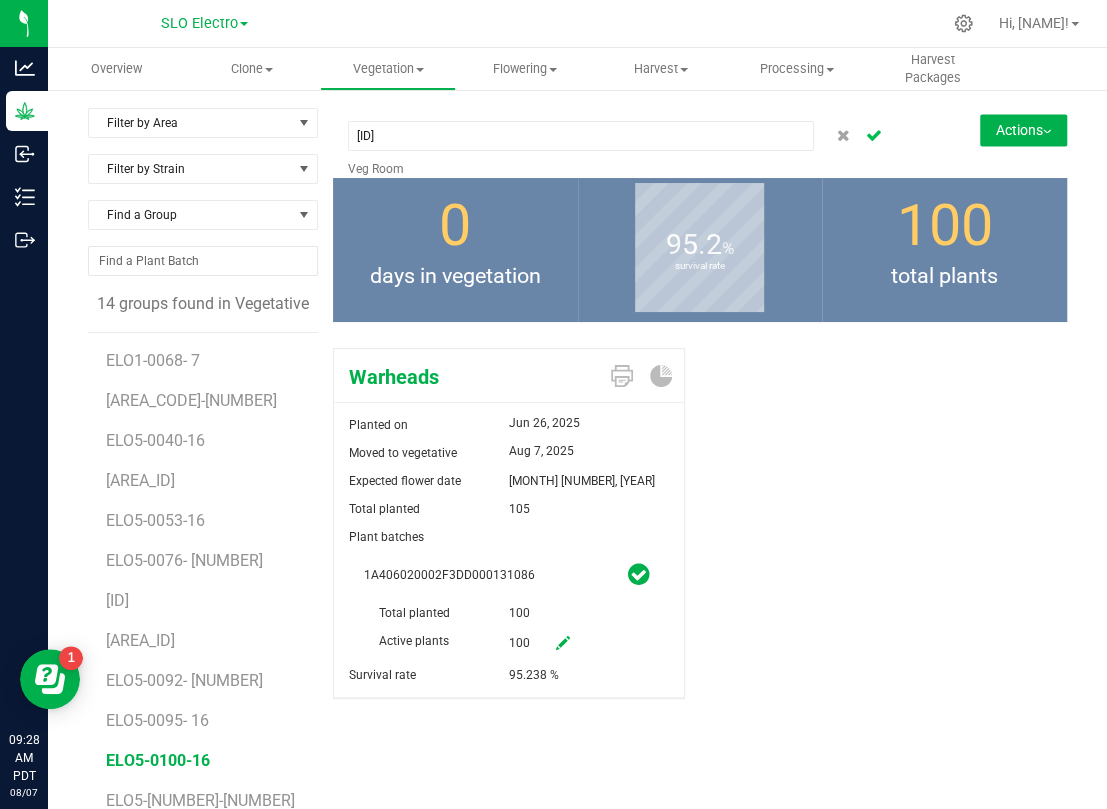 click 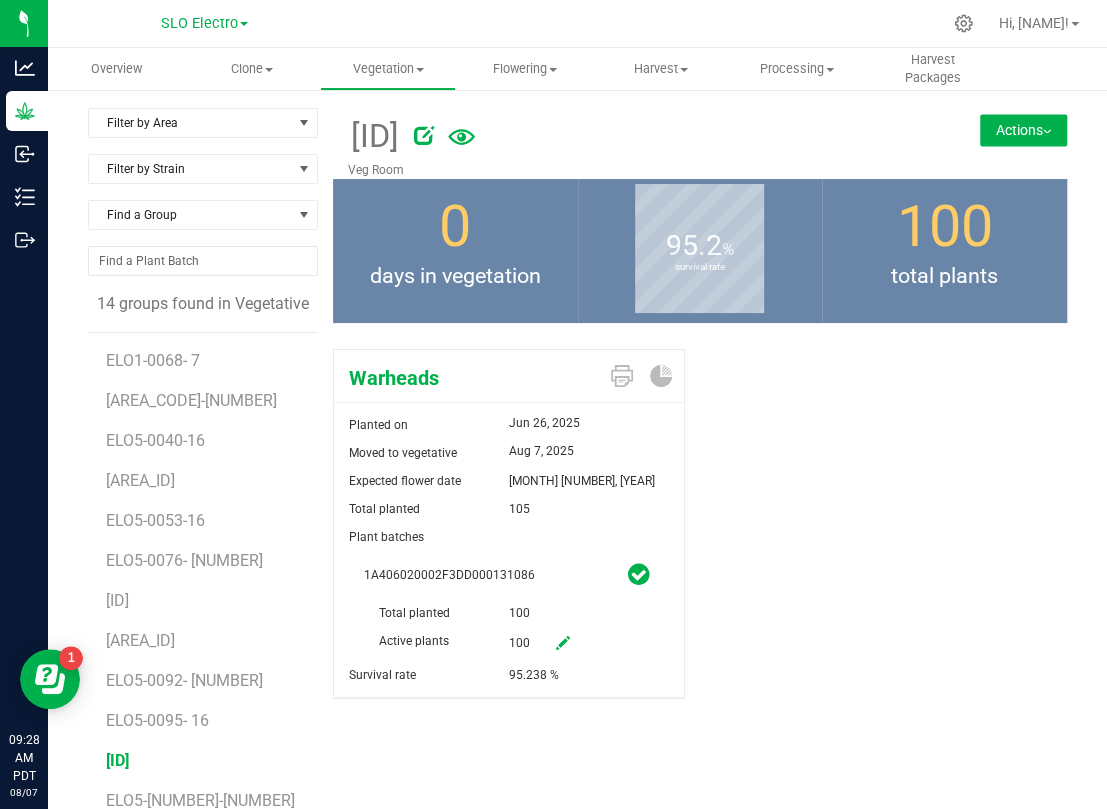 click on "Actions" at bounding box center (1023, 130) 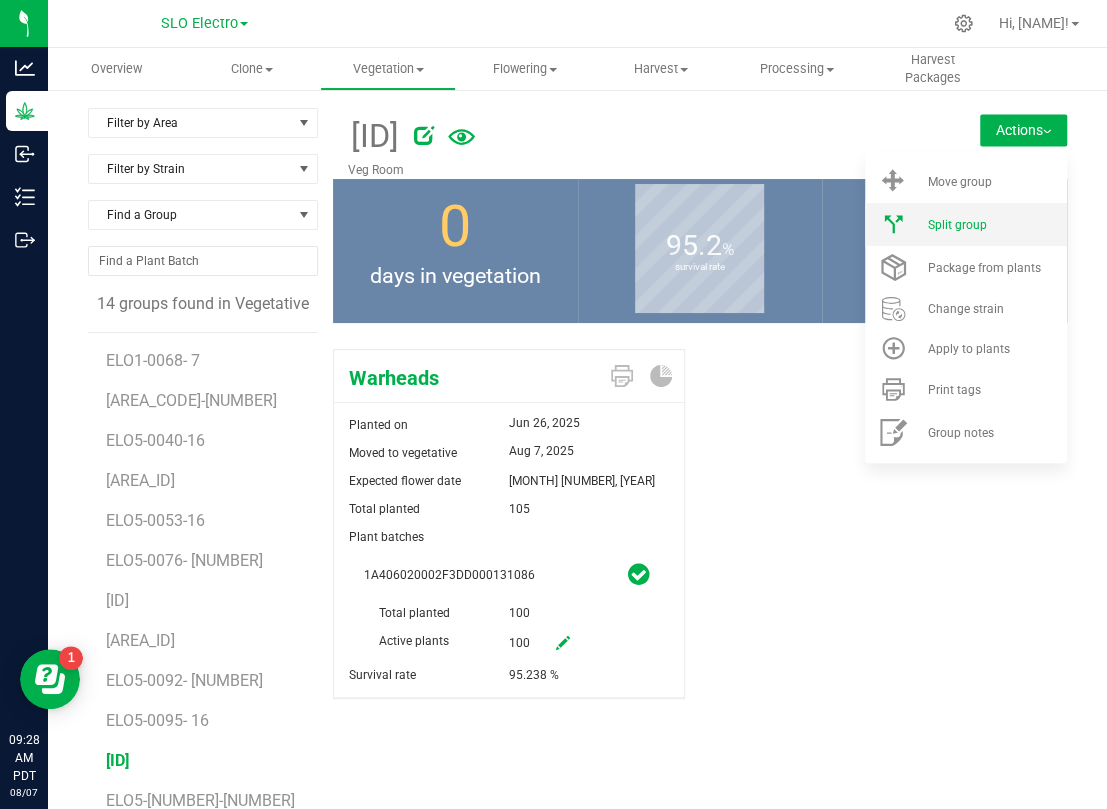 click on "Split group" at bounding box center [956, 225] 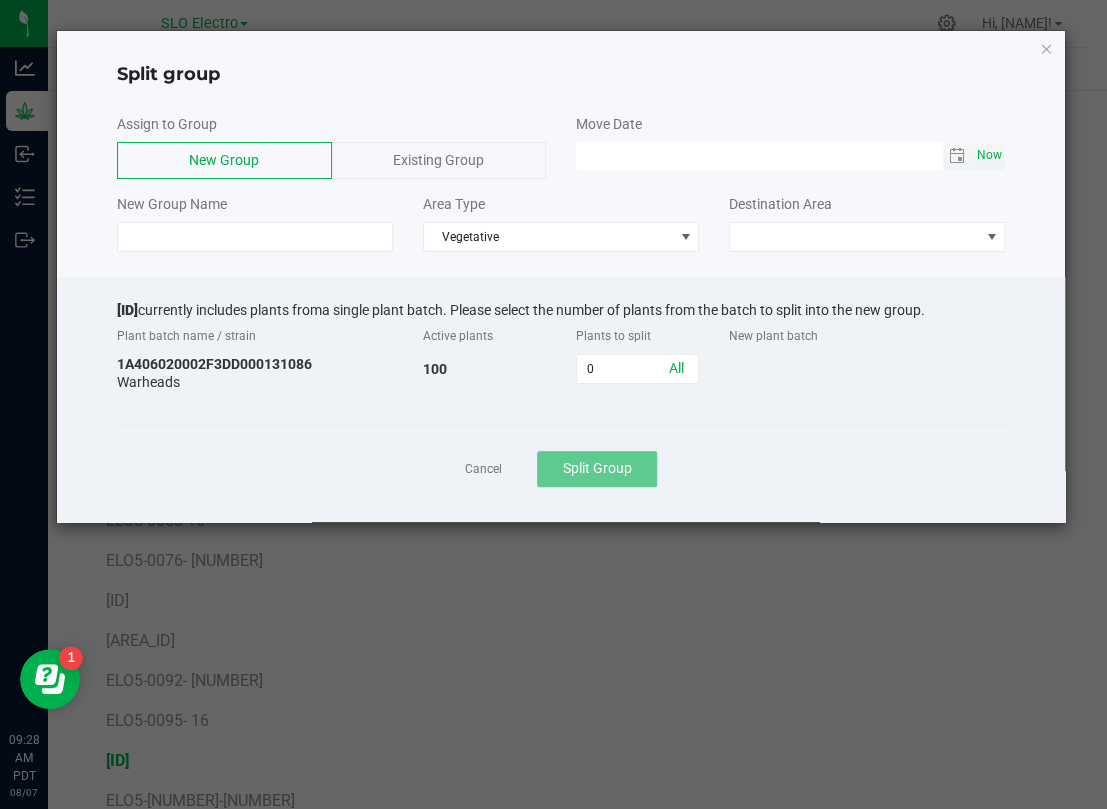 click on "Now" 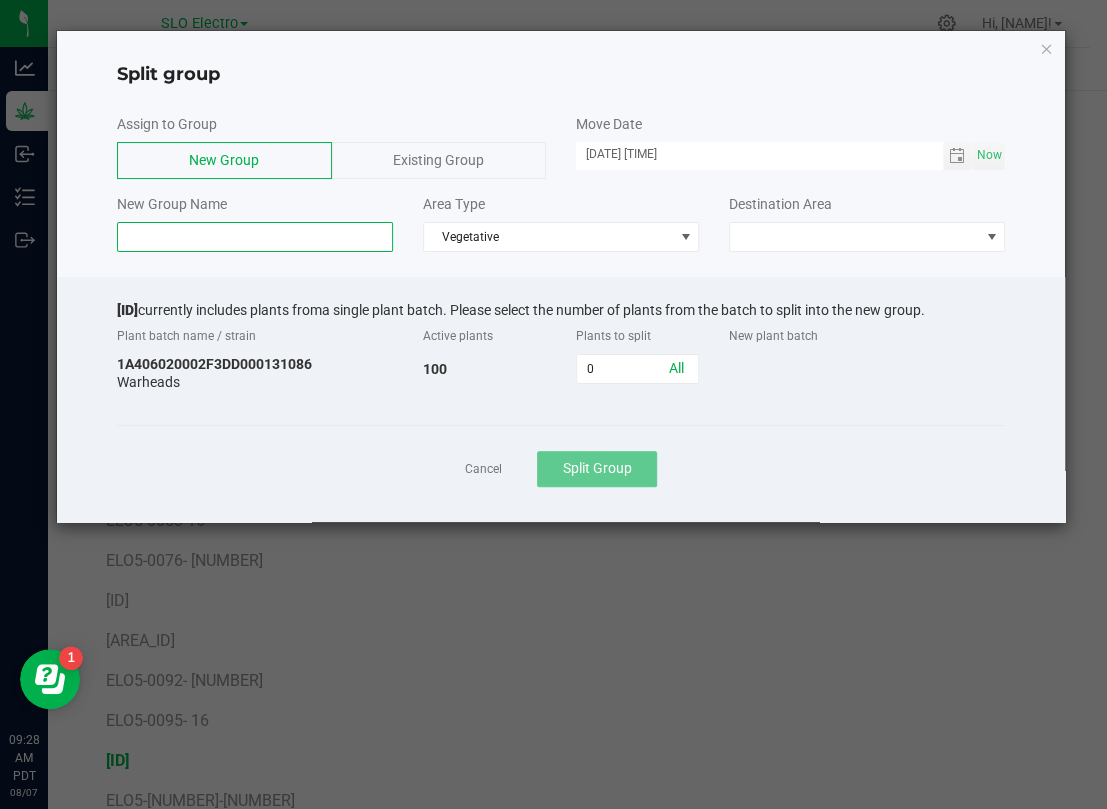 click 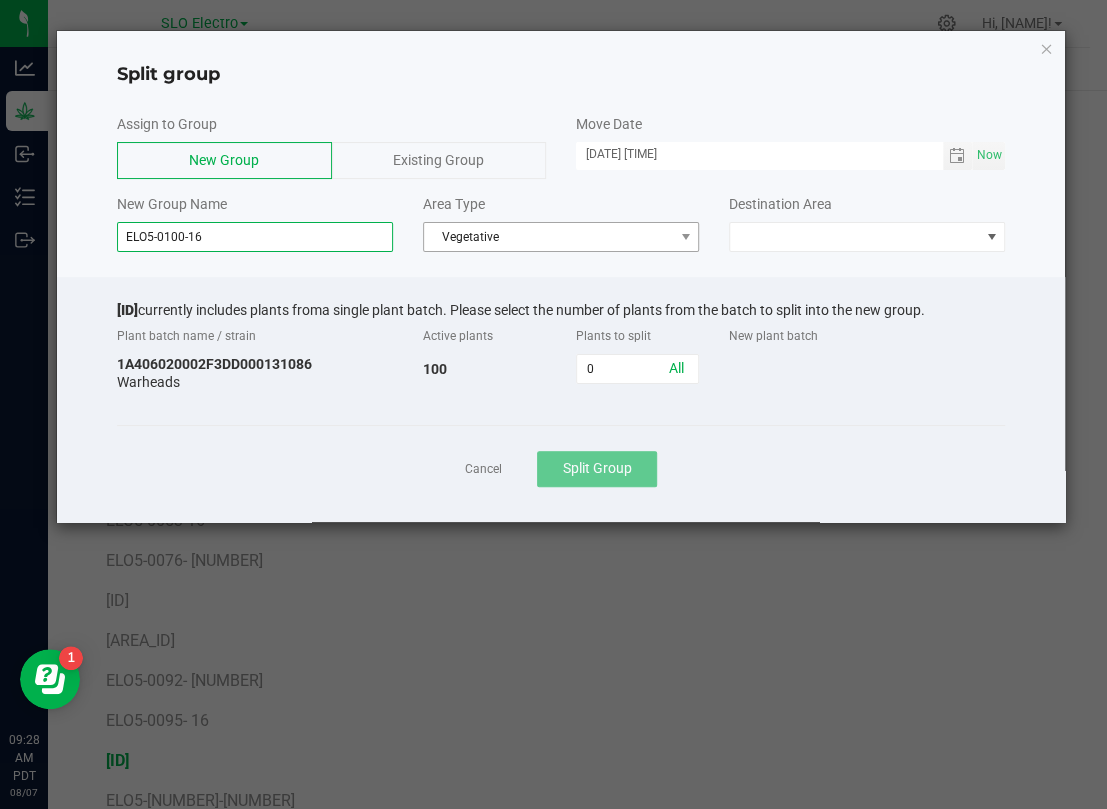 type on "ELO5-0100-16" 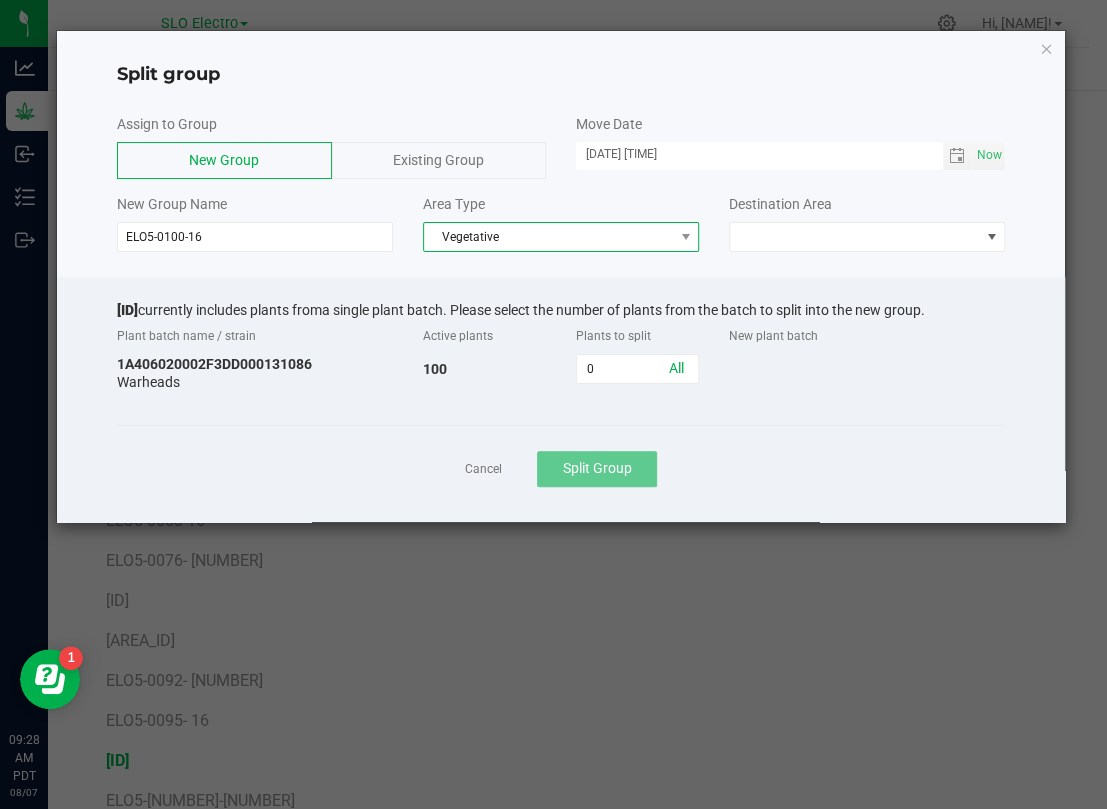 click on "Vegetative" at bounding box center (548, 237) 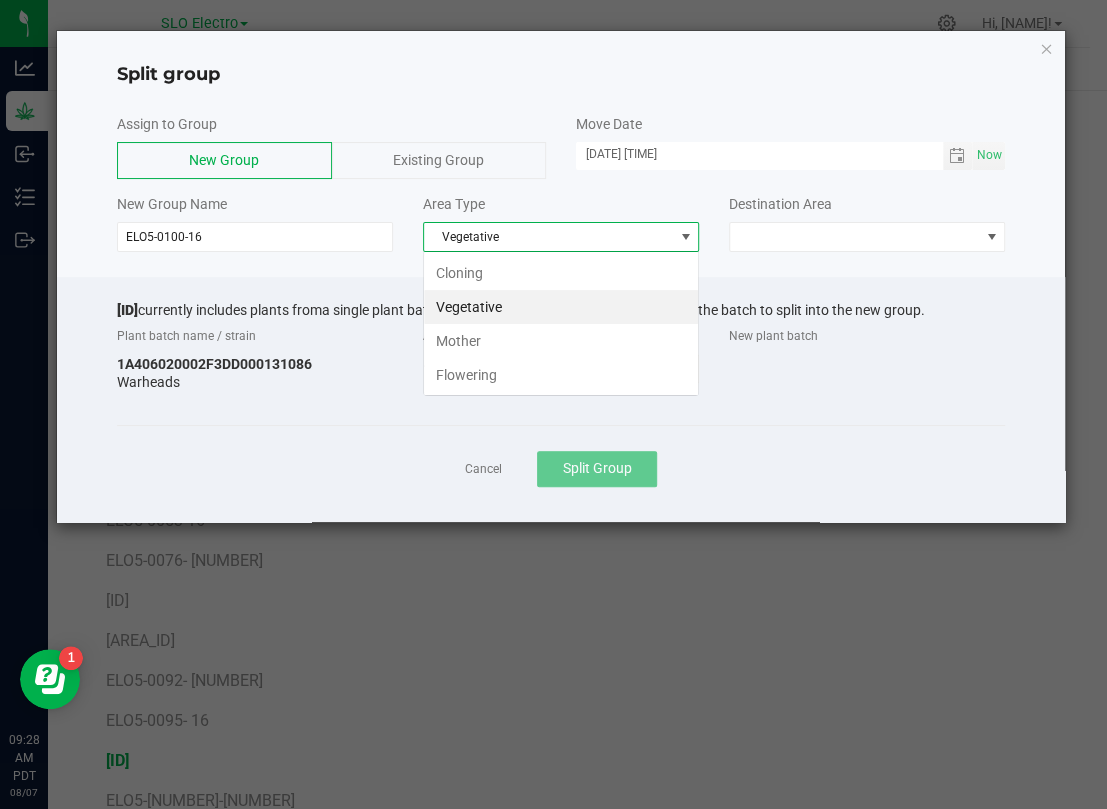 scroll, scrollTop: 99969, scrollLeft: 99724, axis: both 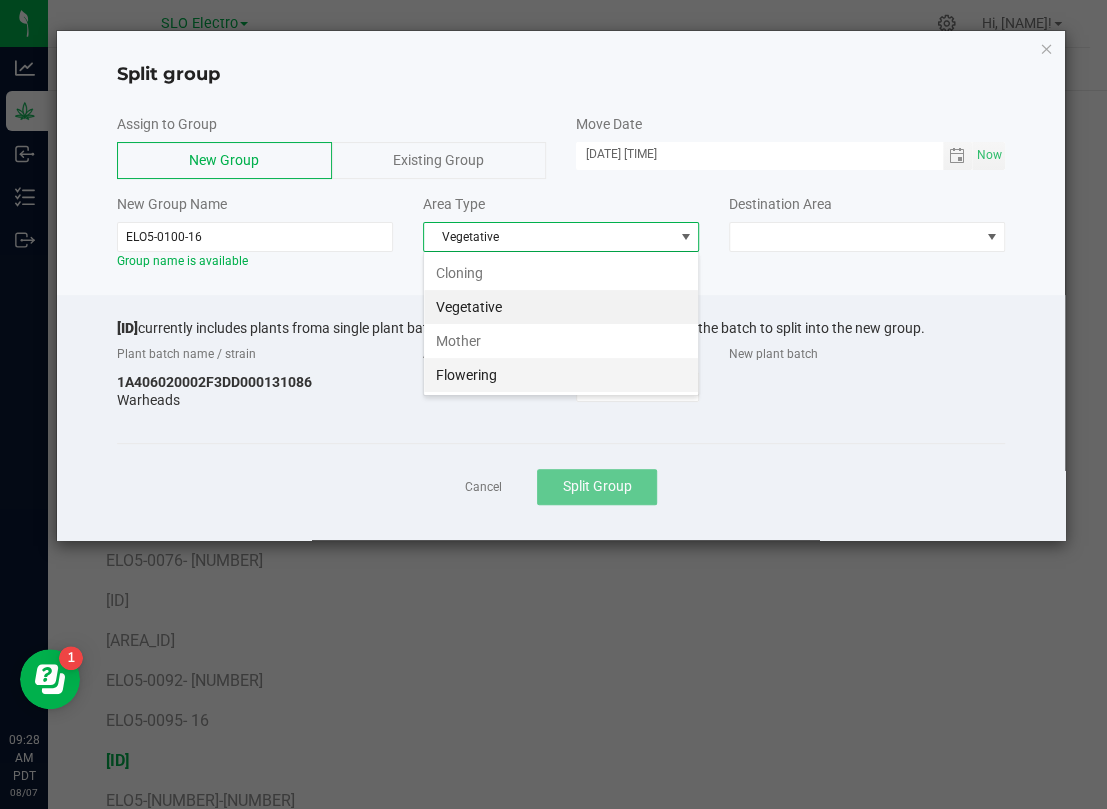 click on "Flowering" at bounding box center [561, 375] 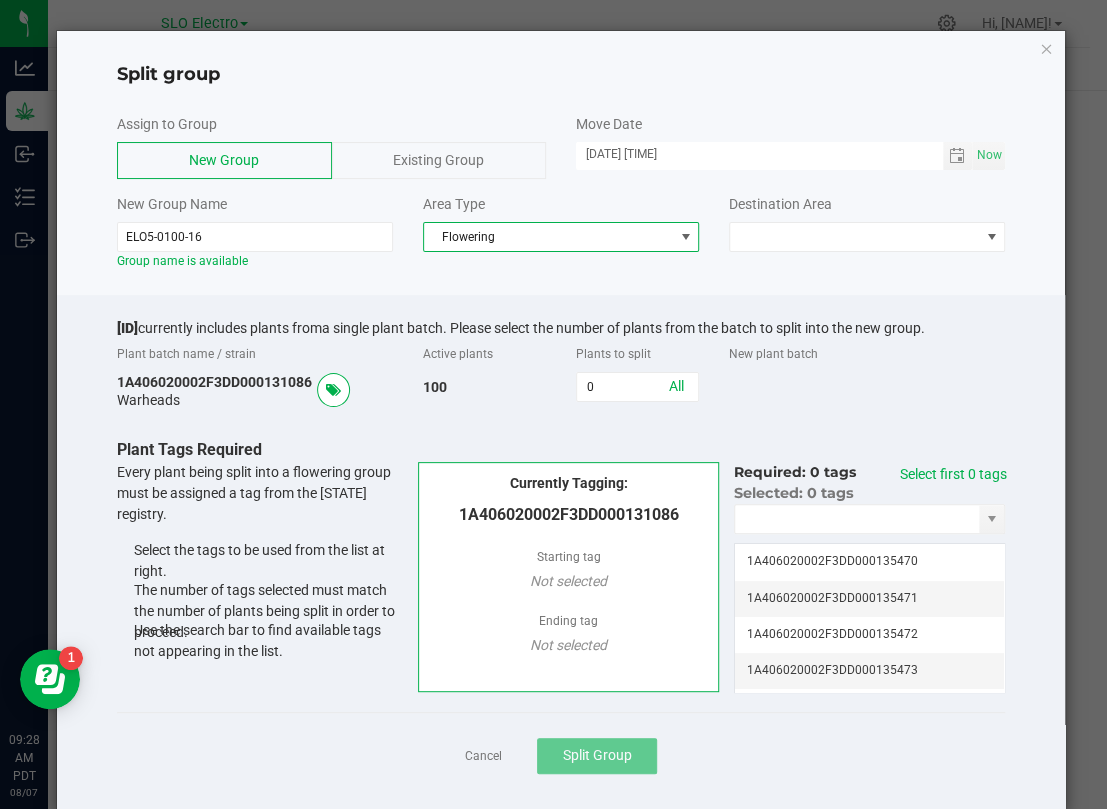 click on "Destination Area" 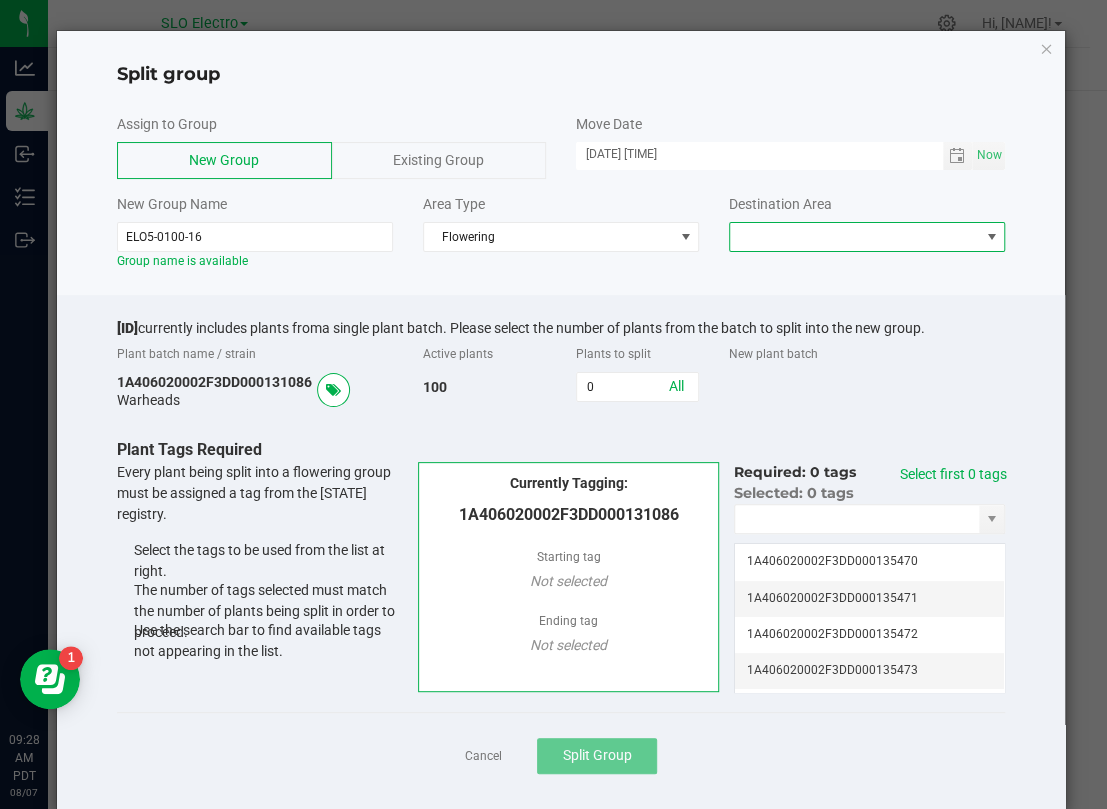 click at bounding box center [854, 237] 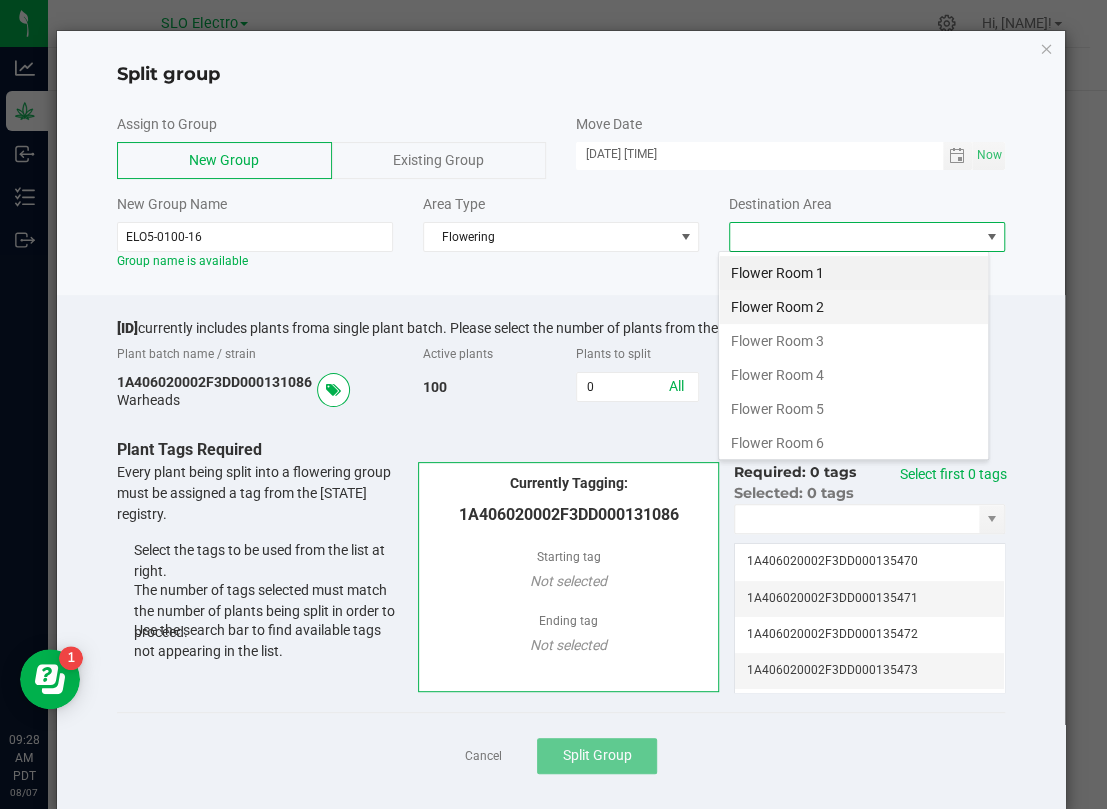 scroll, scrollTop: 99969, scrollLeft: 99728, axis: both 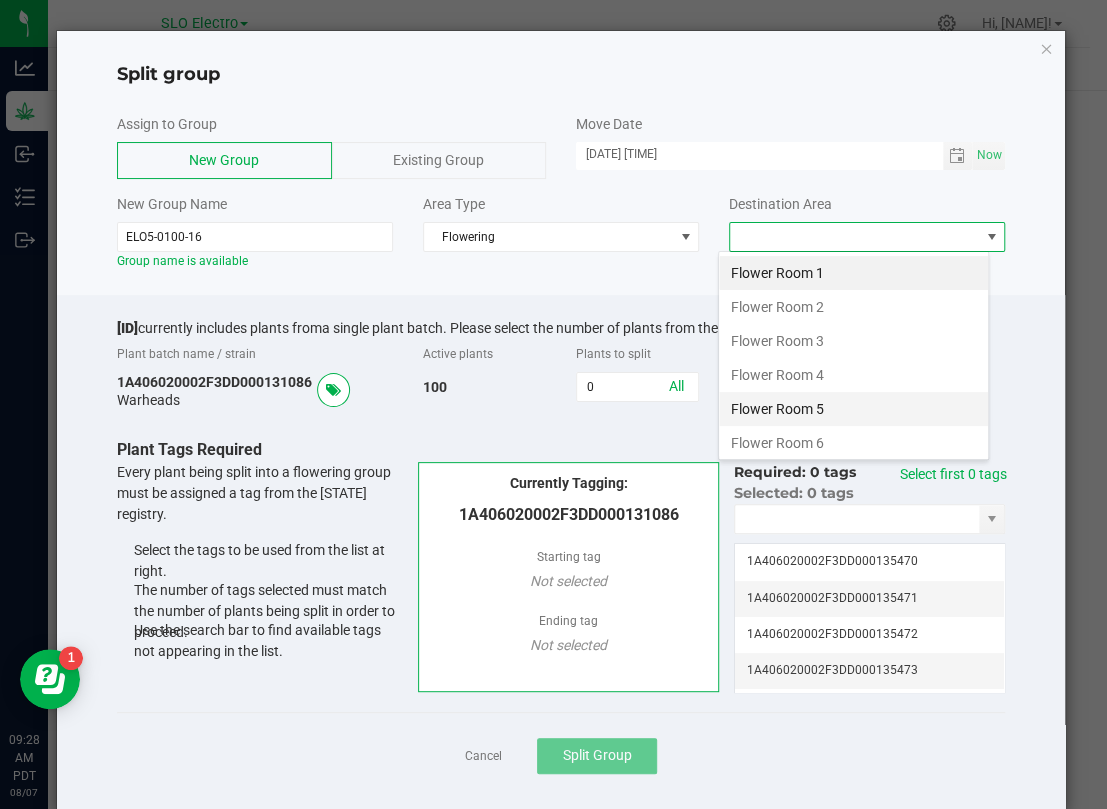 click on "Flower Room 5" at bounding box center [853, 409] 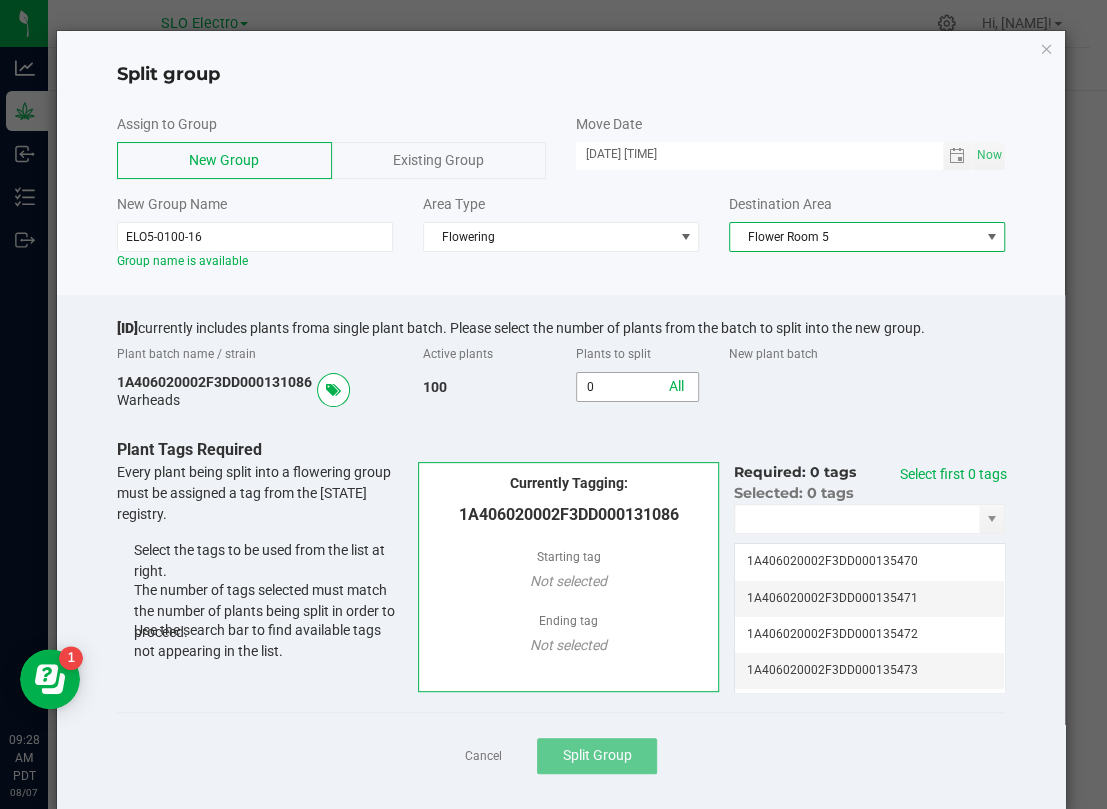 click on "0" at bounding box center (637, 387) 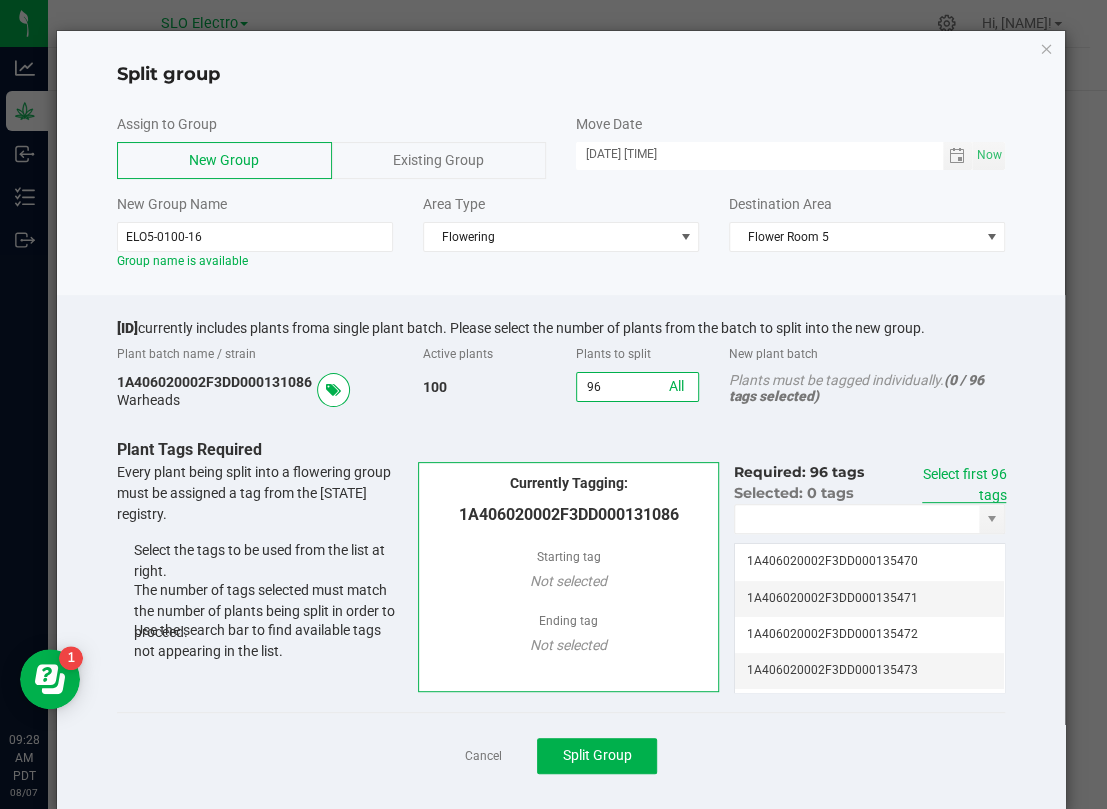 type on "96" 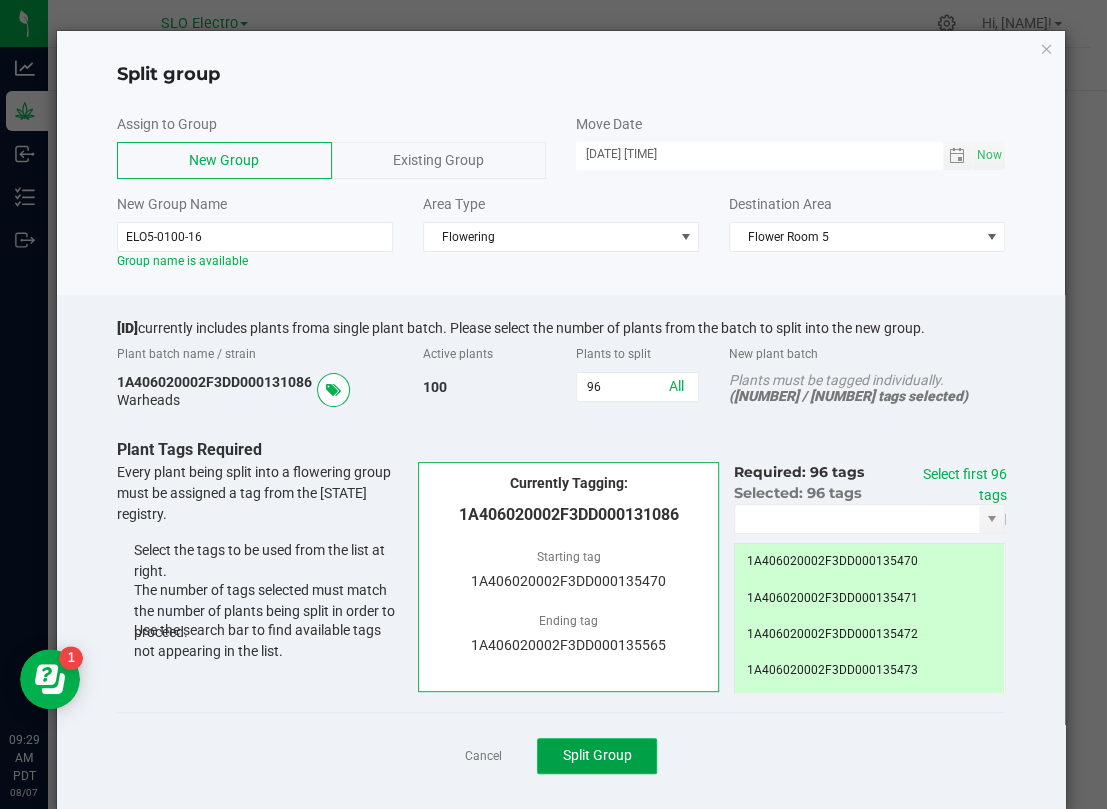 click on "Split Group" 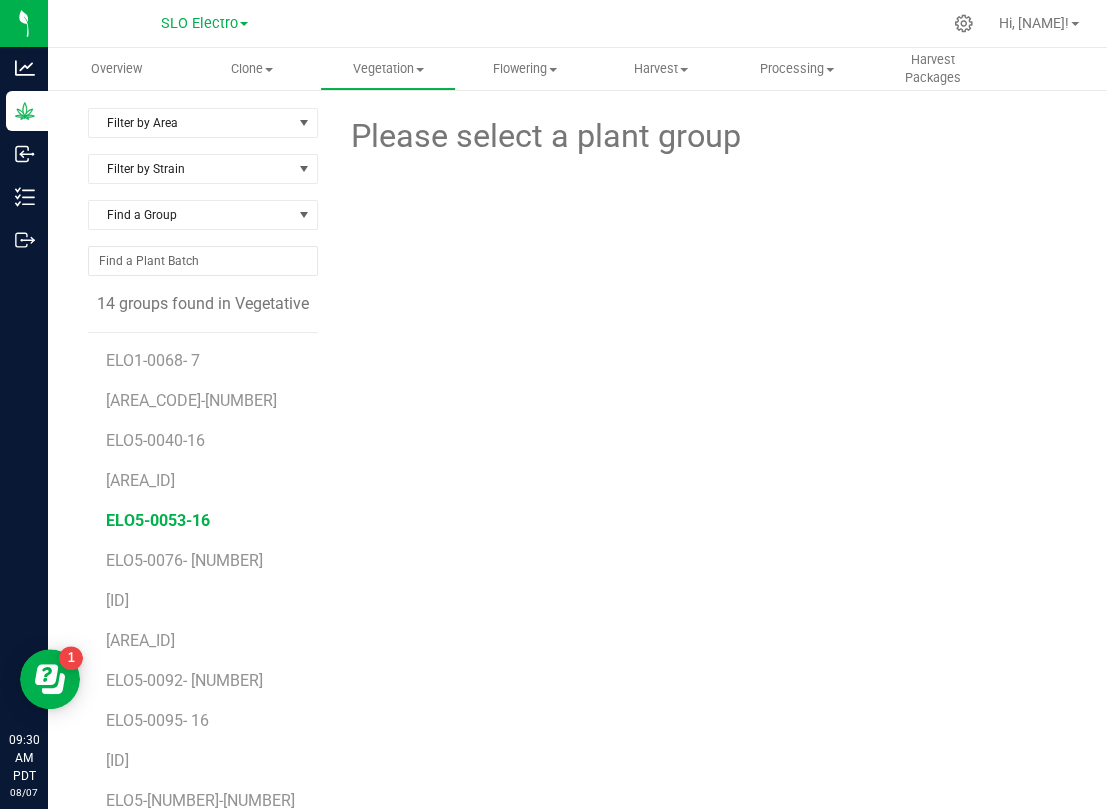 click on "ELO5-0053-16" at bounding box center (158, 520) 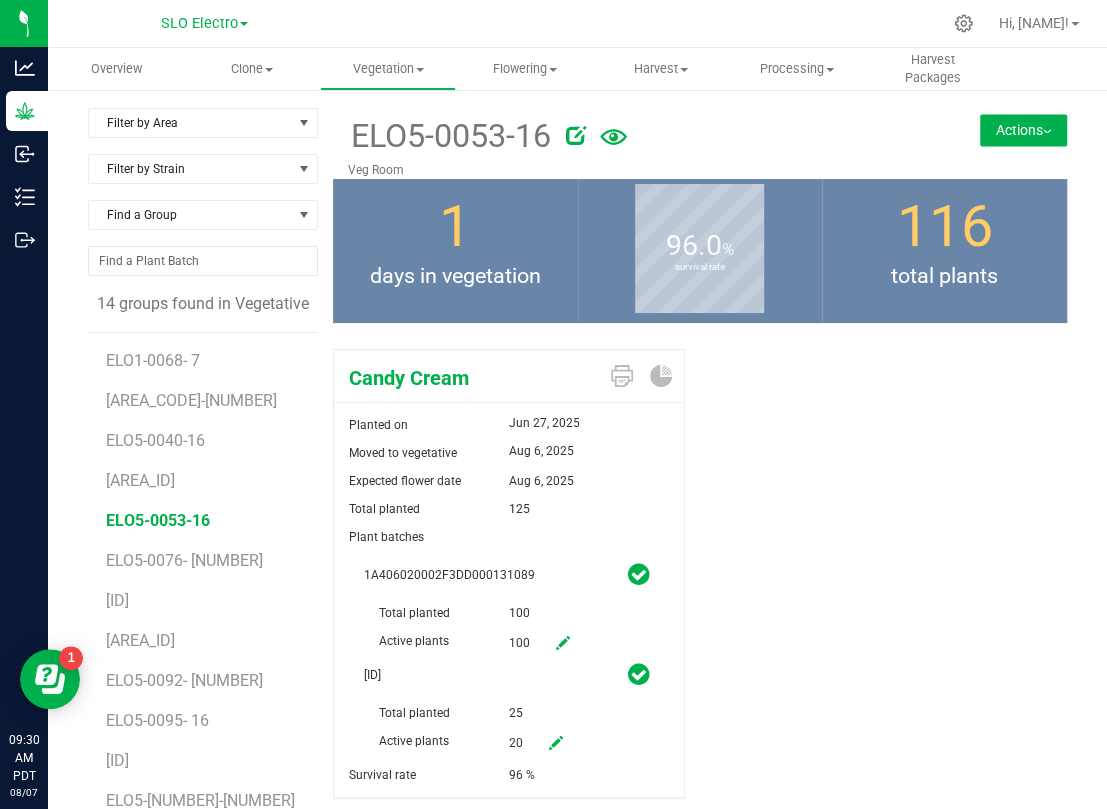 click at bounding box center (576, 135) 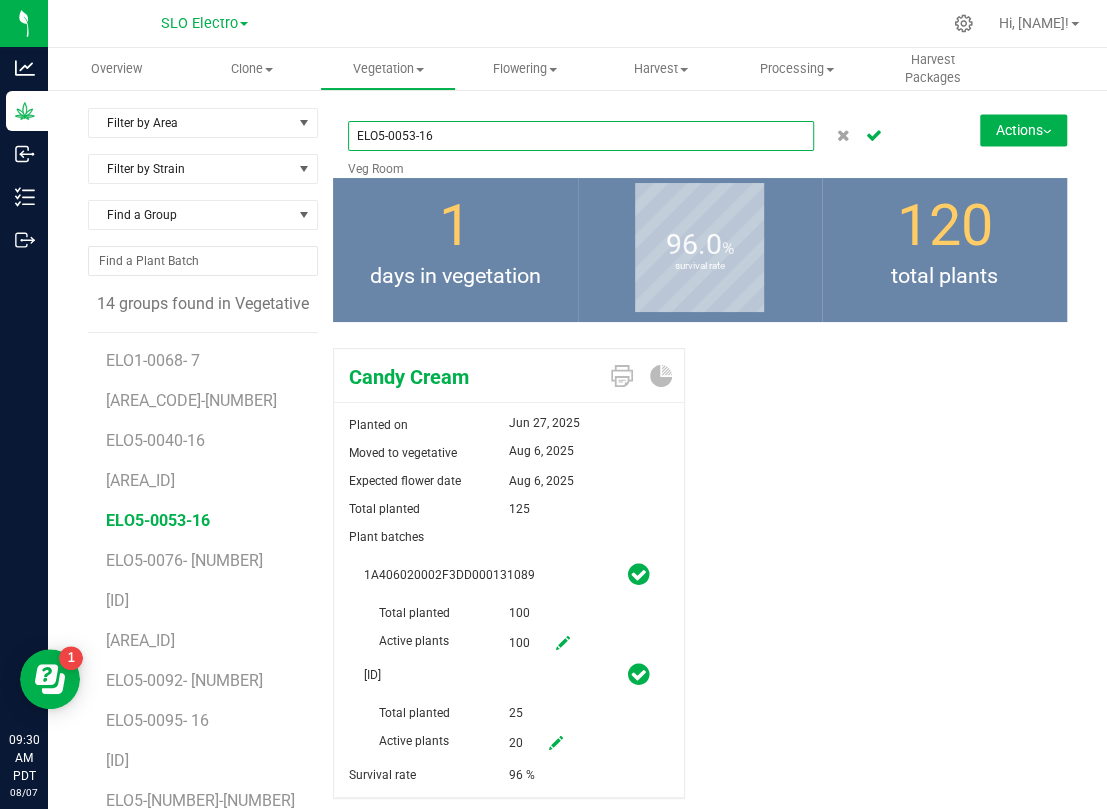 click on "ELO5-0053-16" at bounding box center [581, 136] 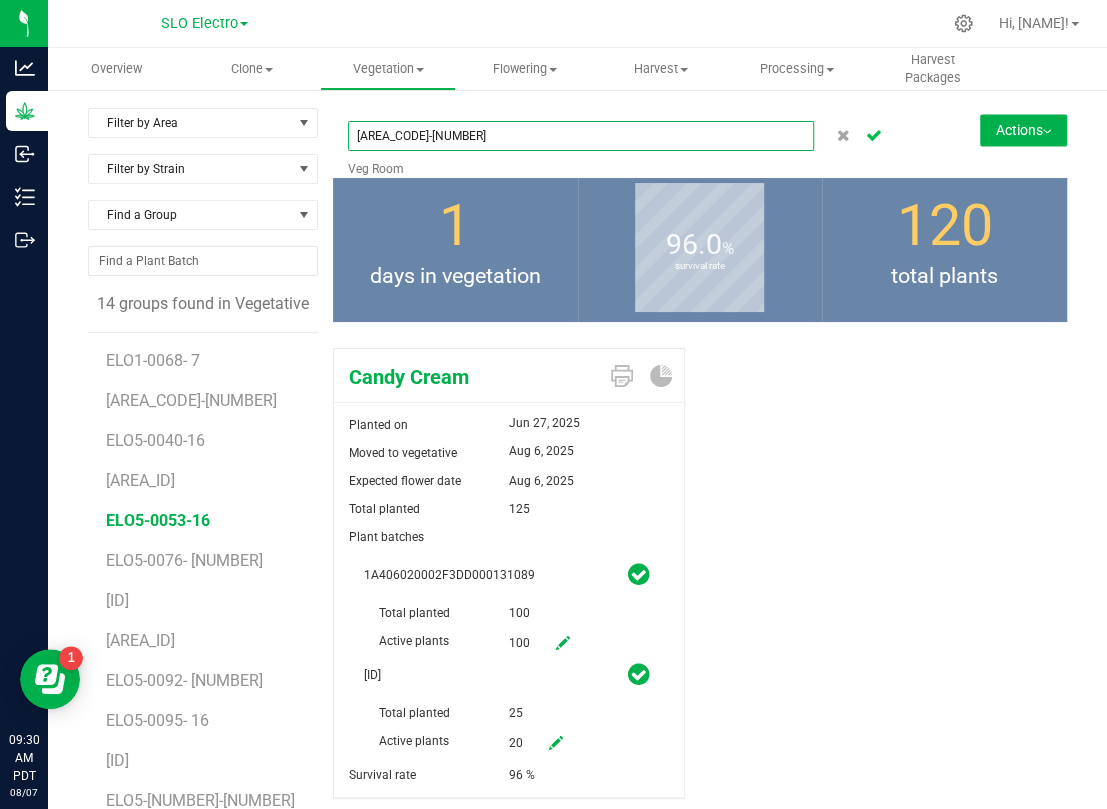 type on "[AREA_CODE]-[NUMBER]" 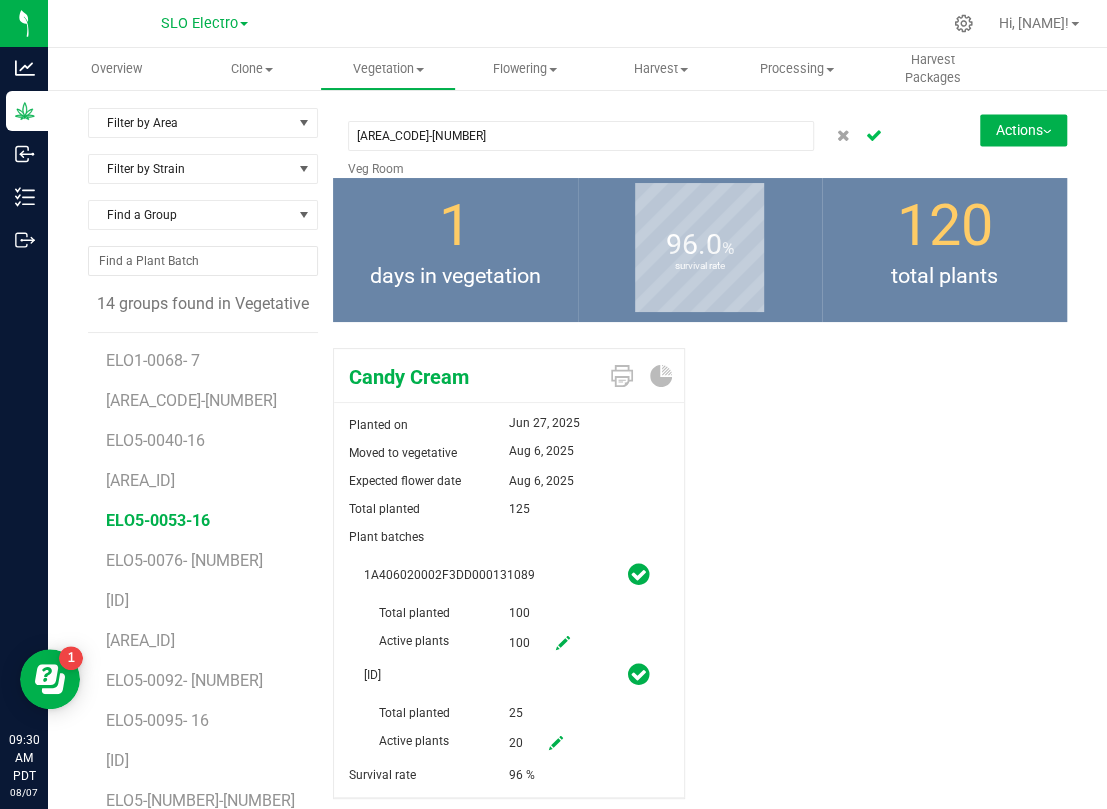click 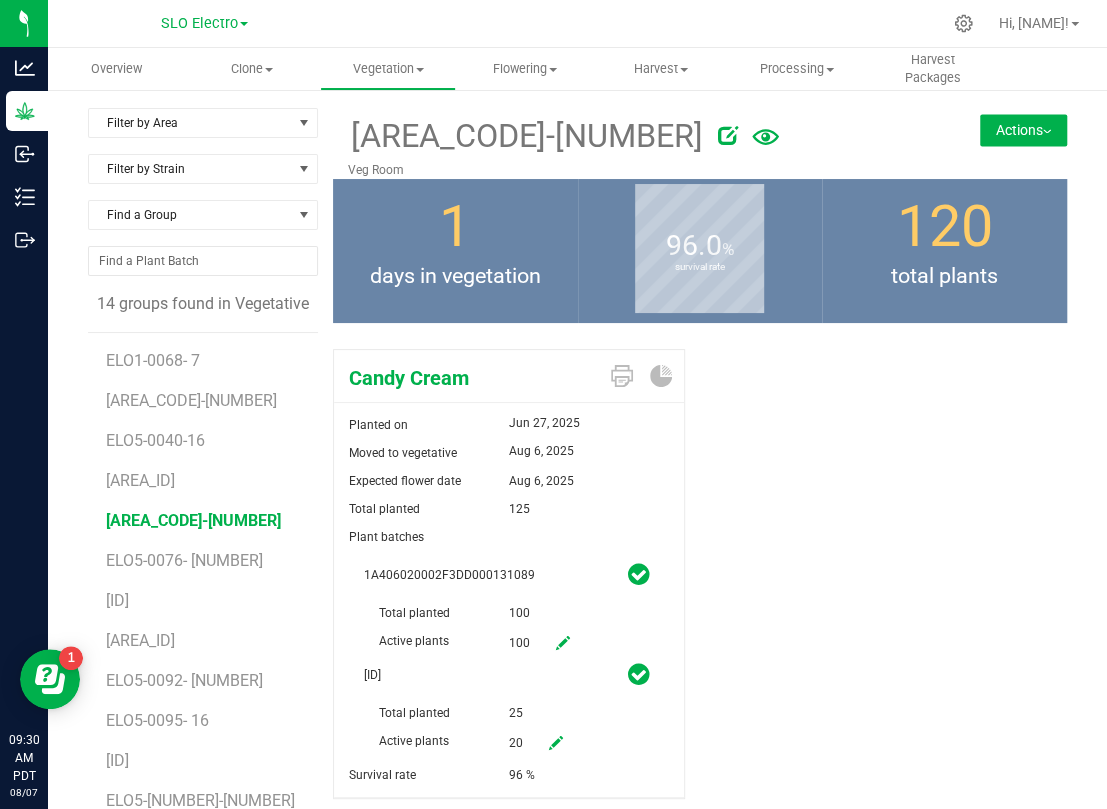 click on "Actions" at bounding box center [1023, 130] 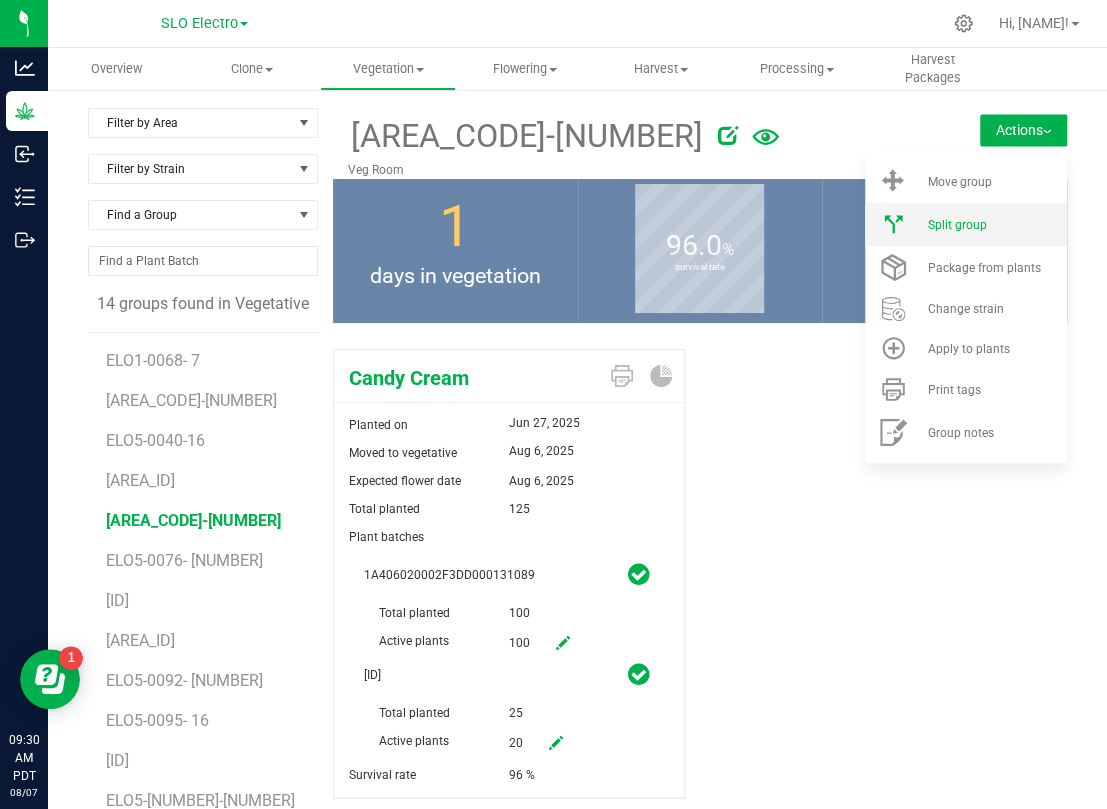 click on "Split group" at bounding box center [995, 225] 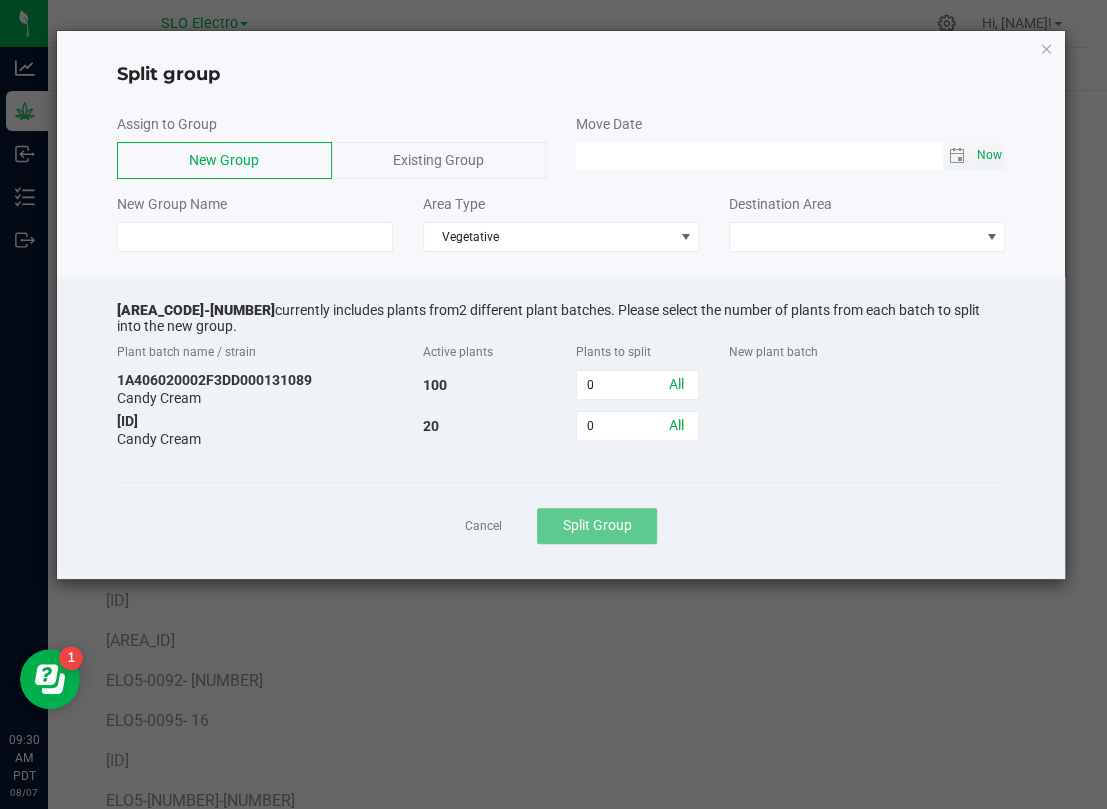 click on "Now" 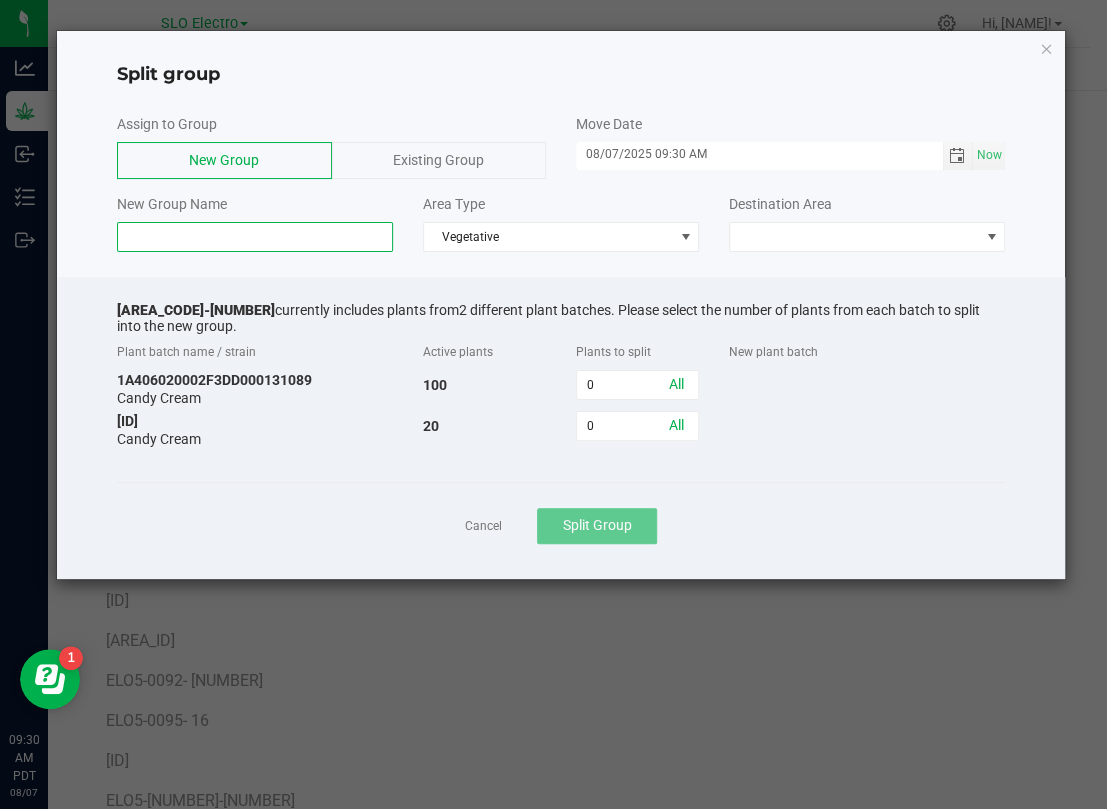 click 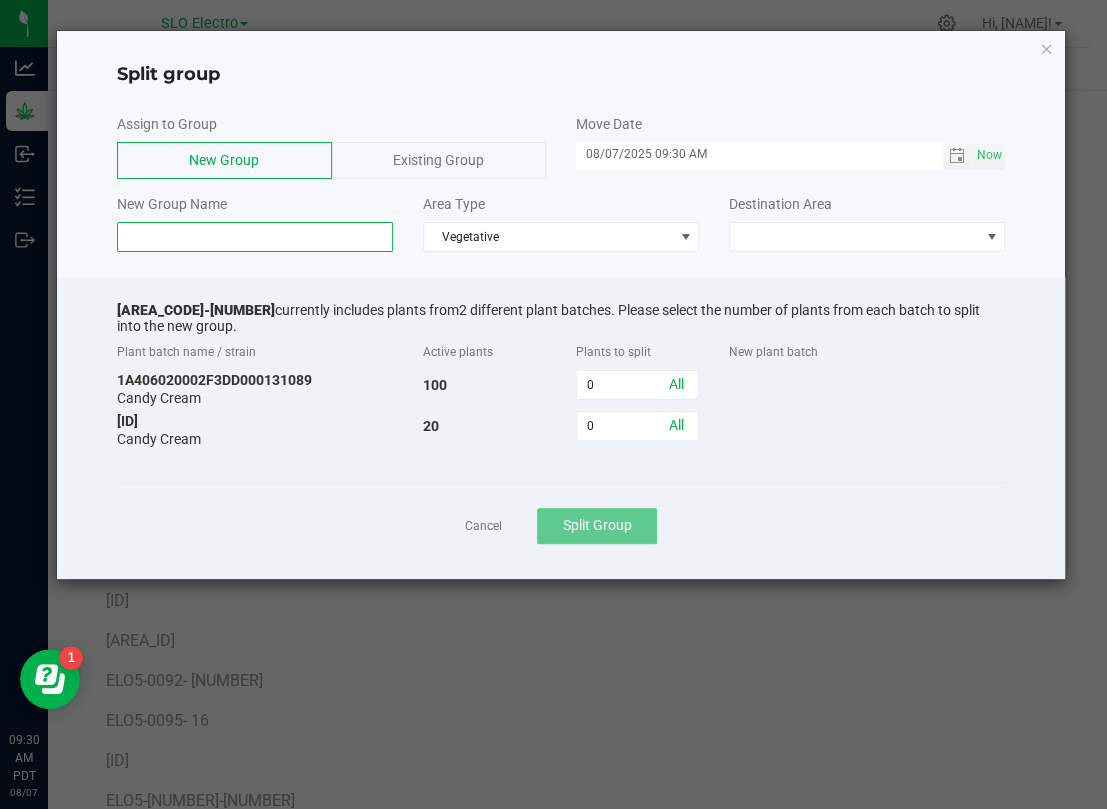 paste on "ELO5-0053-16" 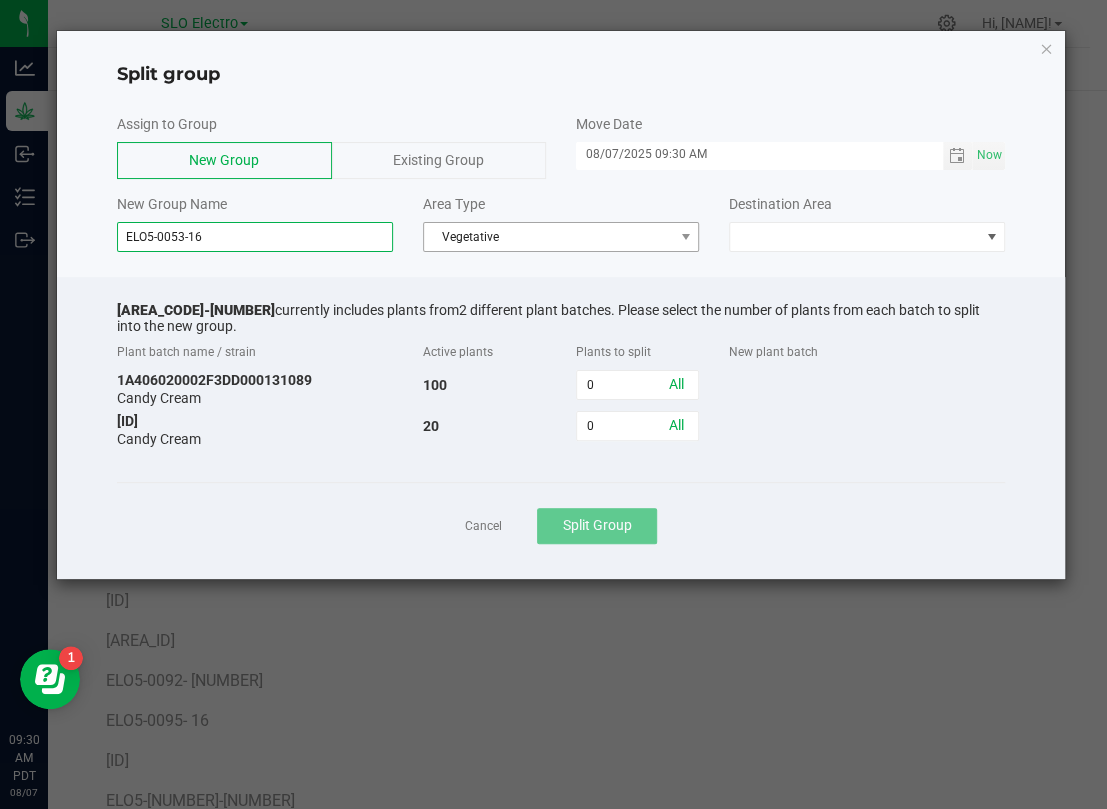 type on "ELO5-0053-16" 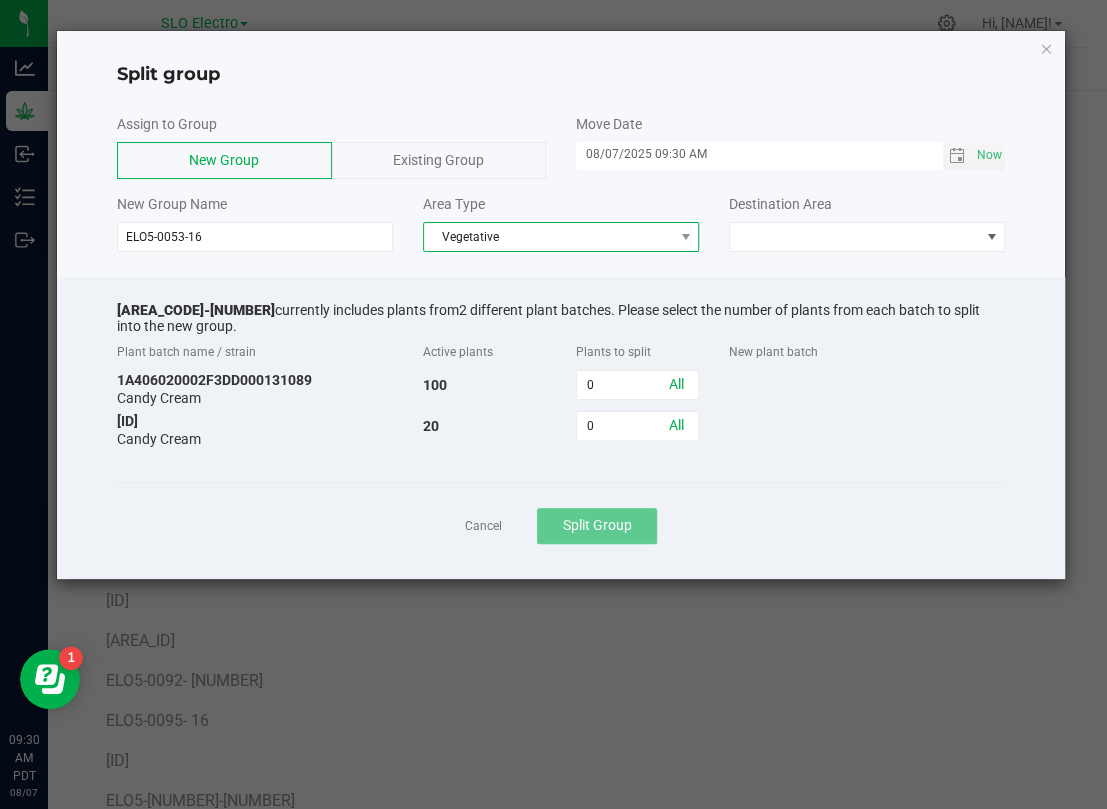 click on "Vegetative" at bounding box center [548, 237] 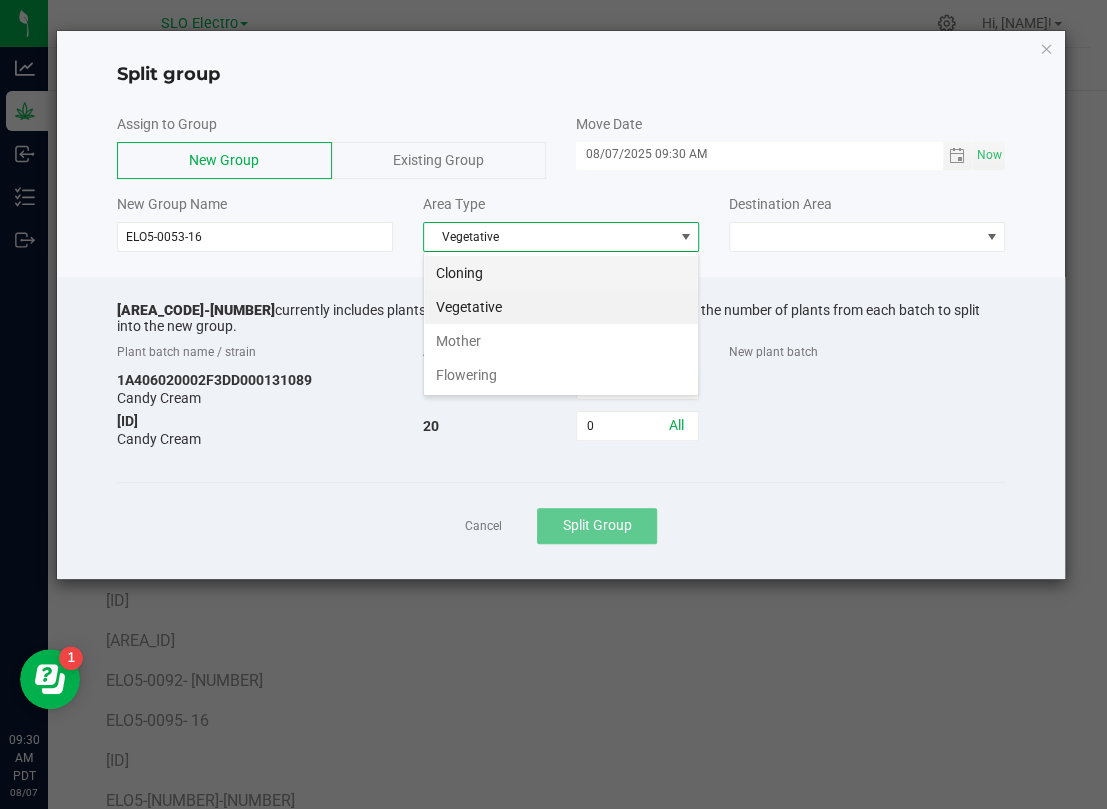 scroll, scrollTop: 99969, scrollLeft: 99724, axis: both 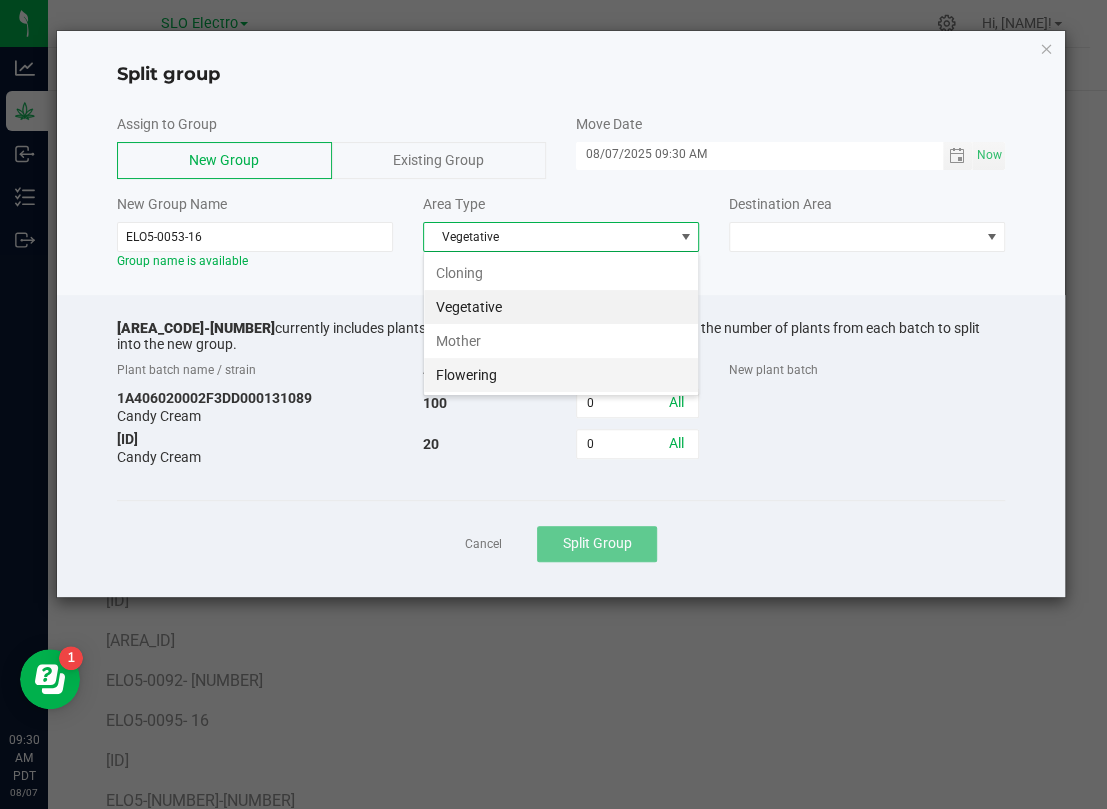 click on "Flowering" at bounding box center [561, 375] 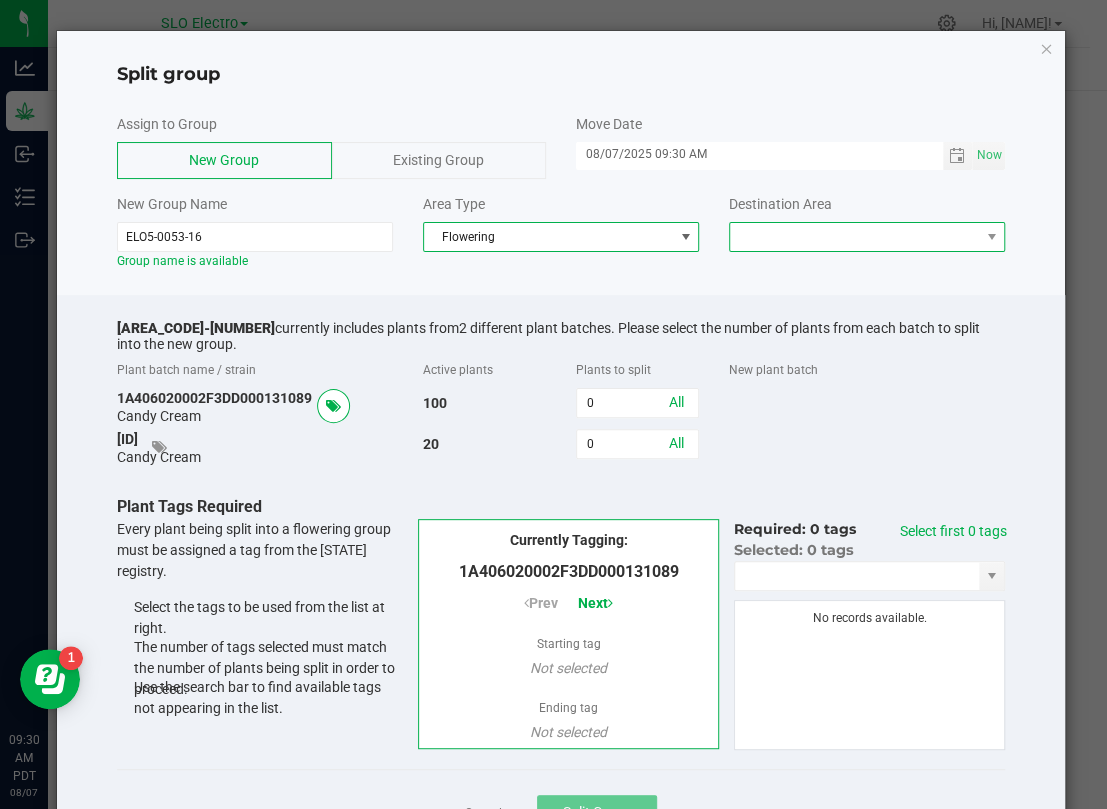 click at bounding box center (854, 237) 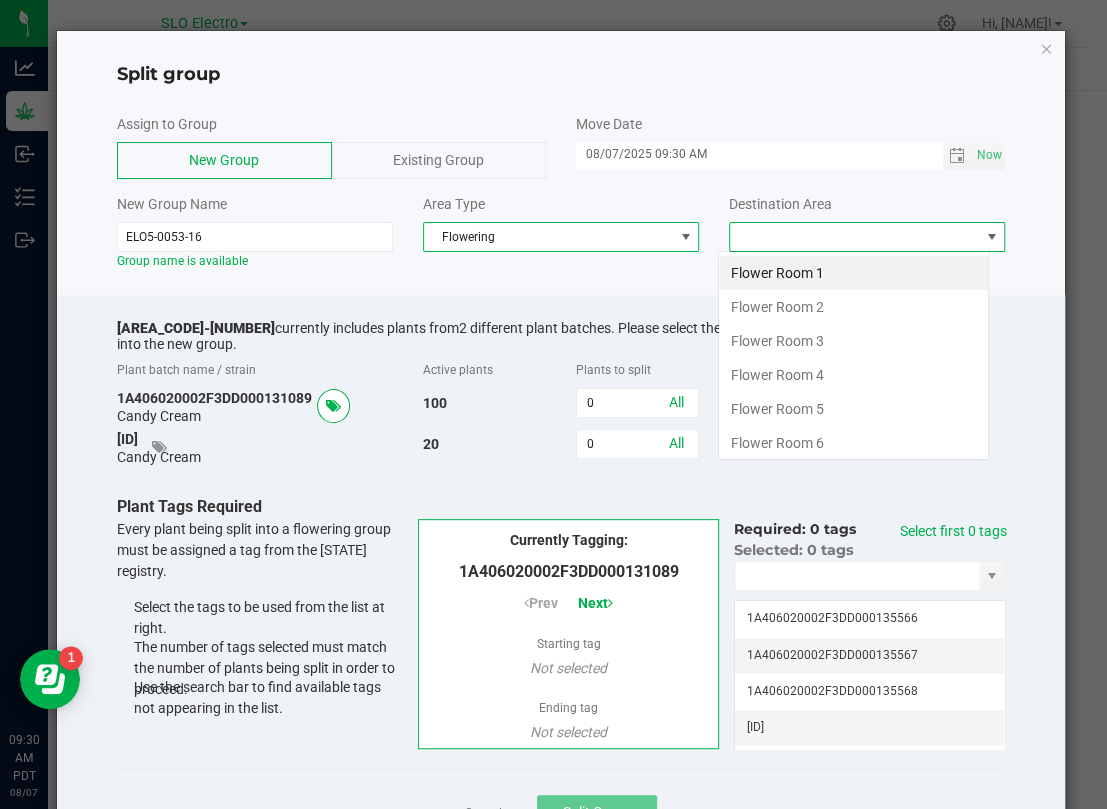 scroll, scrollTop: 99969, scrollLeft: 99728, axis: both 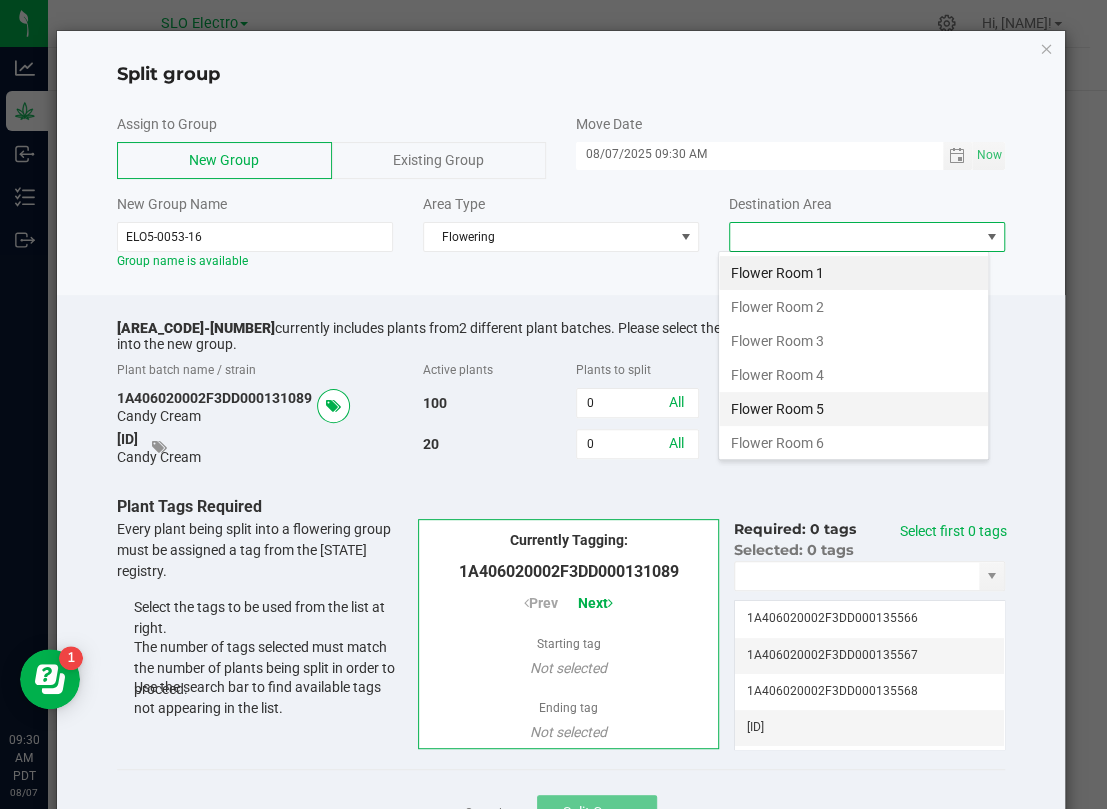click on "Flower Room 5" at bounding box center (853, 409) 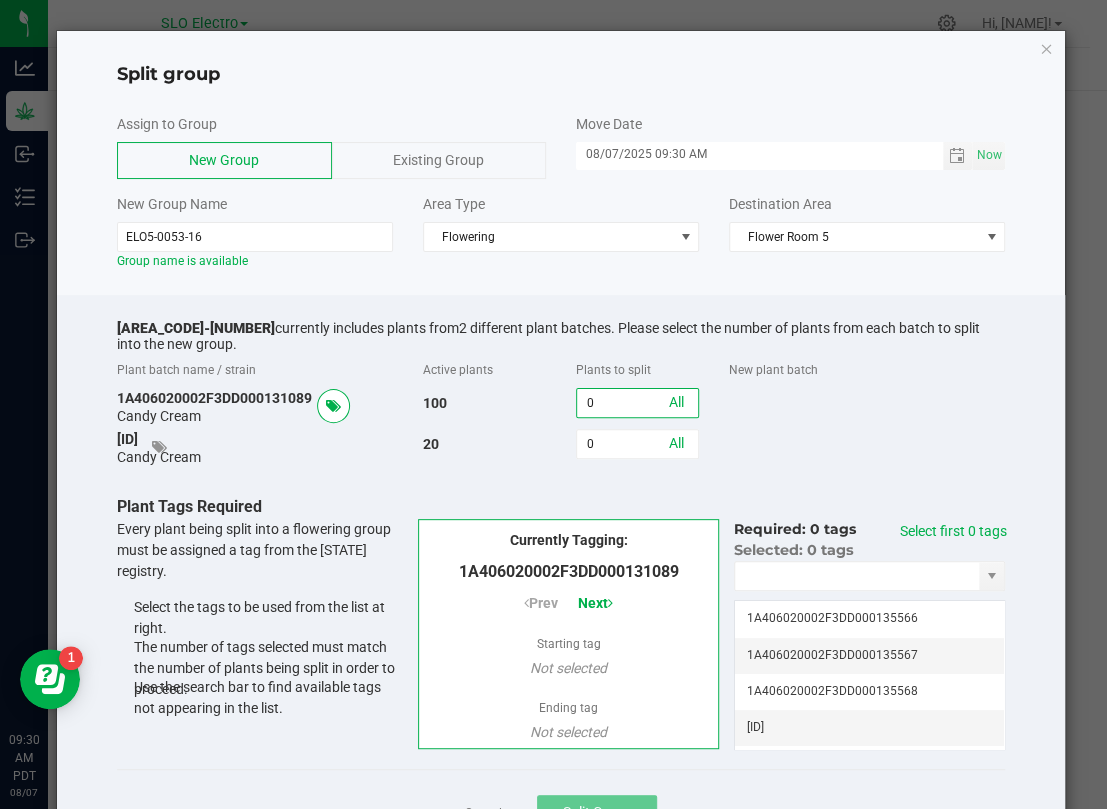 click on "0" at bounding box center [637, 403] 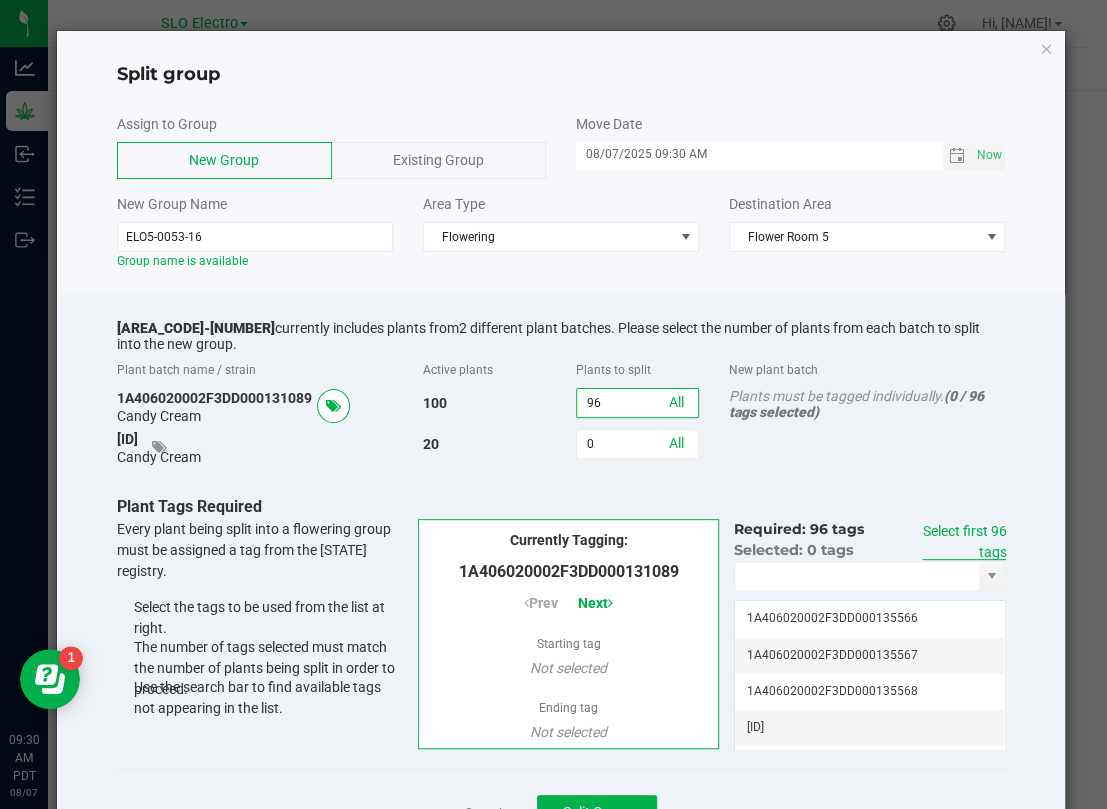 type on "96" 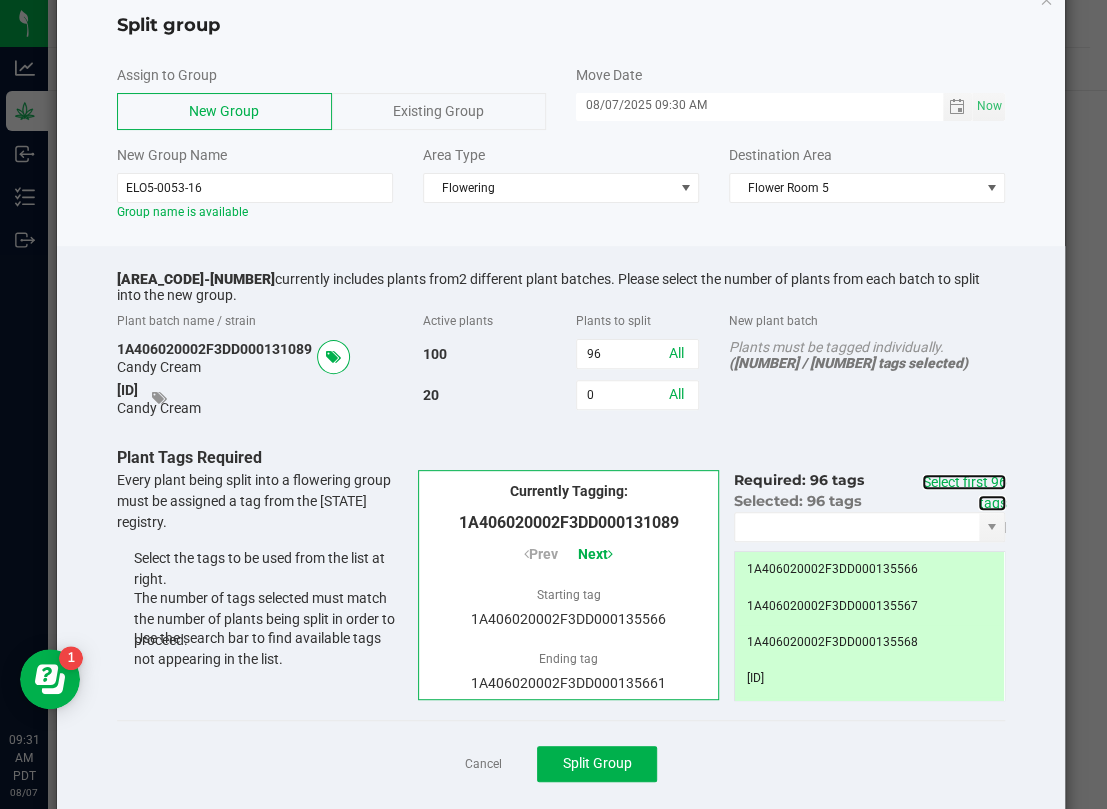 scroll, scrollTop: 88, scrollLeft: 0, axis: vertical 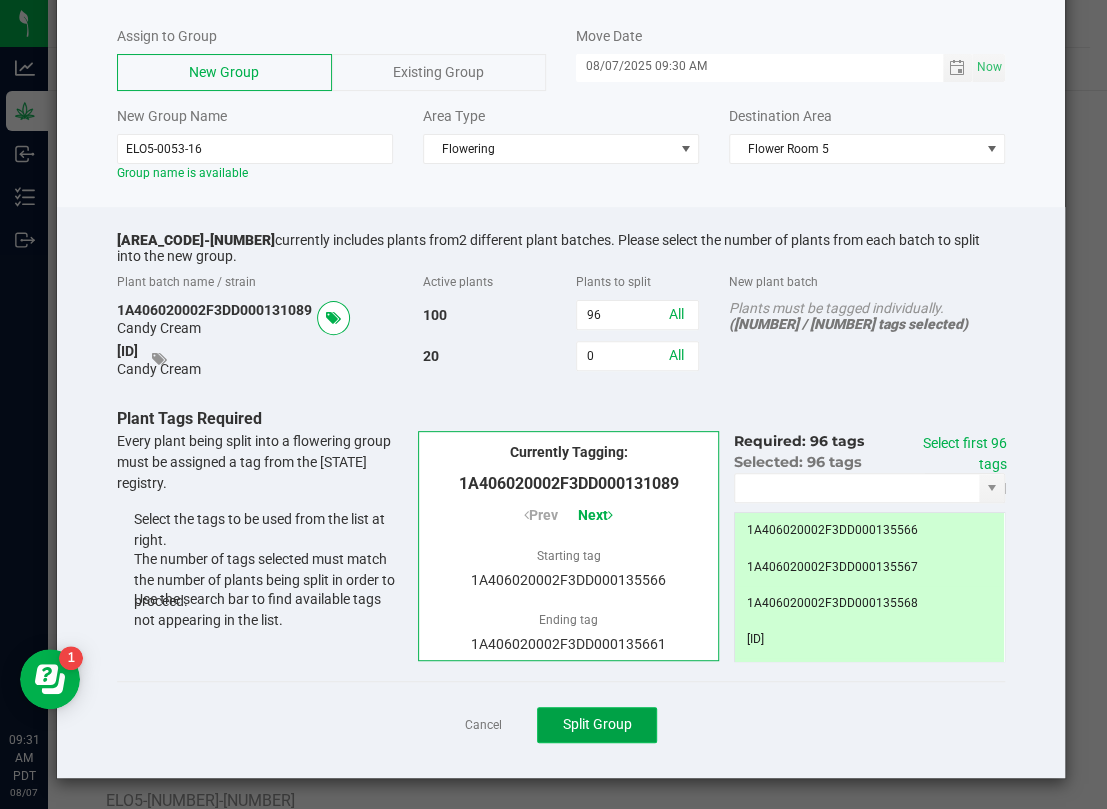 click on "Split Group" 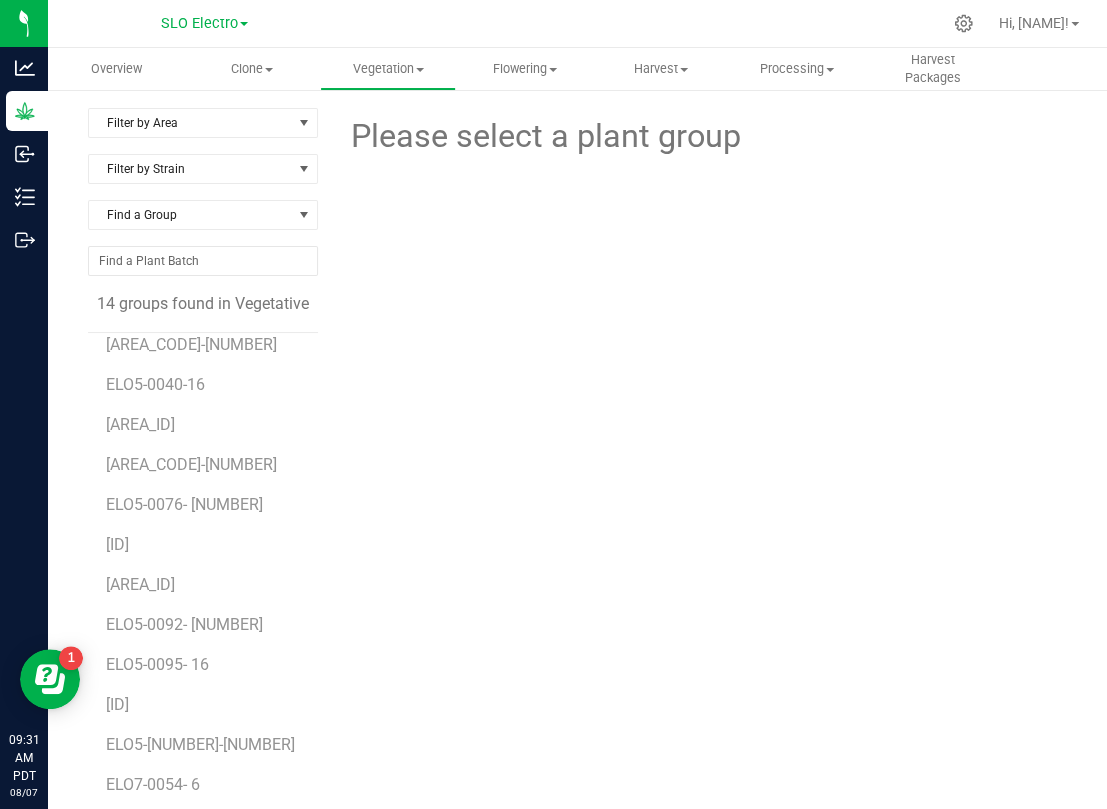 scroll, scrollTop: 75, scrollLeft: 0, axis: vertical 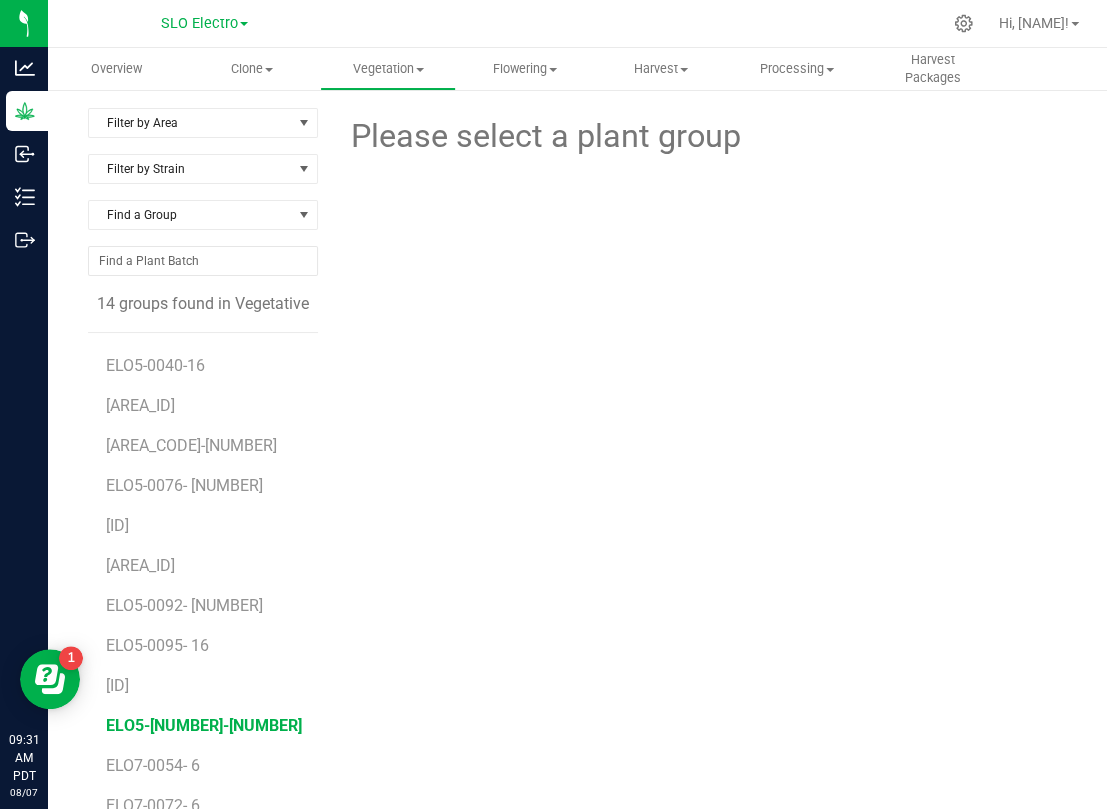 click on "ELO5-[NUMBER]-[NUMBER]" at bounding box center [204, 725] 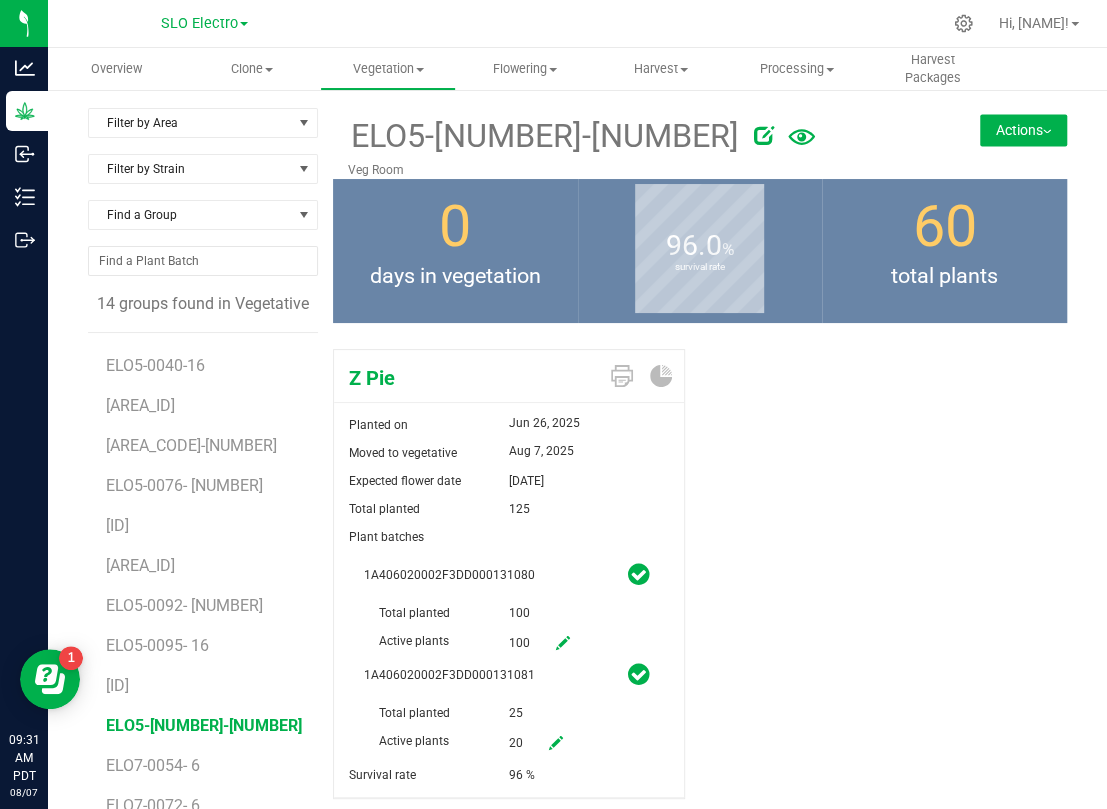 click at bounding box center [764, 135] 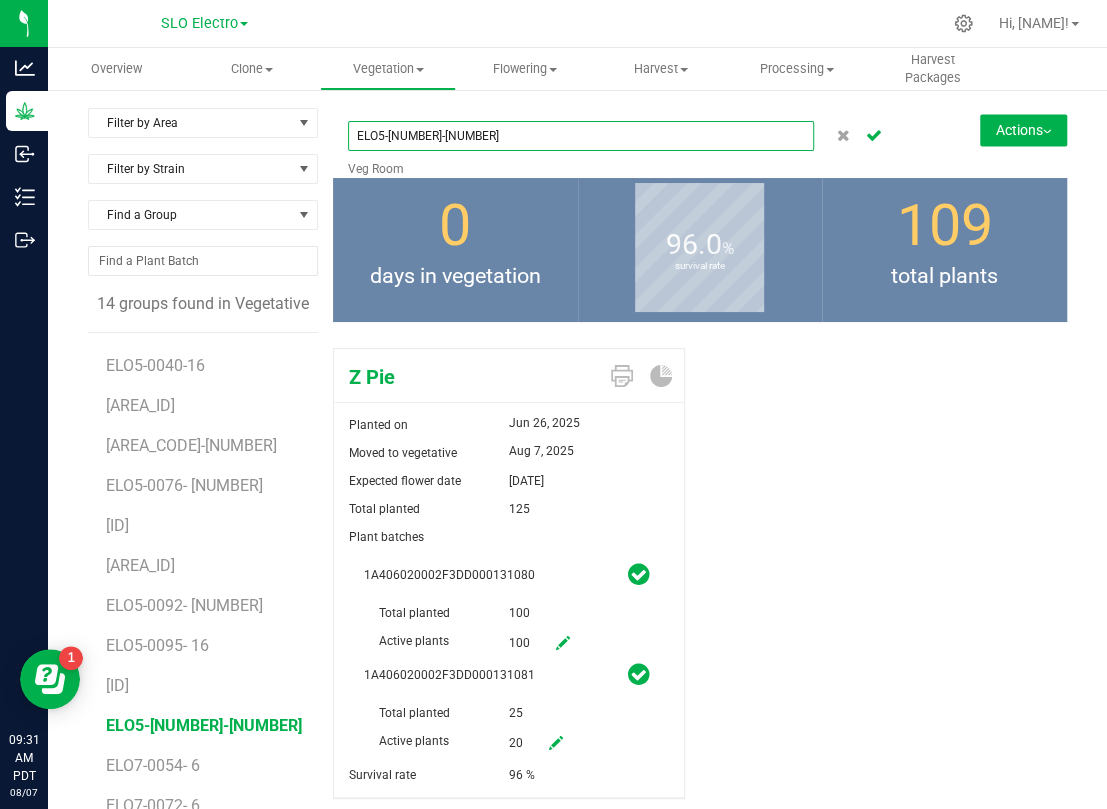 click on "ELO5-[NUMBER]-[NUMBER]" at bounding box center [581, 136] 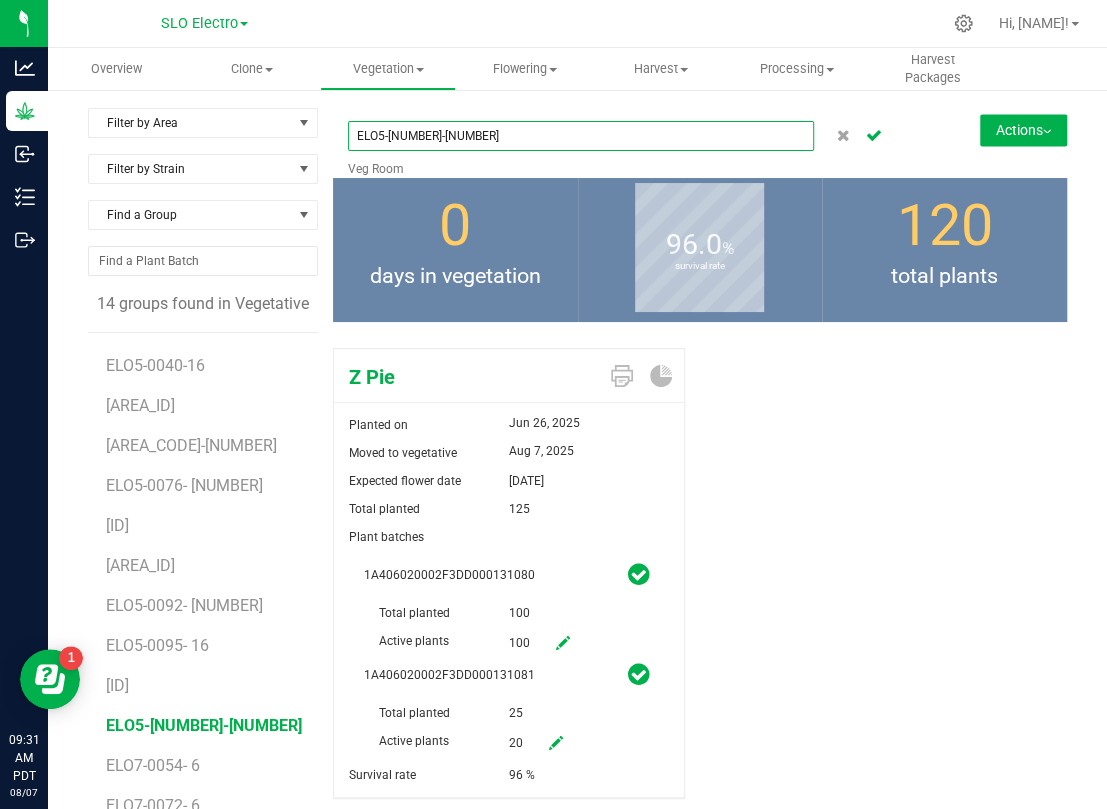 click on "ELO5-[NUMBER]-[NUMBER]" at bounding box center (581, 136) 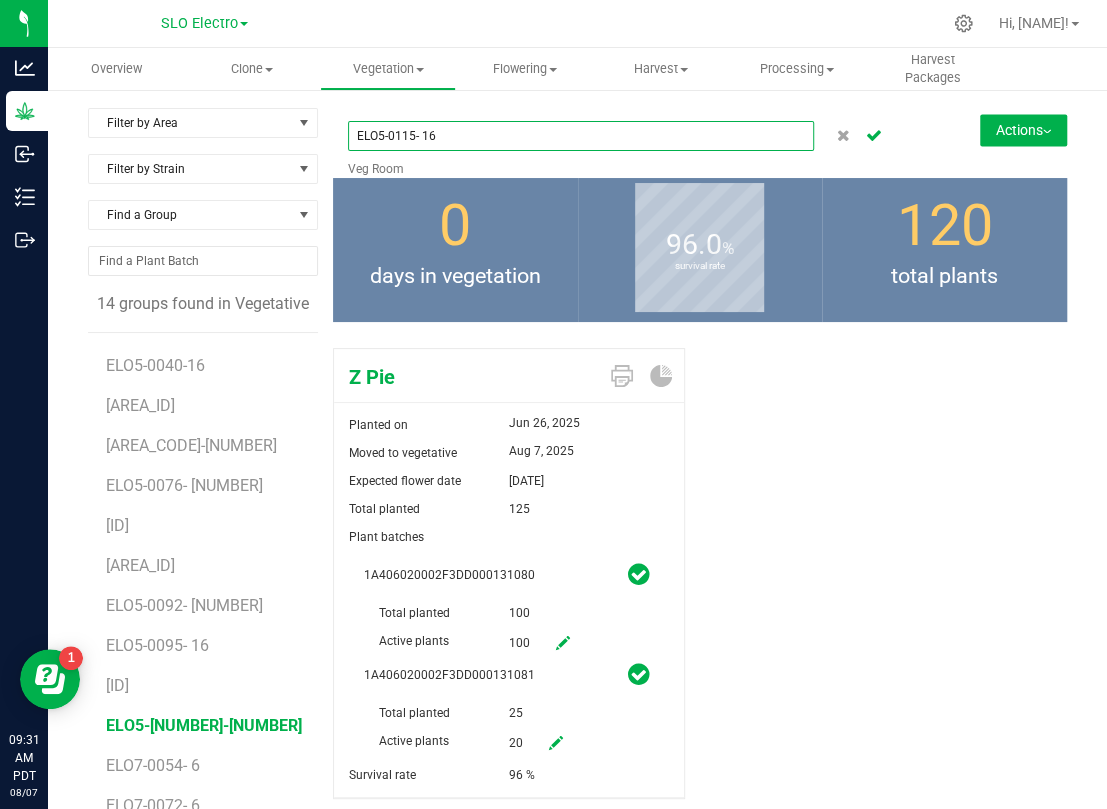 type on "ELO5-0115- 16" 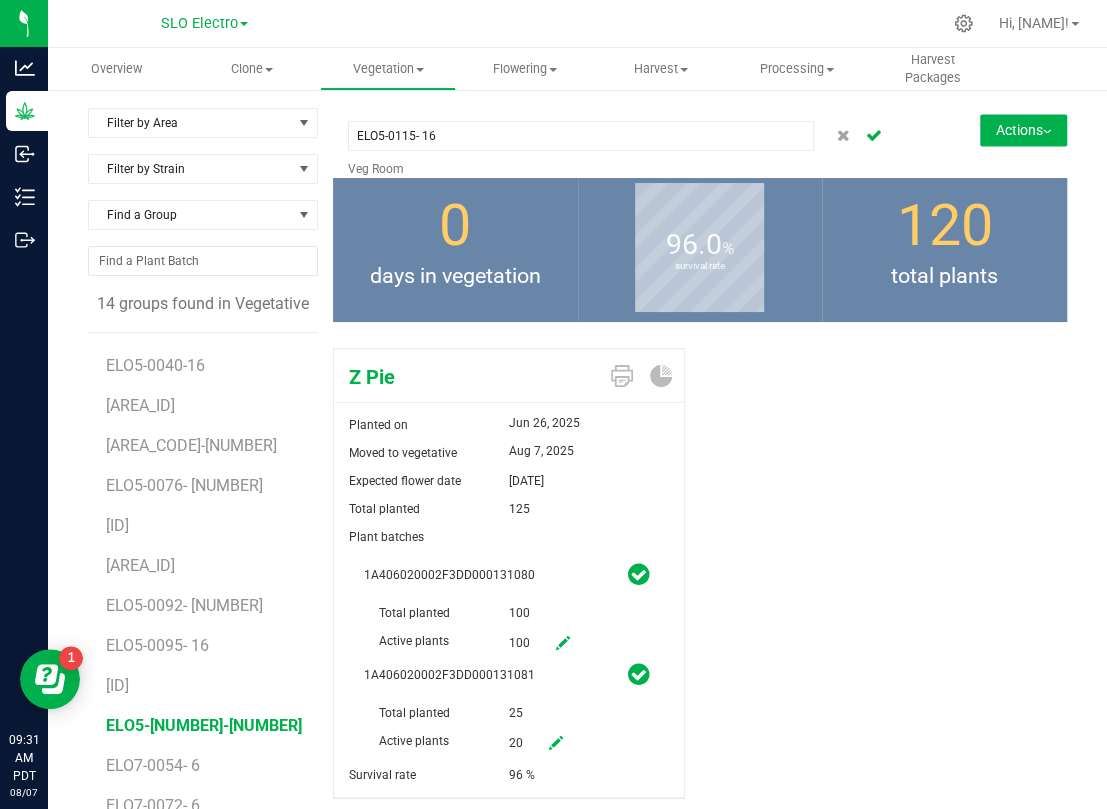 click on "Actions" at bounding box center [1023, 130] 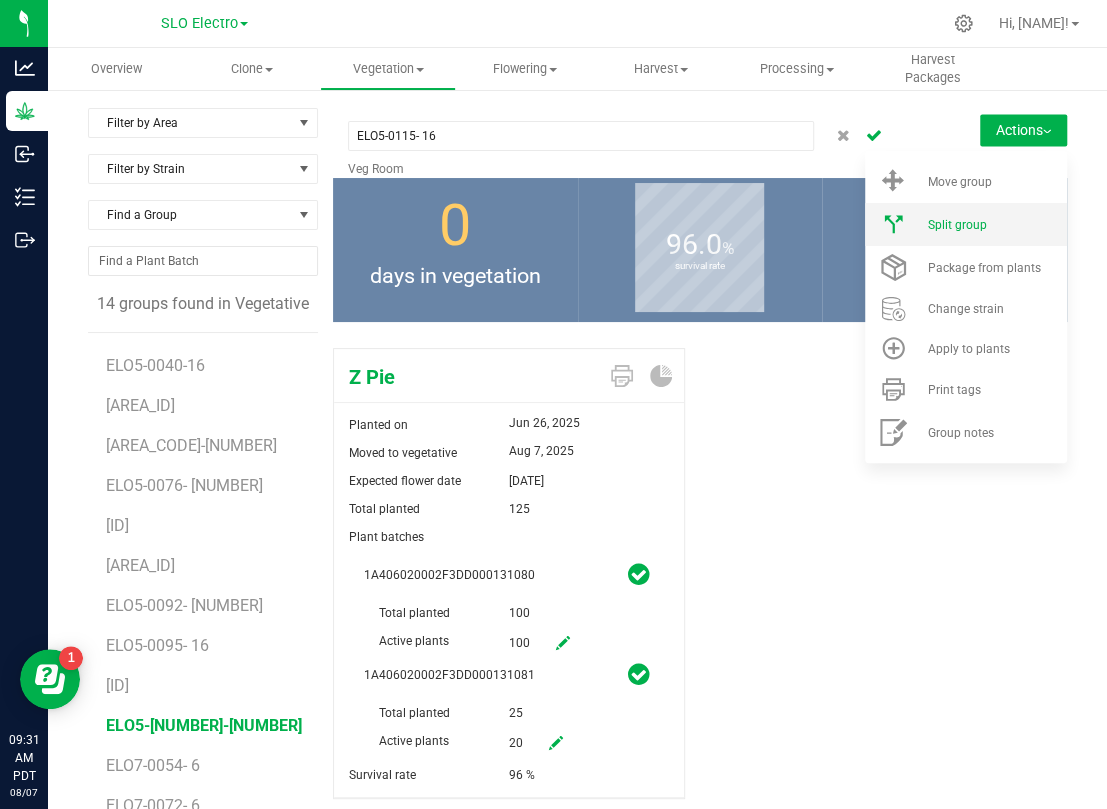 click on "Split group" at bounding box center (956, 225) 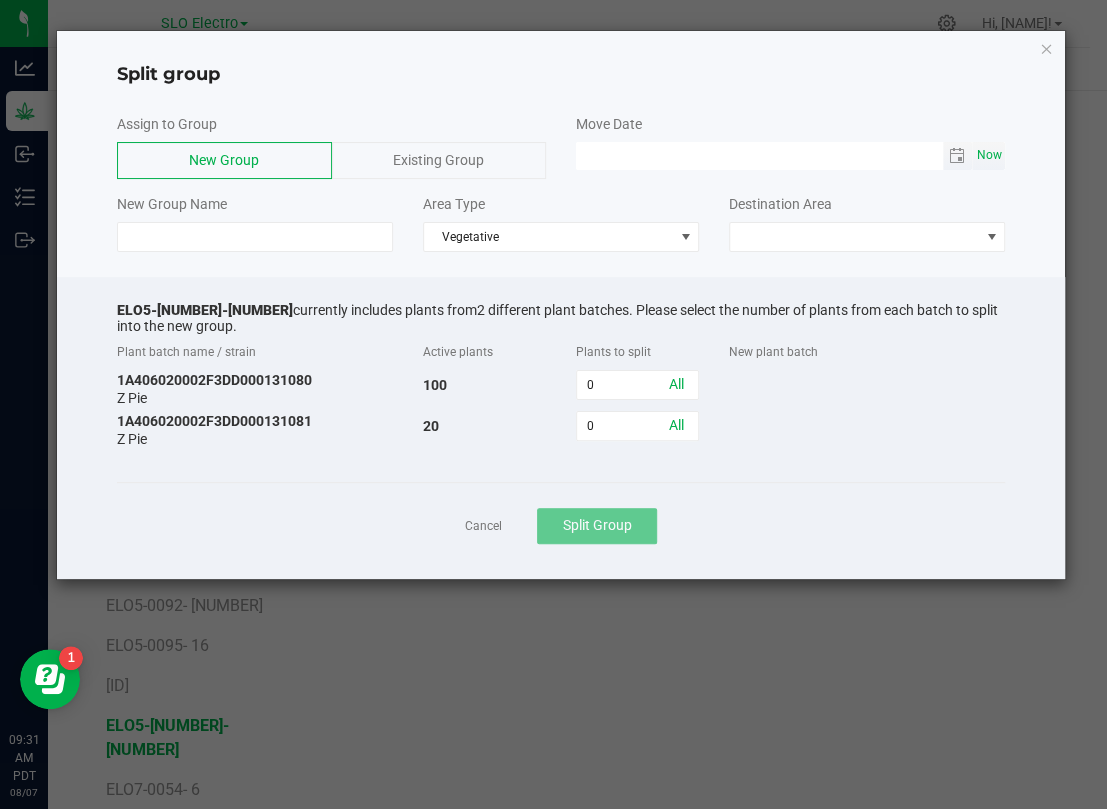 click on "Now" 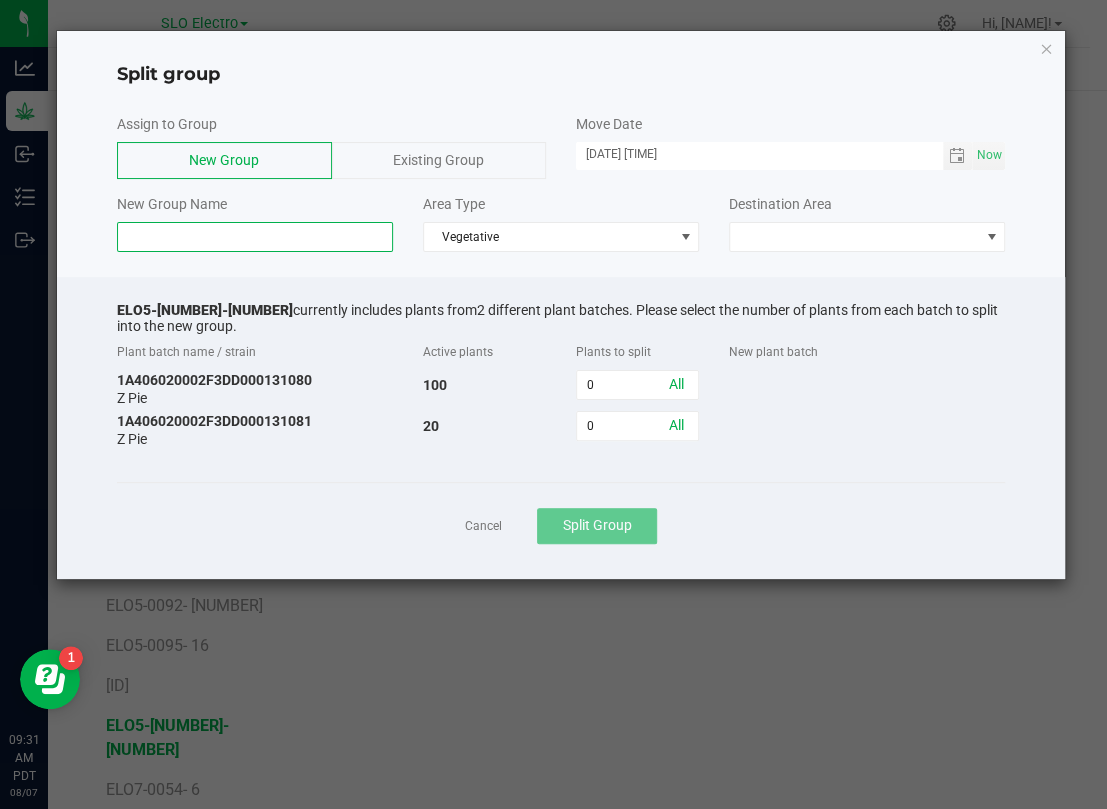 click 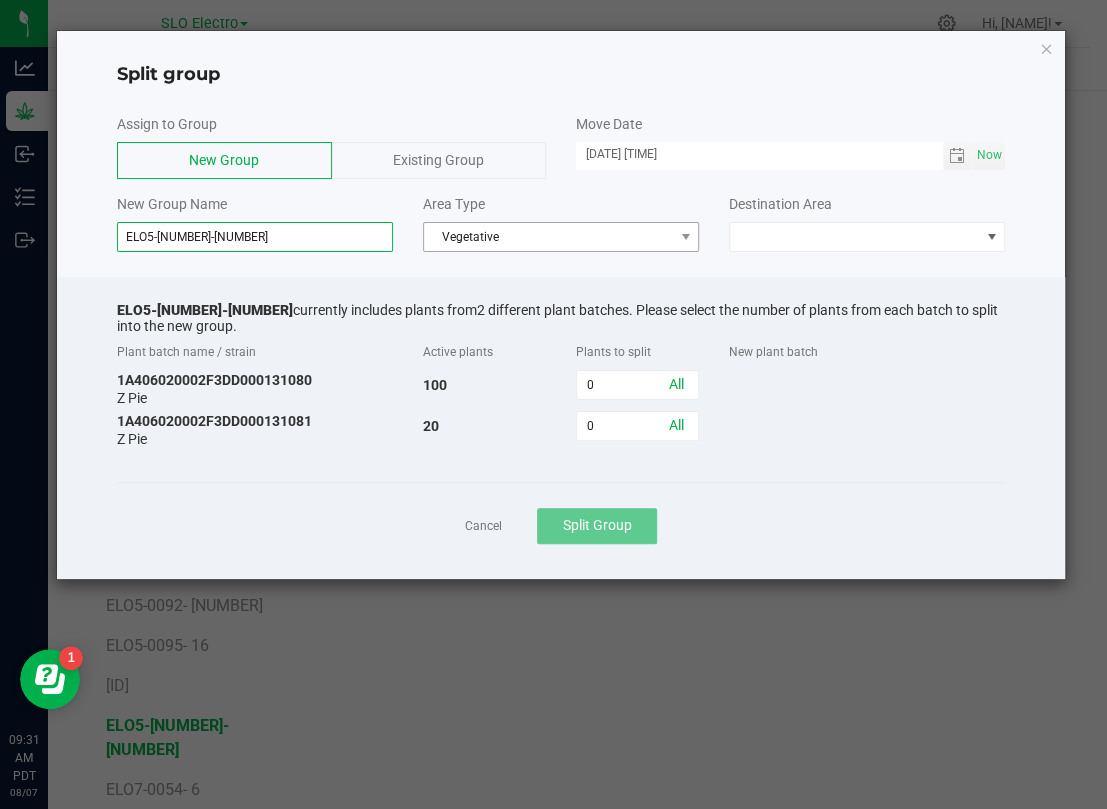 type on "ELO5-[NUMBER]-[NUMBER]" 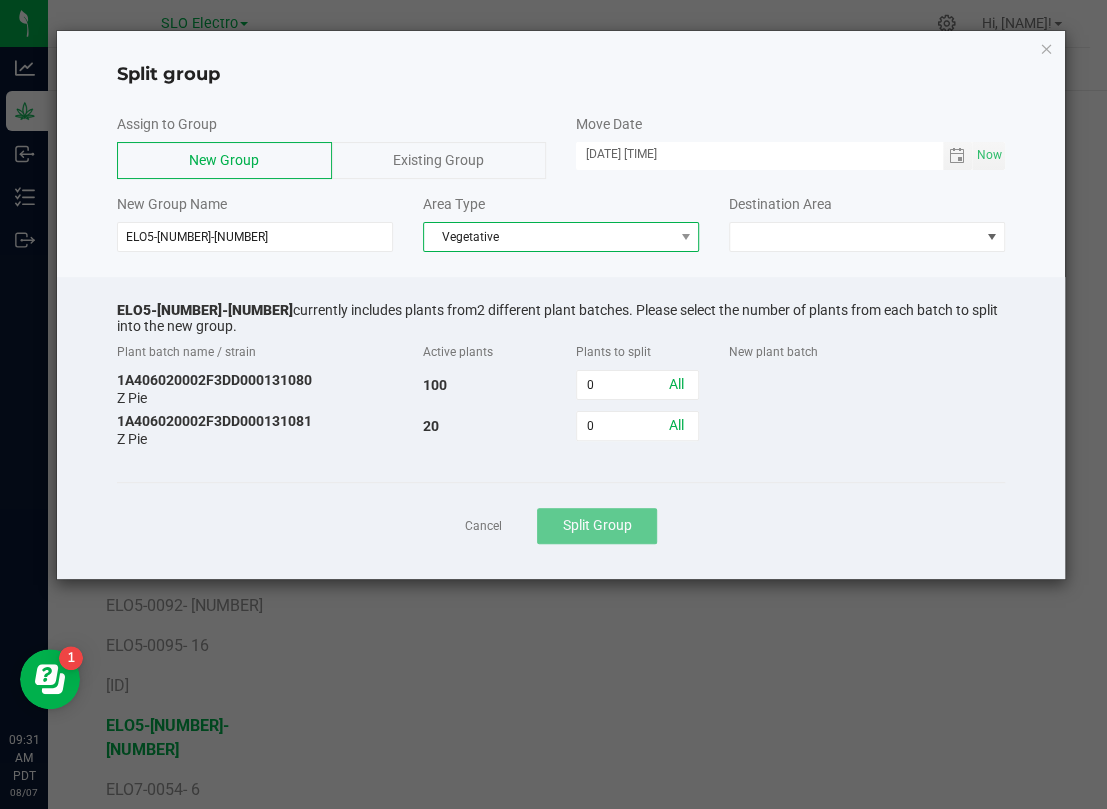 click on "Vegetative" at bounding box center [561, 237] 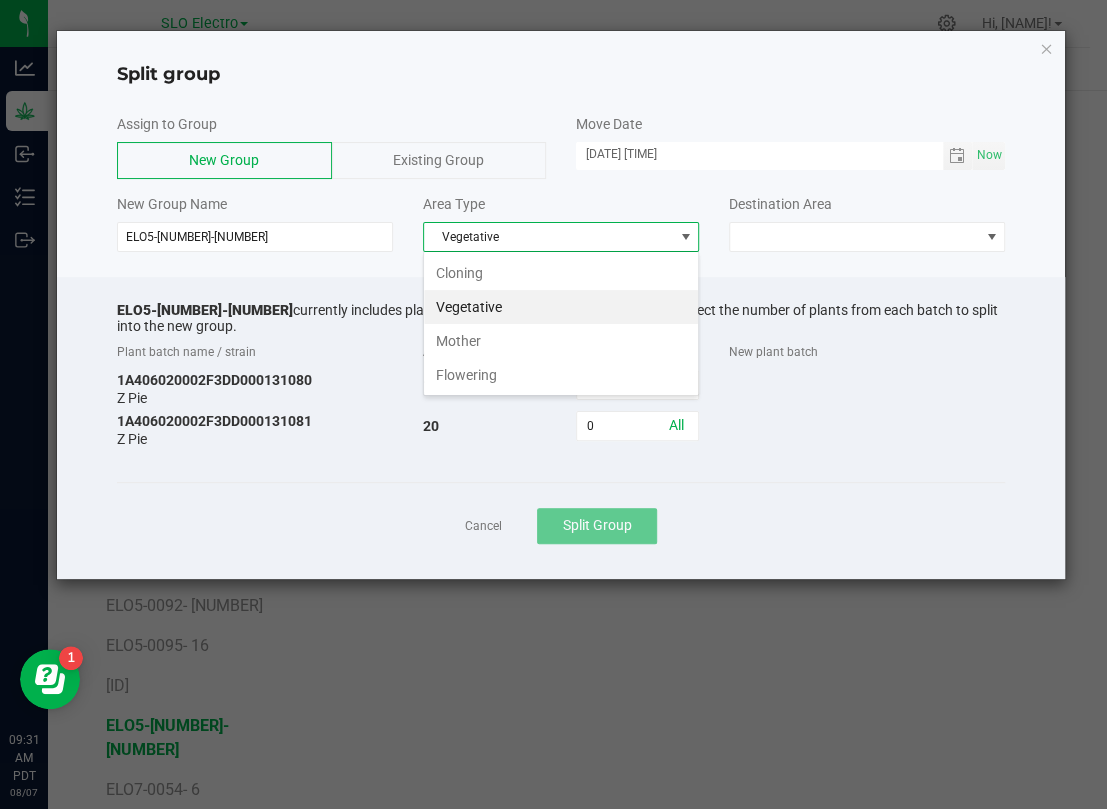 scroll, scrollTop: 99969, scrollLeft: 99724, axis: both 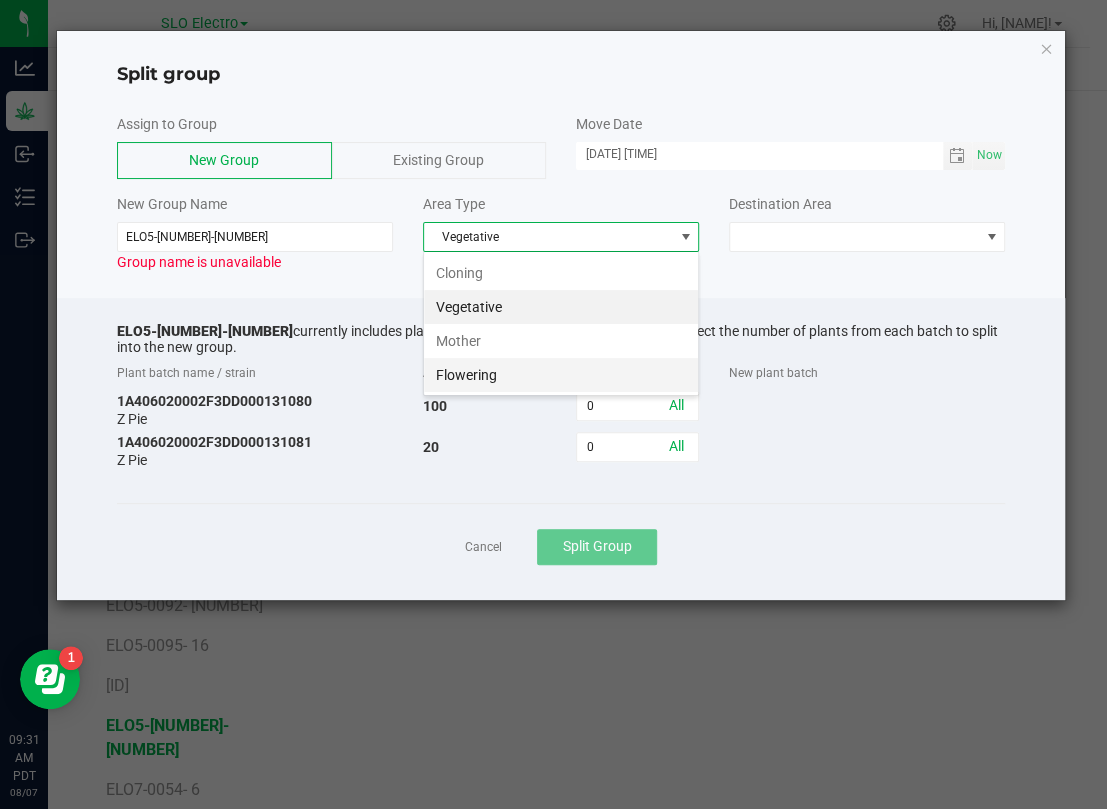 click on "Flowering" at bounding box center (561, 375) 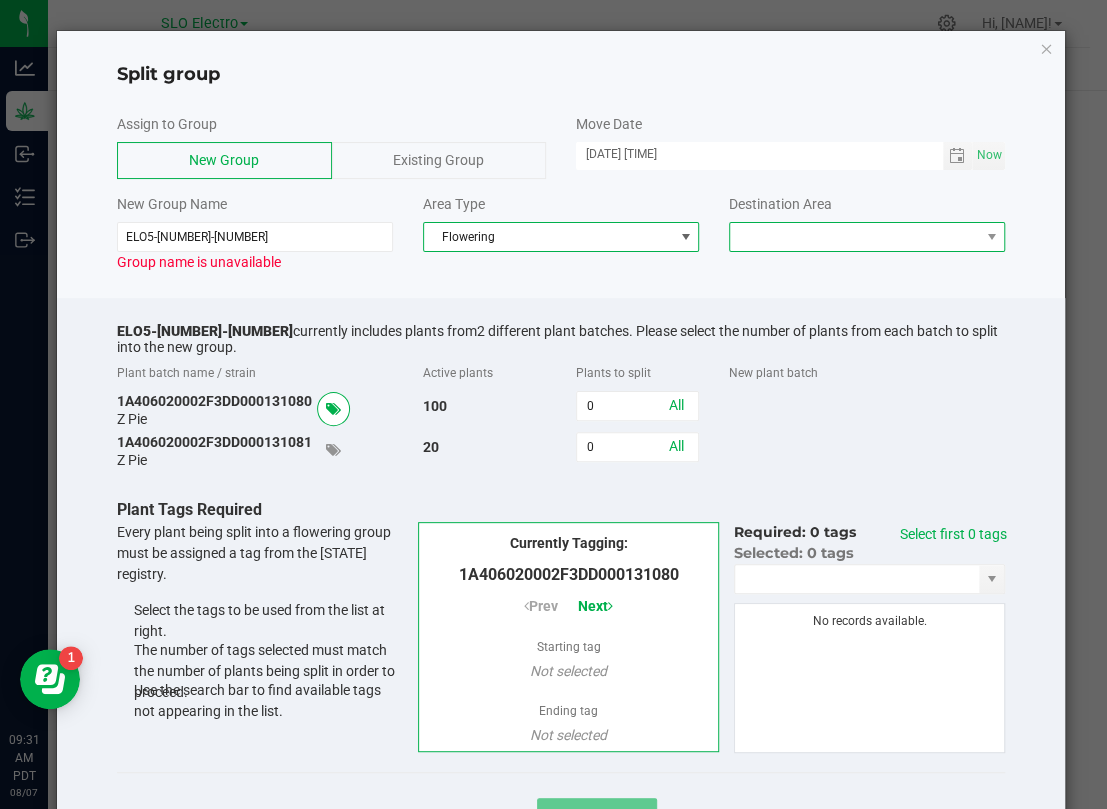click at bounding box center (854, 237) 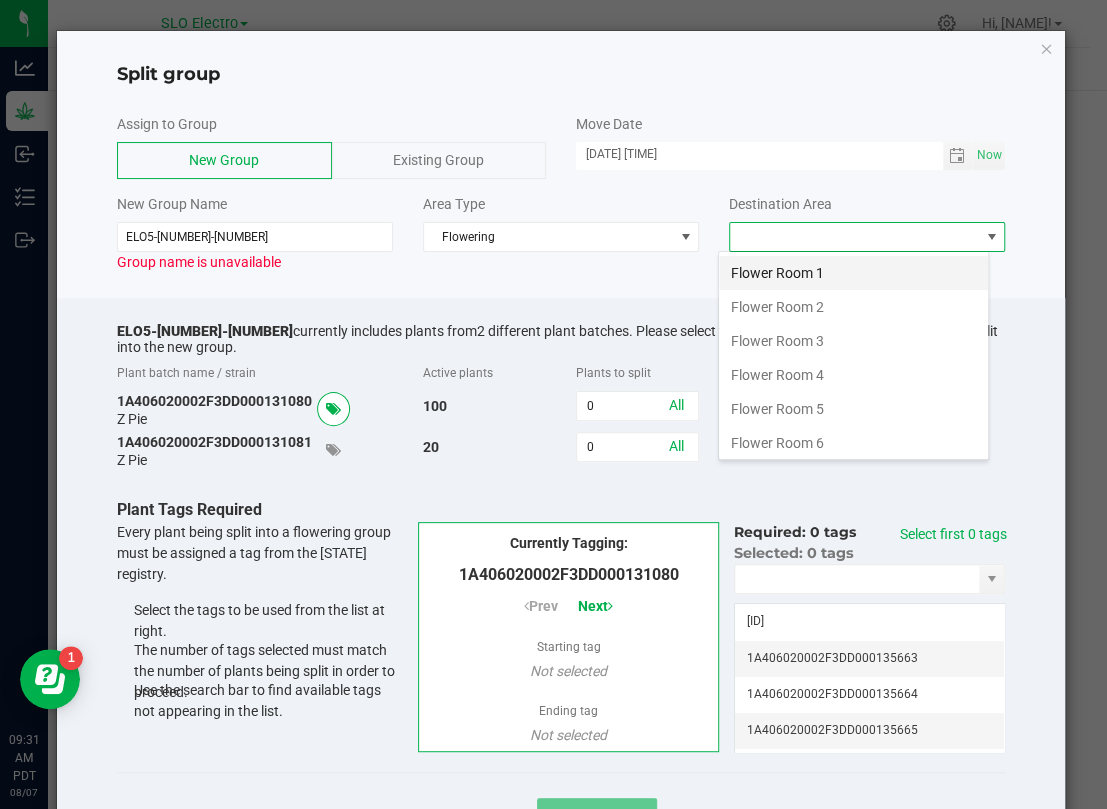 scroll, scrollTop: 99969, scrollLeft: 99728, axis: both 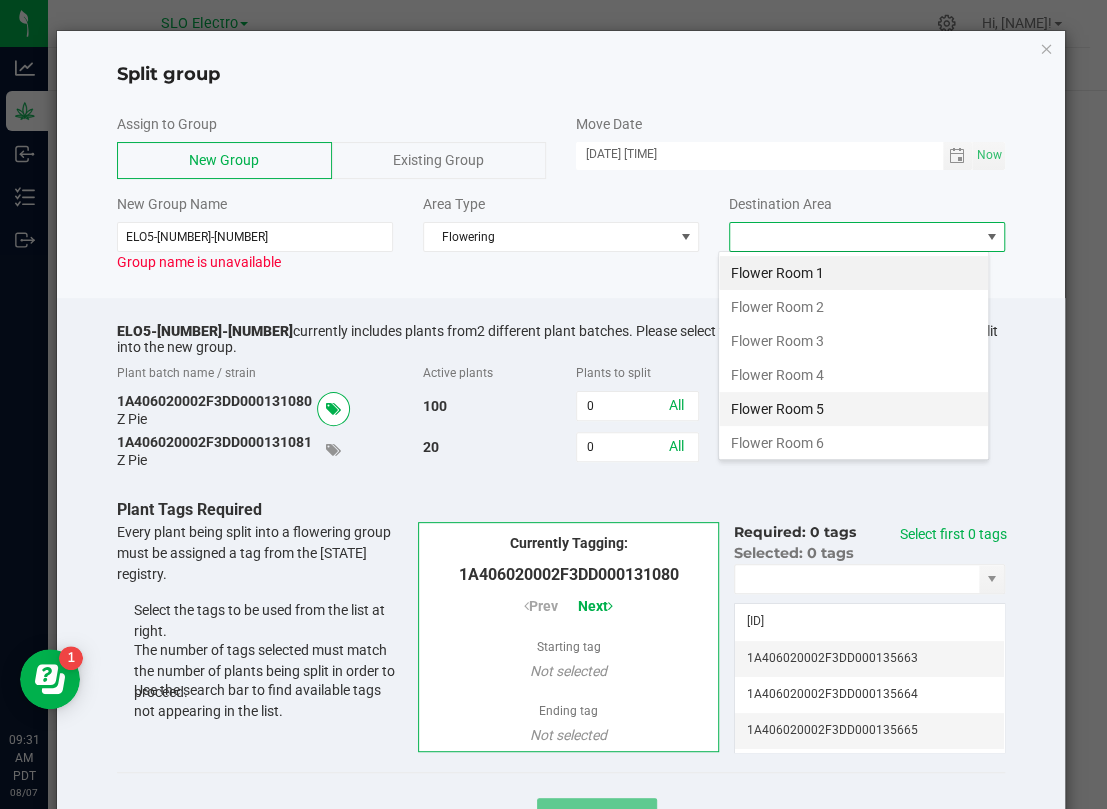 click on "Flower Room 5" at bounding box center [853, 409] 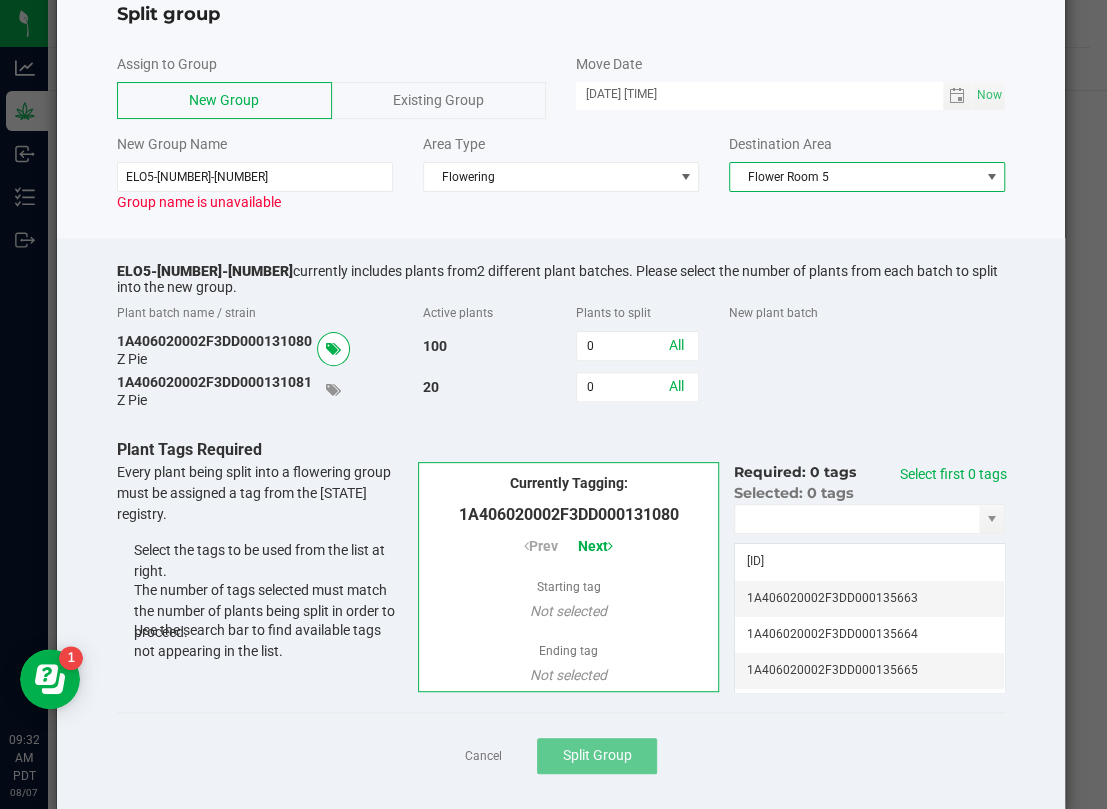 scroll, scrollTop: 92, scrollLeft: 0, axis: vertical 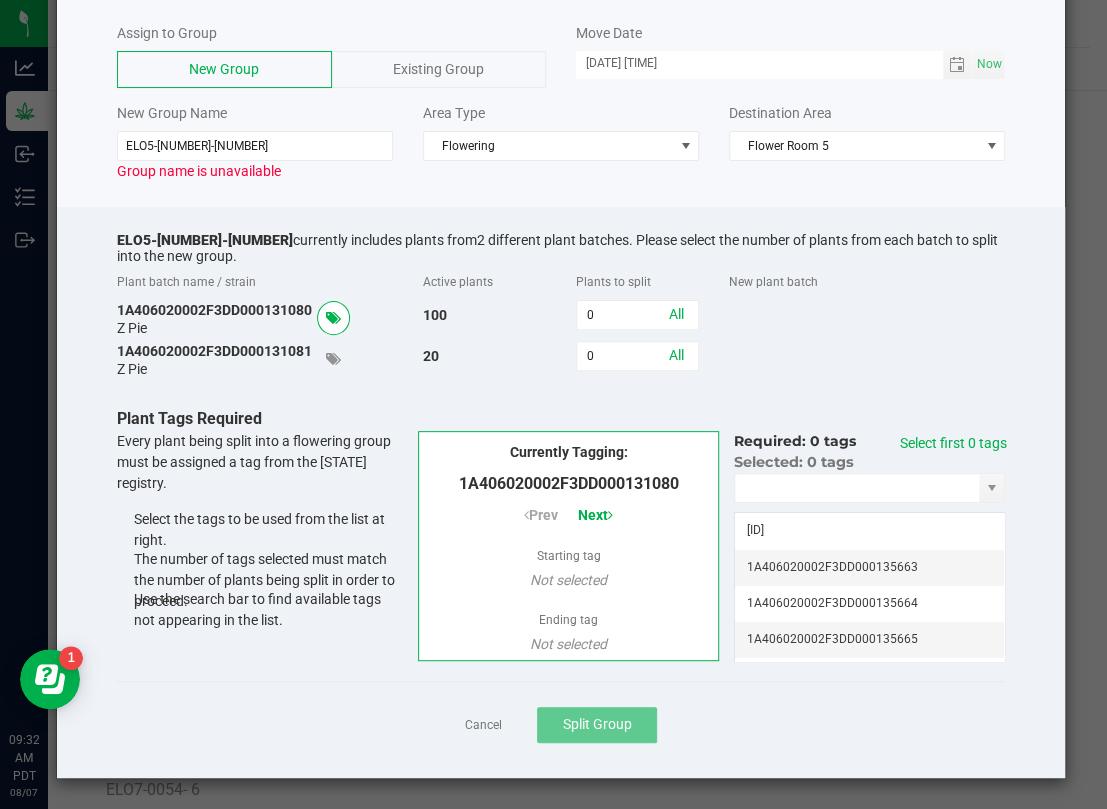 click on "Cancel   Split Group" 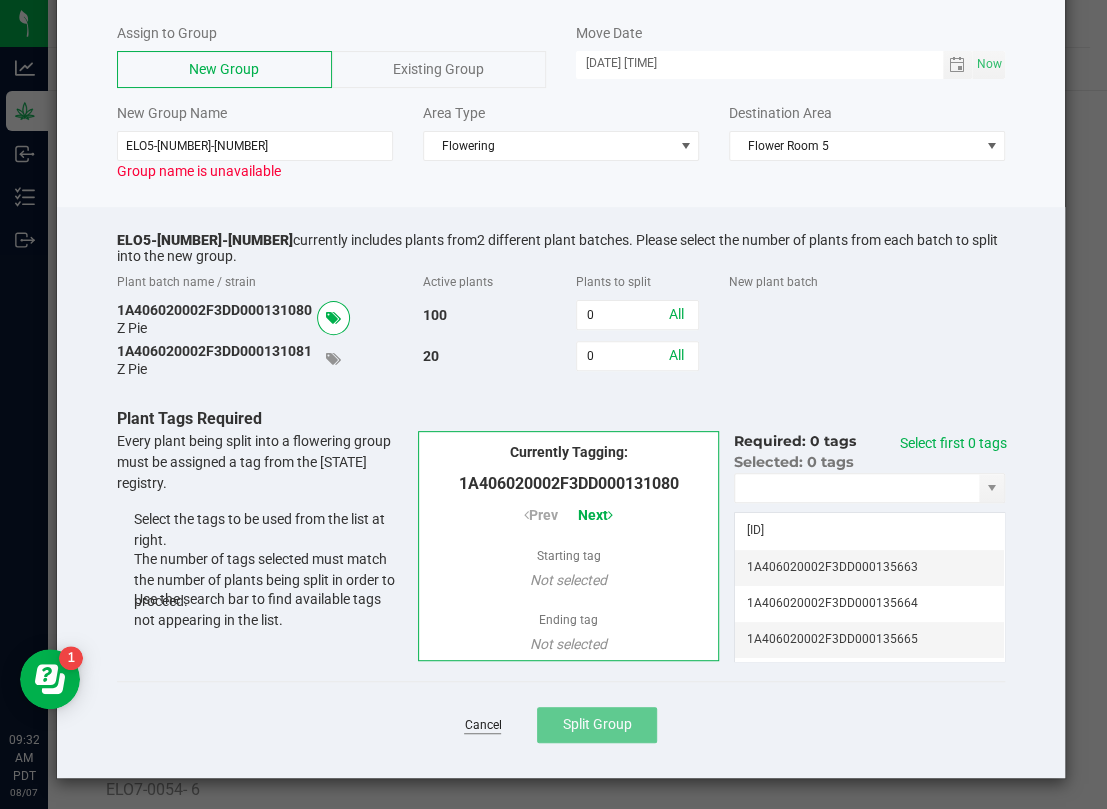 click on "Cancel" 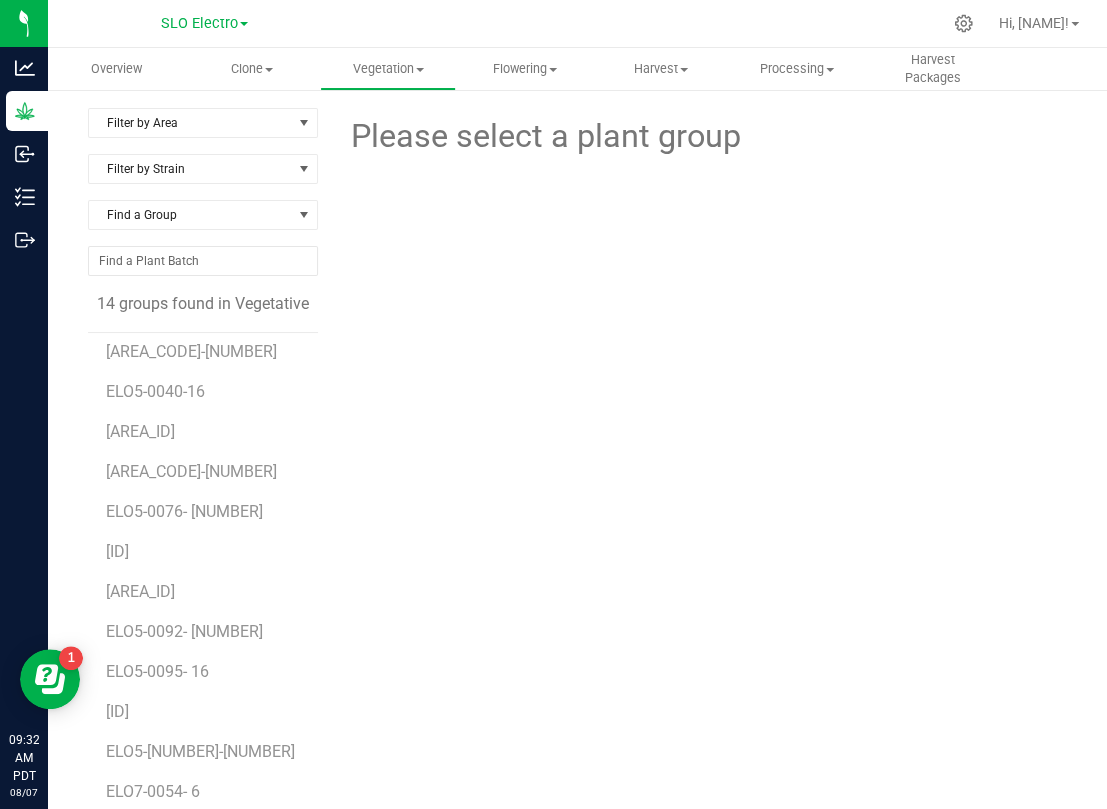 scroll, scrollTop: 75, scrollLeft: 0, axis: vertical 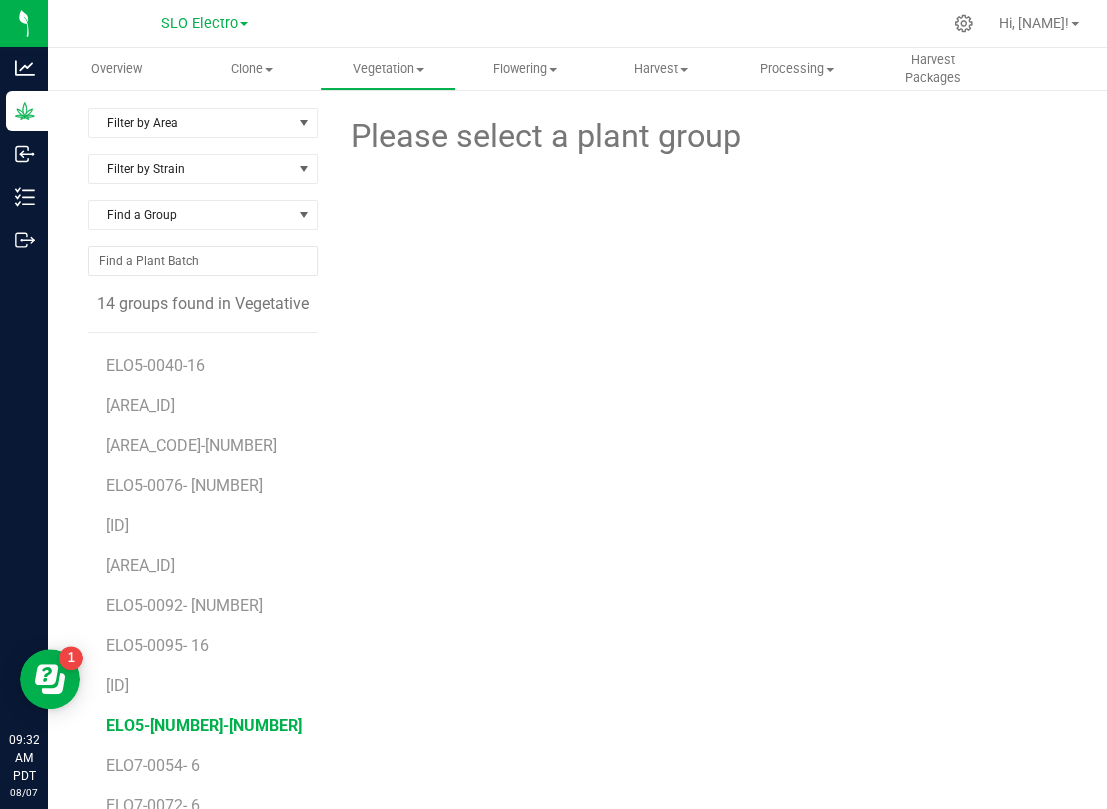 click on "ELO5-[NUMBER]-[NUMBER]" at bounding box center (204, 725) 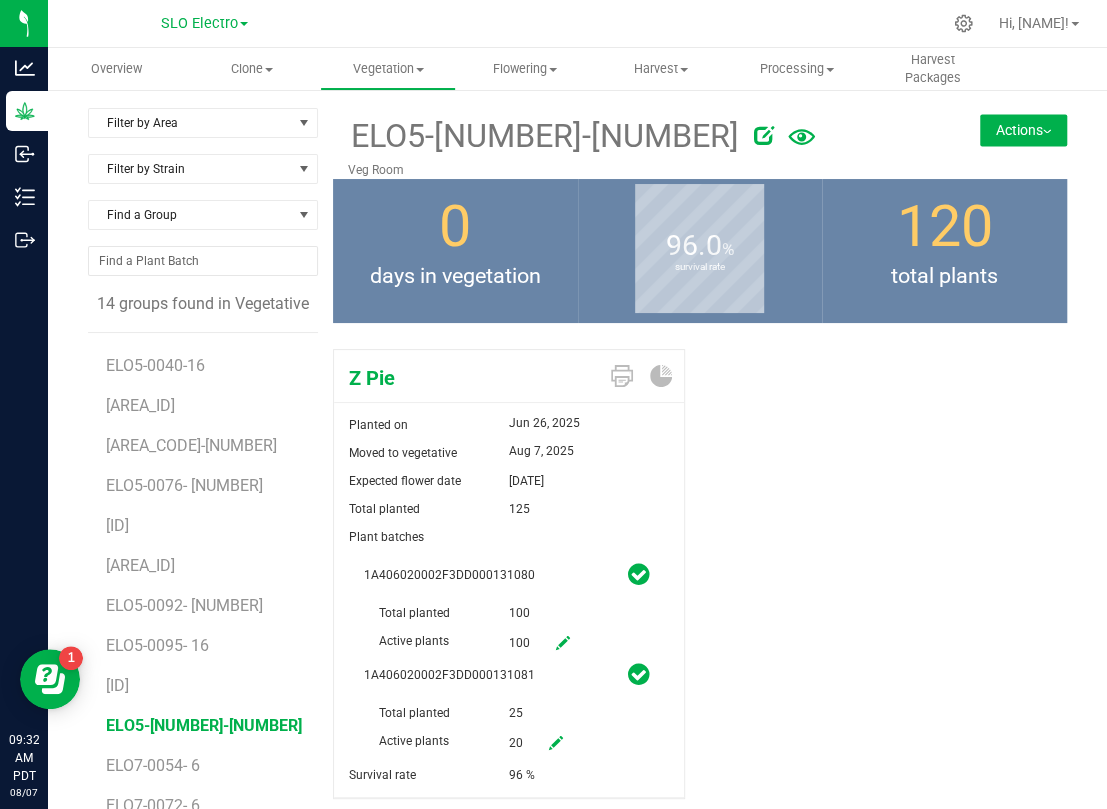 click at bounding box center (849, 132) 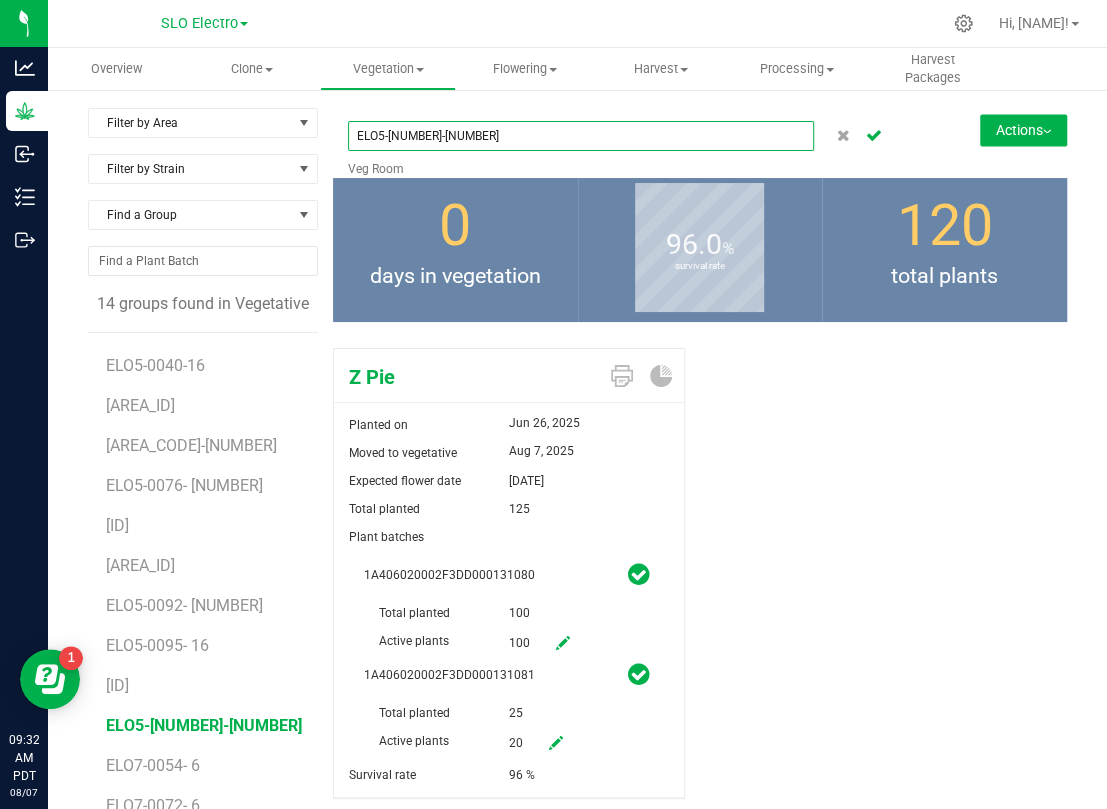 click on "ELO5-[NUMBER]-[NUMBER]" at bounding box center (581, 136) 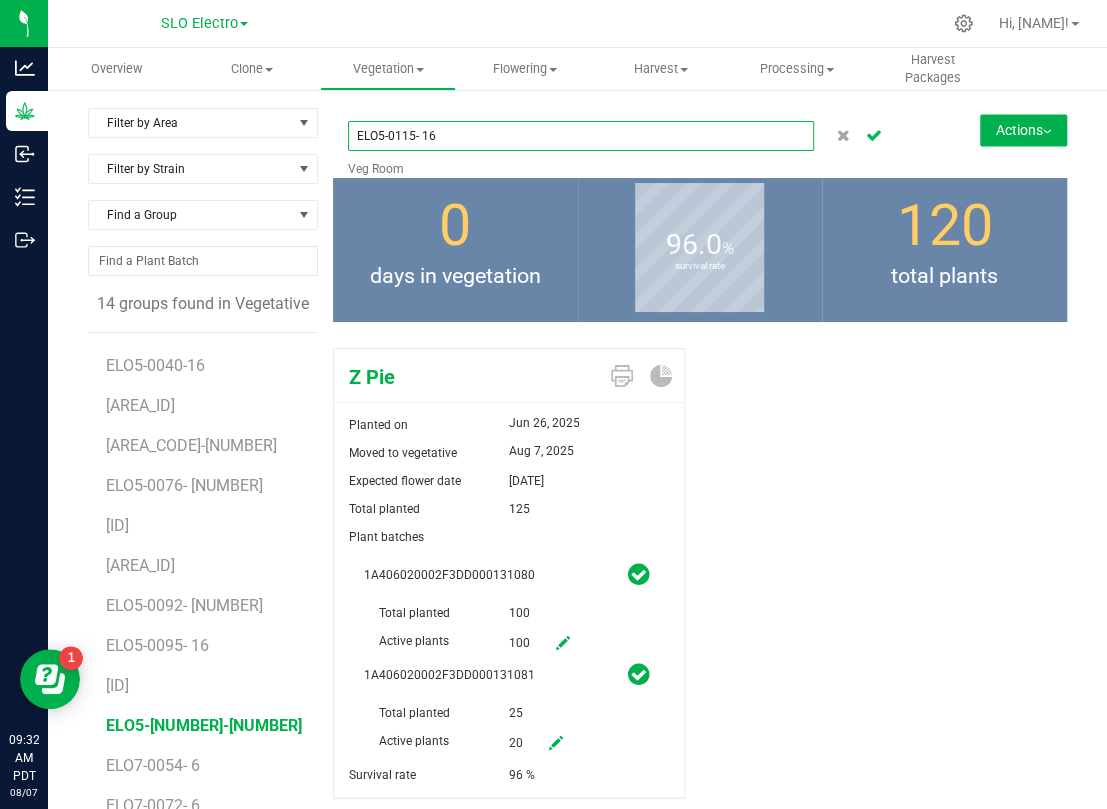 type on "ELO5-0115- 16" 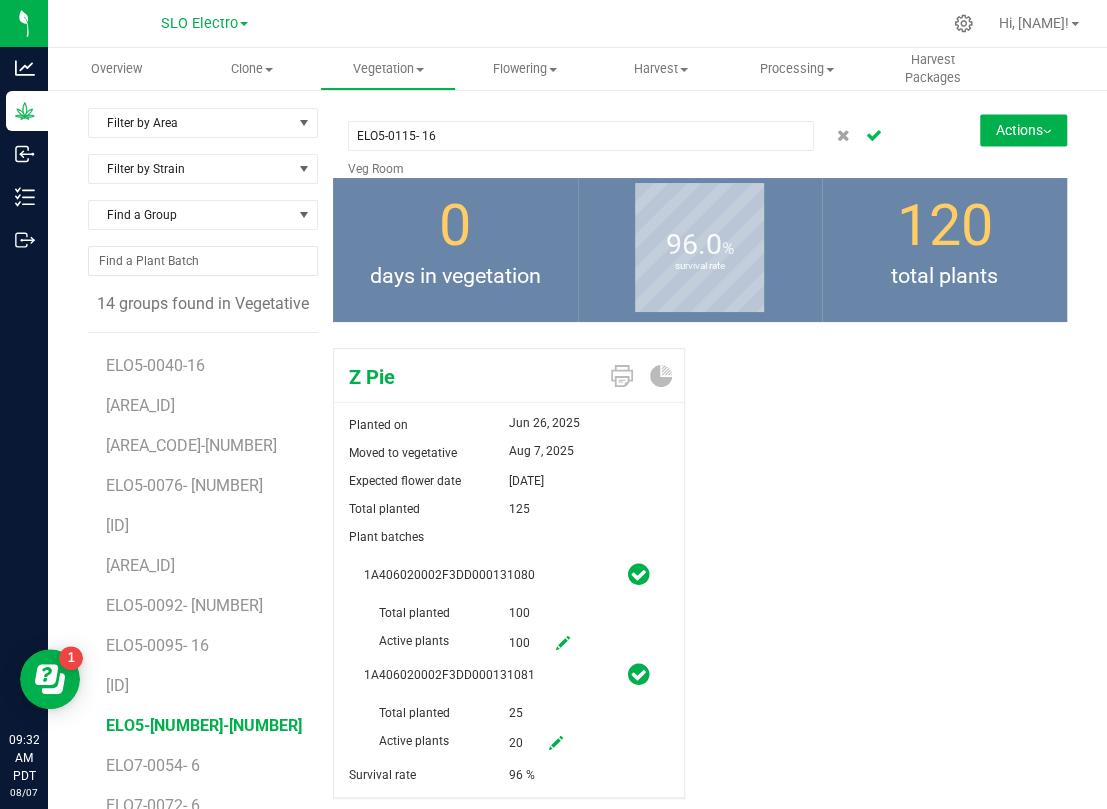 click 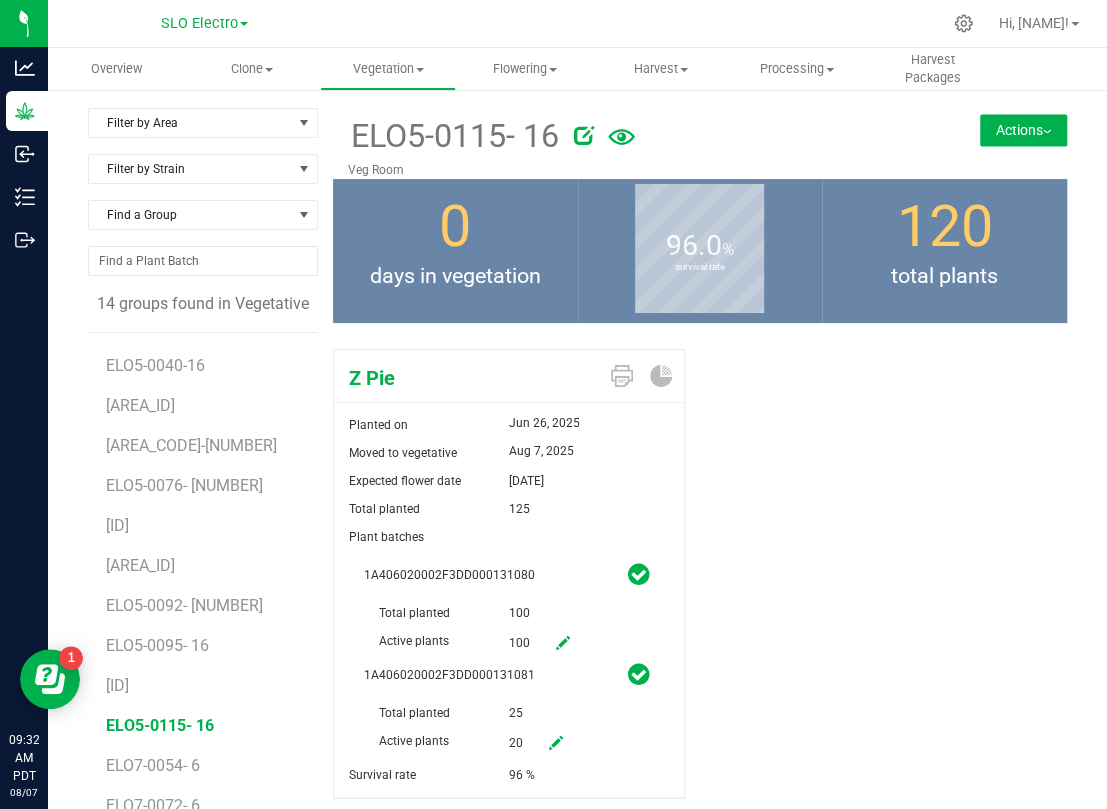 click on "Actions" at bounding box center (1023, 130) 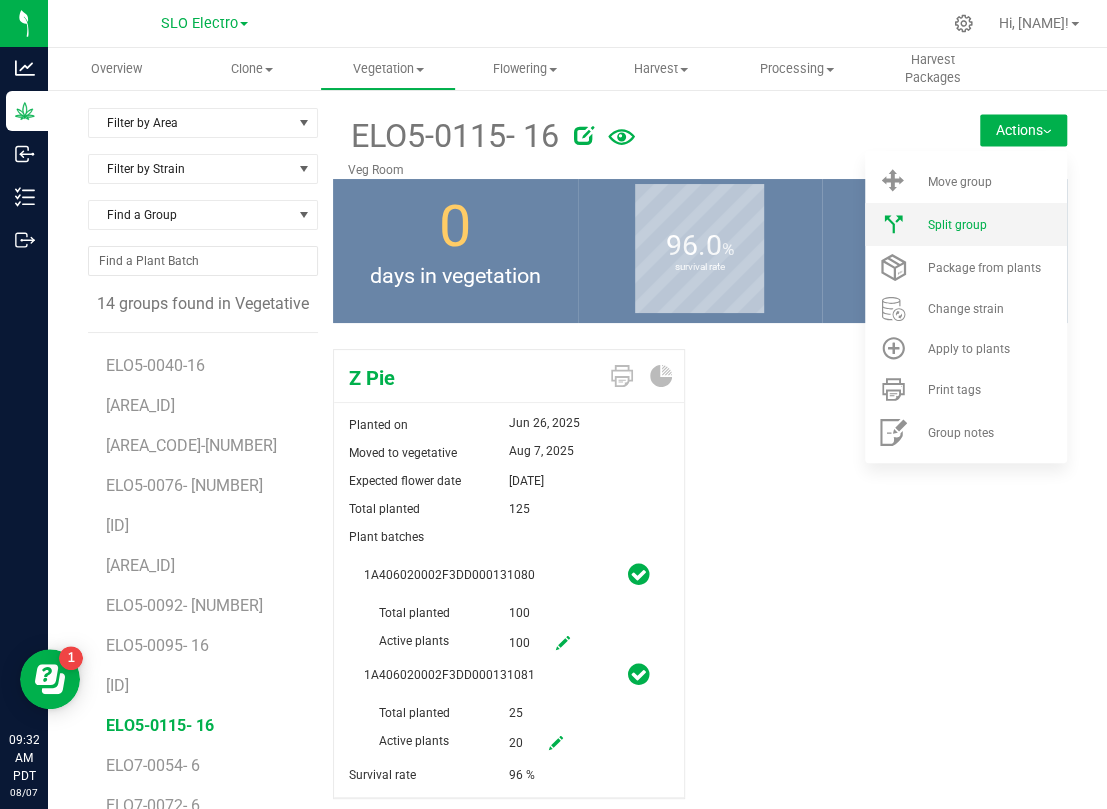 click on "Split group" at bounding box center [956, 225] 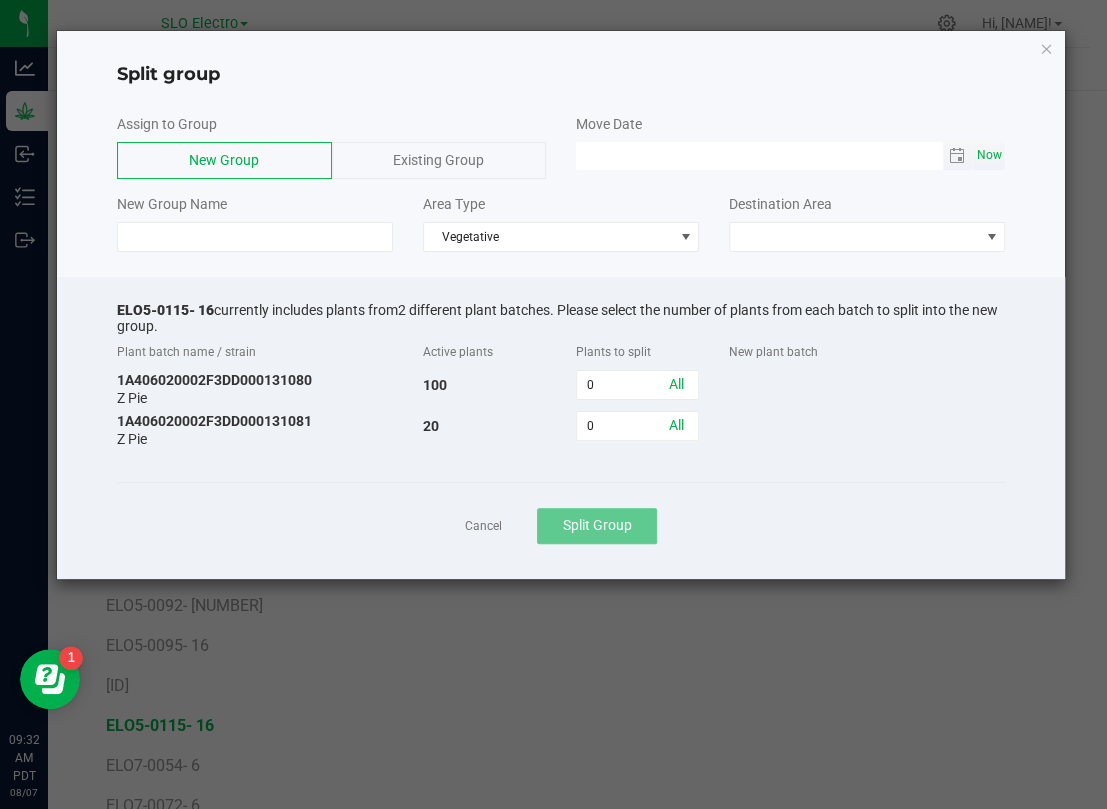 click on "Now" 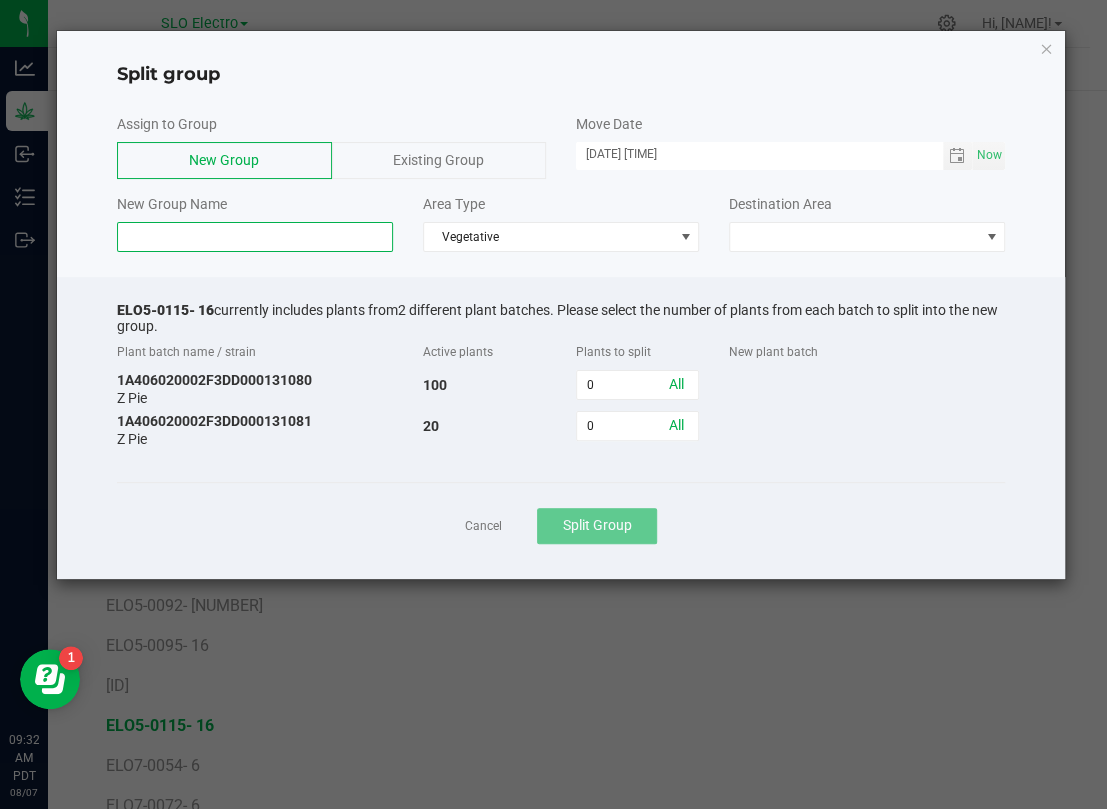 click 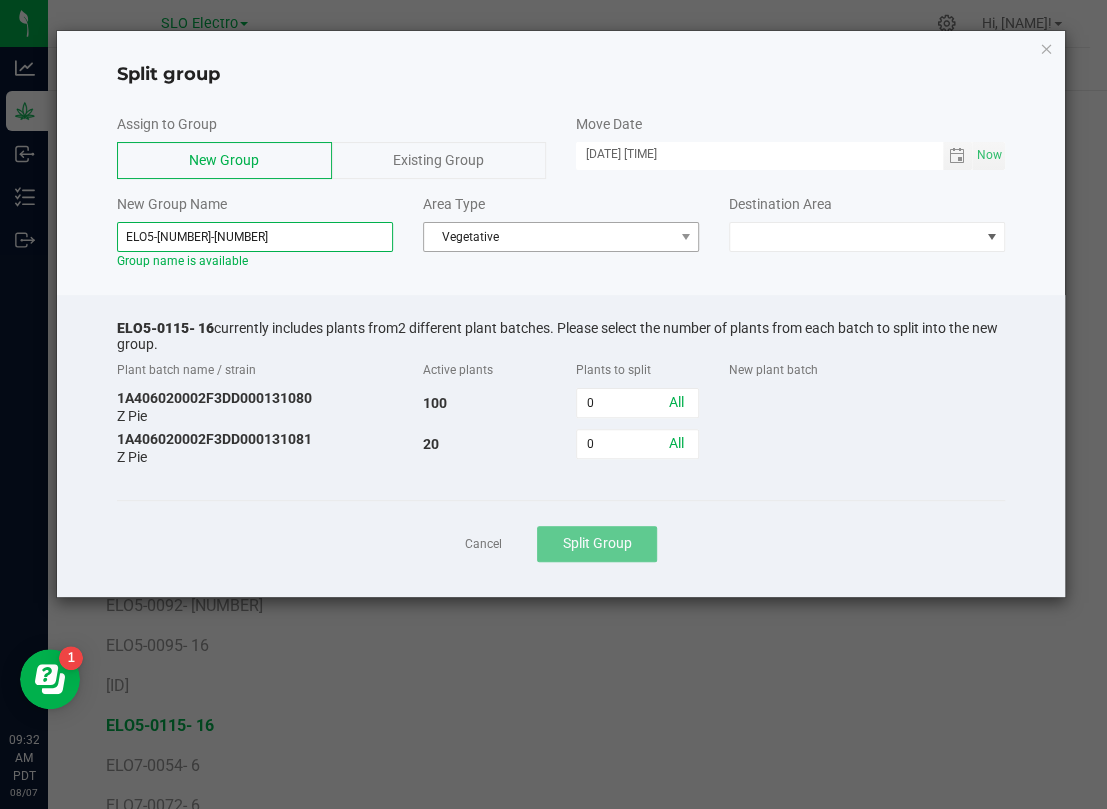 type on "ELO5-[NUMBER]-[NUMBER]" 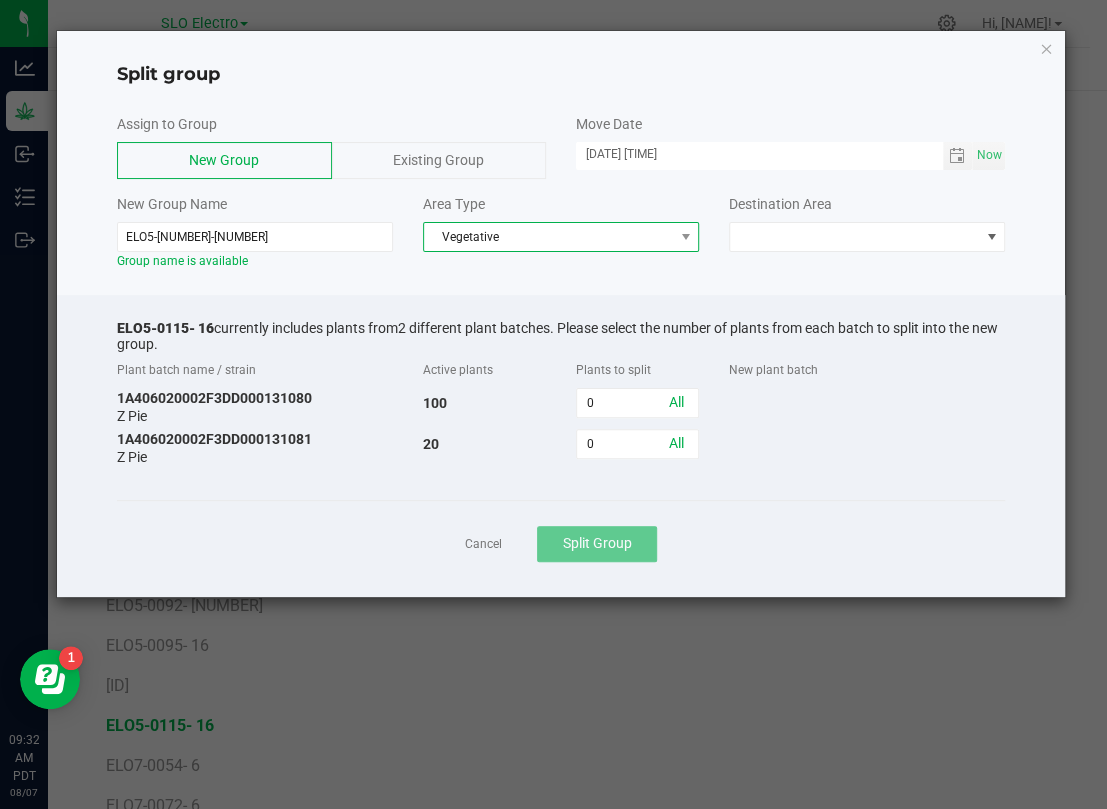 click on "Vegetative" at bounding box center (548, 237) 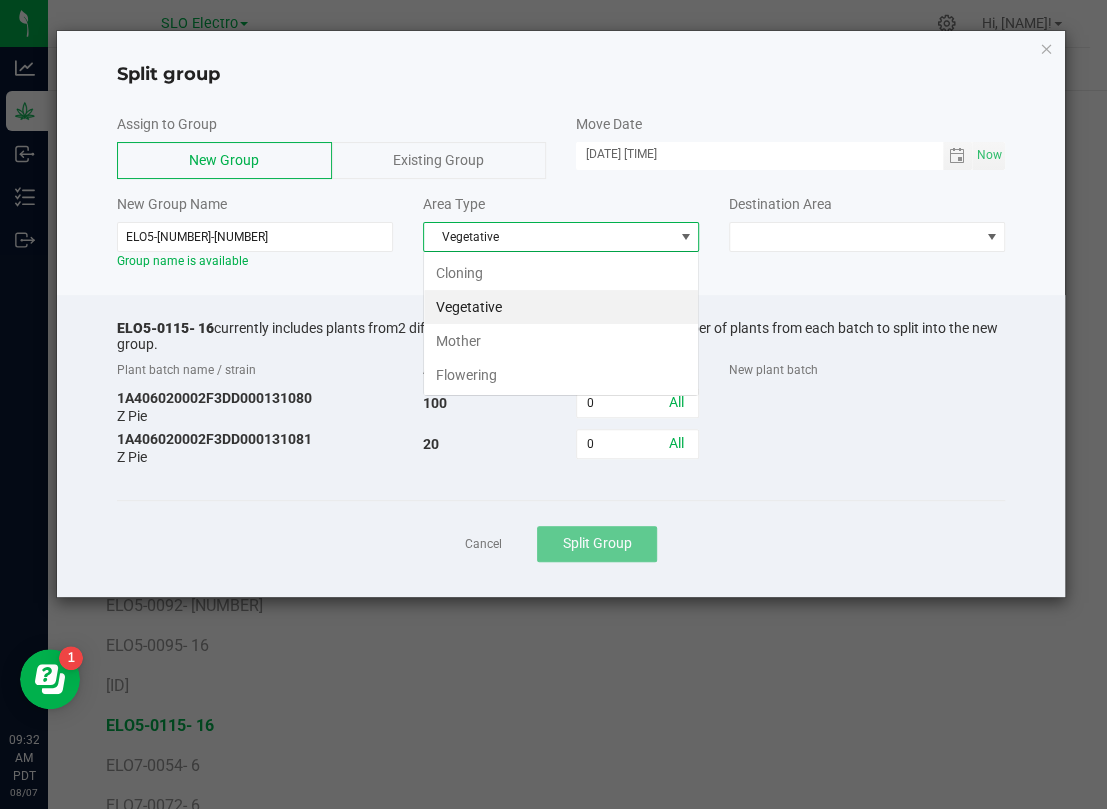 scroll, scrollTop: 99969, scrollLeft: 99724, axis: both 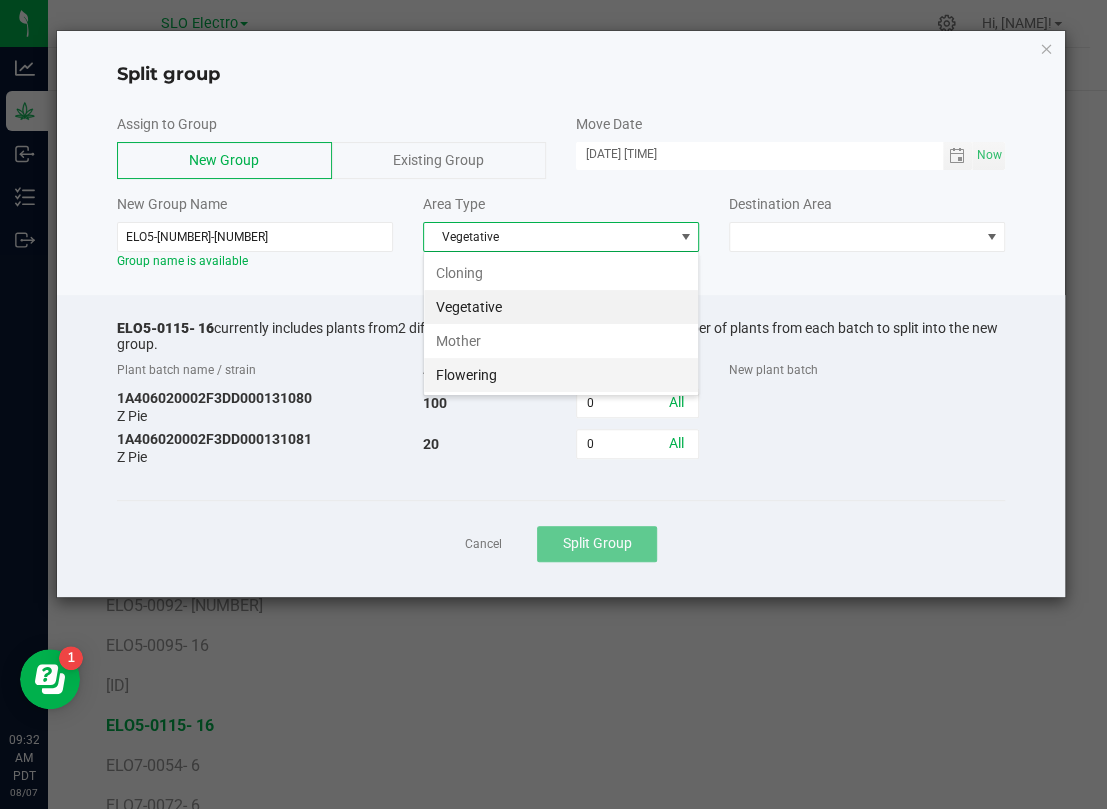 click on "Flowering" at bounding box center [561, 375] 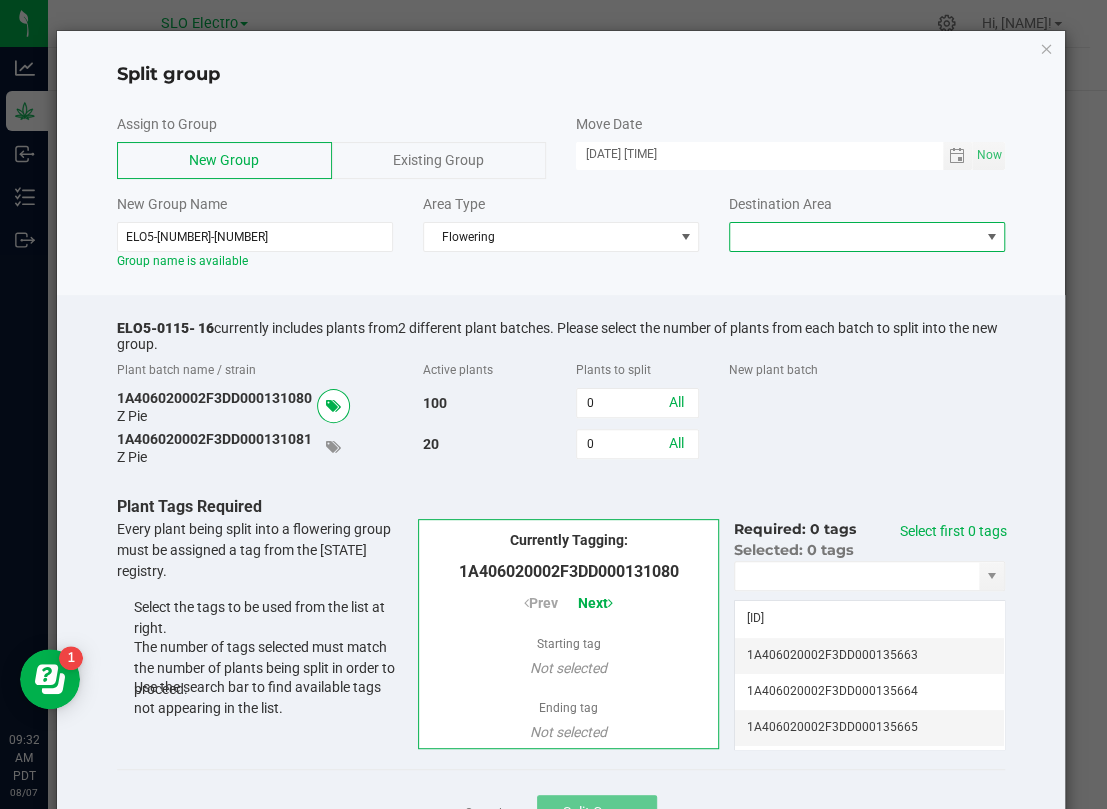 click at bounding box center [854, 237] 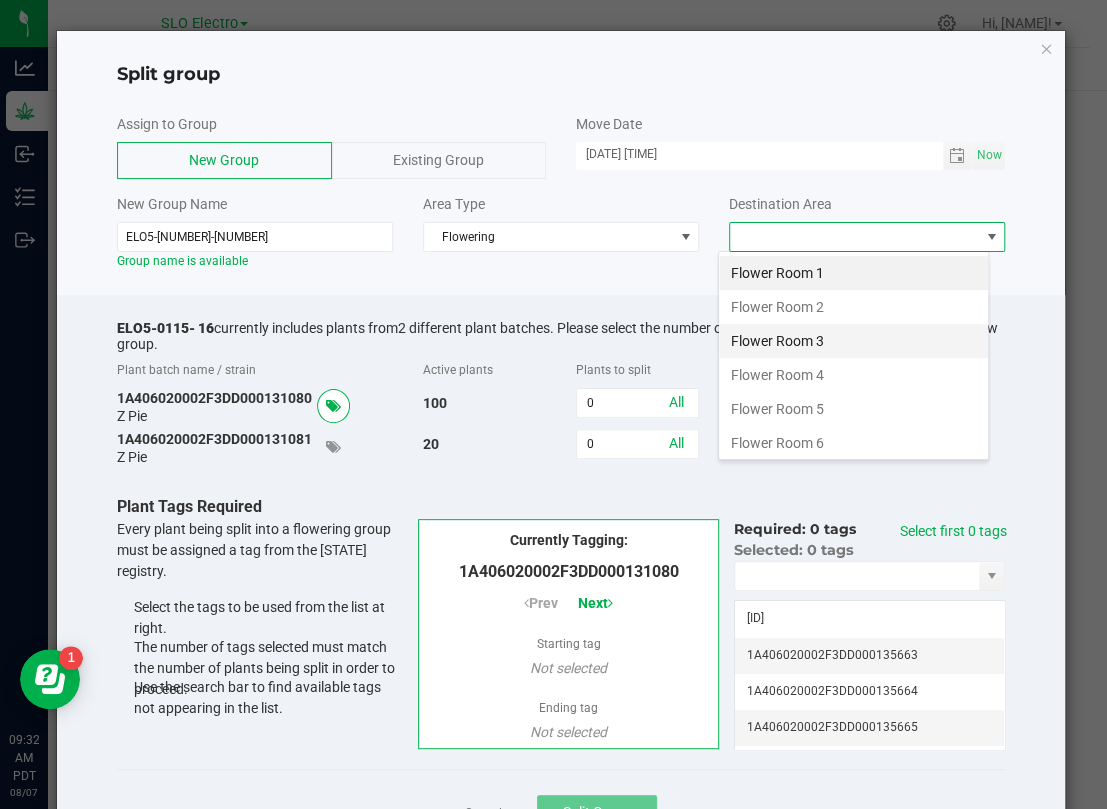 scroll, scrollTop: 99969, scrollLeft: 99728, axis: both 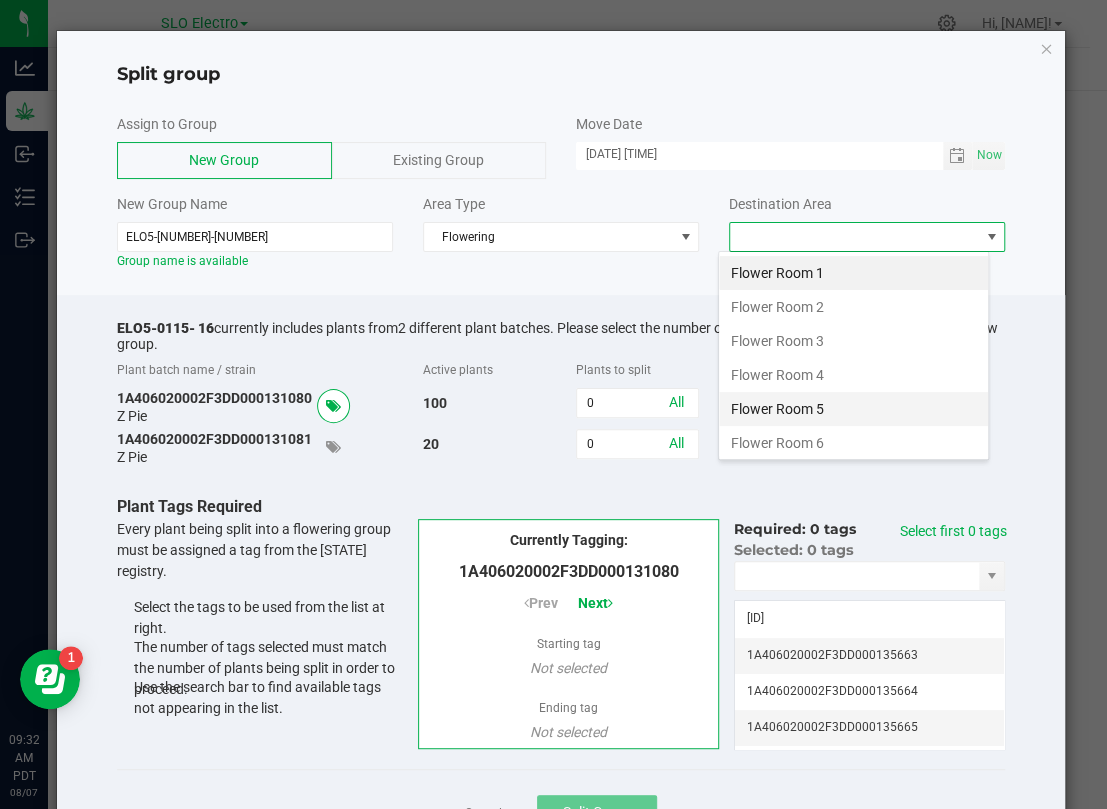click on "Flower Room 5" at bounding box center [853, 409] 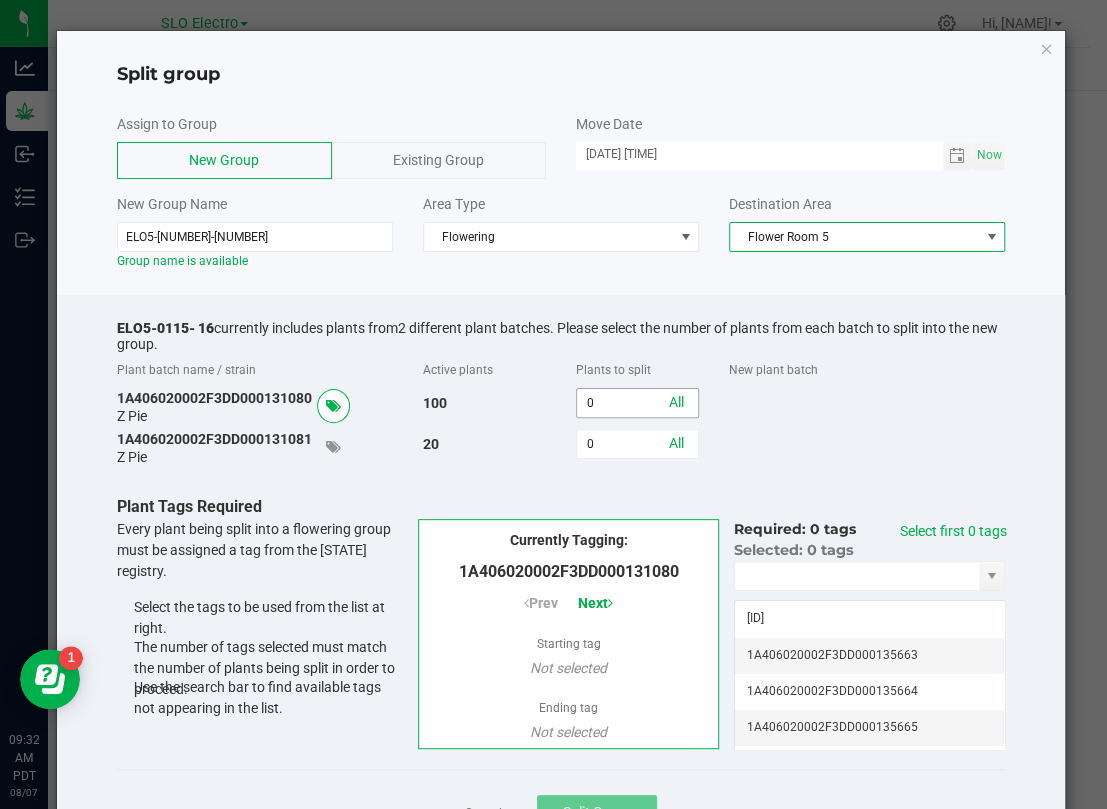 click on "0" at bounding box center (637, 403) 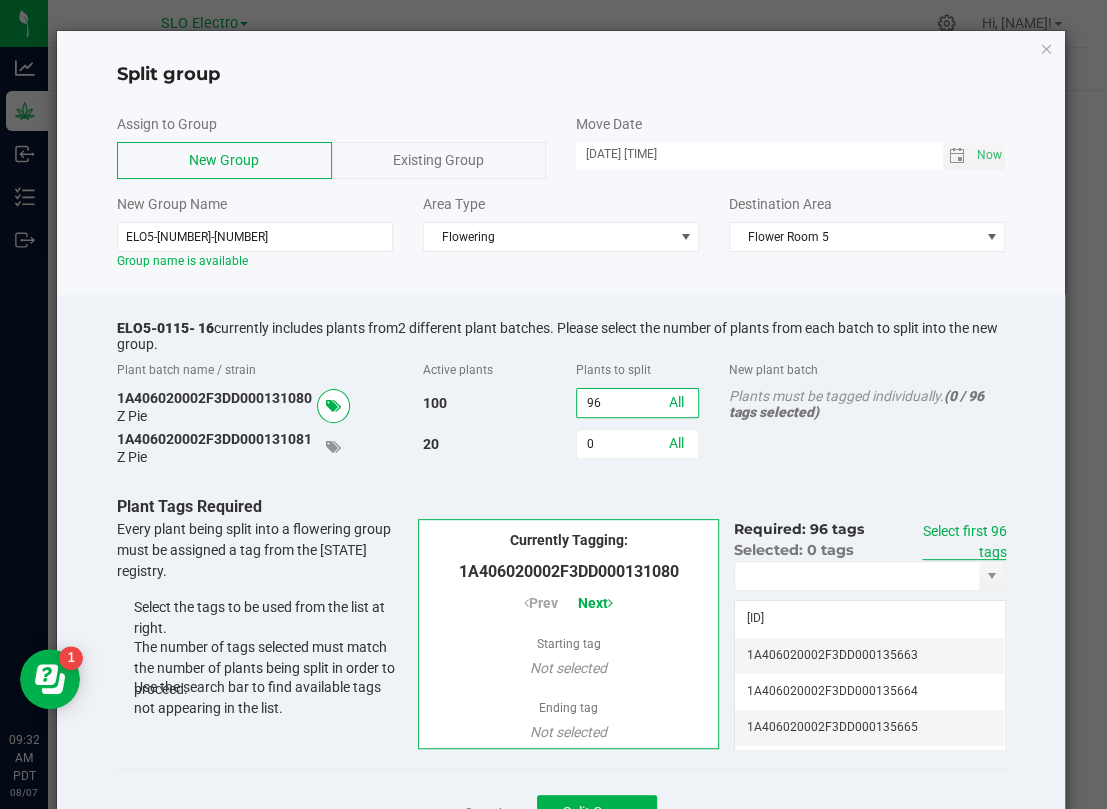 type on "96" 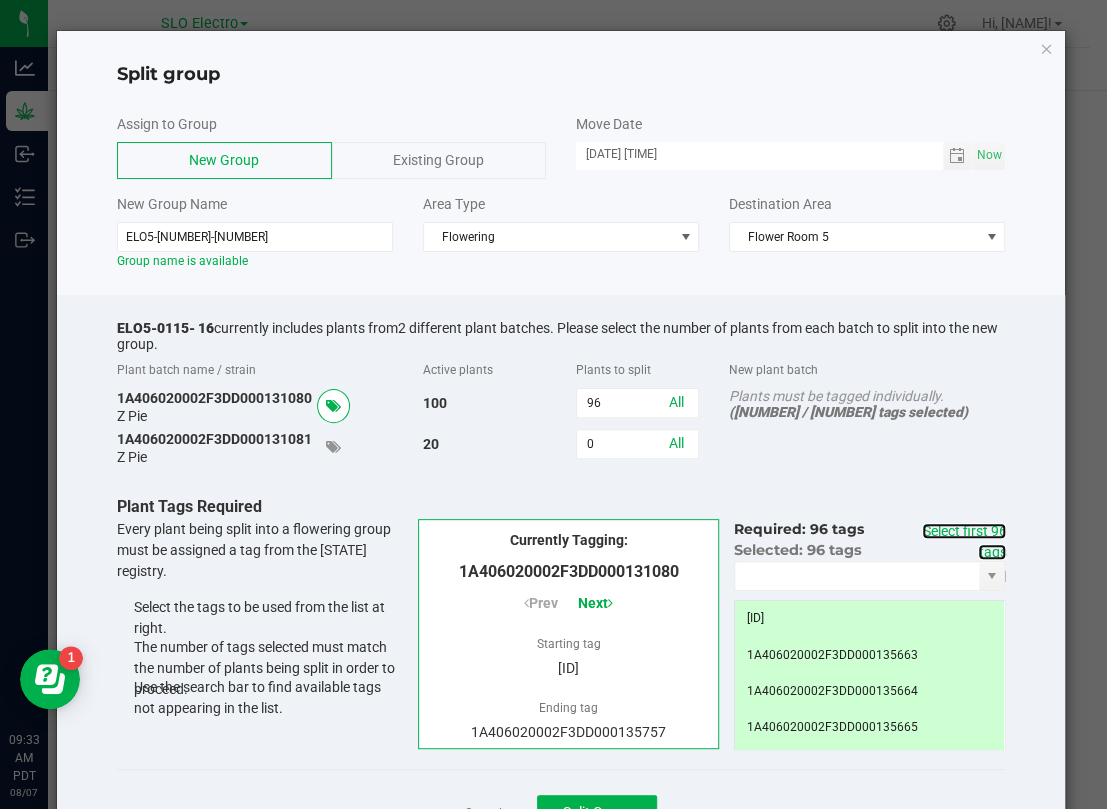 scroll, scrollTop: 88, scrollLeft: 0, axis: vertical 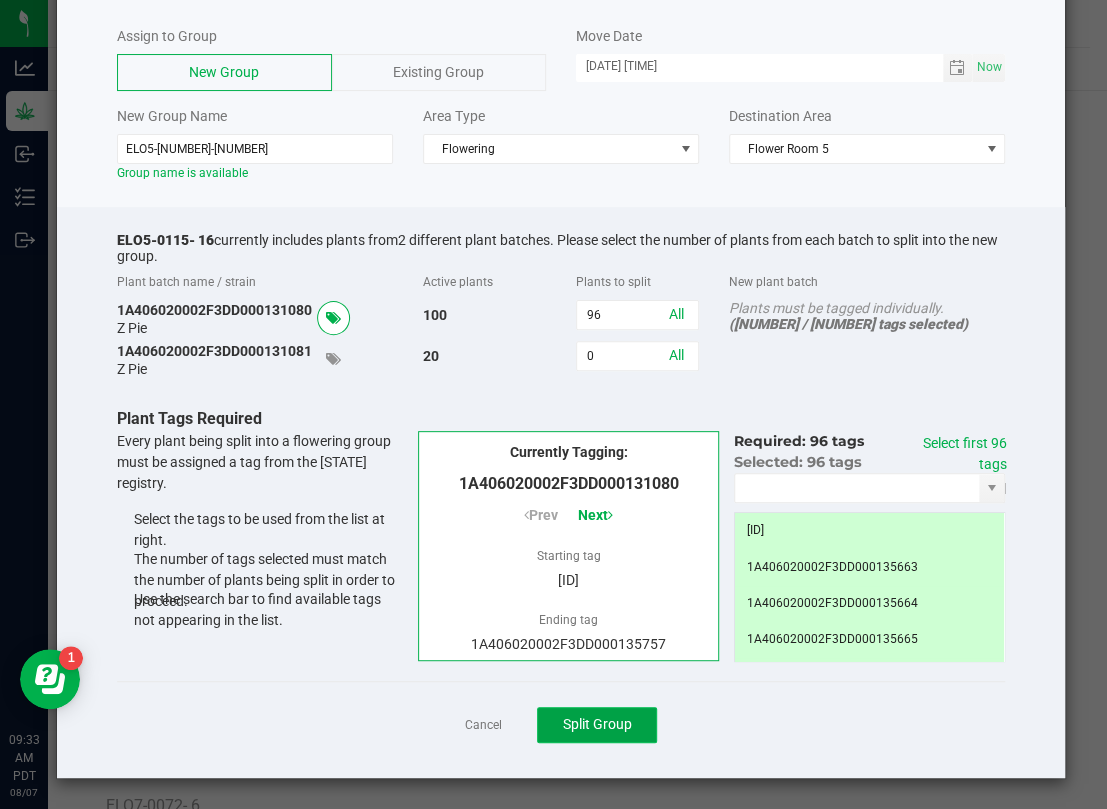 click on "Split Group" 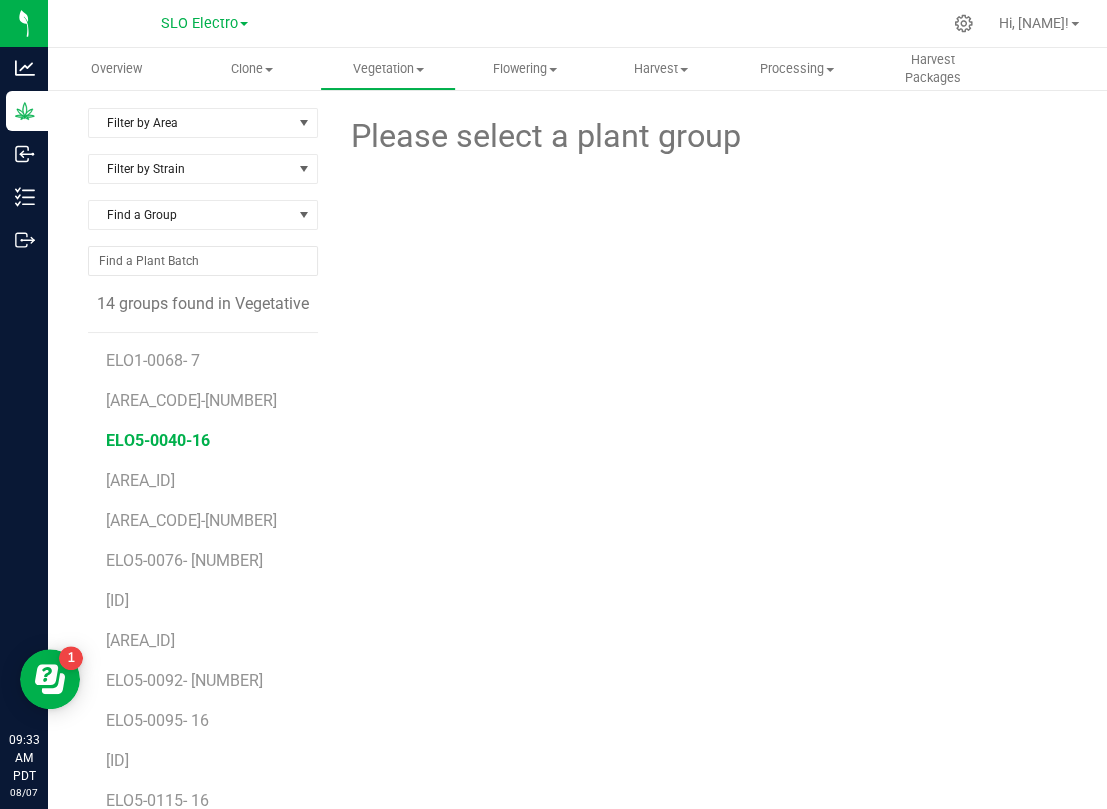 click on "ELO5-0040-16" at bounding box center [158, 440] 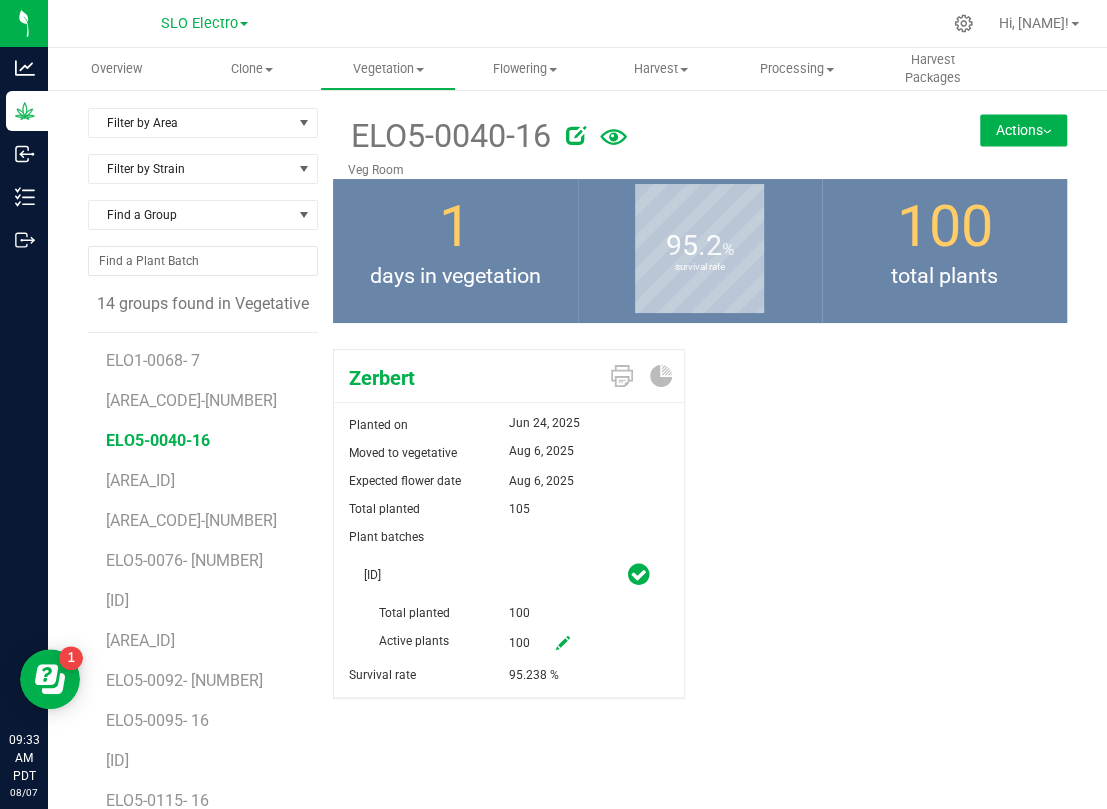 click at bounding box center (576, 135) 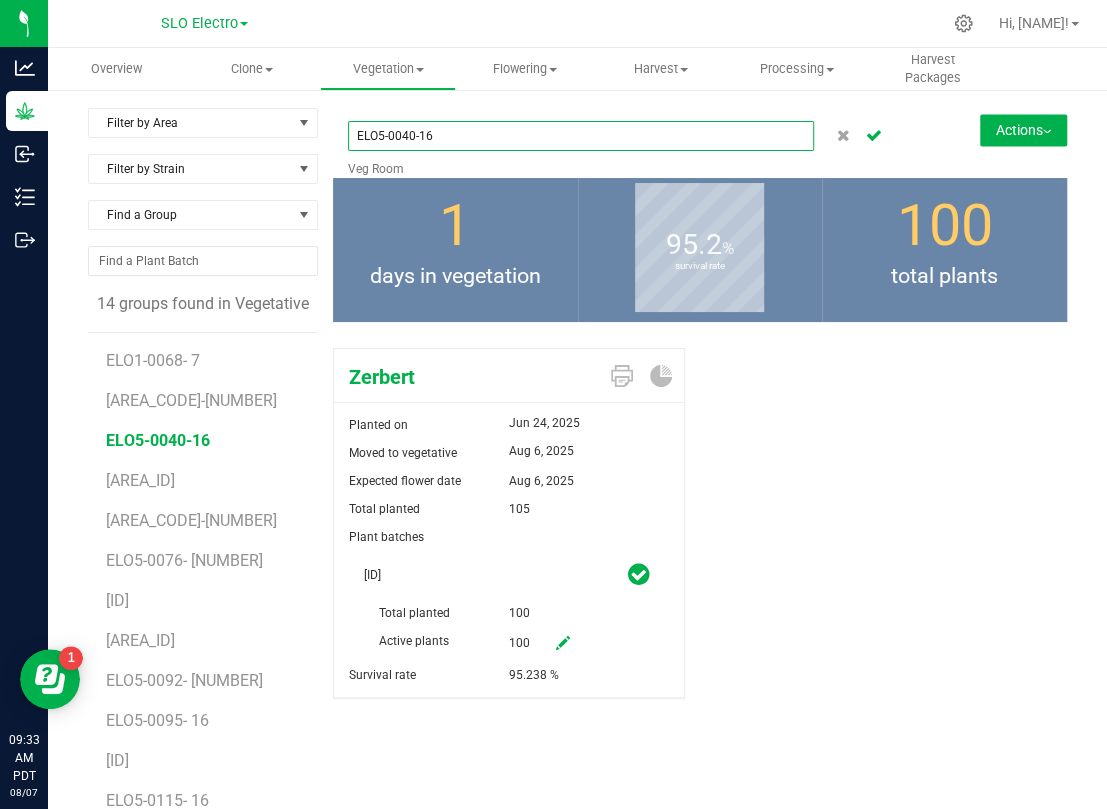 click on "ELO5-0040-16" at bounding box center [581, 136] 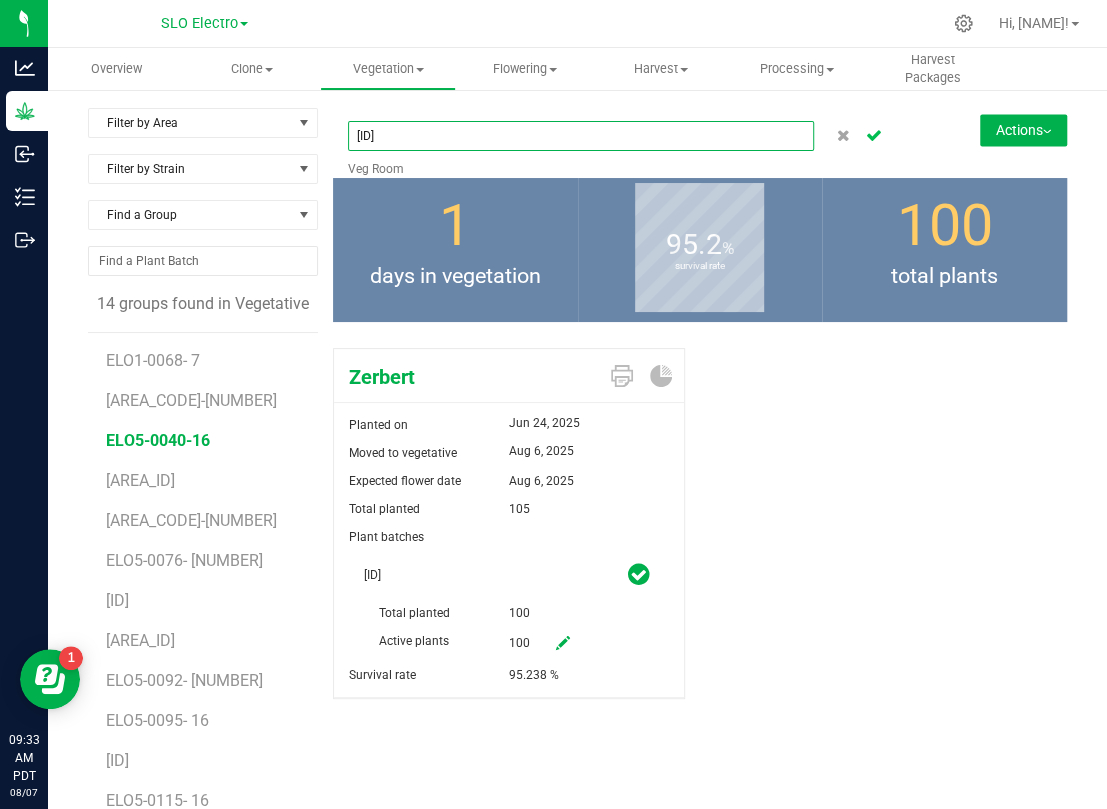 type on "[ID]" 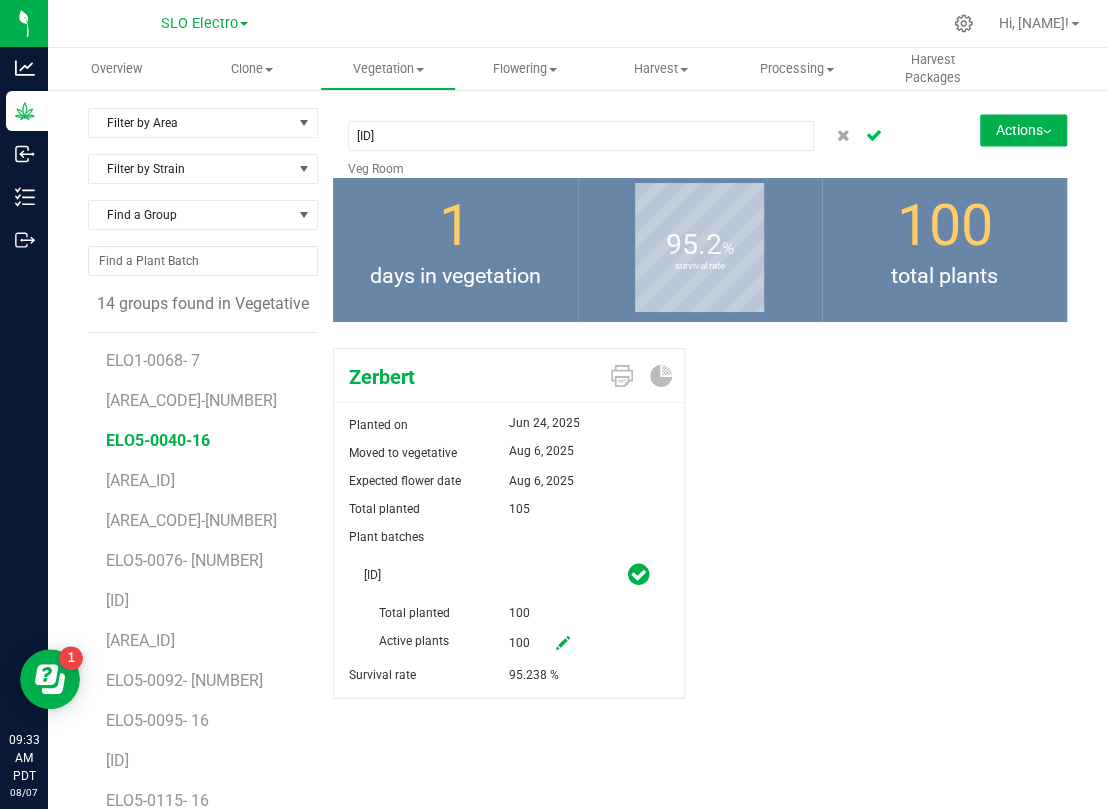 click 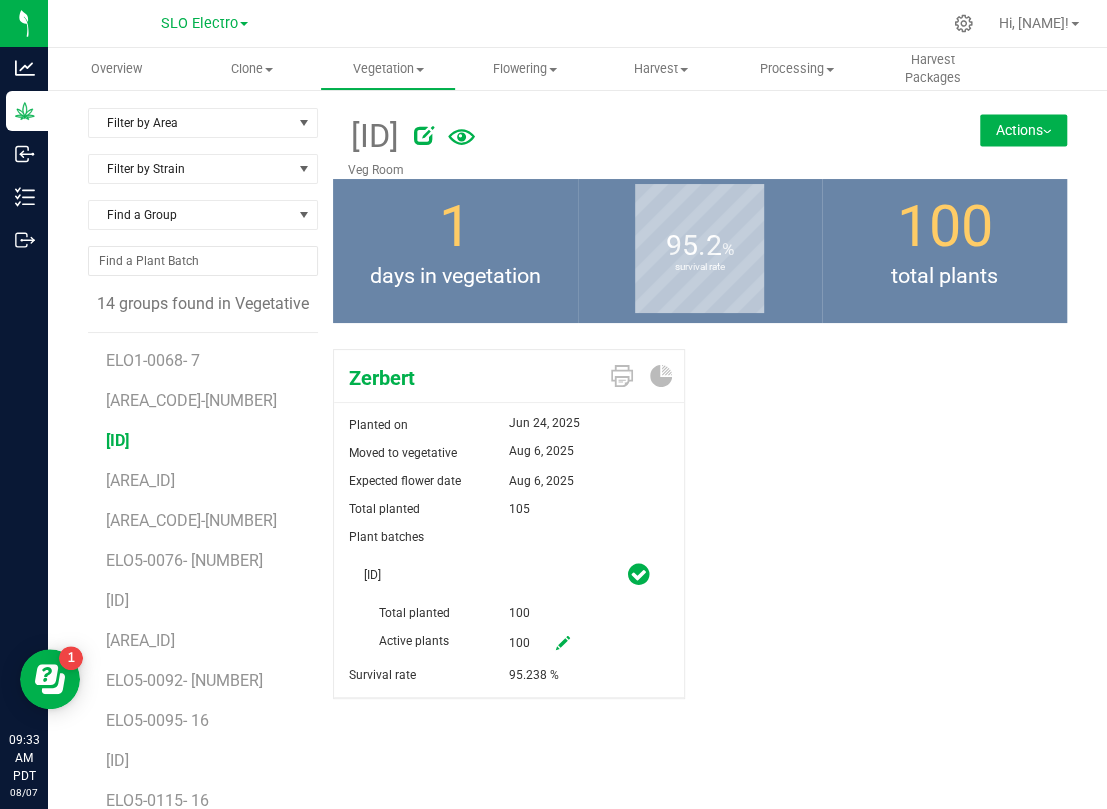 click on "Actions" at bounding box center (1023, 130) 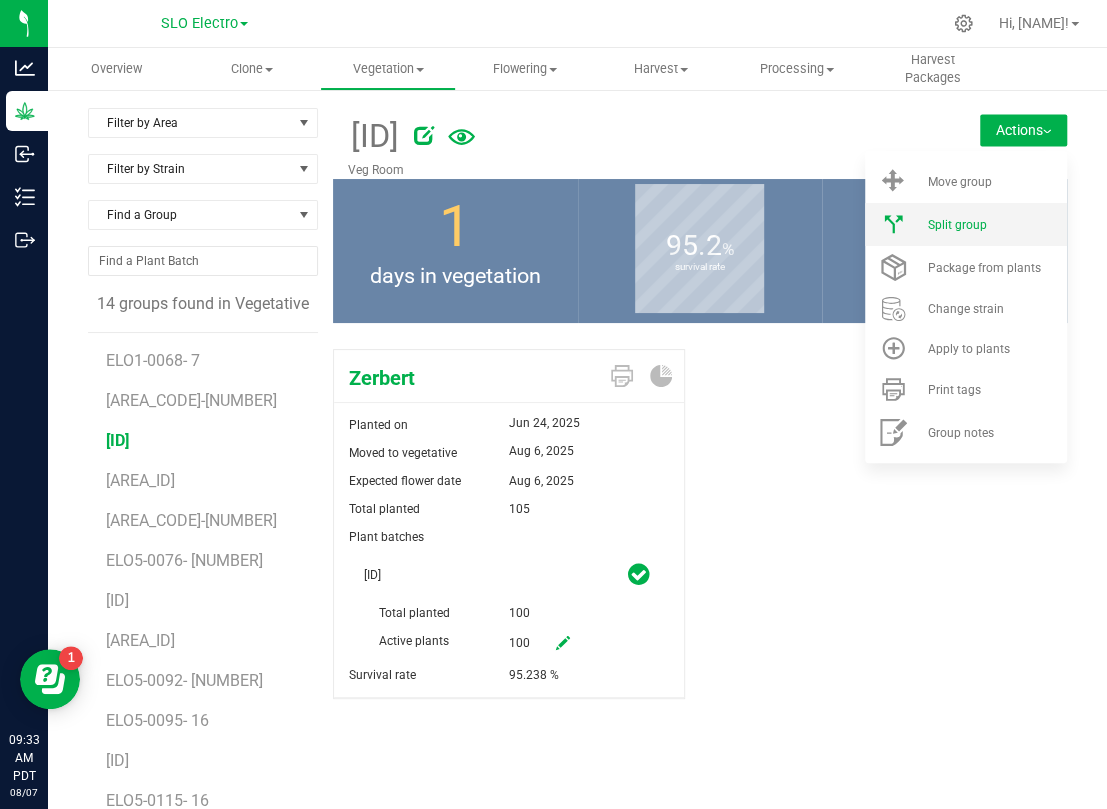 click on "Split group" at bounding box center [995, 225] 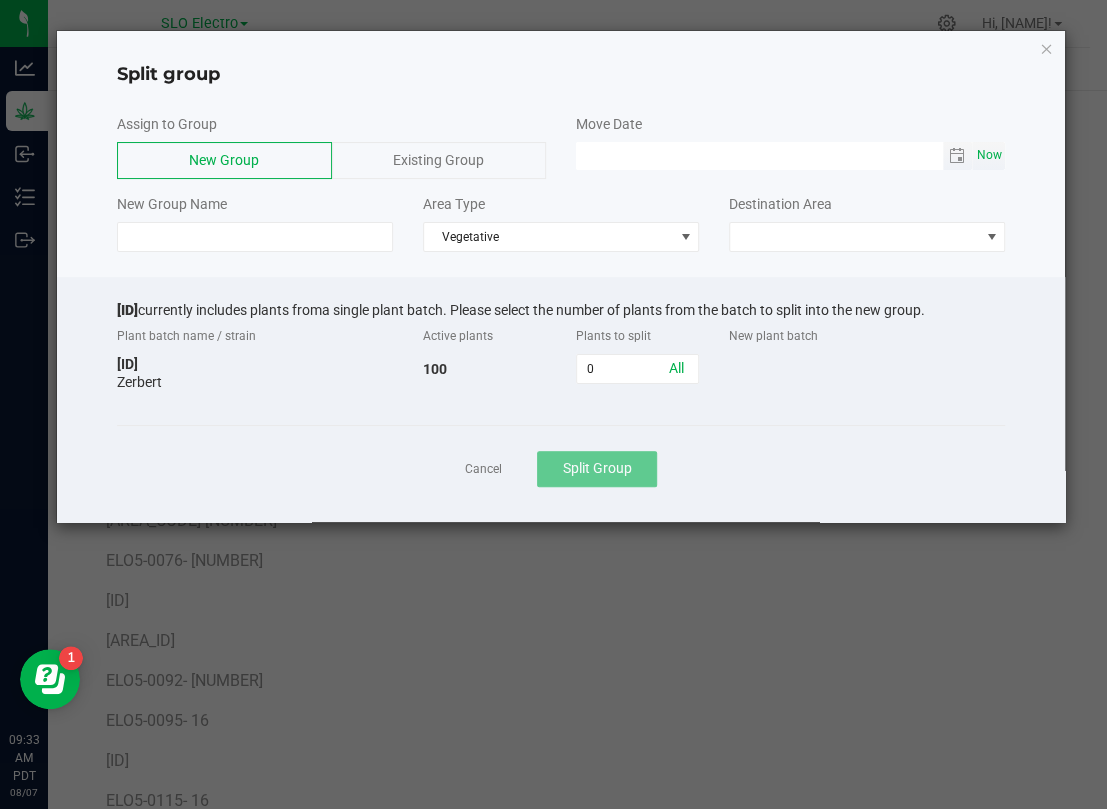click on "Now" 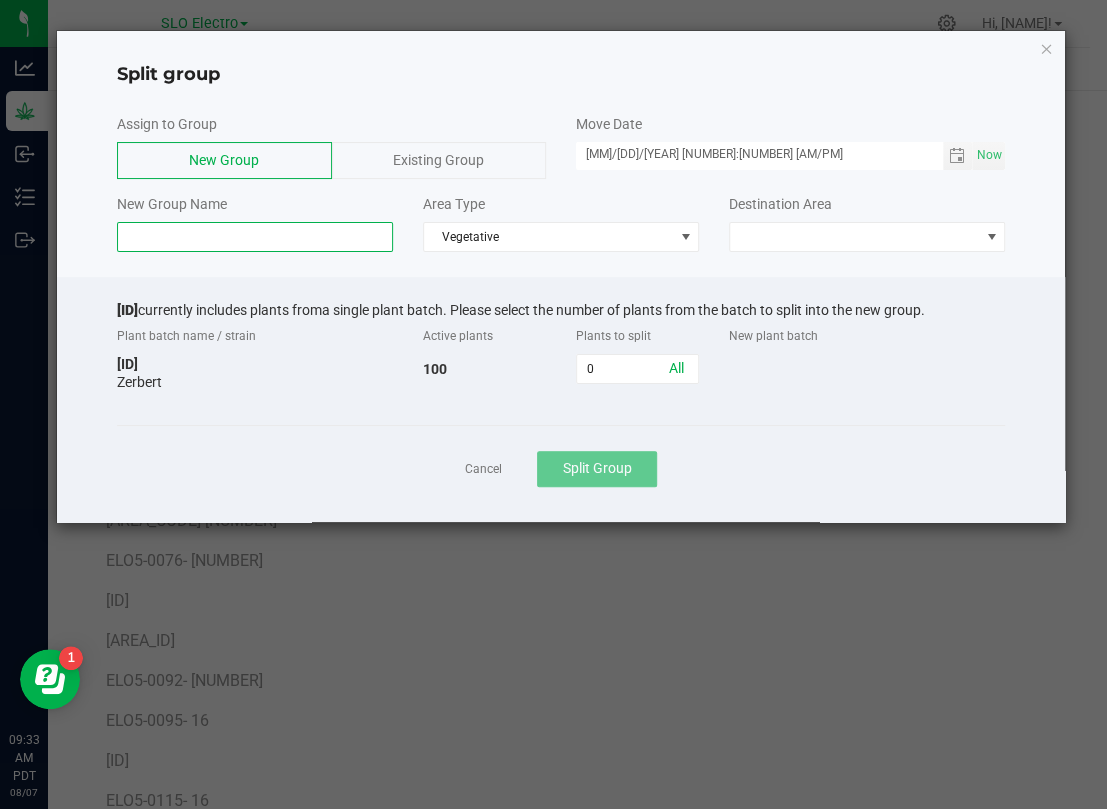 click 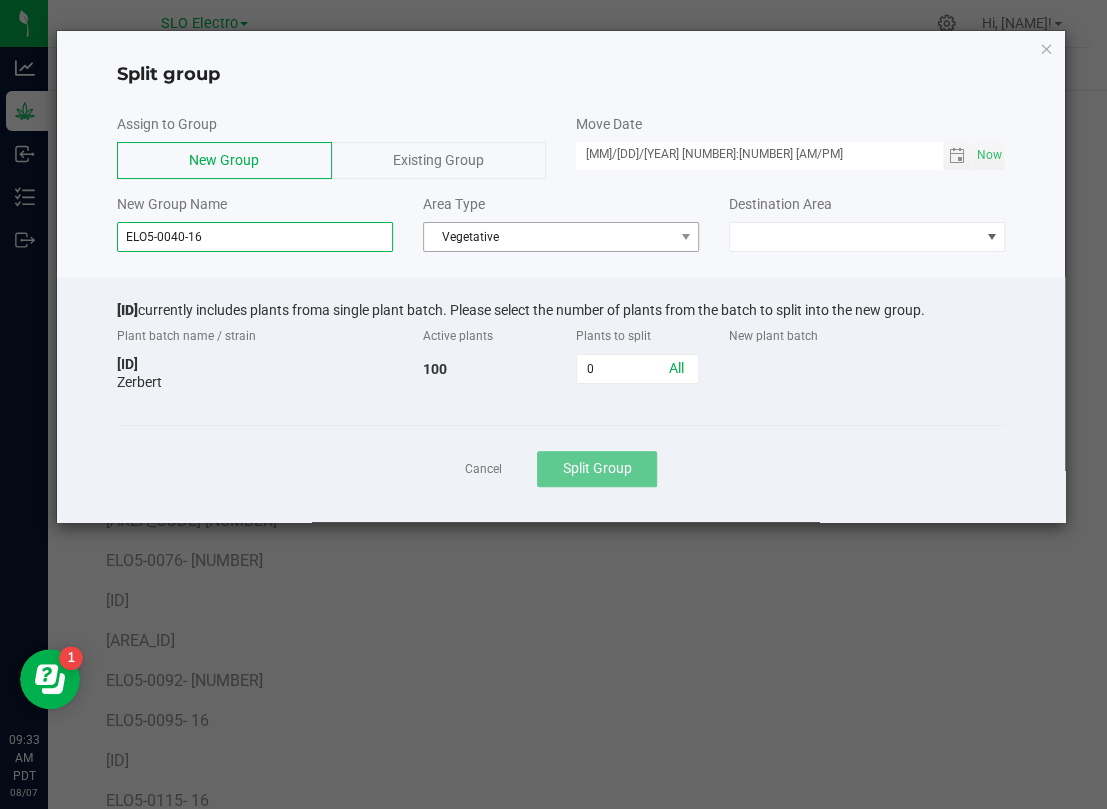 type on "ELO5-0040-16" 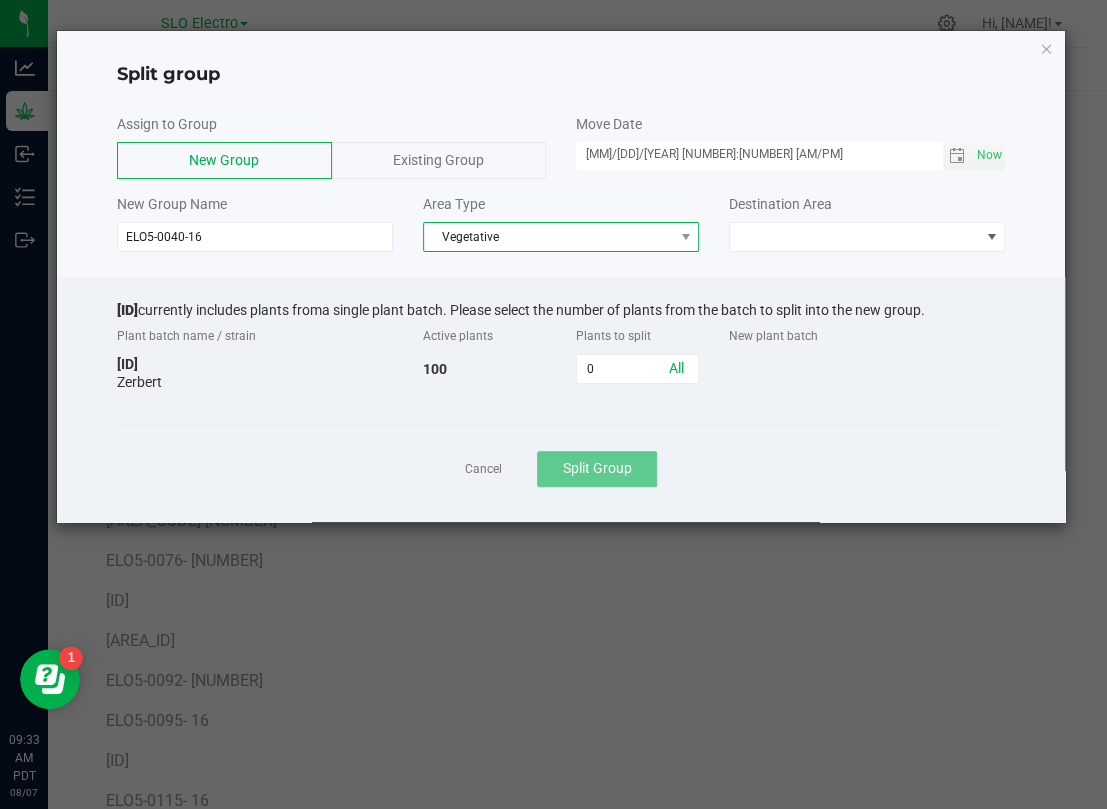 click on "Vegetative" at bounding box center (548, 237) 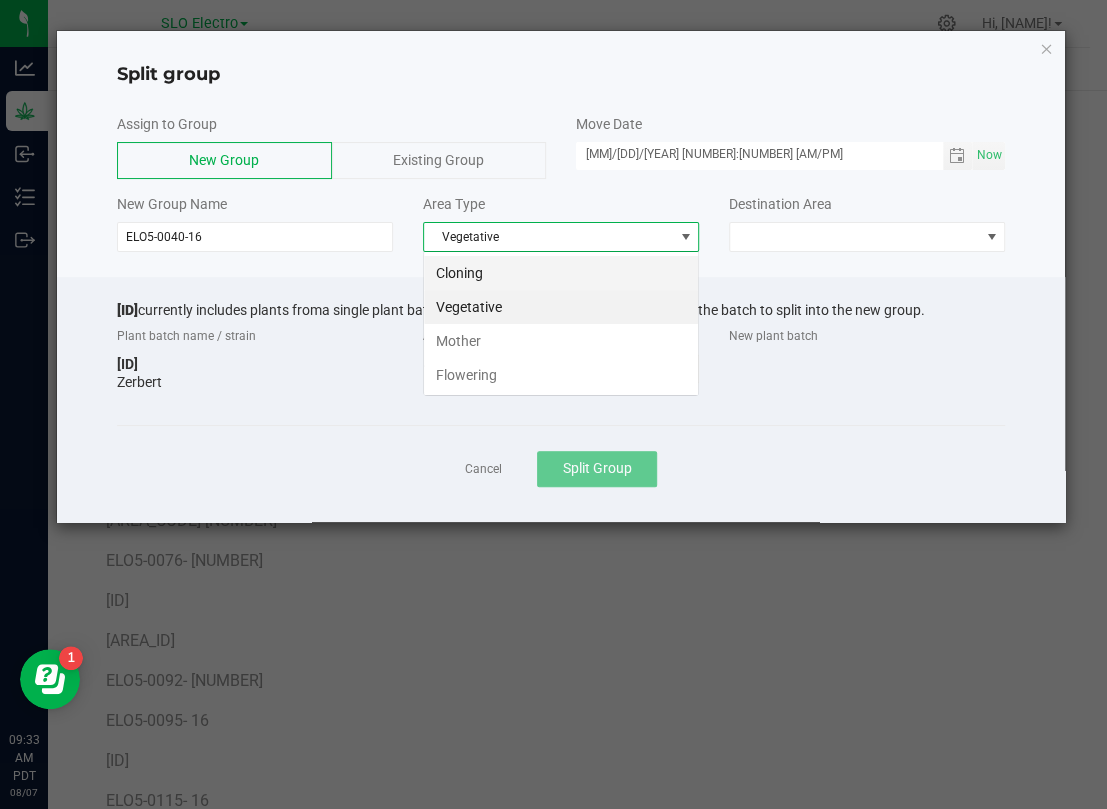 scroll, scrollTop: 99969, scrollLeft: 99724, axis: both 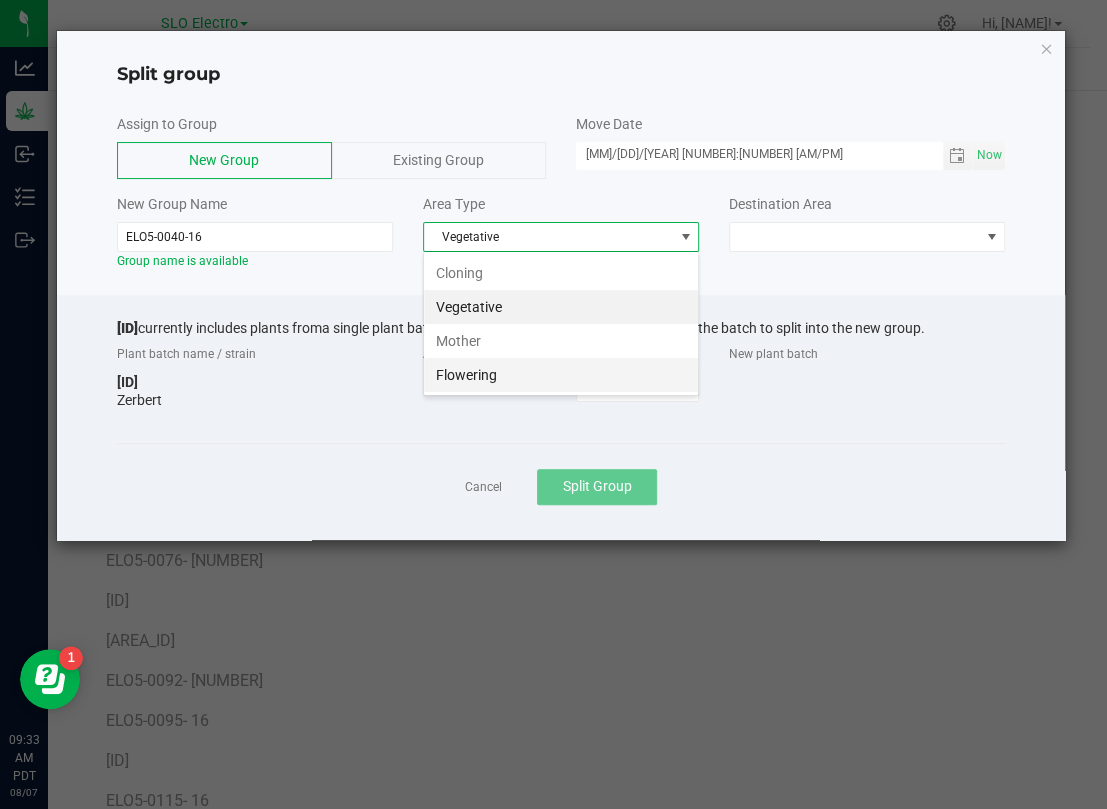 click on "Flowering" at bounding box center [561, 375] 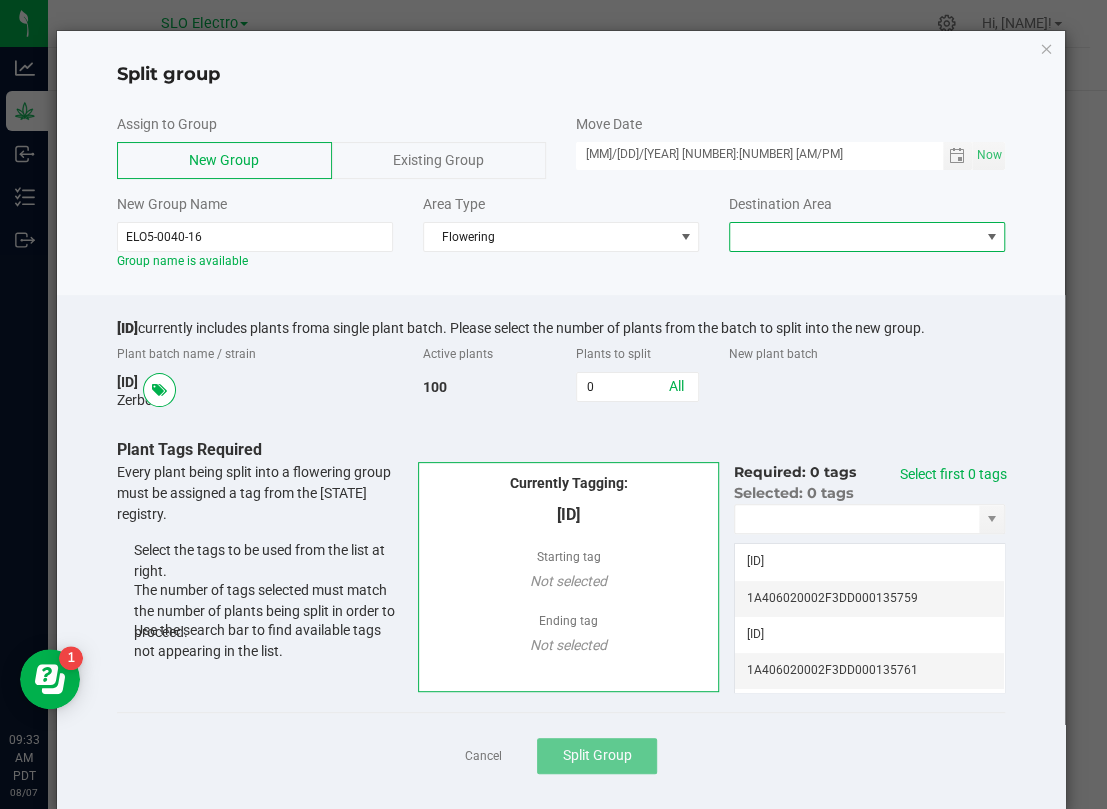 click at bounding box center (854, 237) 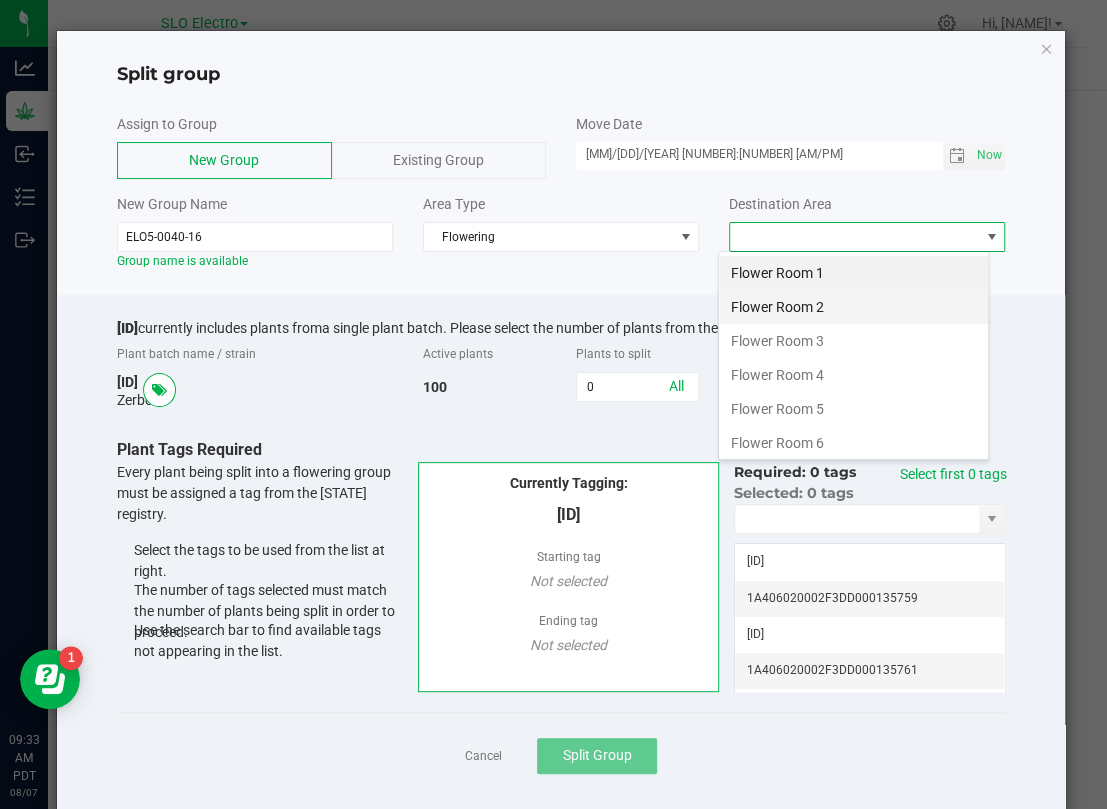 scroll, scrollTop: 99969, scrollLeft: 99728, axis: both 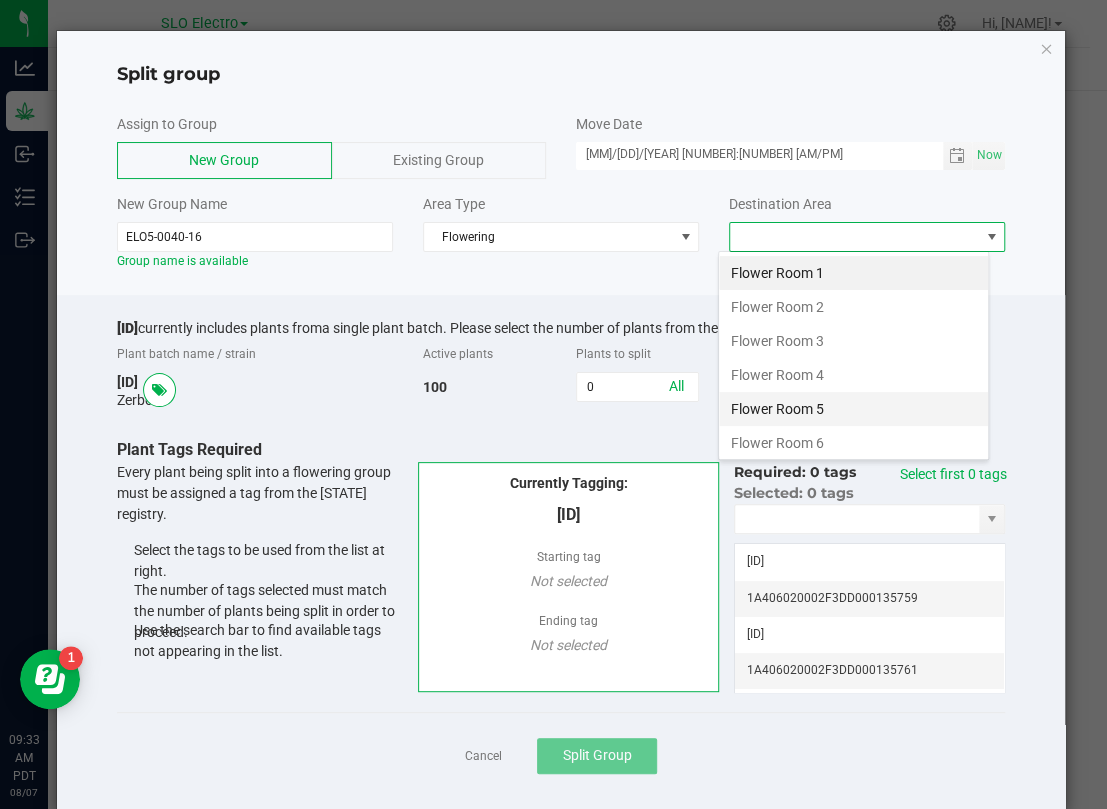 click on "Flower Room 5" at bounding box center [853, 409] 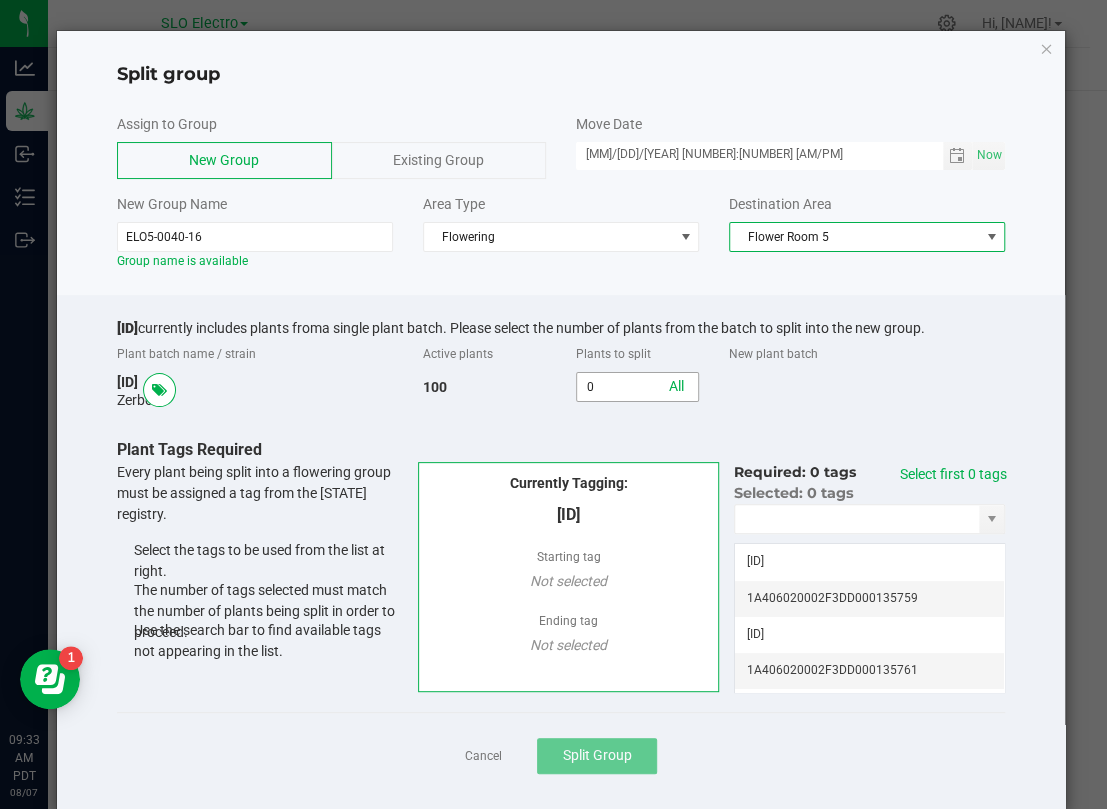 click on "0" at bounding box center [637, 387] 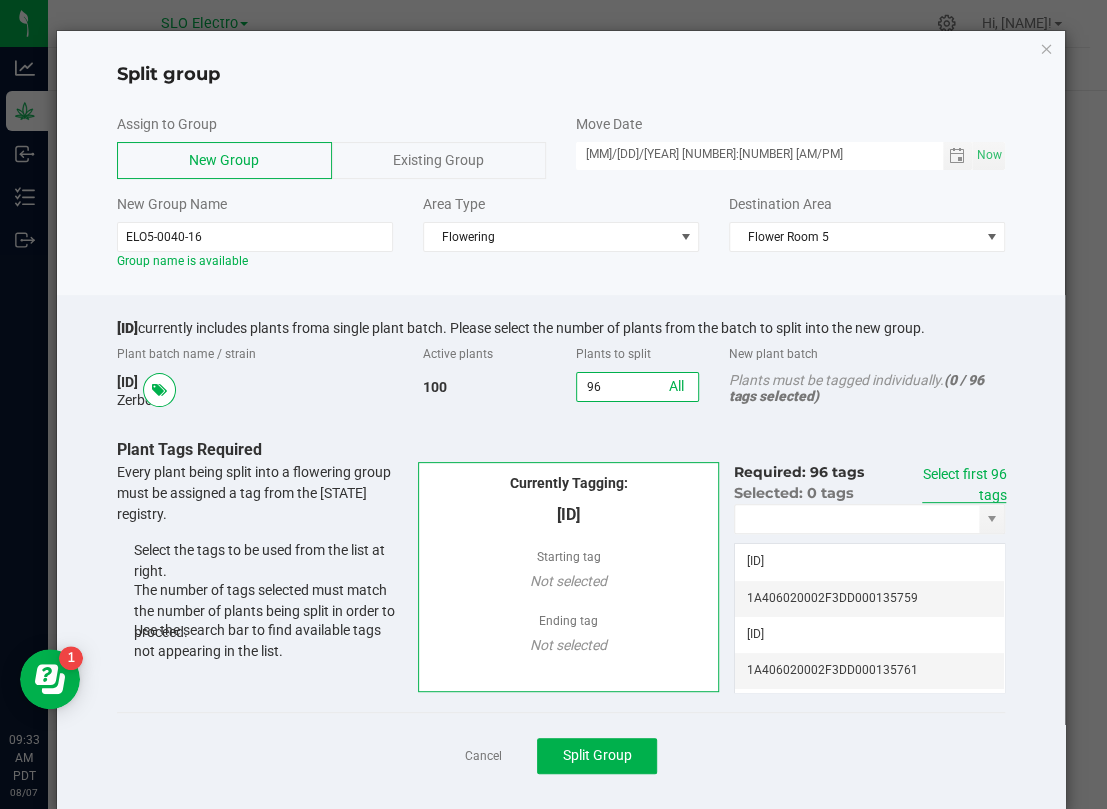 type on "96" 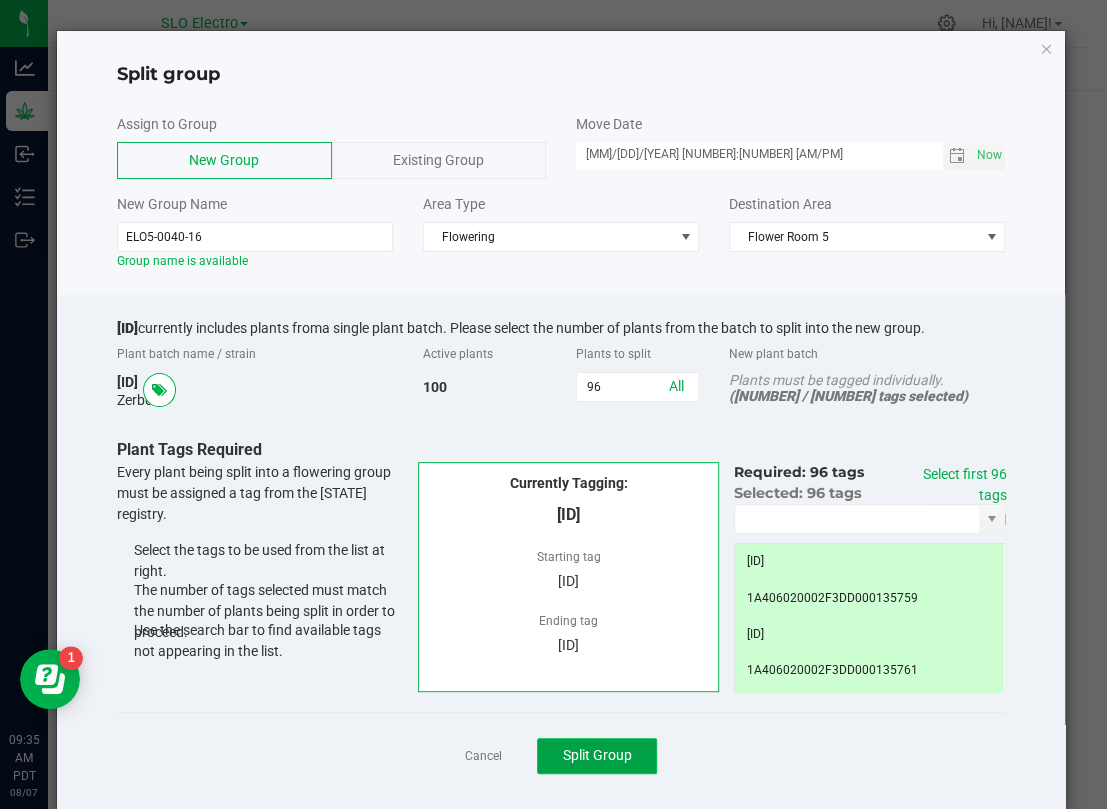 click on "Split Group" 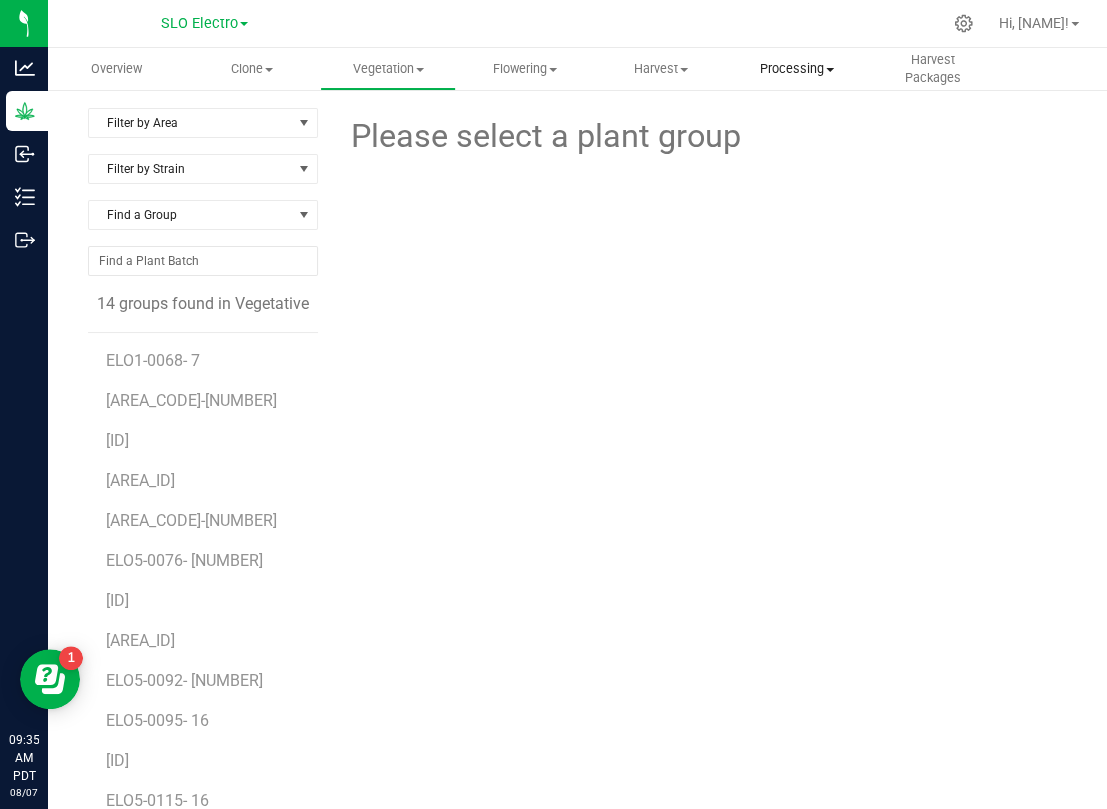 click on "Processing" at bounding box center [797, 69] 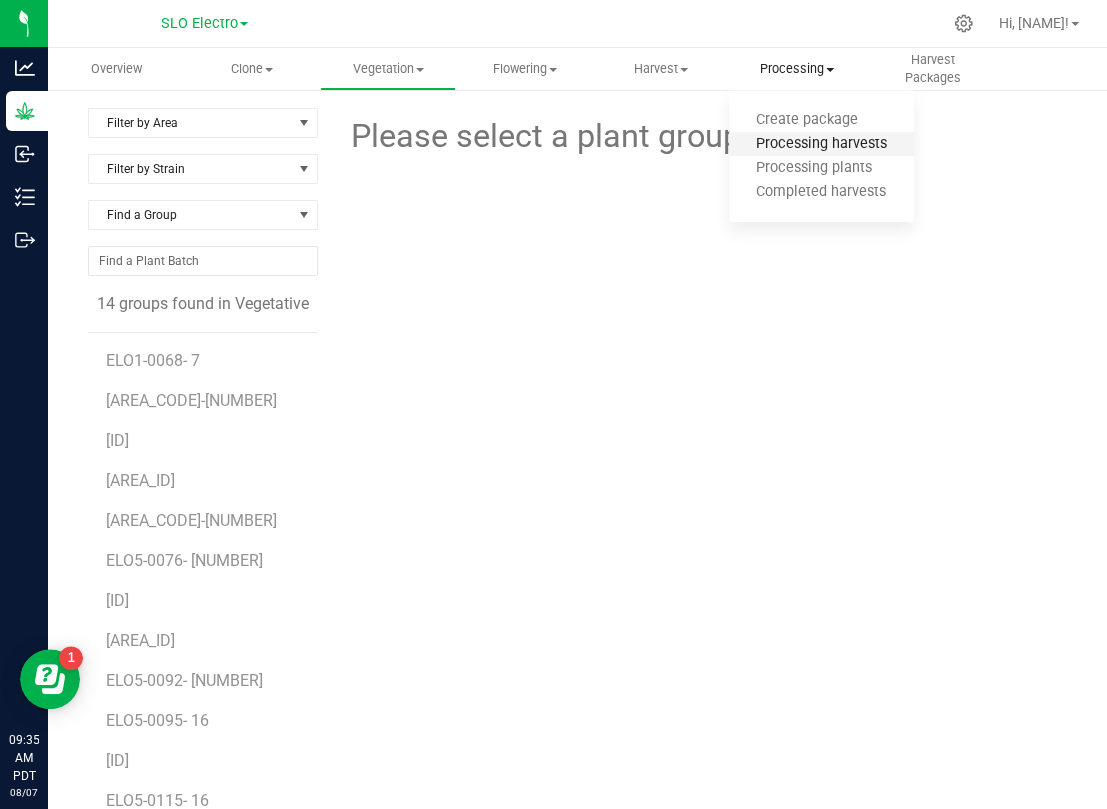 click on "Processing harvests" at bounding box center [821, 144] 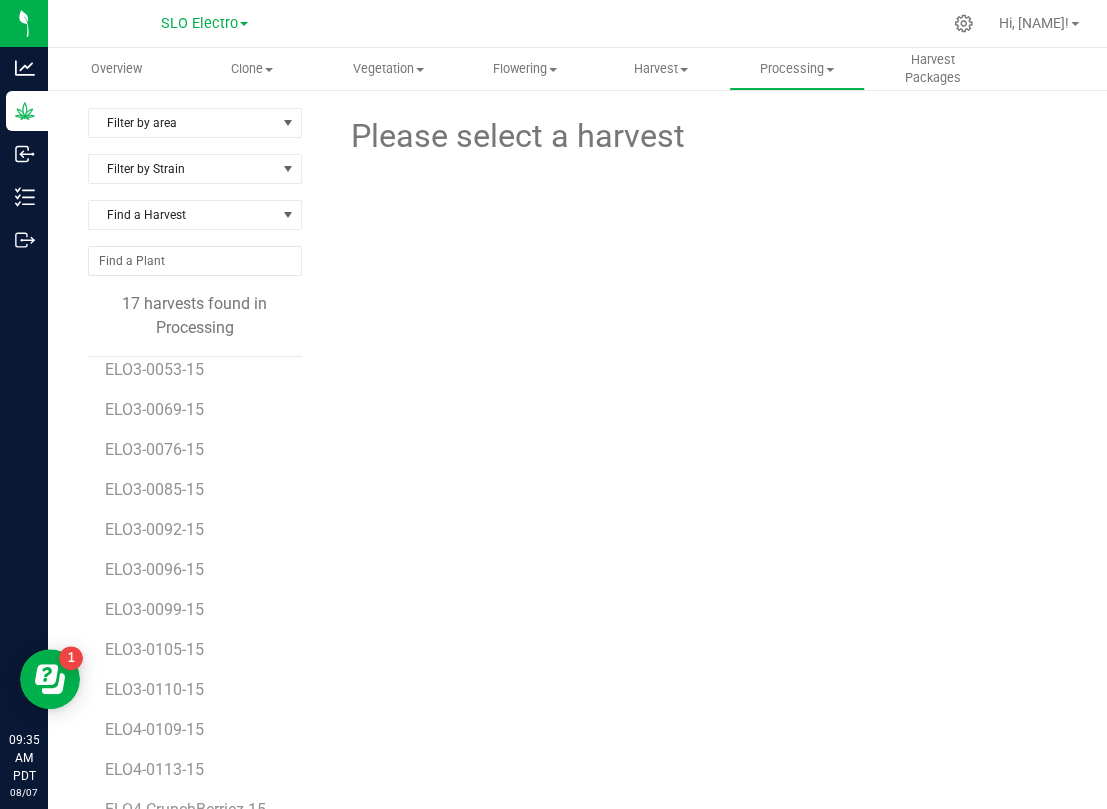 scroll, scrollTop: 222, scrollLeft: 0, axis: vertical 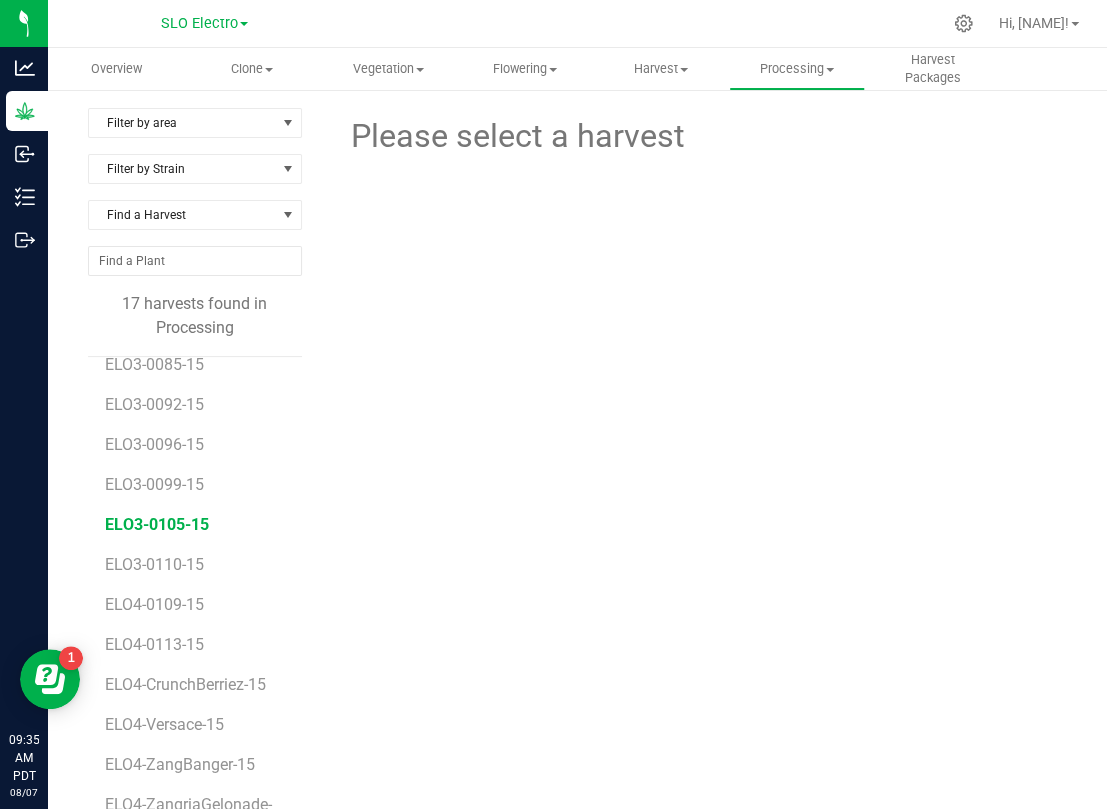 click on "ELO3-0105-15" at bounding box center (157, 524) 